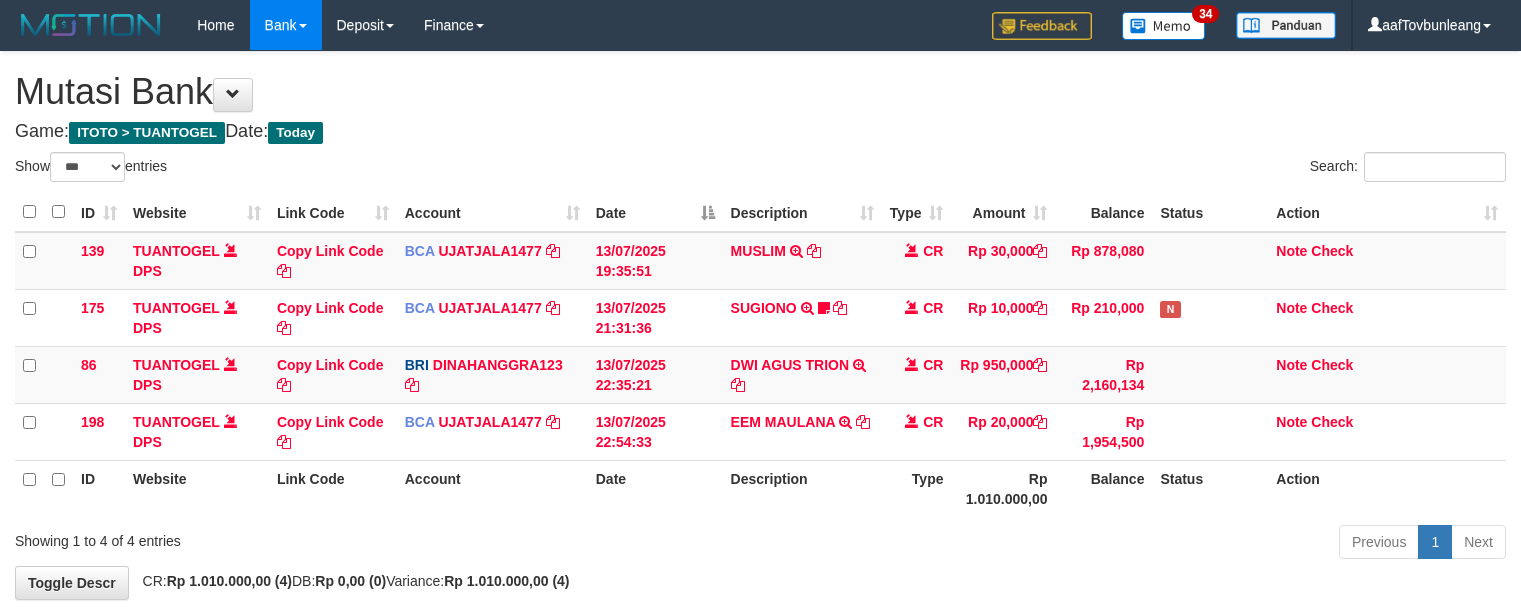 select on "***" 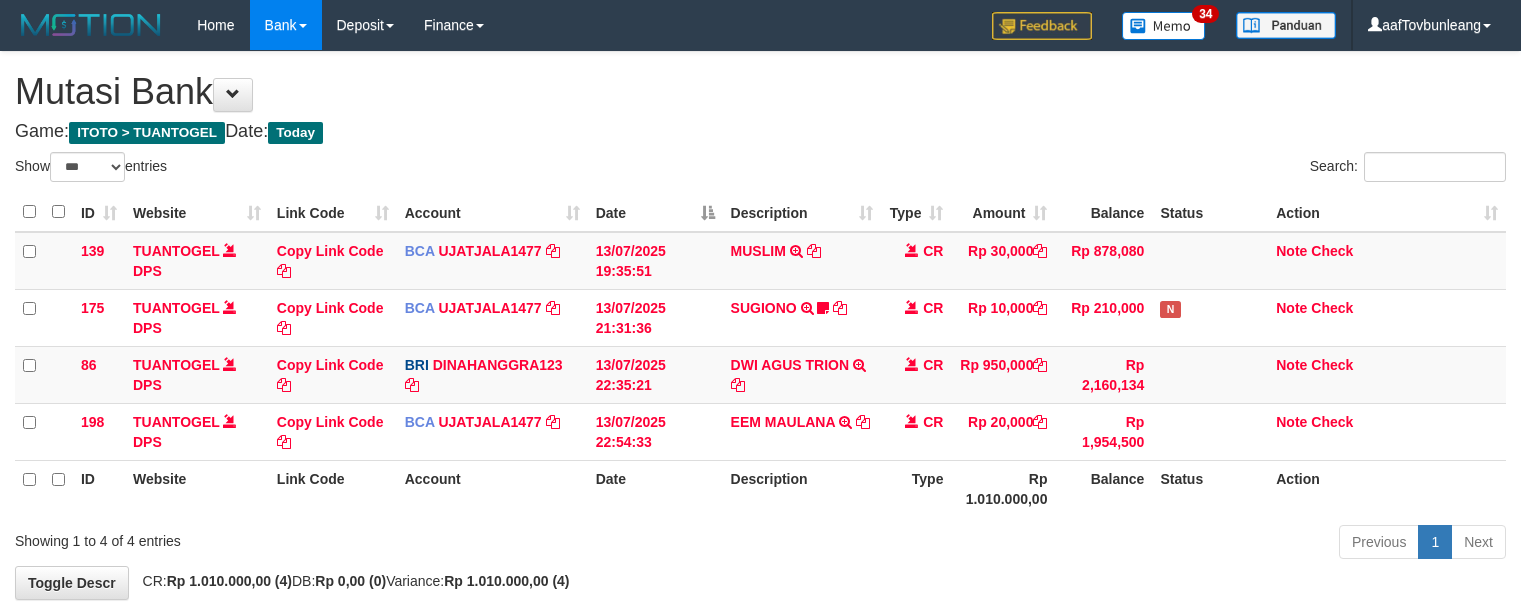 scroll, scrollTop: 97, scrollLeft: 0, axis: vertical 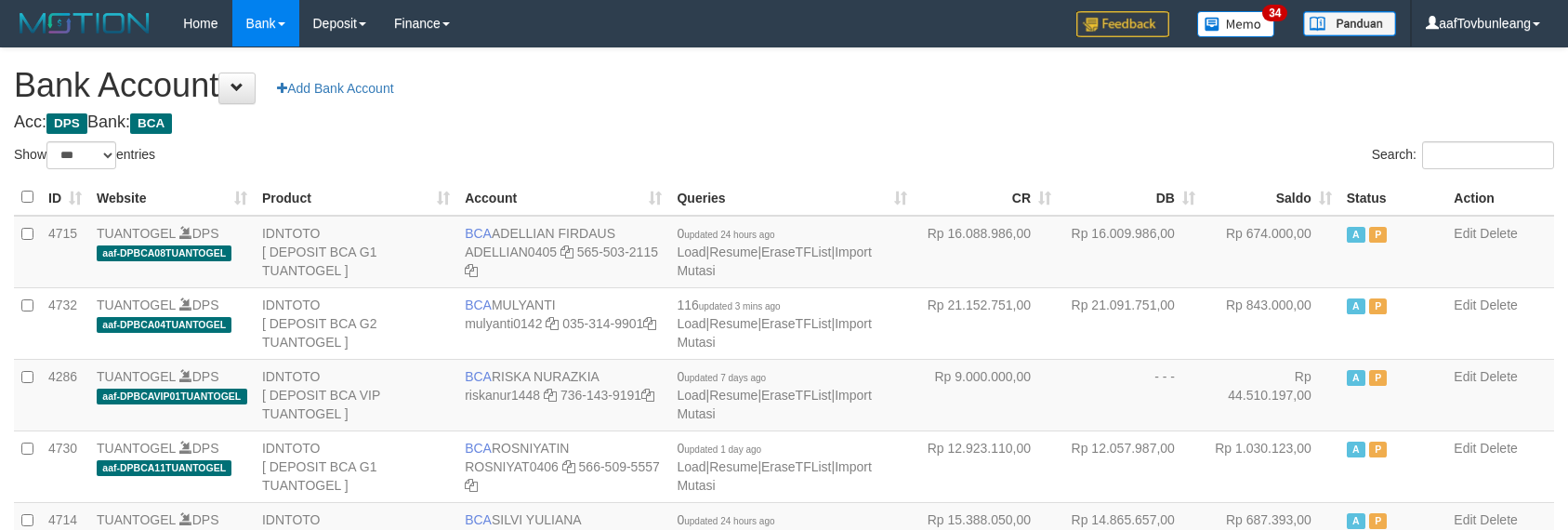 select on "***" 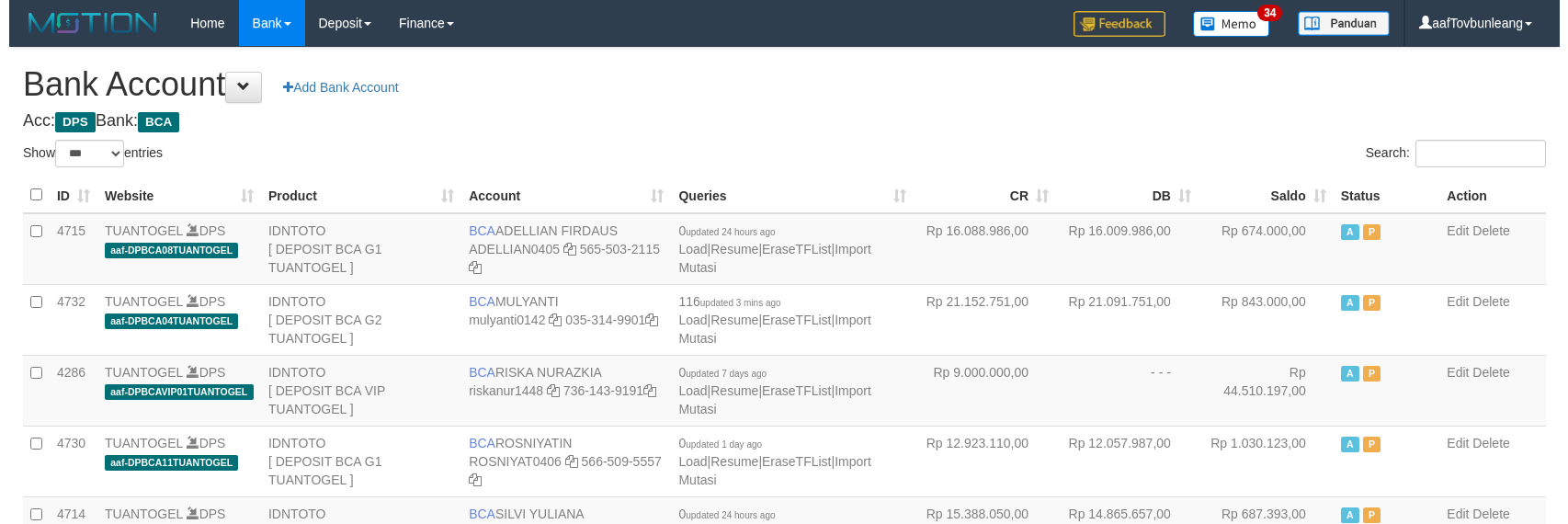 scroll, scrollTop: 579, scrollLeft: 0, axis: vertical 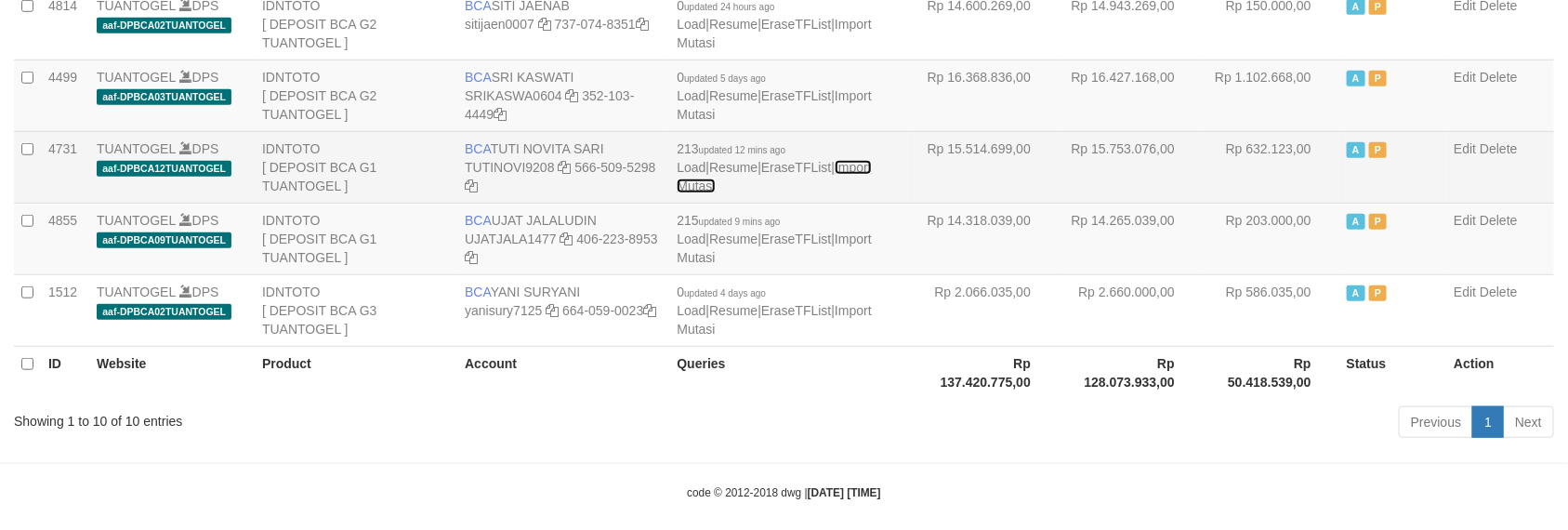 click on "Import Mutasi" at bounding box center [773, 177] 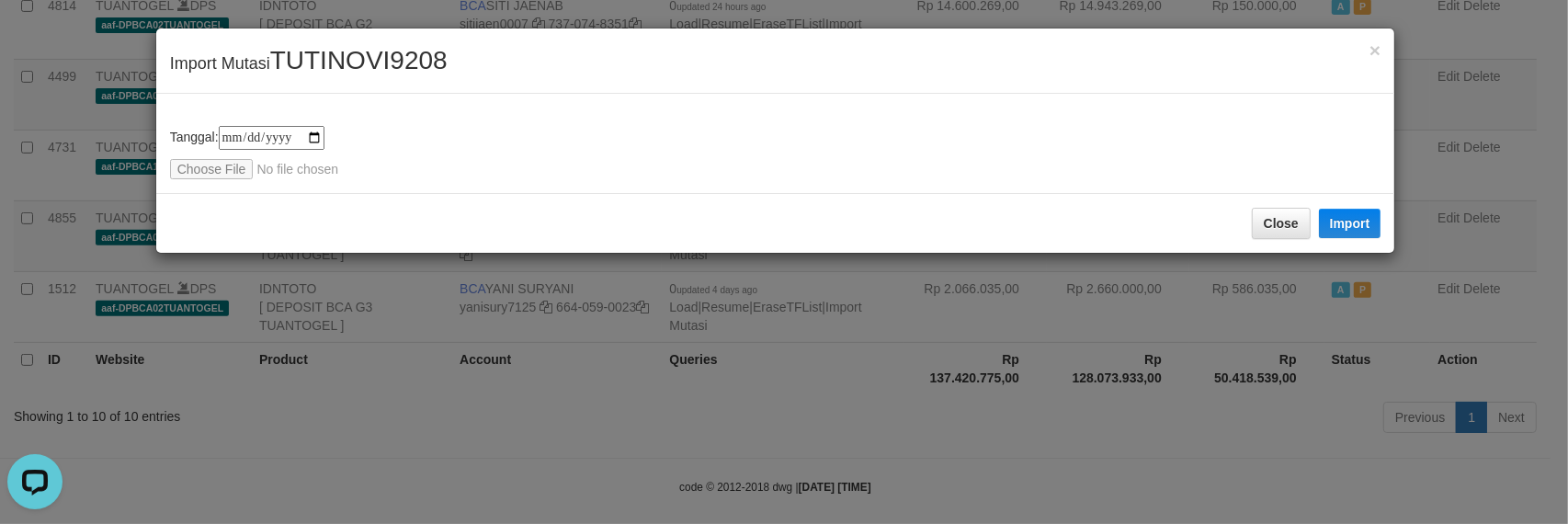 scroll, scrollTop: 0, scrollLeft: 0, axis: both 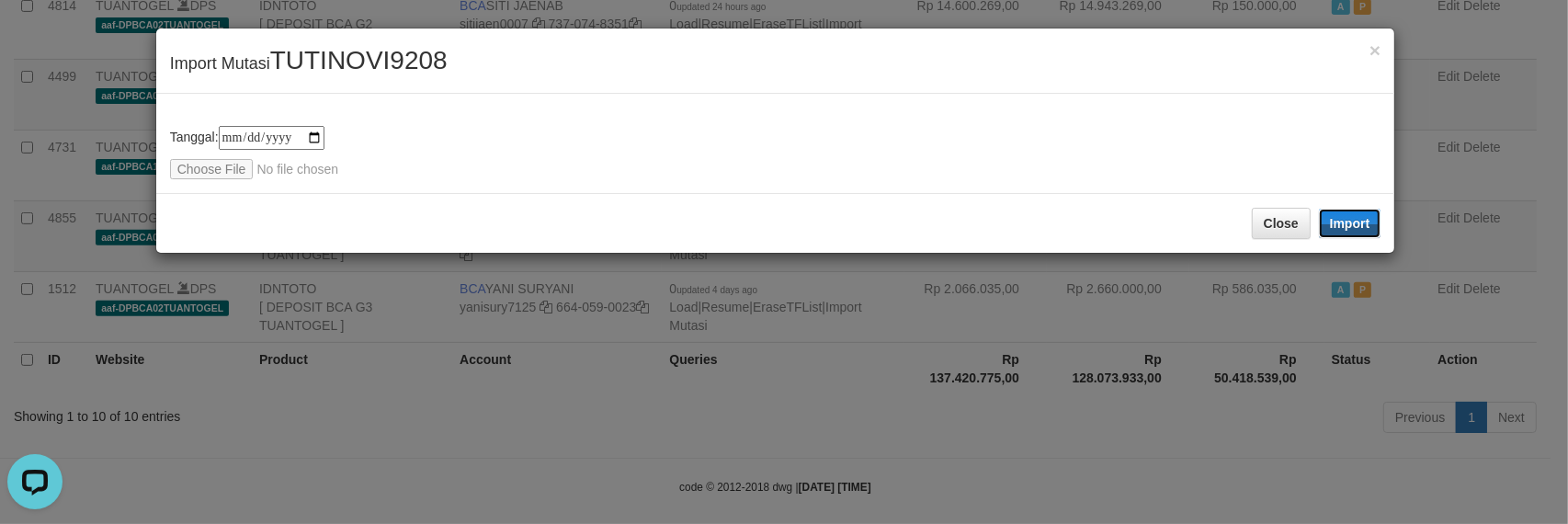 drag, startPoint x: 1337, startPoint y: 221, endPoint x: 631, endPoint y: 165, distance: 708.2175 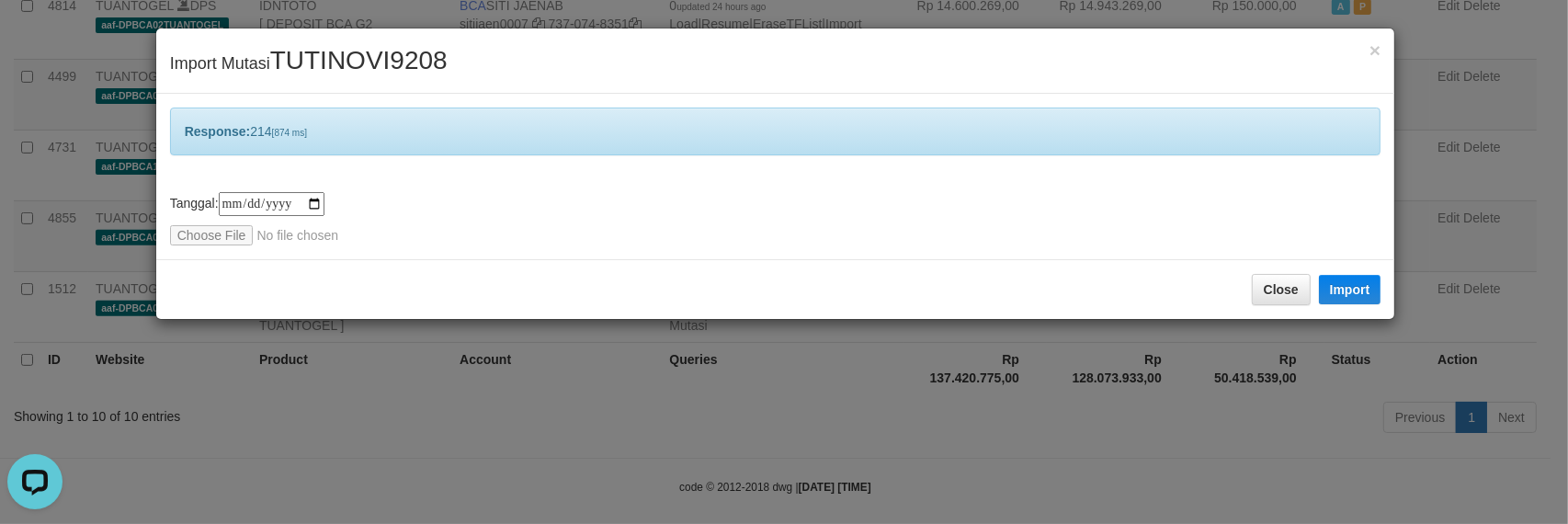 click on "**********" at bounding box center [776, 177] 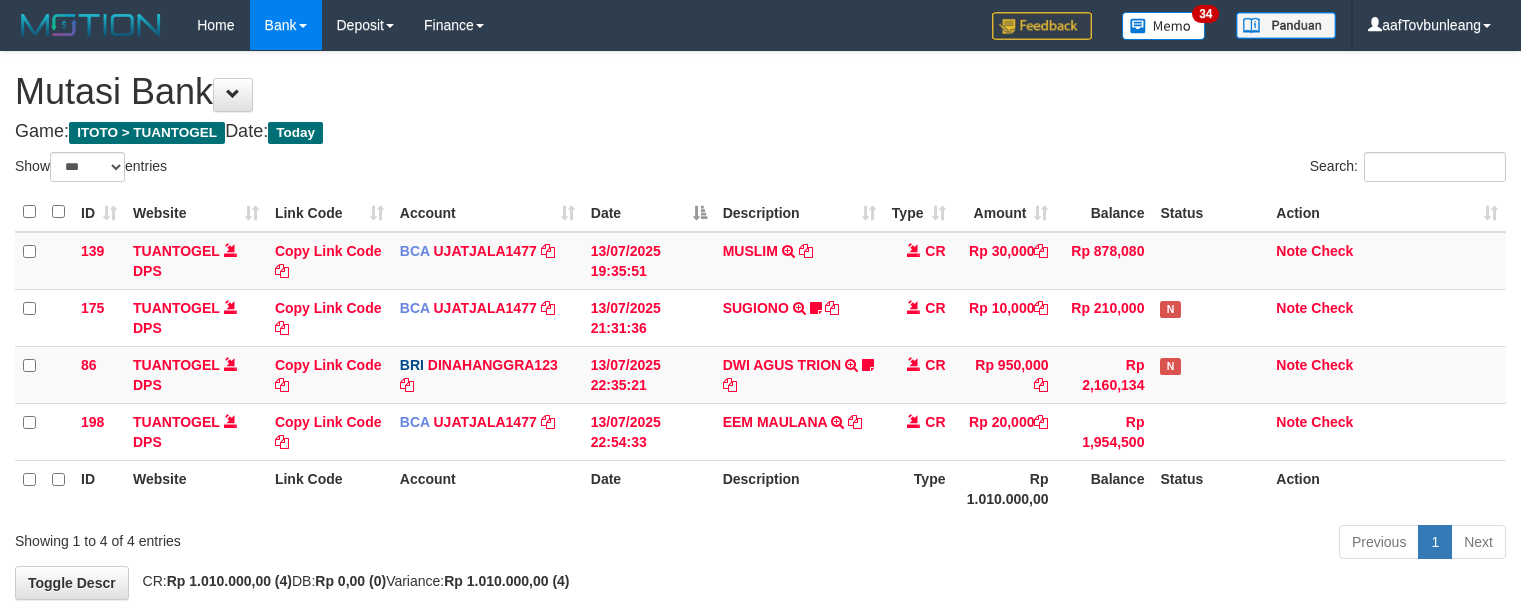 select on "***" 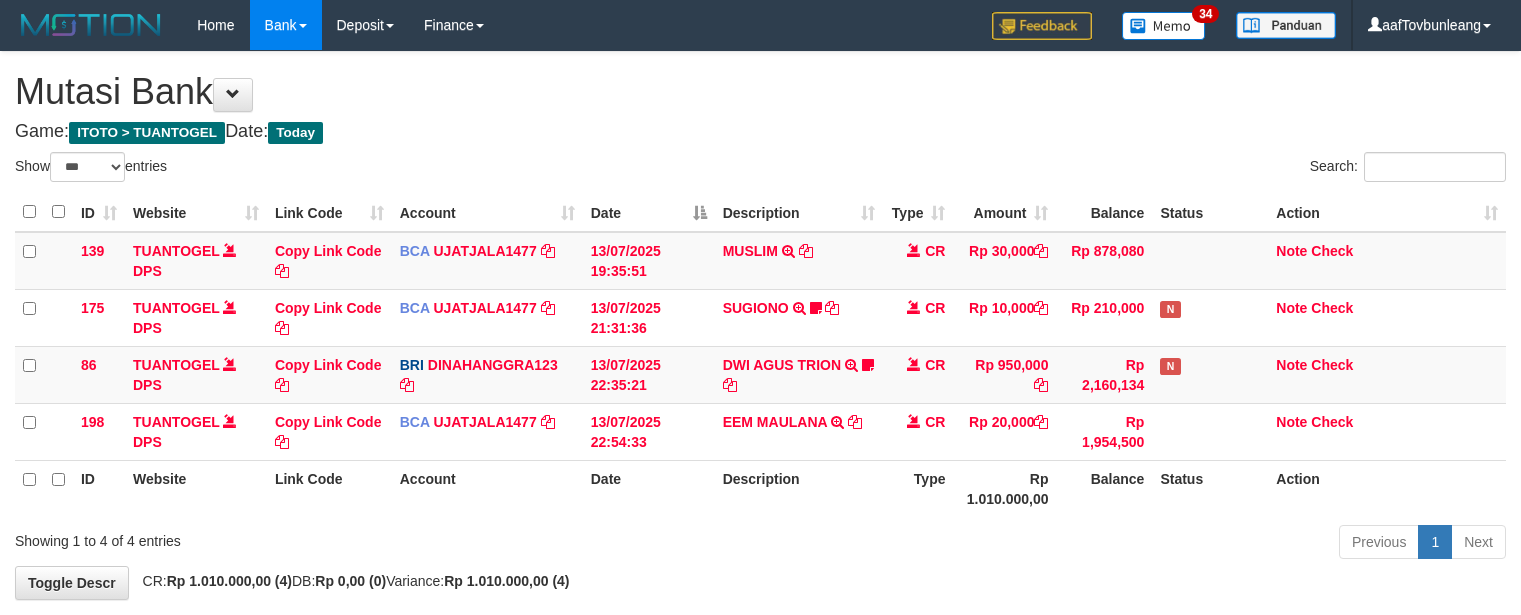 scroll, scrollTop: 97, scrollLeft: 0, axis: vertical 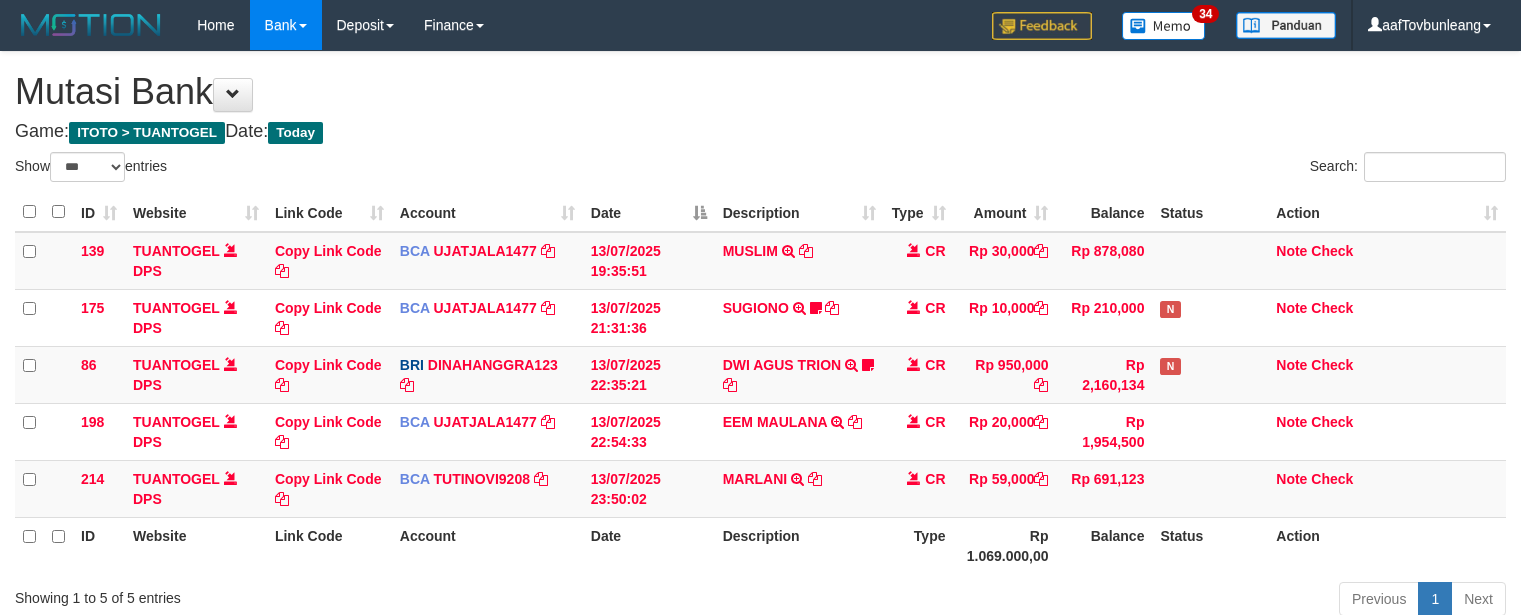 select on "***" 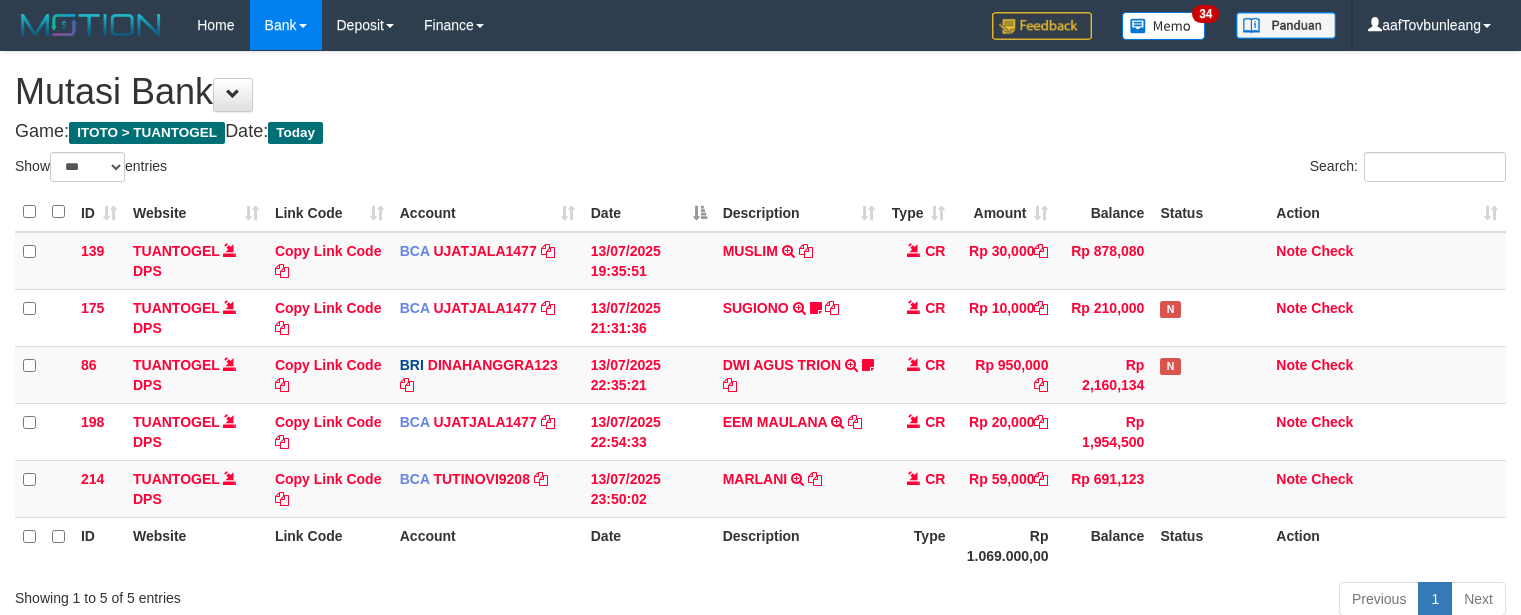 scroll, scrollTop: 98, scrollLeft: 0, axis: vertical 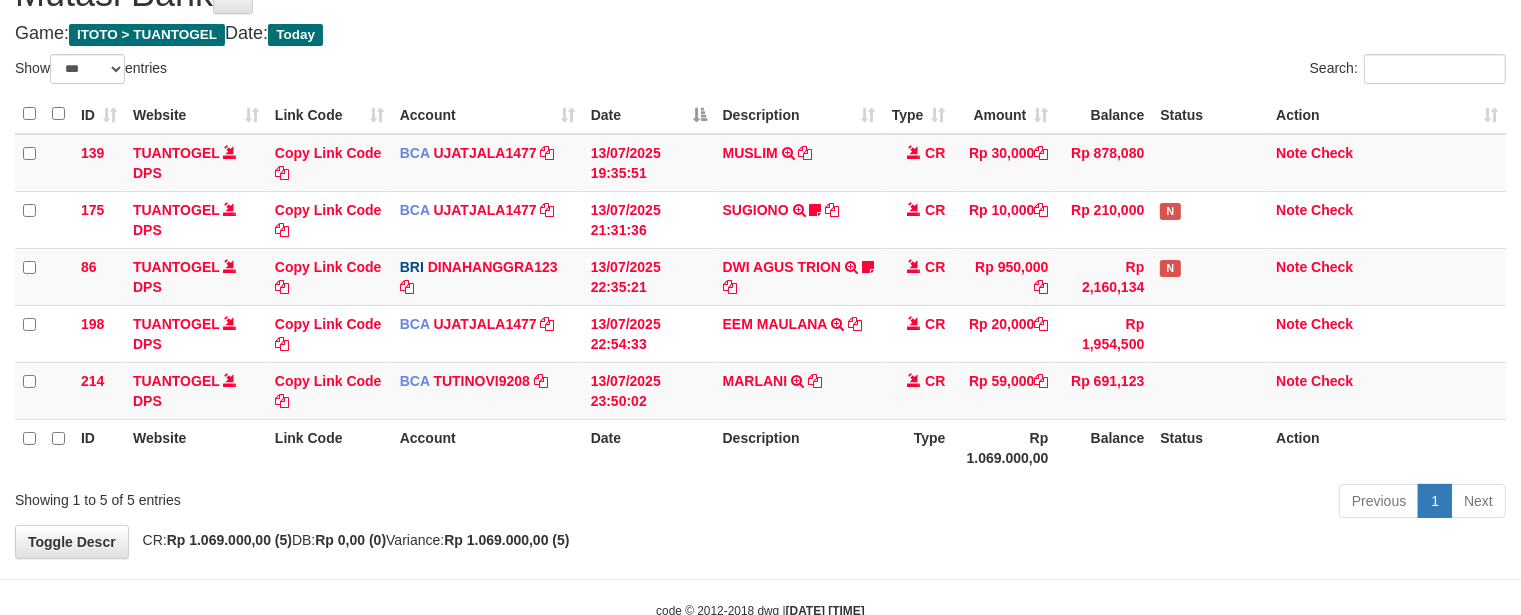 click on "Previous 1 Next" at bounding box center (1077, 503) 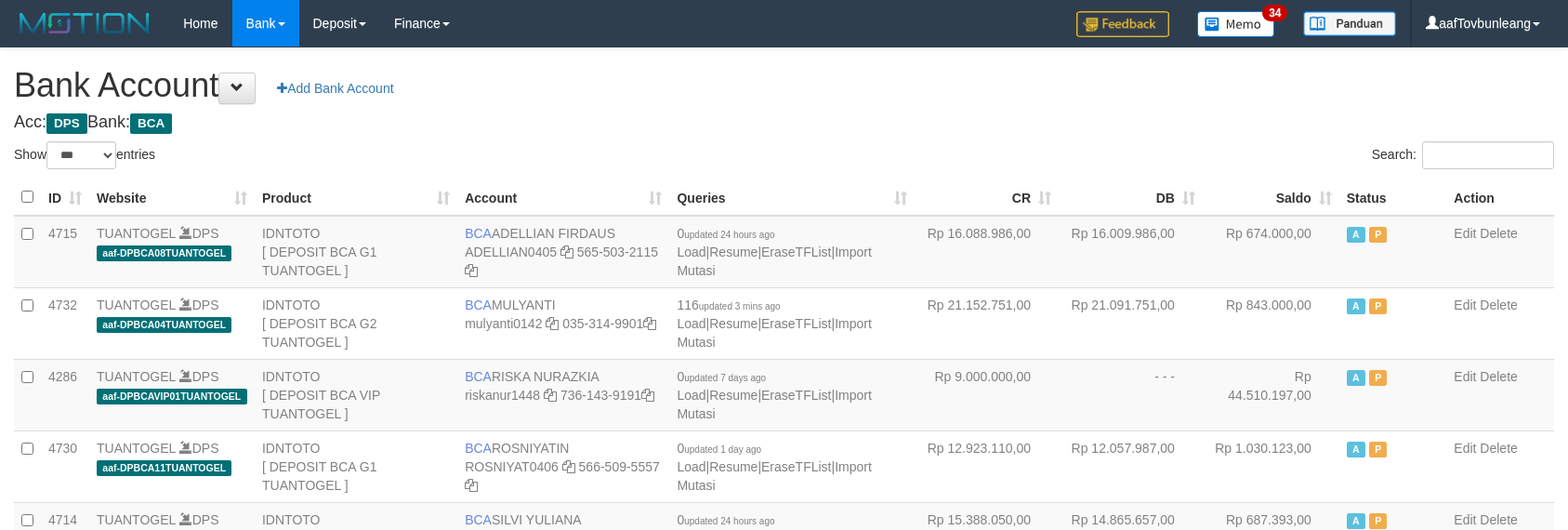 select on "***" 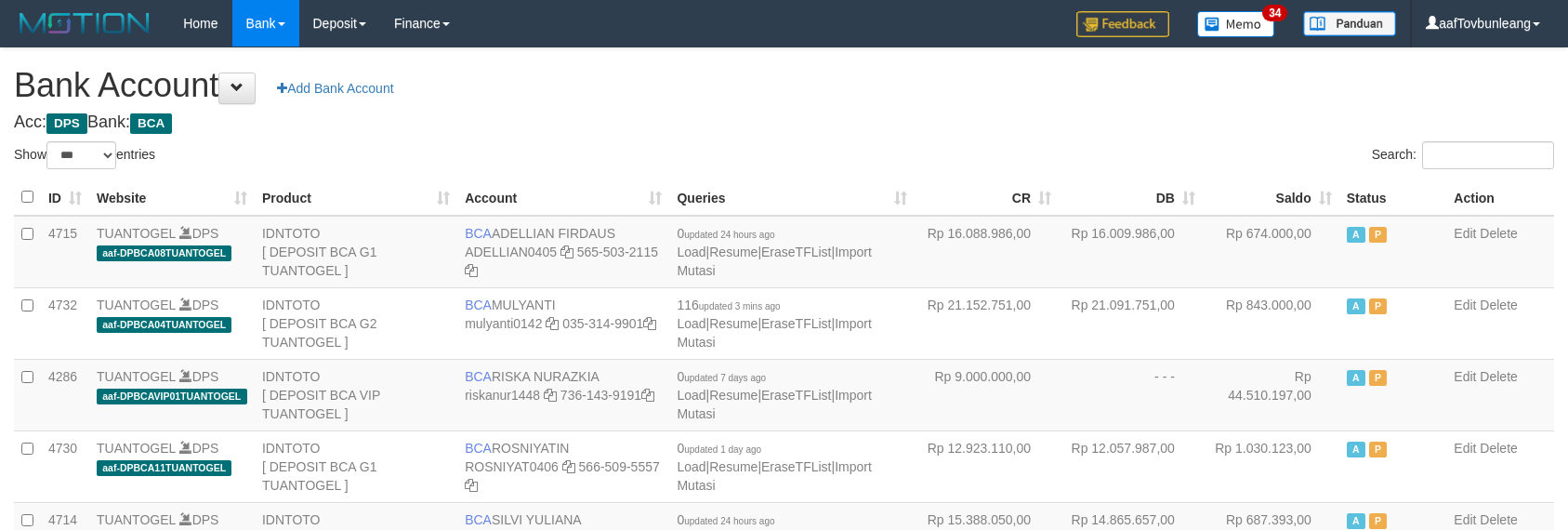 scroll, scrollTop: 586, scrollLeft: 0, axis: vertical 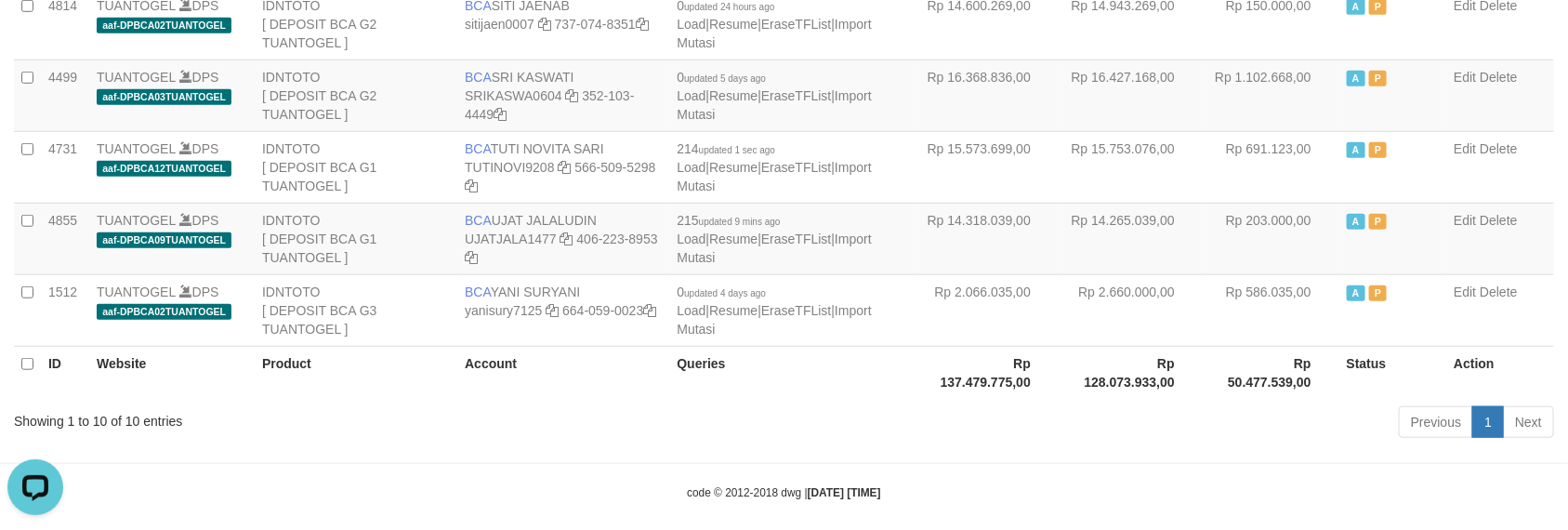 click on "Showing 1 to 10 of 10 entries" at bounding box center [326, 417] 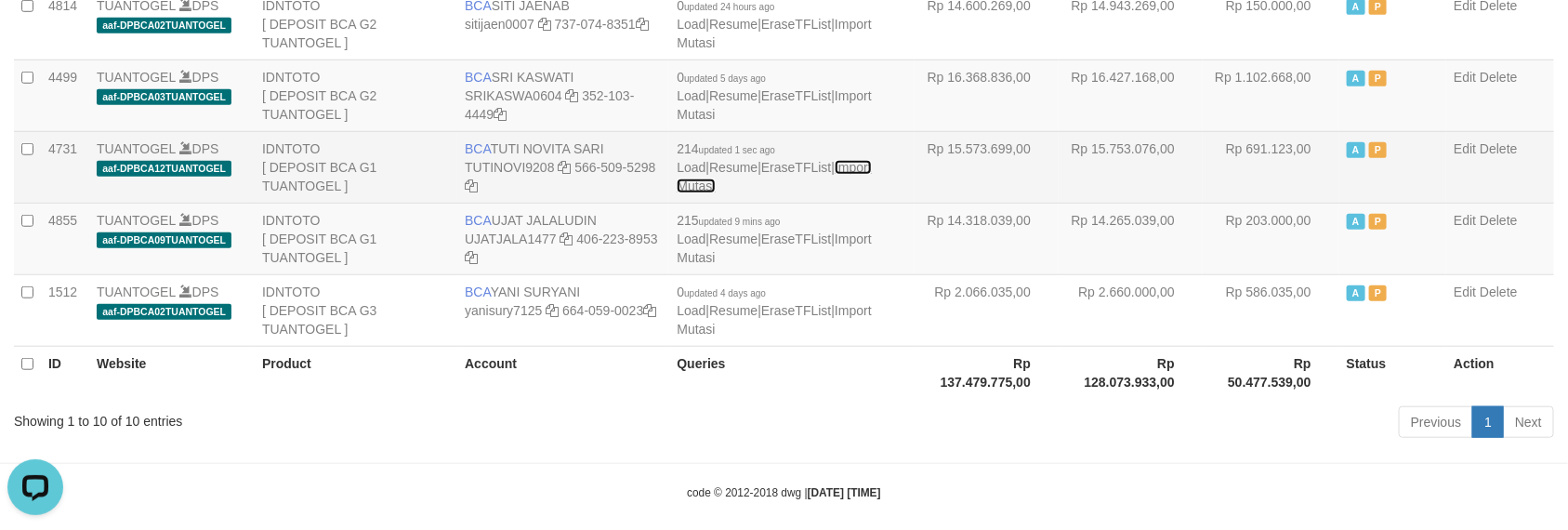 click on "Import Mutasi" at bounding box center (773, 177) 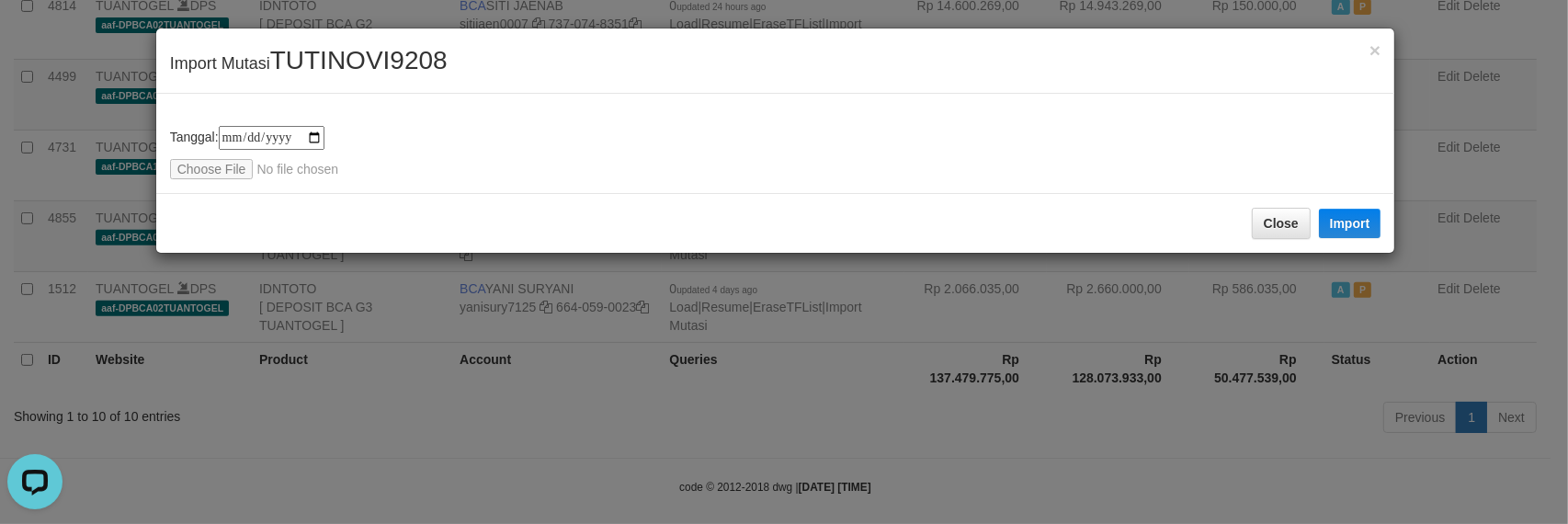 click on "TUTINOVI9208" at bounding box center [358, 60] 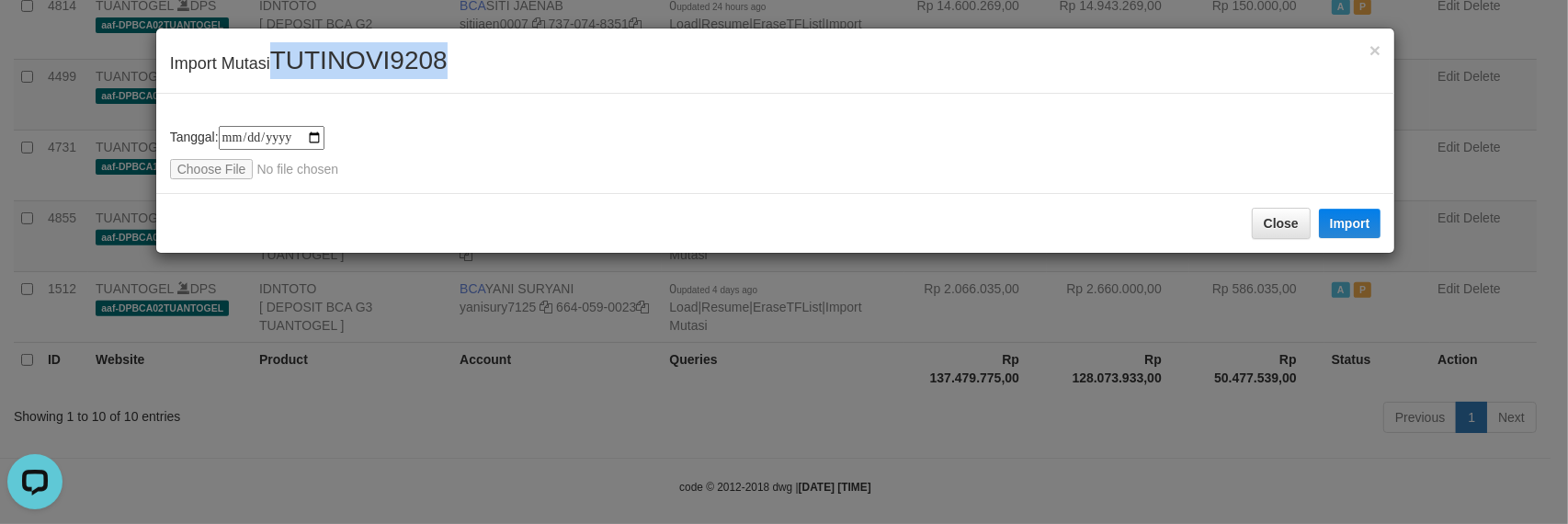 click on "TUTINOVI9208" at bounding box center [358, 60] 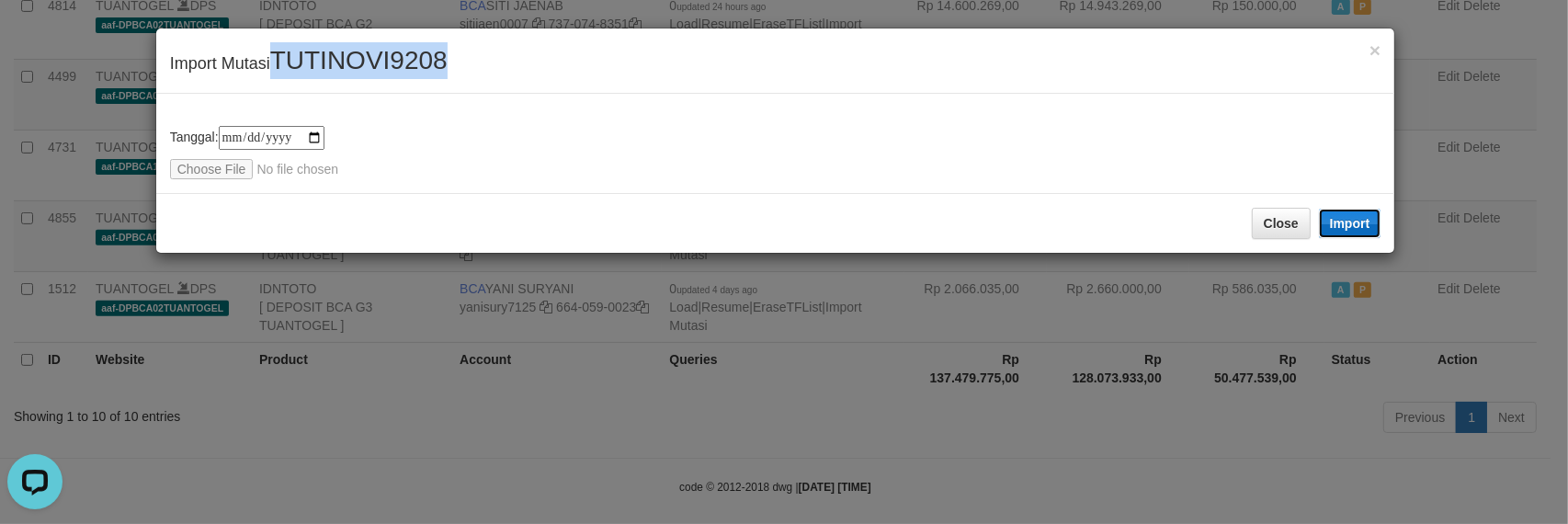 click on "Import" at bounding box center (1350, 223) 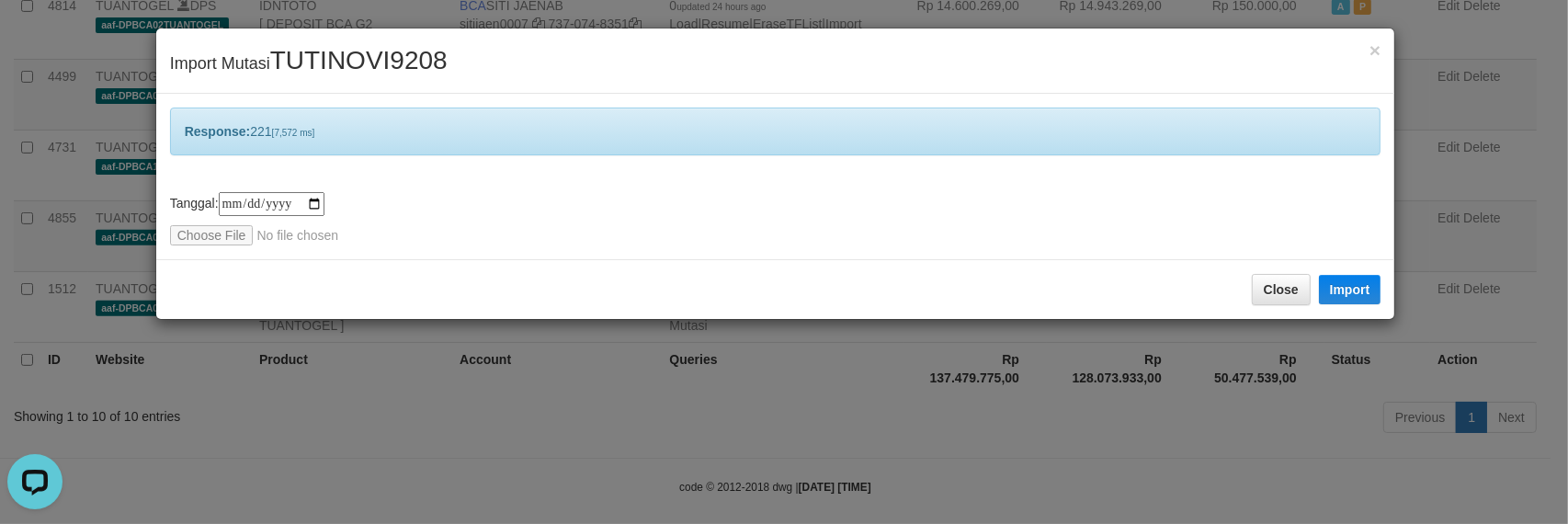 click on "**********" at bounding box center [776, 219] 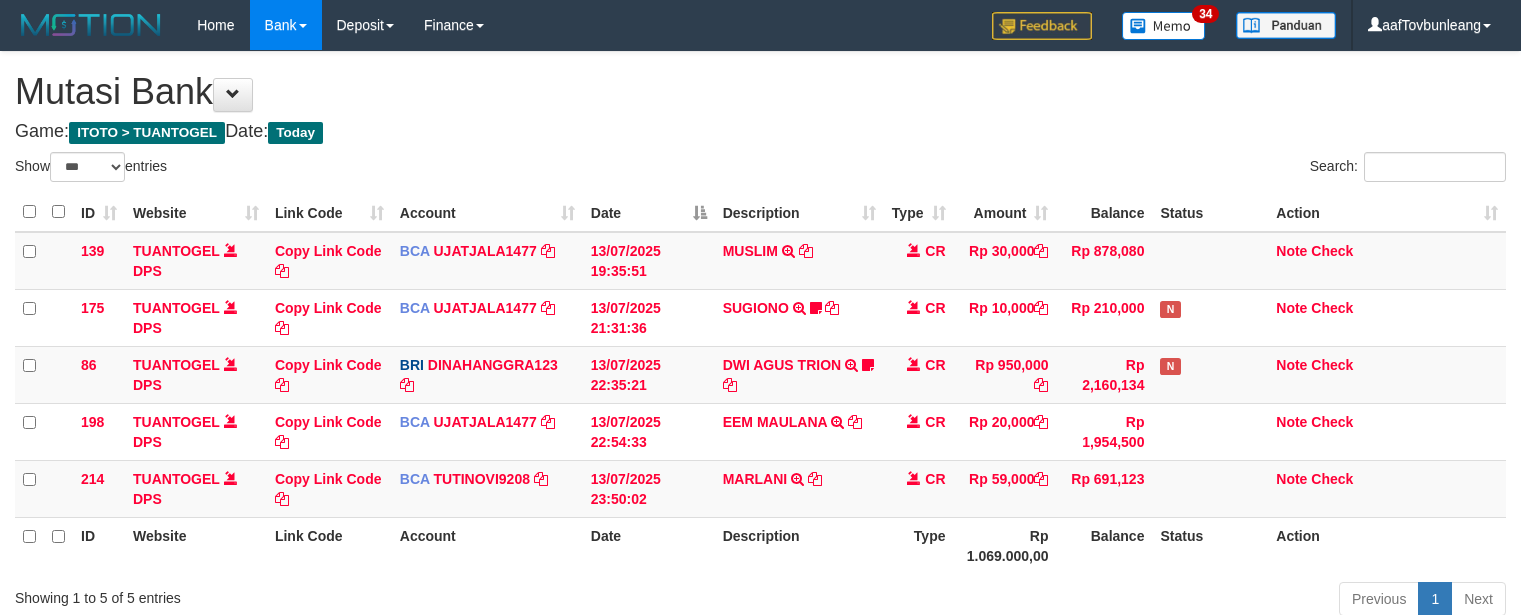 select on "***" 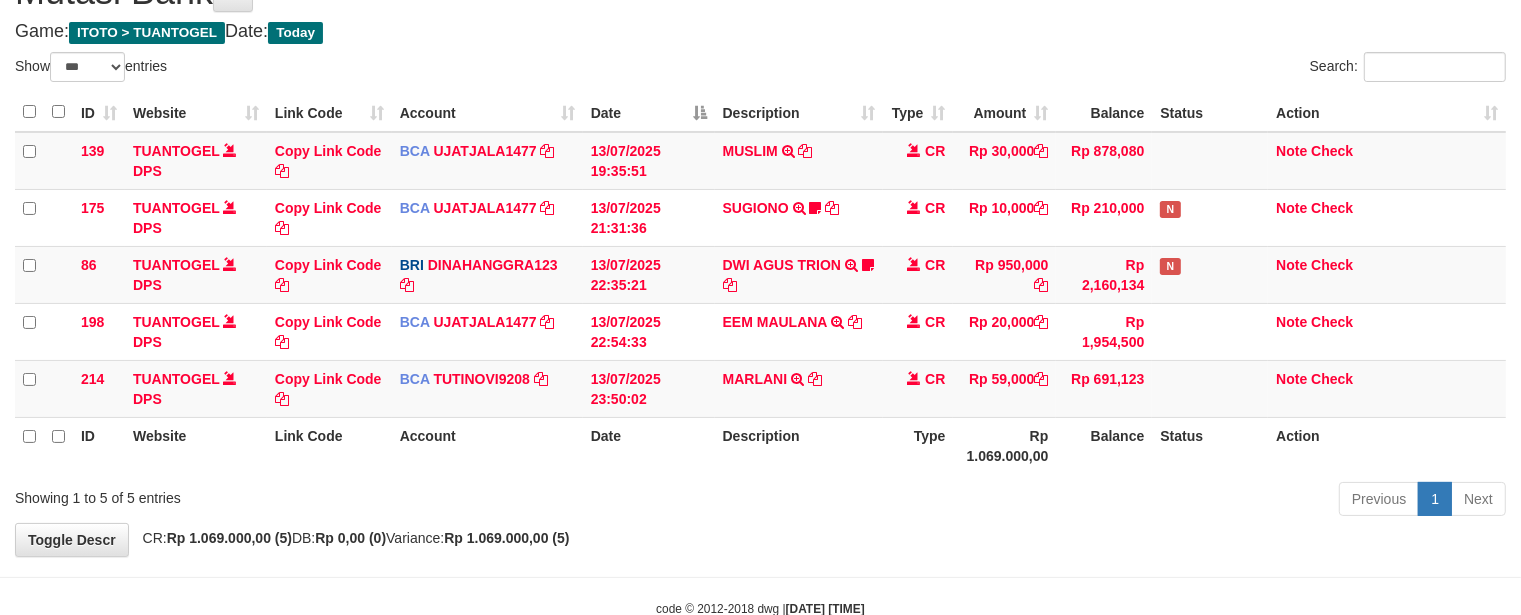 scroll, scrollTop: 97, scrollLeft: 0, axis: vertical 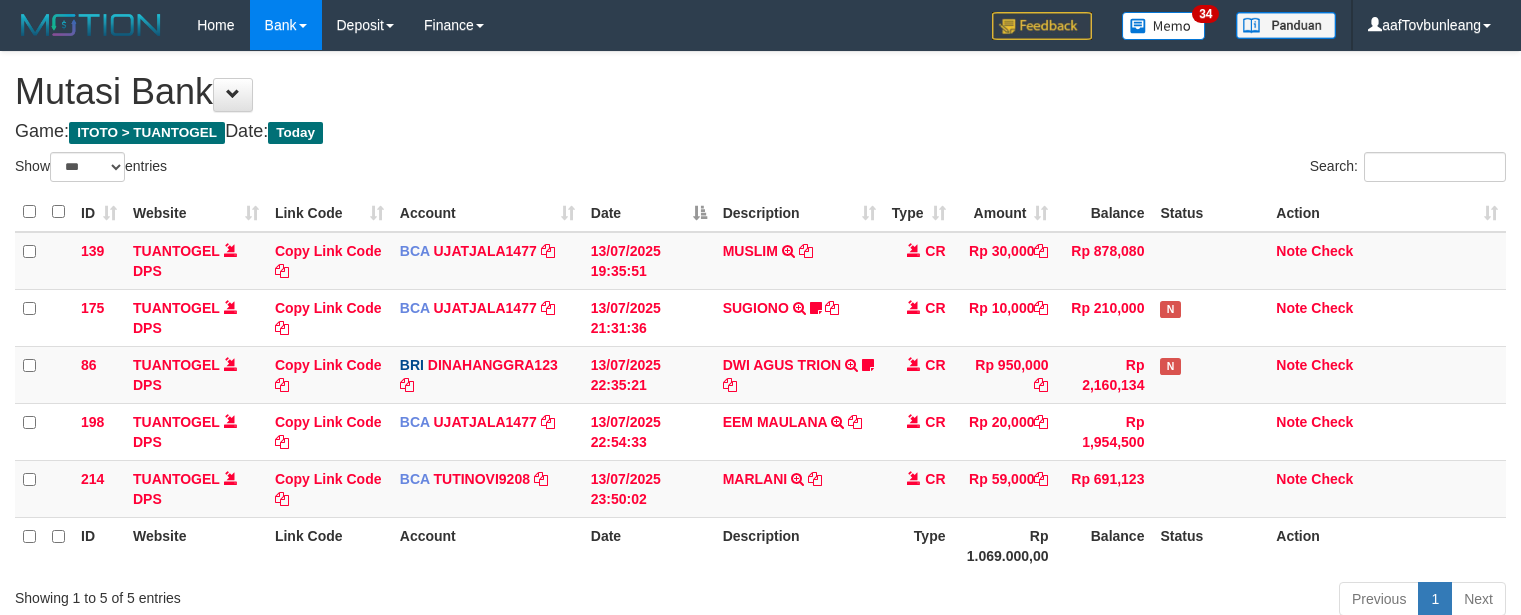 select on "***" 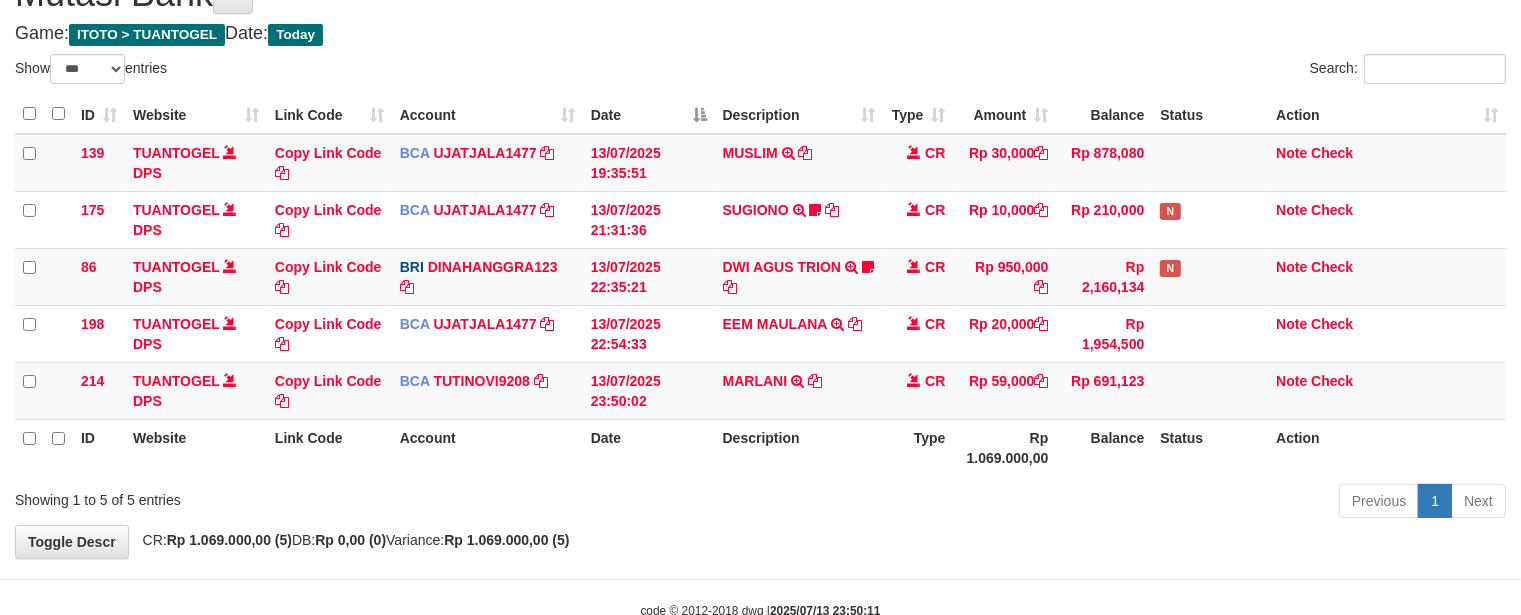 scroll, scrollTop: 97, scrollLeft: 0, axis: vertical 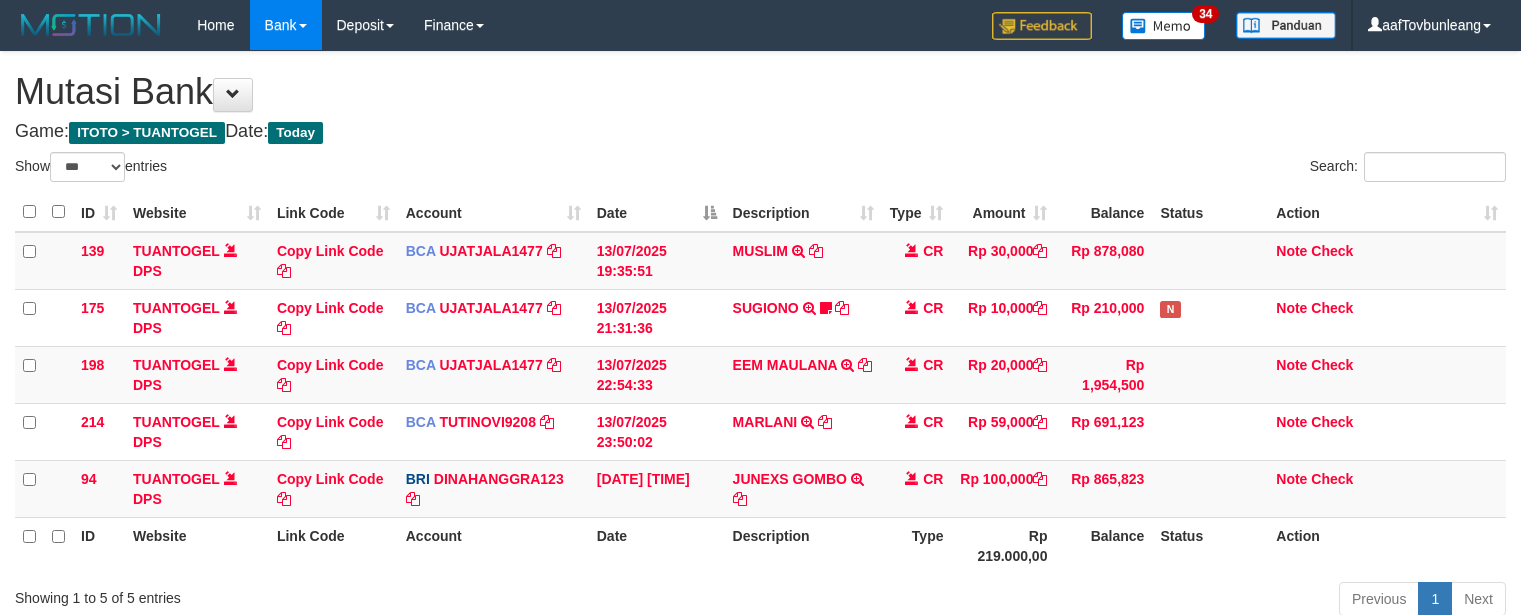 select on "***" 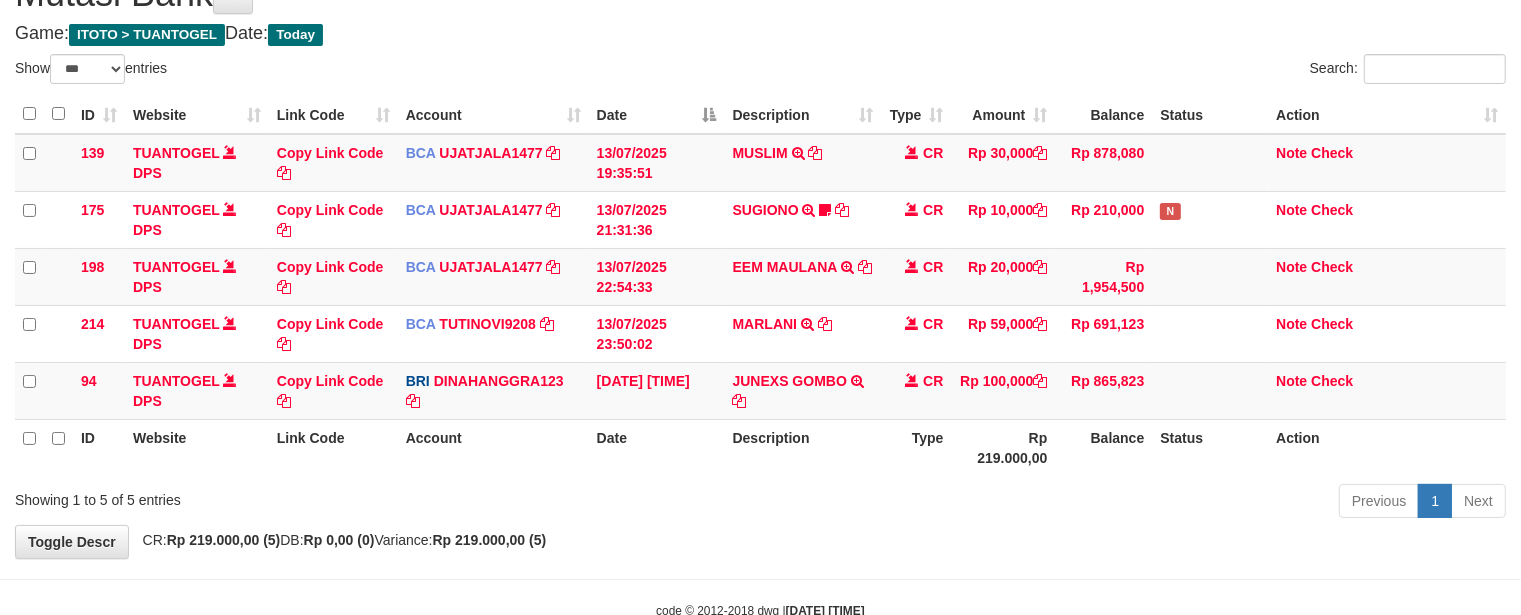 scroll, scrollTop: 97, scrollLeft: 0, axis: vertical 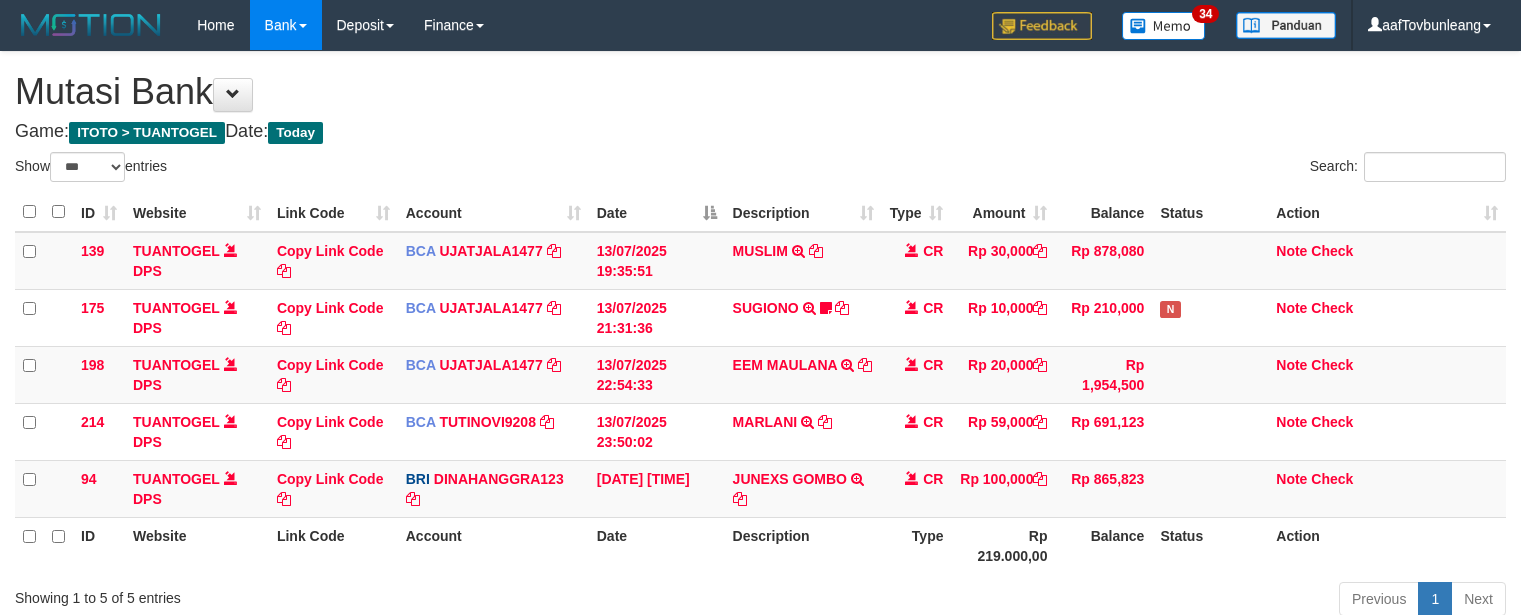 select on "***" 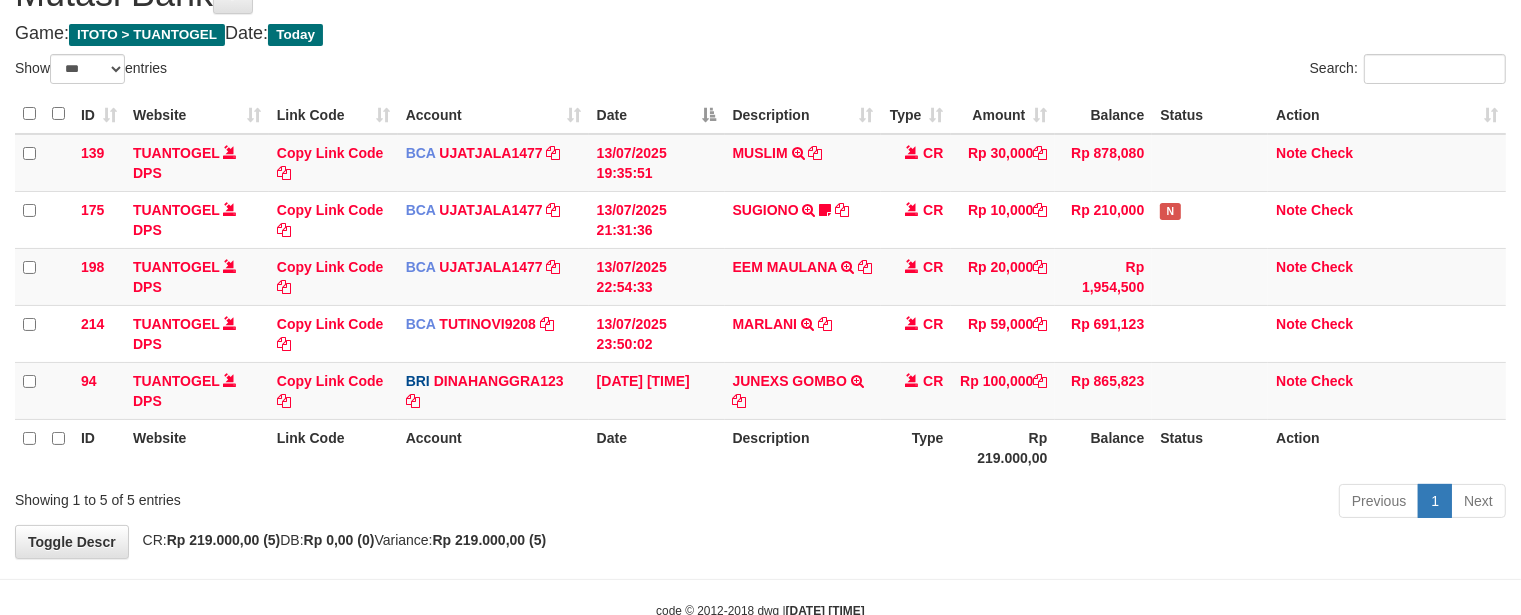 scroll, scrollTop: 97, scrollLeft: 0, axis: vertical 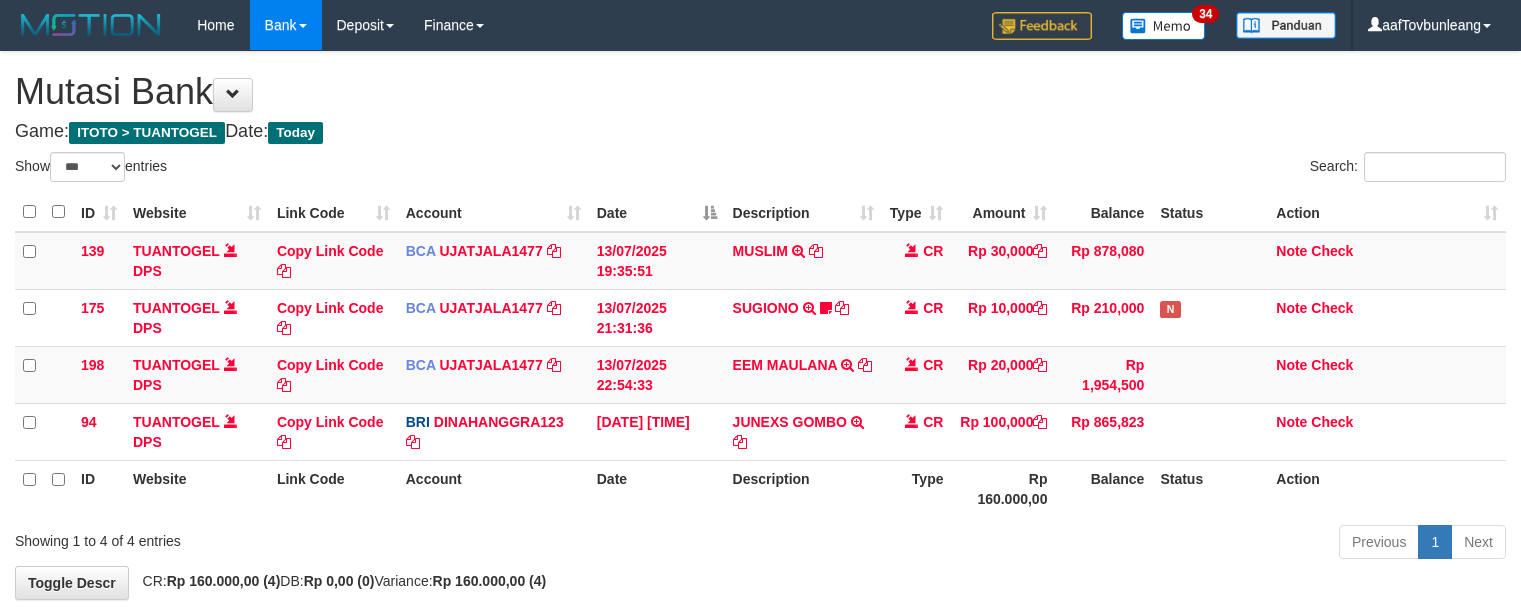 select on "***" 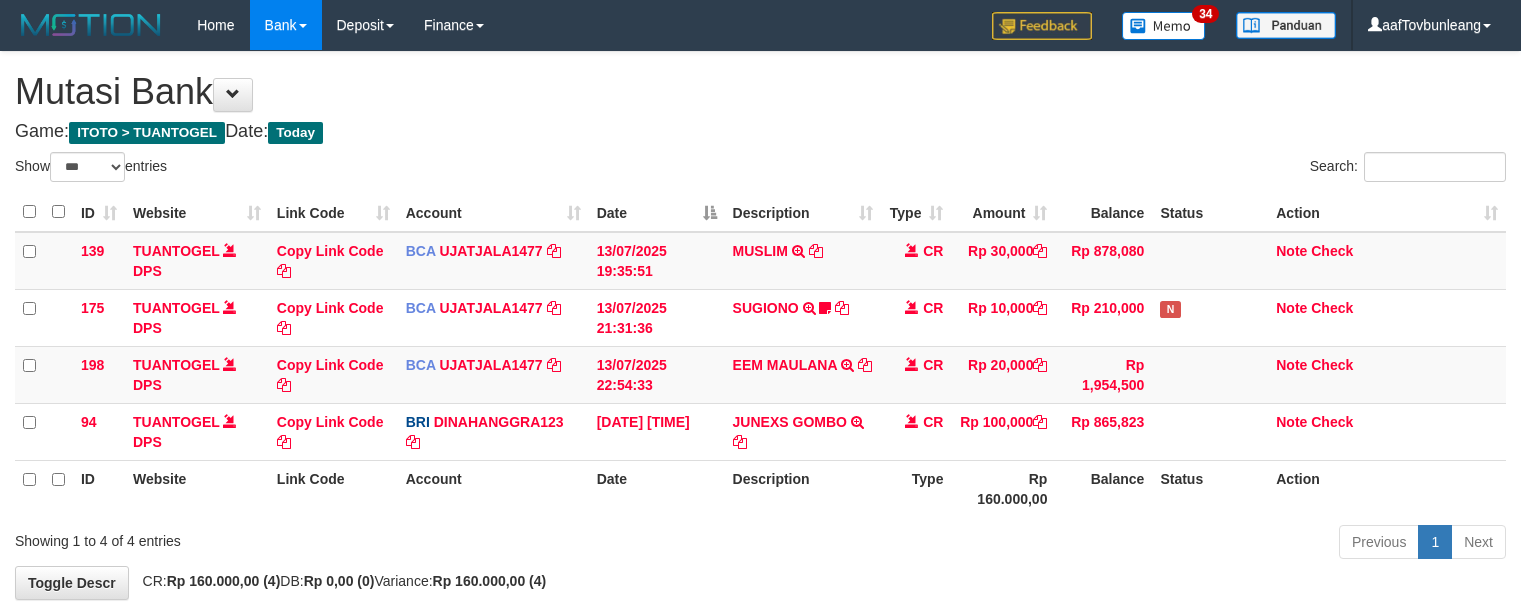 scroll, scrollTop: 97, scrollLeft: 0, axis: vertical 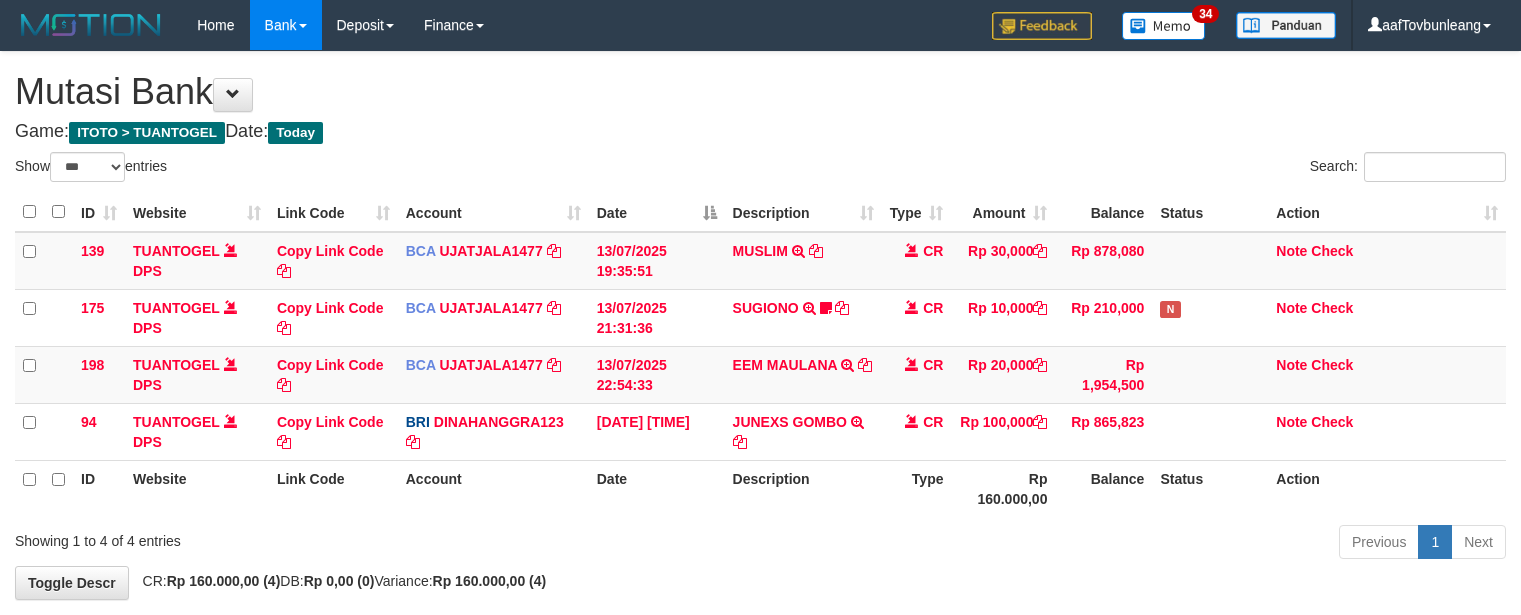 select on "***" 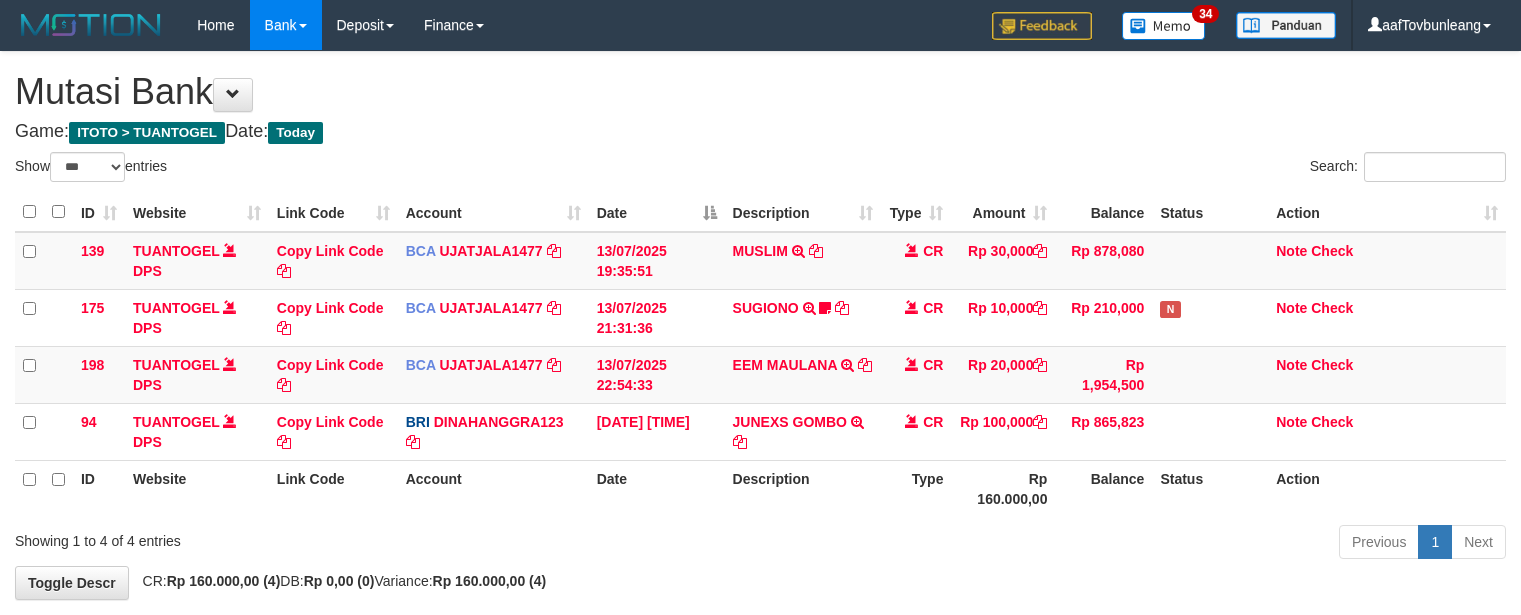 scroll, scrollTop: 97, scrollLeft: 0, axis: vertical 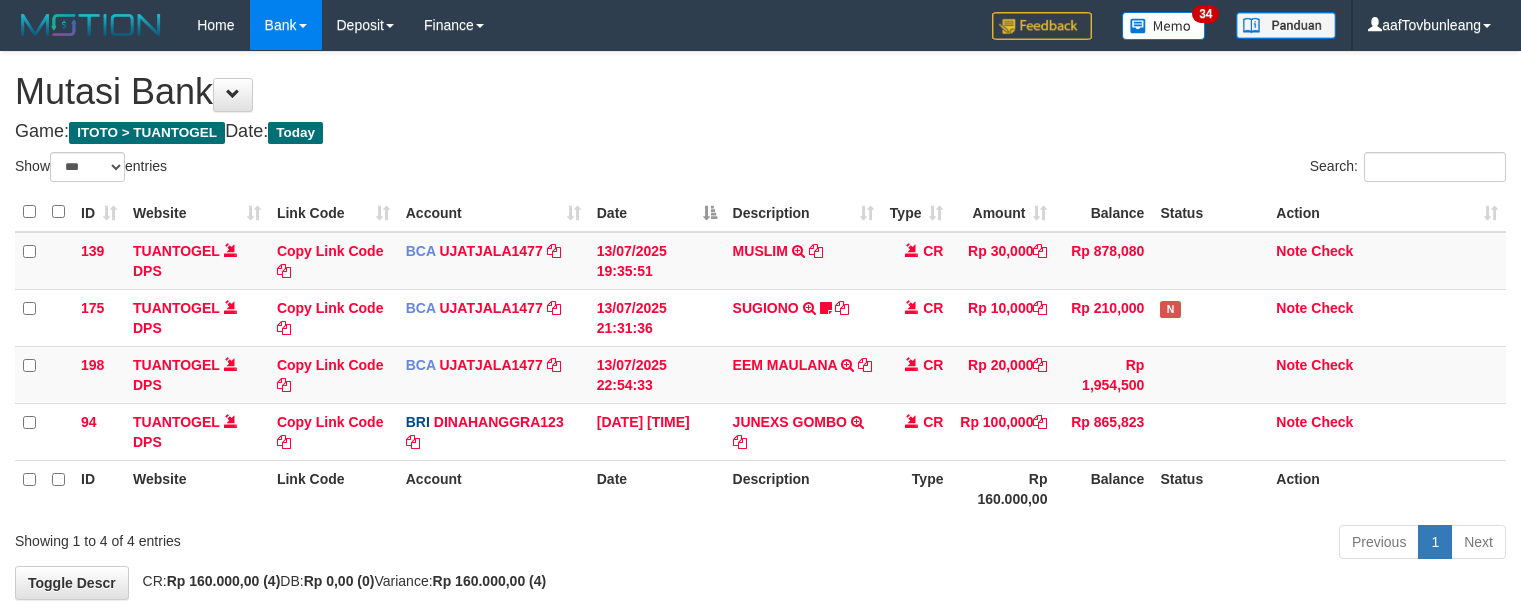 select on "***" 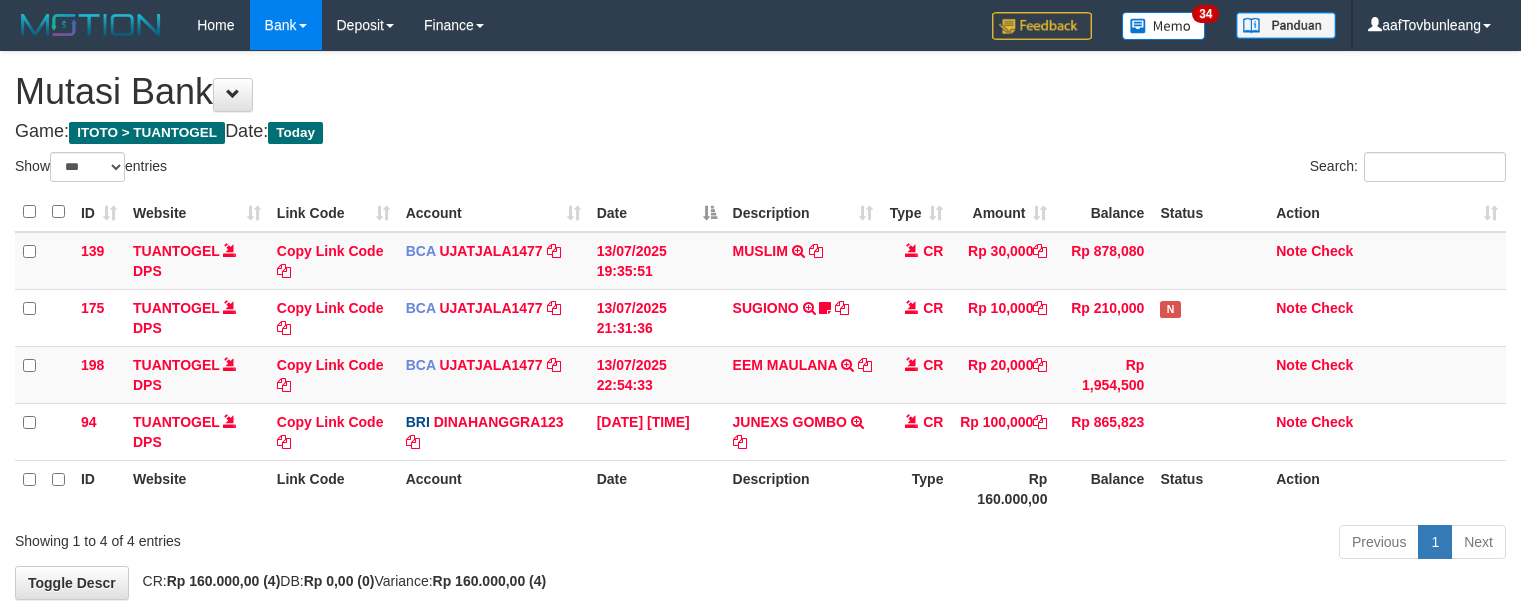 scroll, scrollTop: 97, scrollLeft: 0, axis: vertical 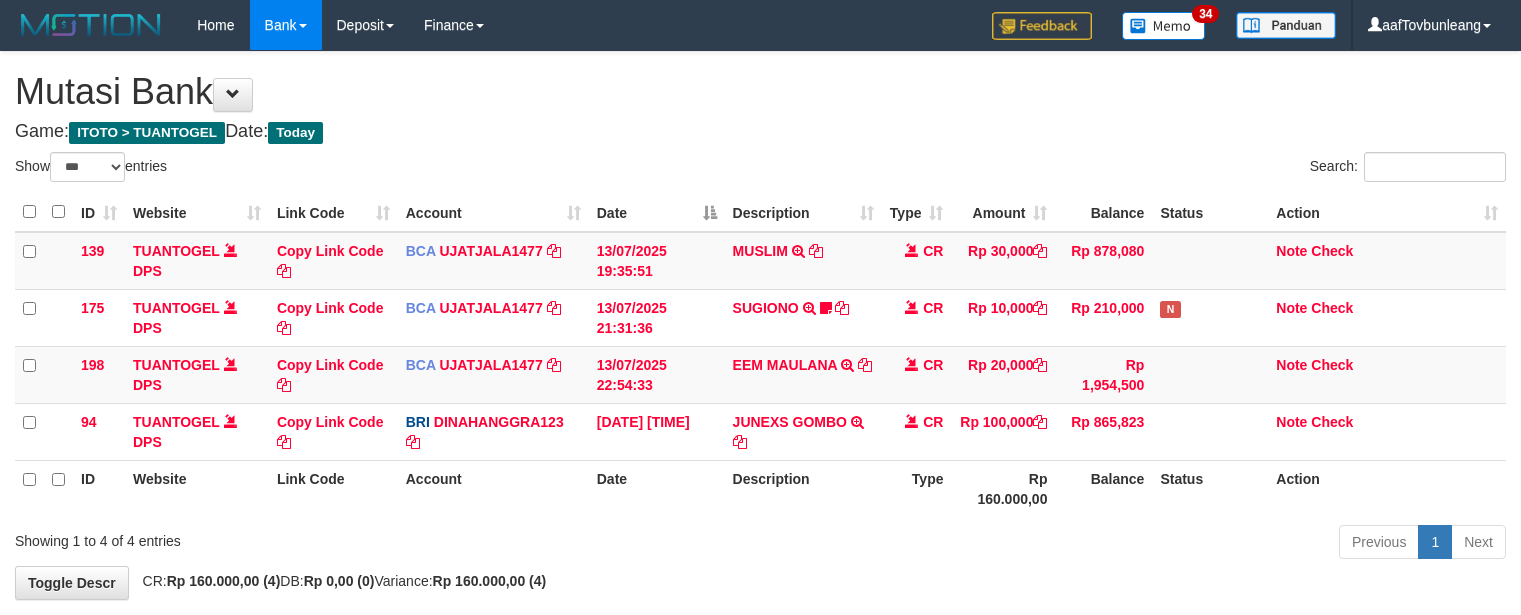 select on "***" 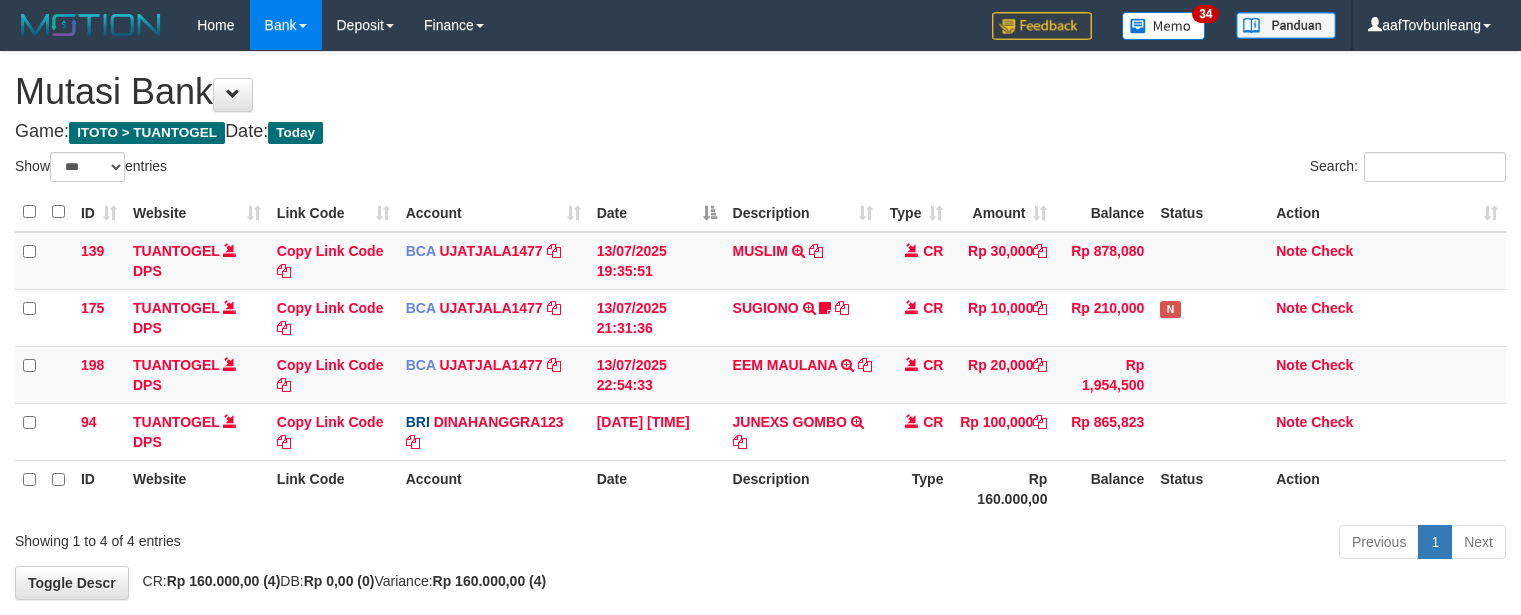 scroll, scrollTop: 97, scrollLeft: 0, axis: vertical 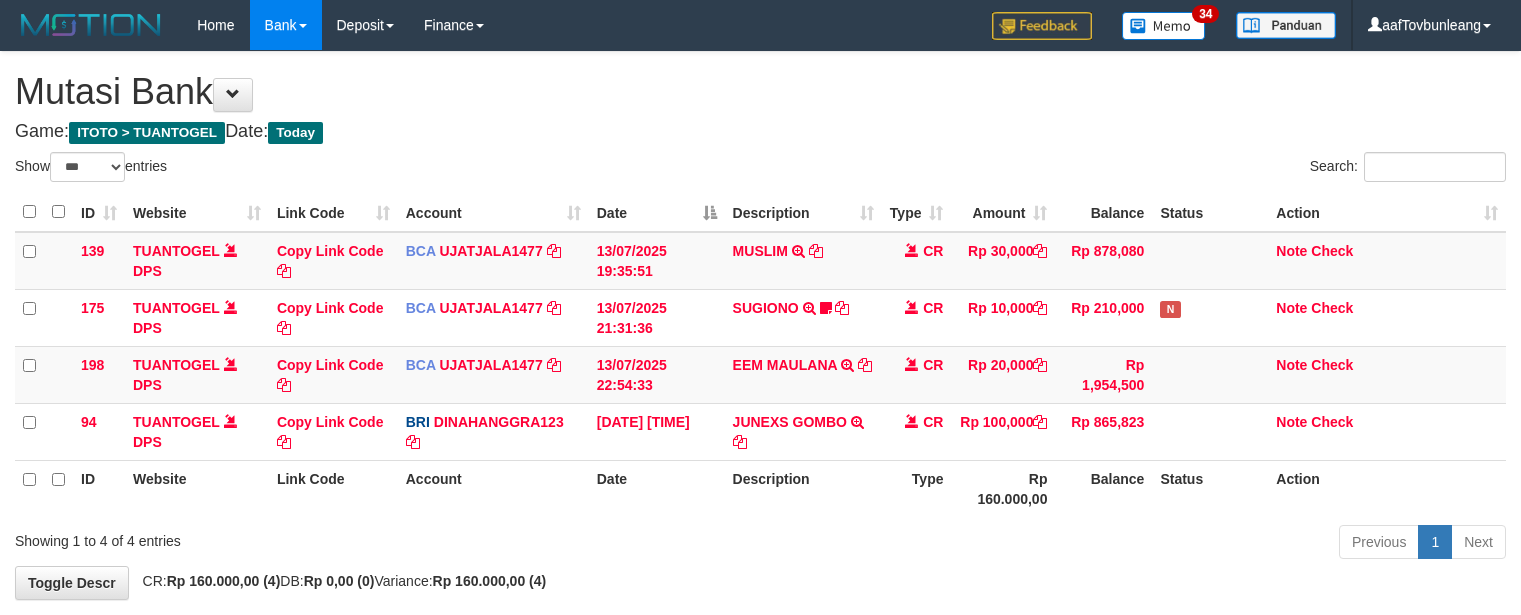 select on "***" 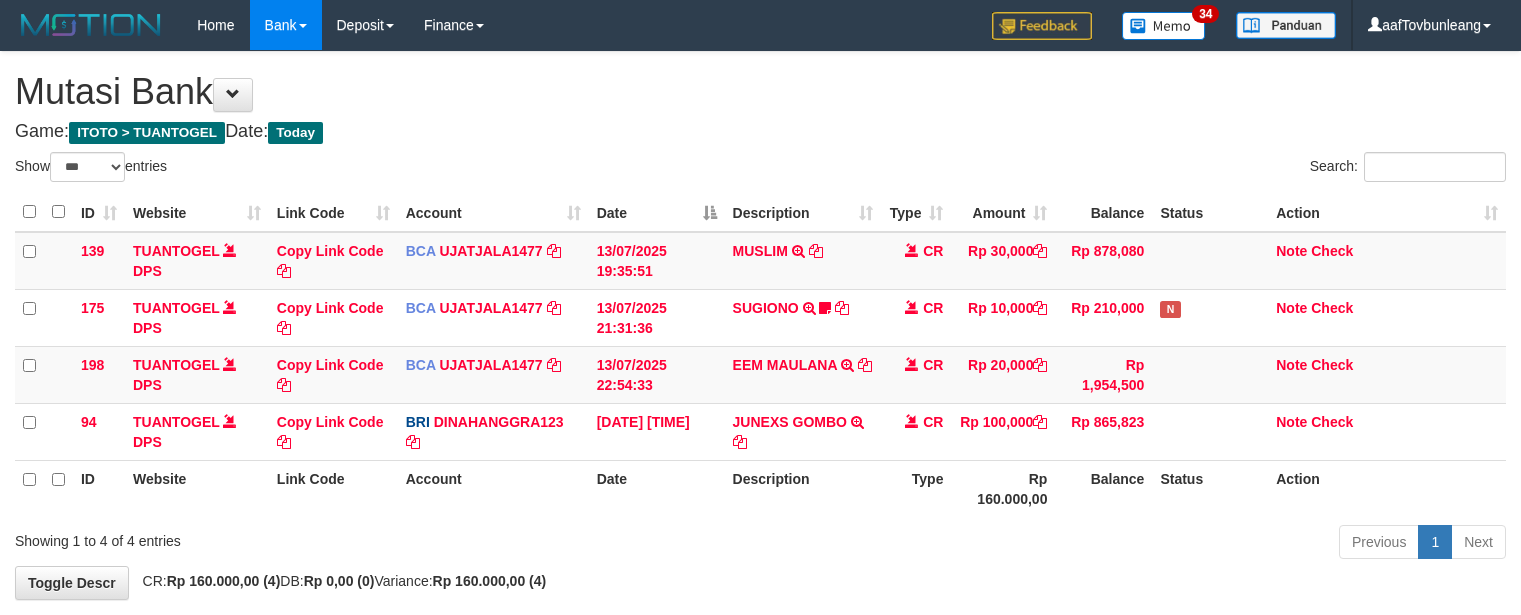 scroll, scrollTop: 97, scrollLeft: 0, axis: vertical 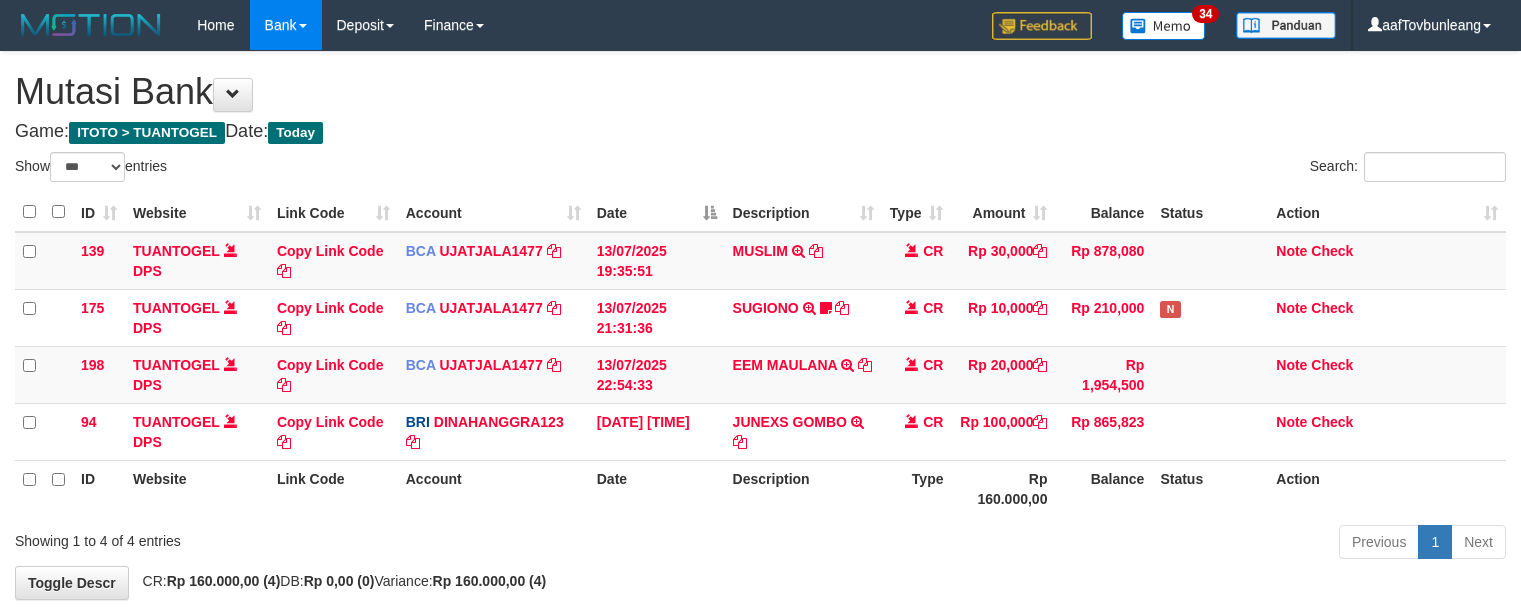 select on "***" 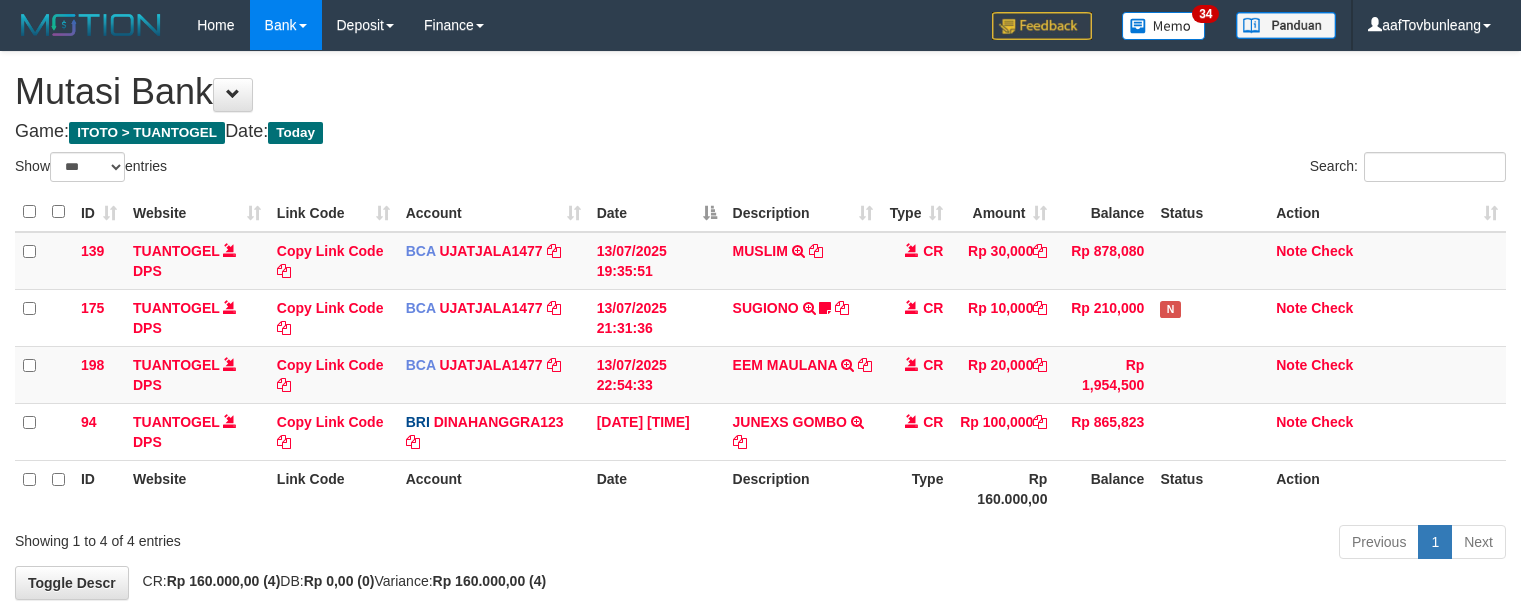 scroll, scrollTop: 97, scrollLeft: 0, axis: vertical 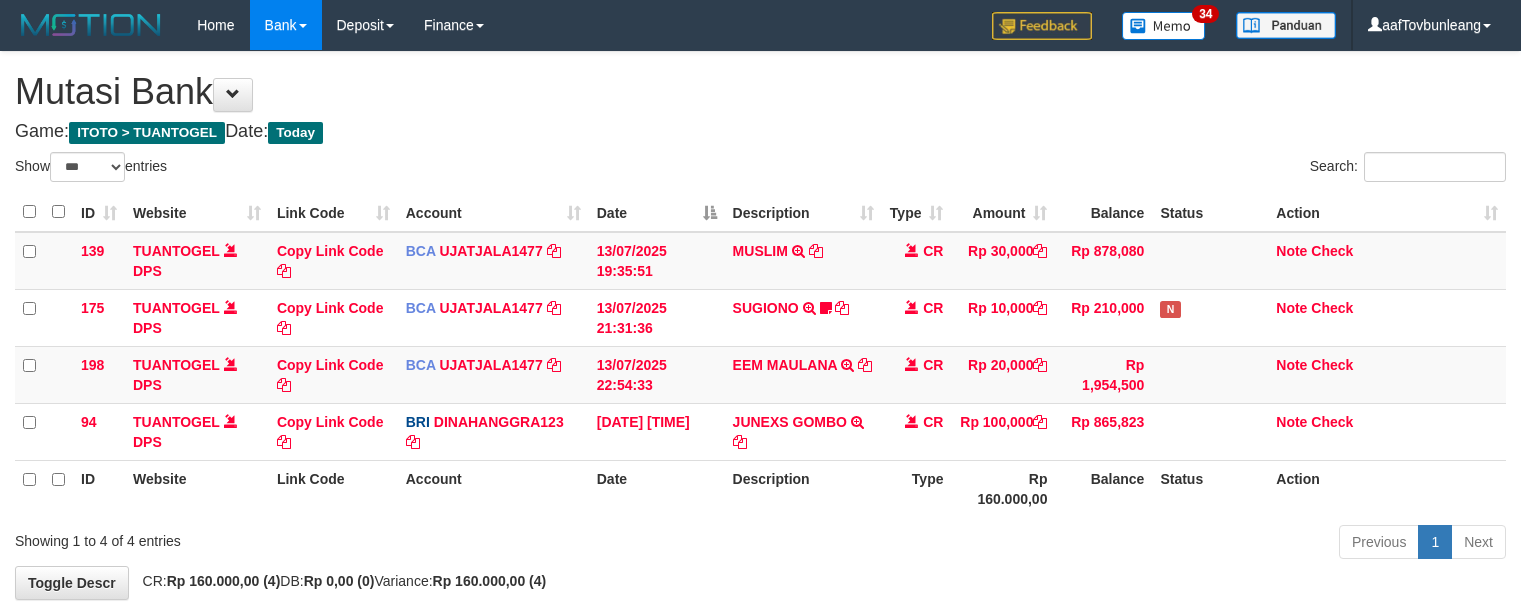 select on "***" 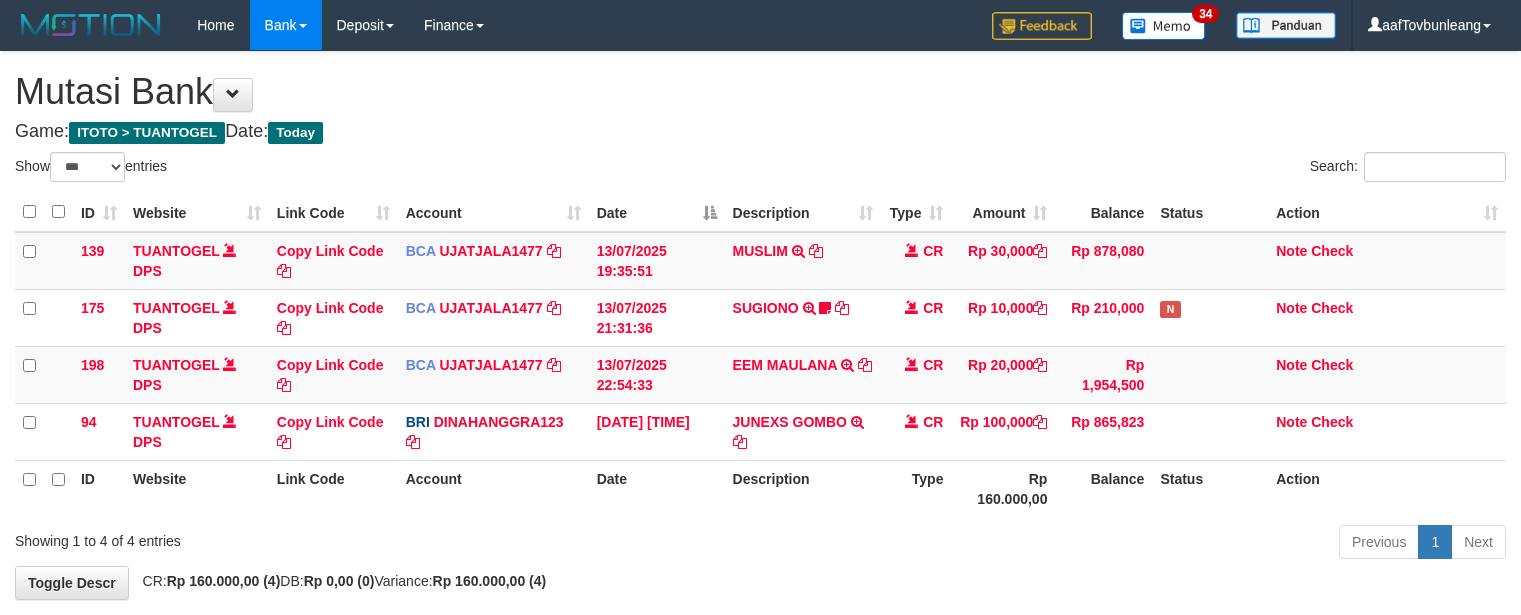 scroll, scrollTop: 97, scrollLeft: 0, axis: vertical 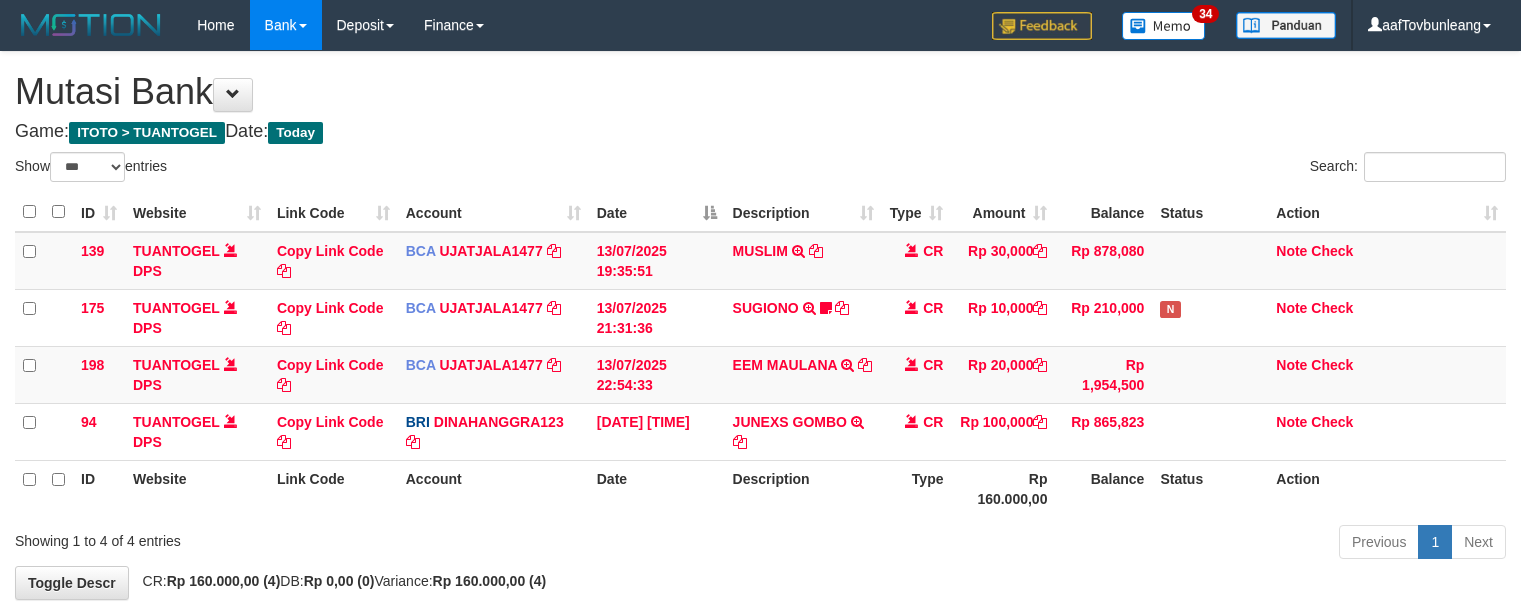 select on "***" 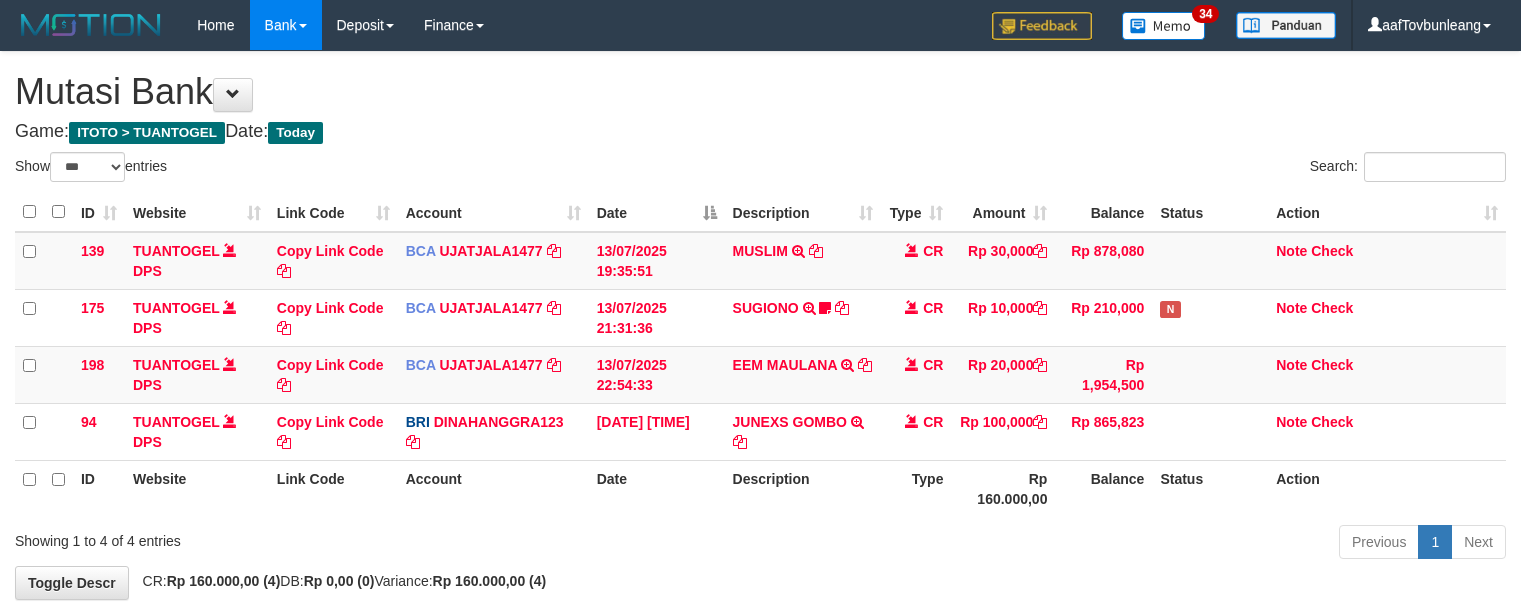 scroll, scrollTop: 97, scrollLeft: 0, axis: vertical 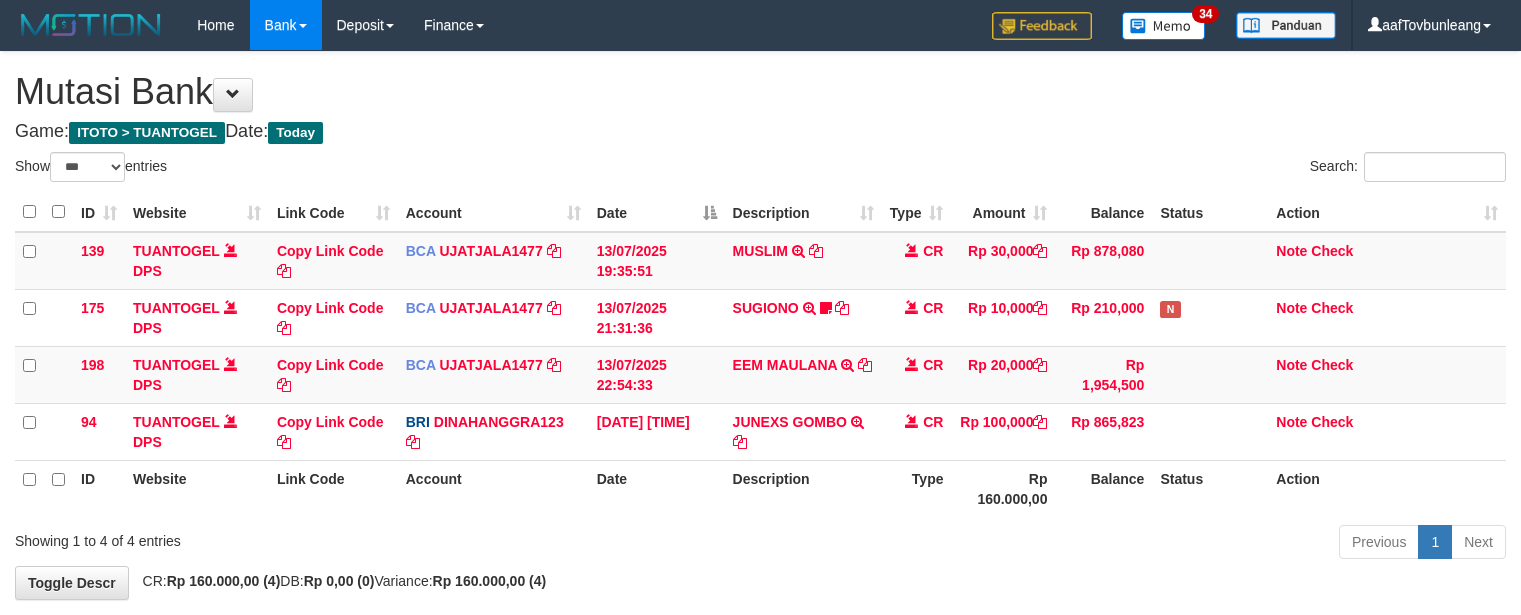 select on "***" 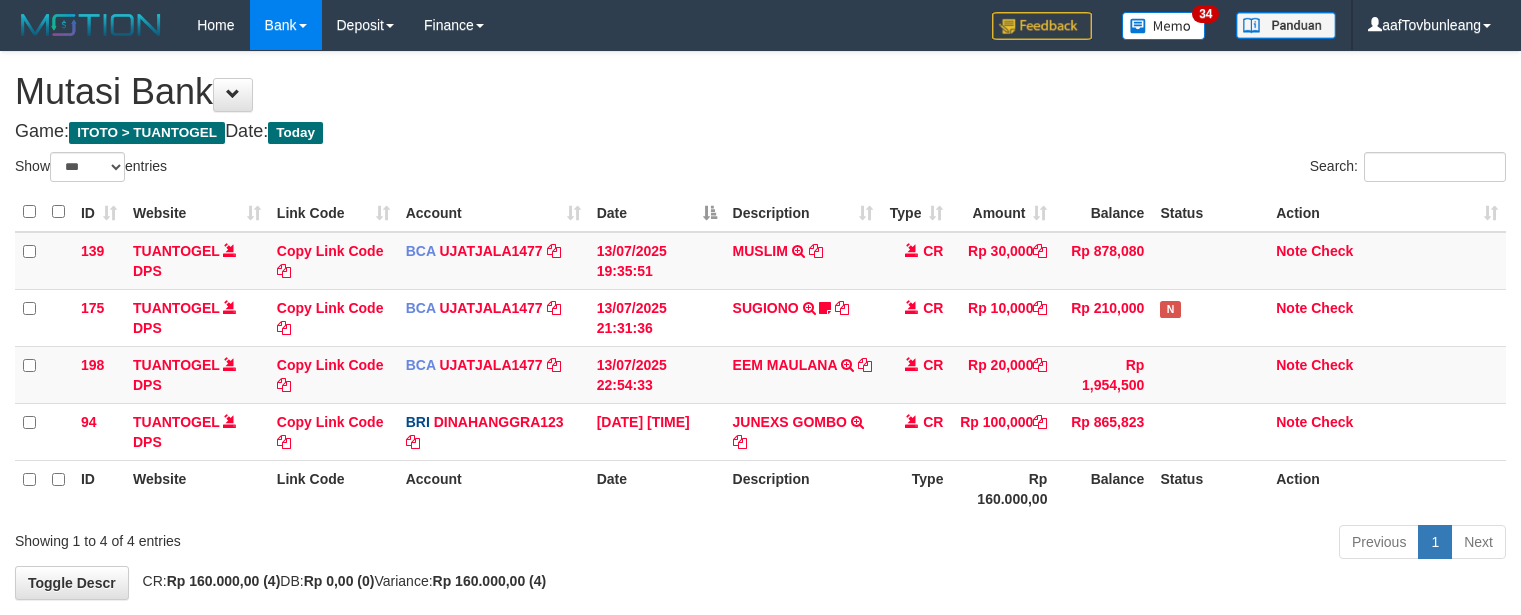 scroll, scrollTop: 97, scrollLeft: 0, axis: vertical 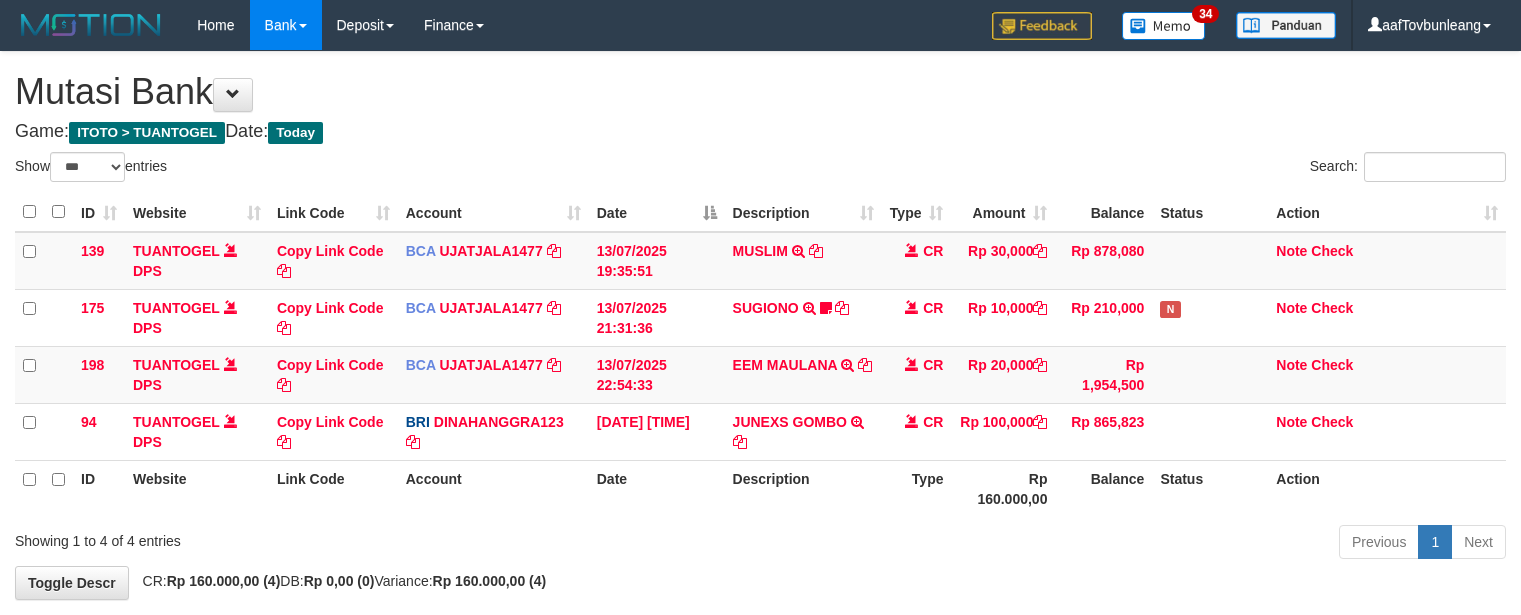 select on "***" 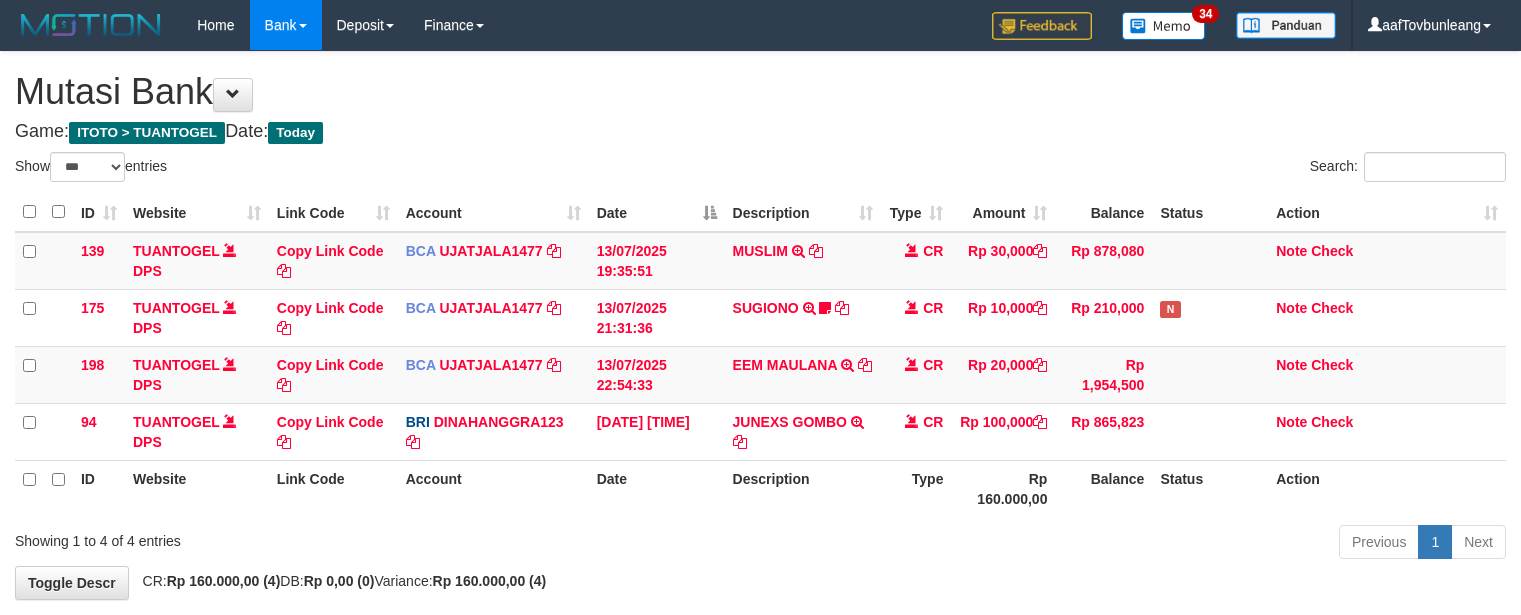 scroll, scrollTop: 97, scrollLeft: 0, axis: vertical 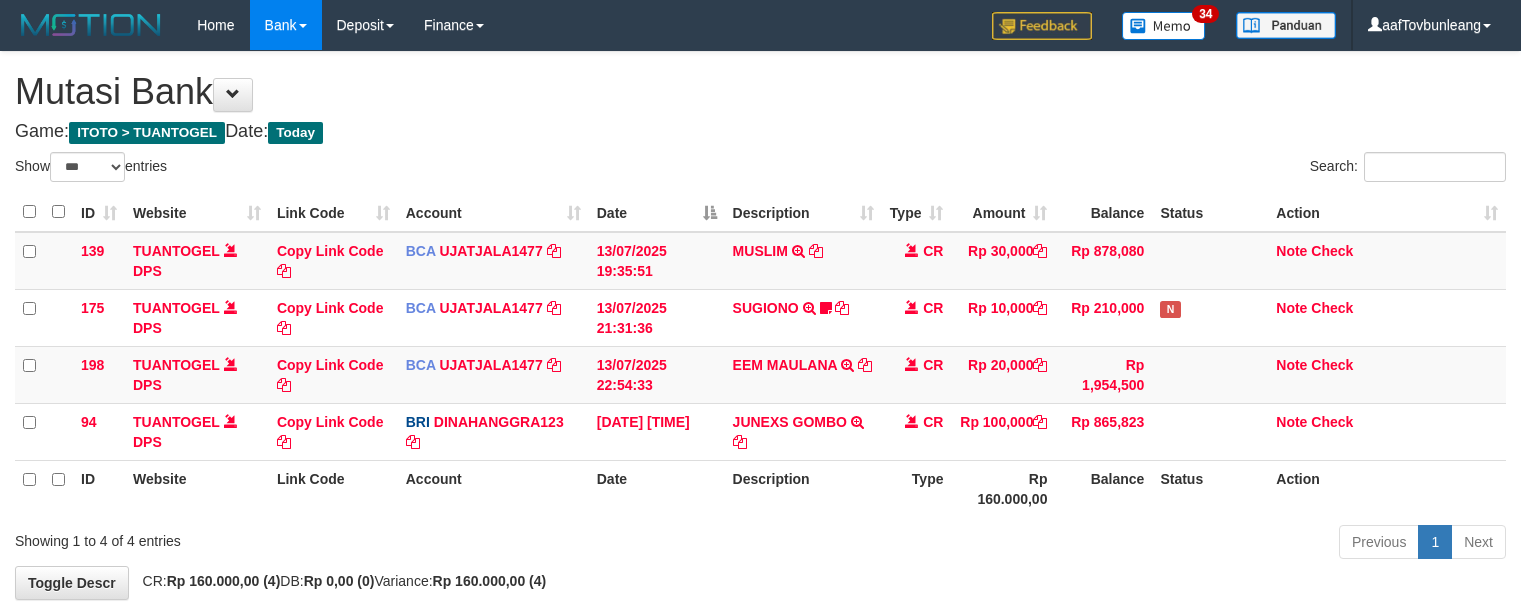 select on "***" 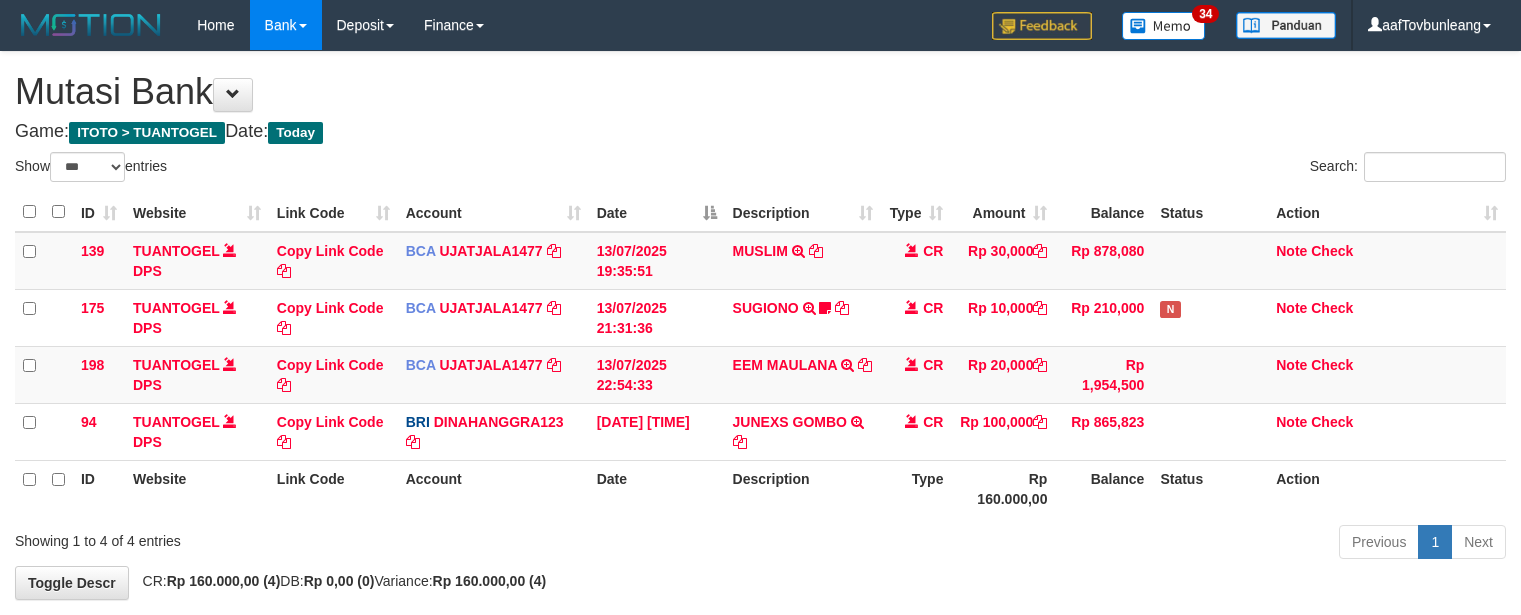 scroll, scrollTop: 97, scrollLeft: 0, axis: vertical 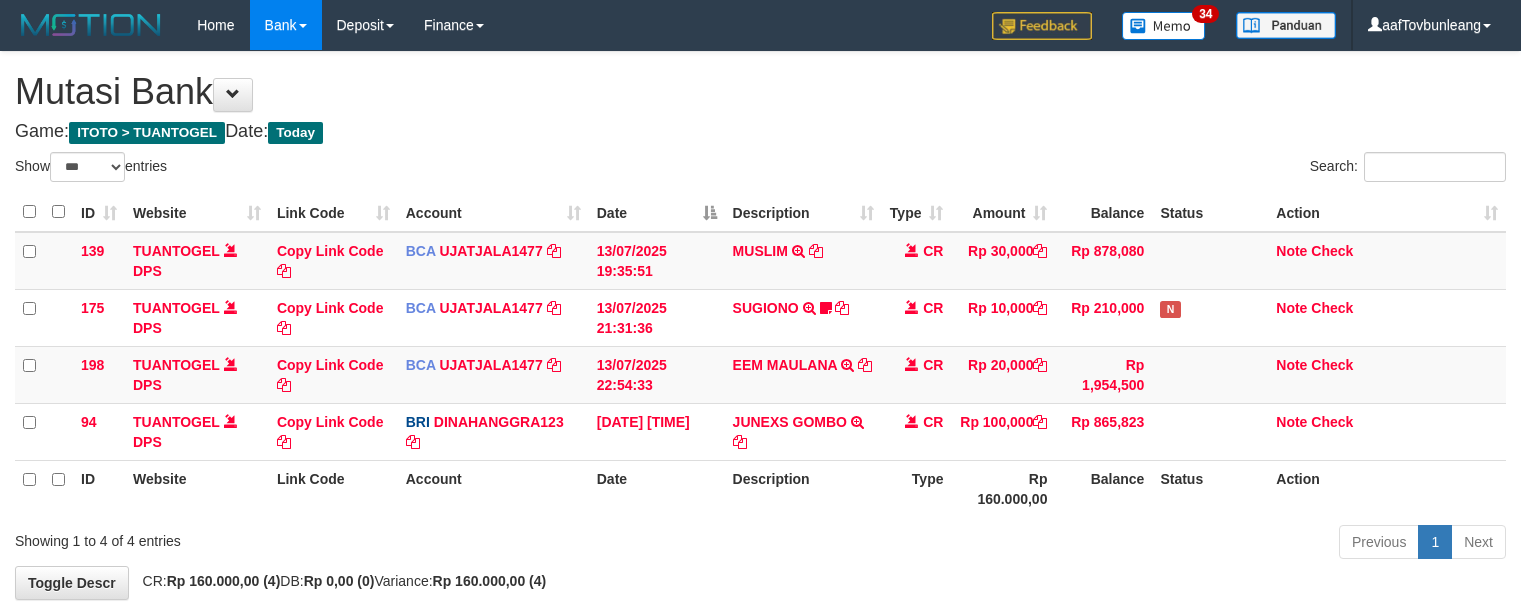 select on "***" 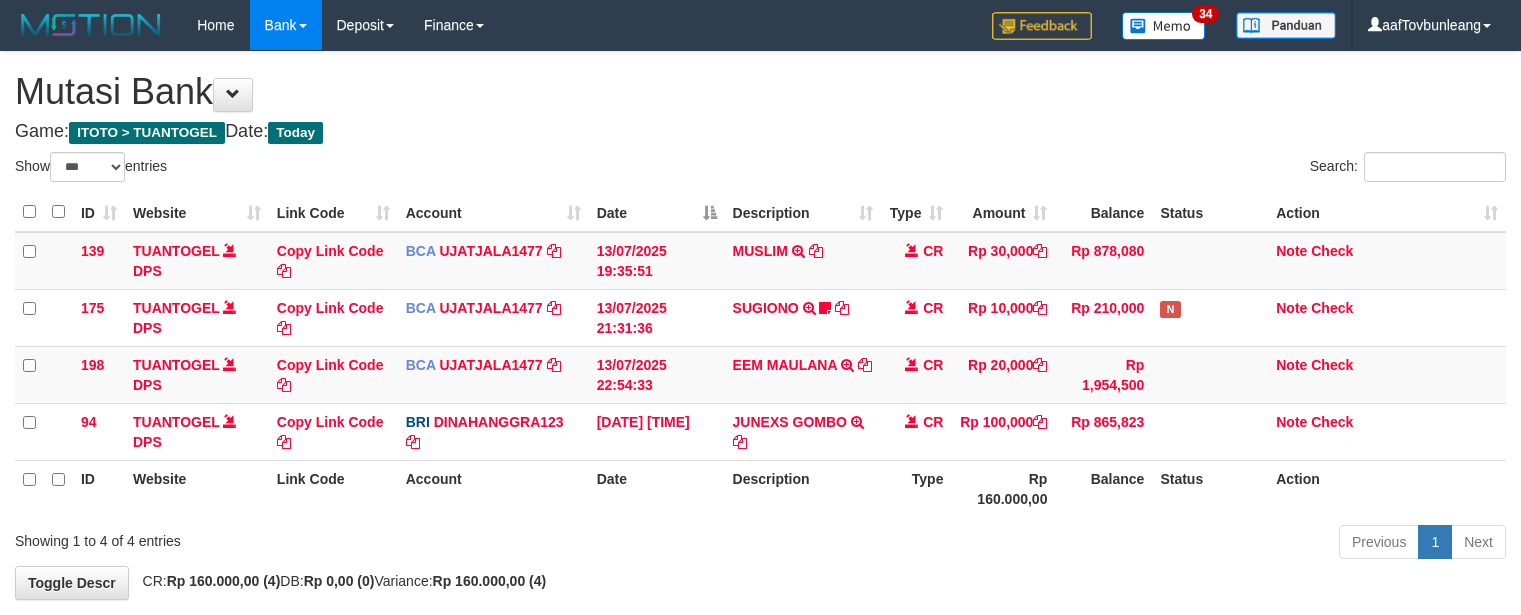 scroll, scrollTop: 97, scrollLeft: 0, axis: vertical 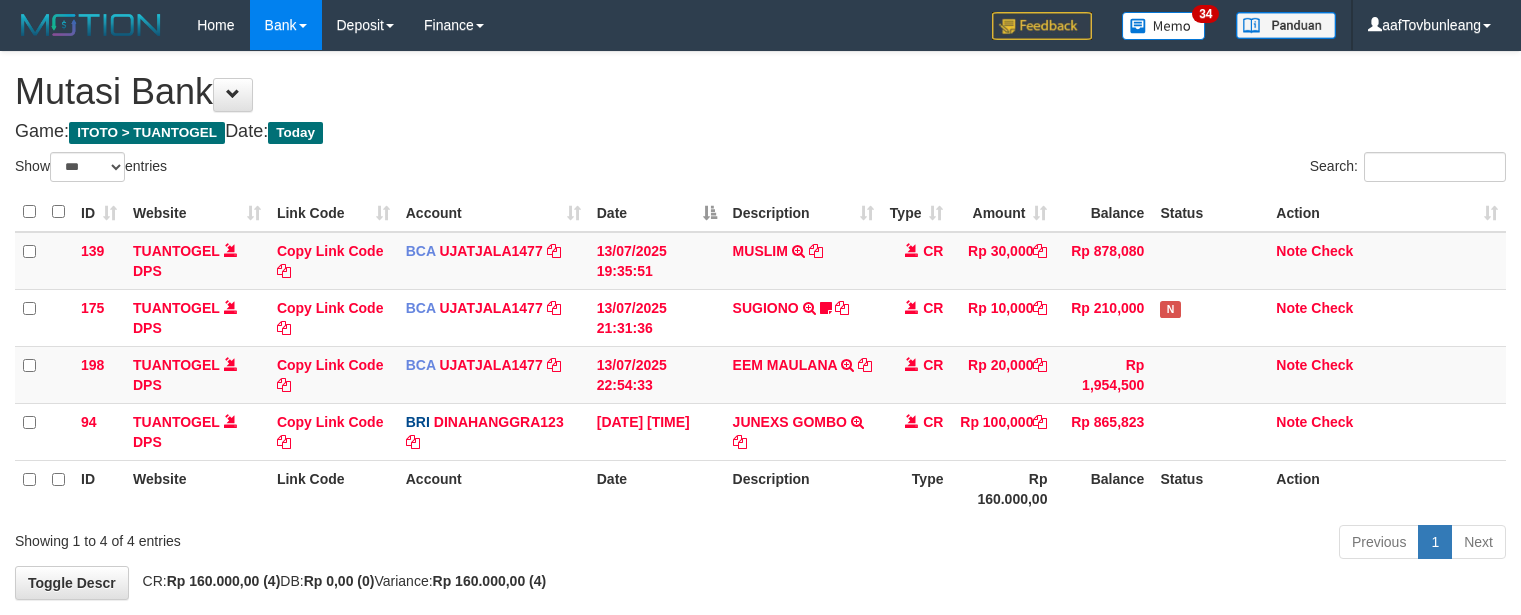 select on "***" 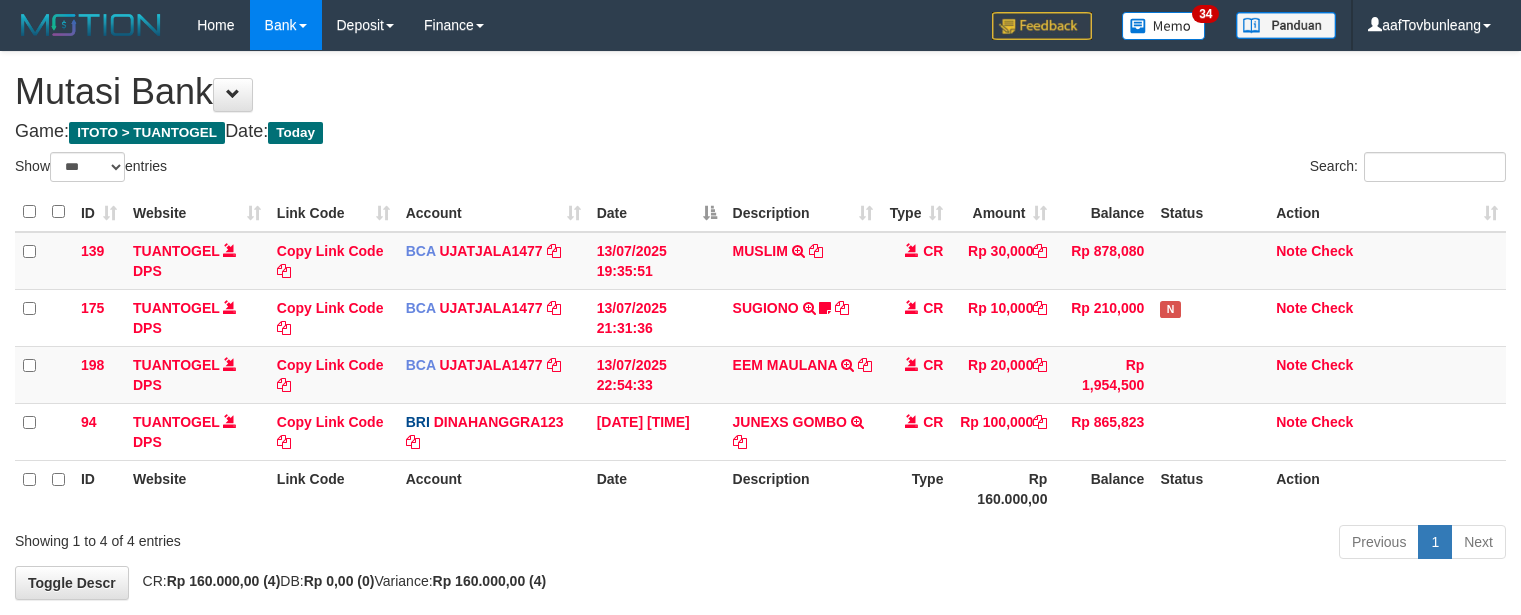 scroll, scrollTop: 97, scrollLeft: 0, axis: vertical 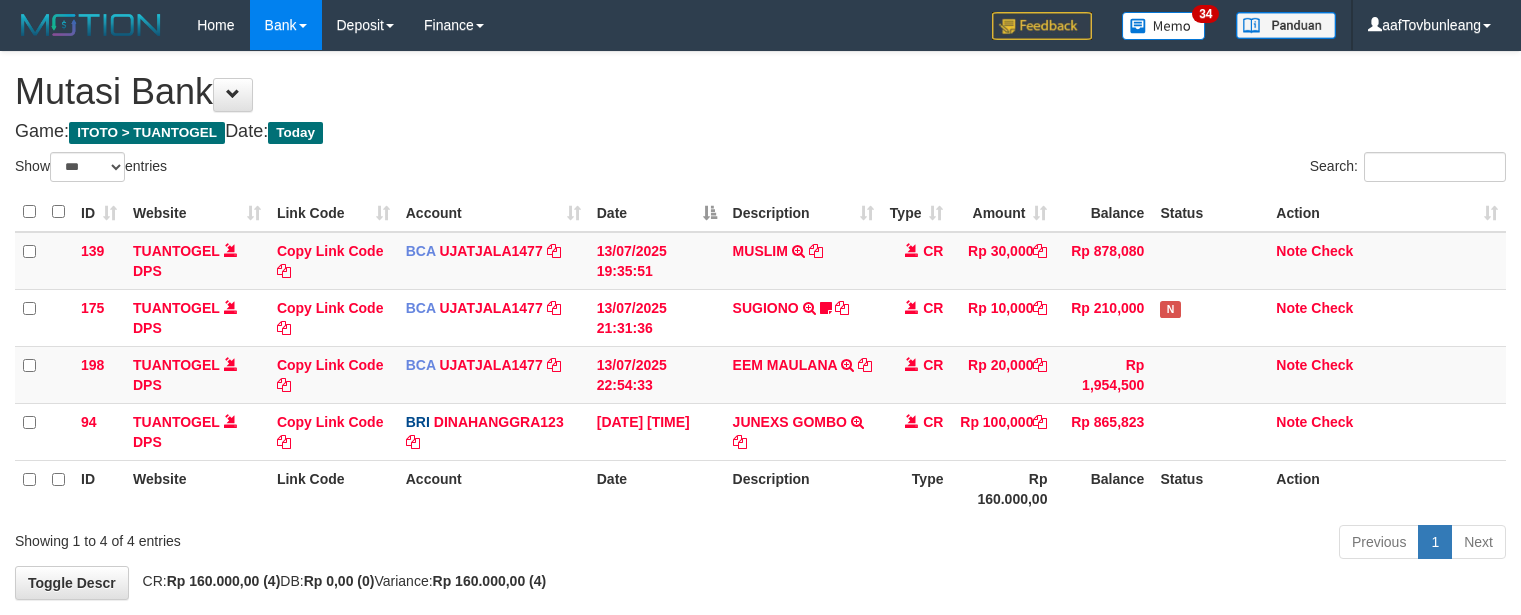 select on "***" 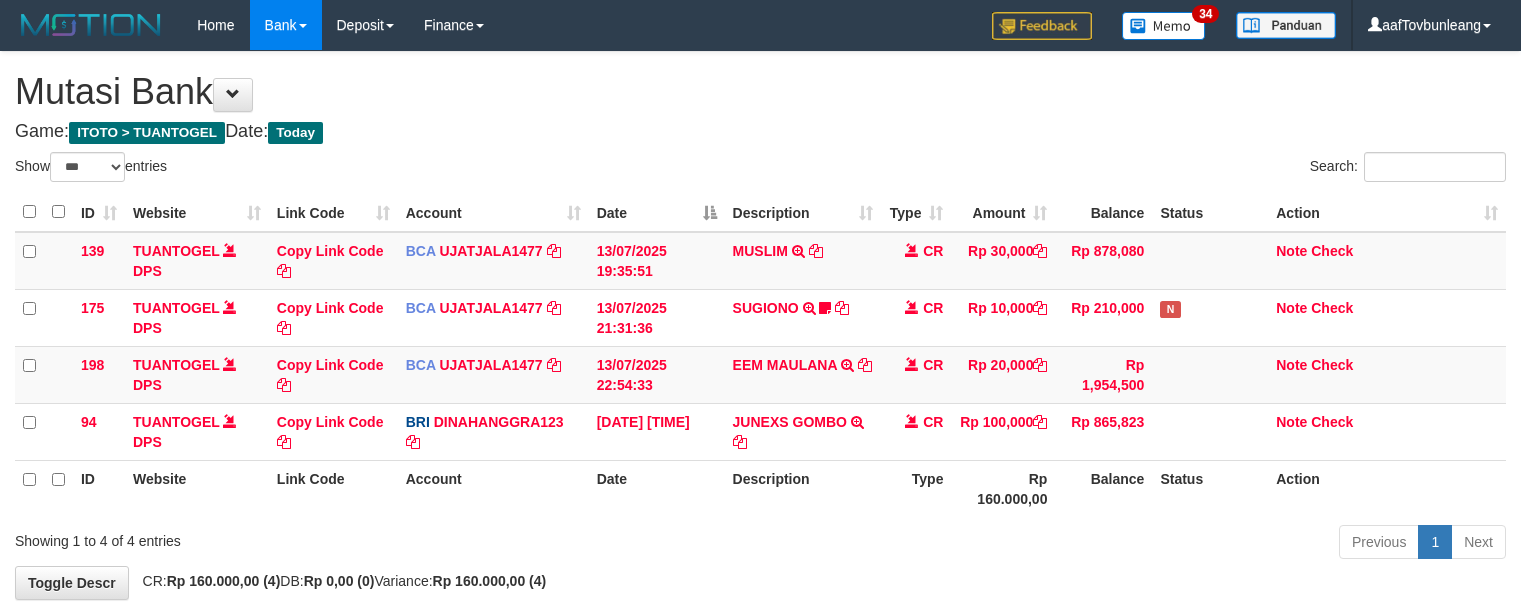scroll, scrollTop: 97, scrollLeft: 0, axis: vertical 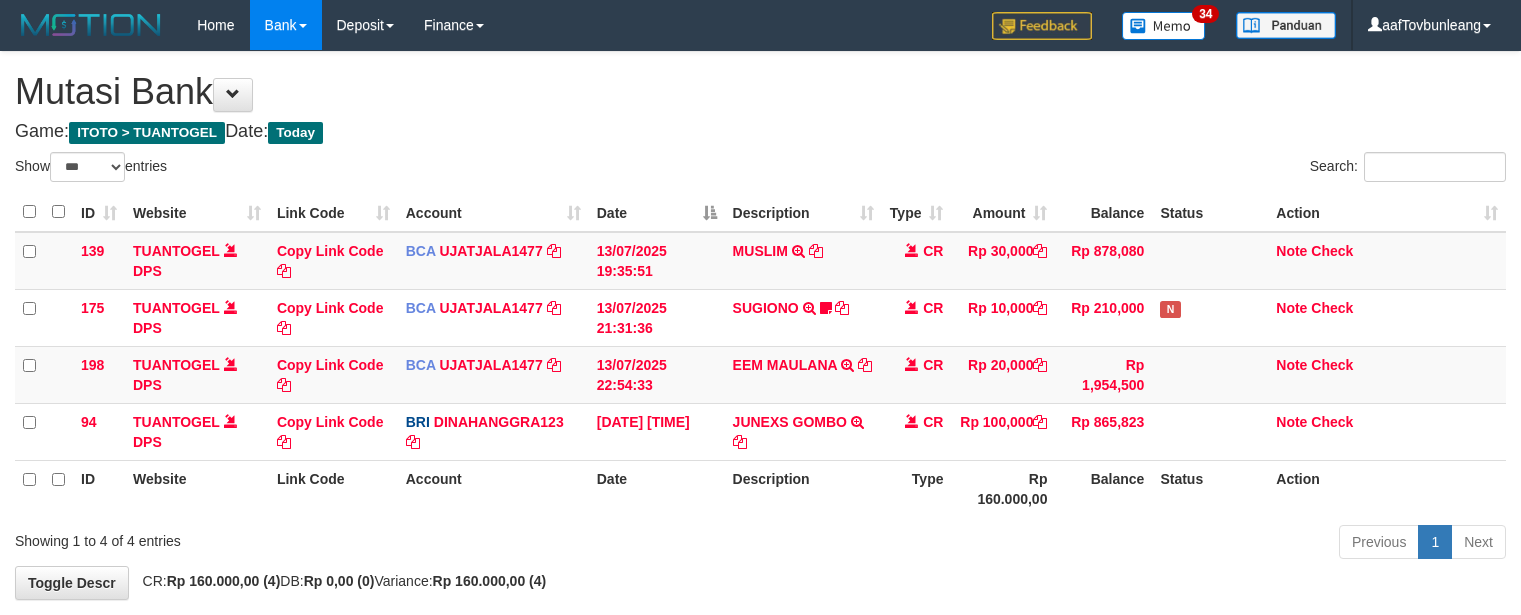 select on "***" 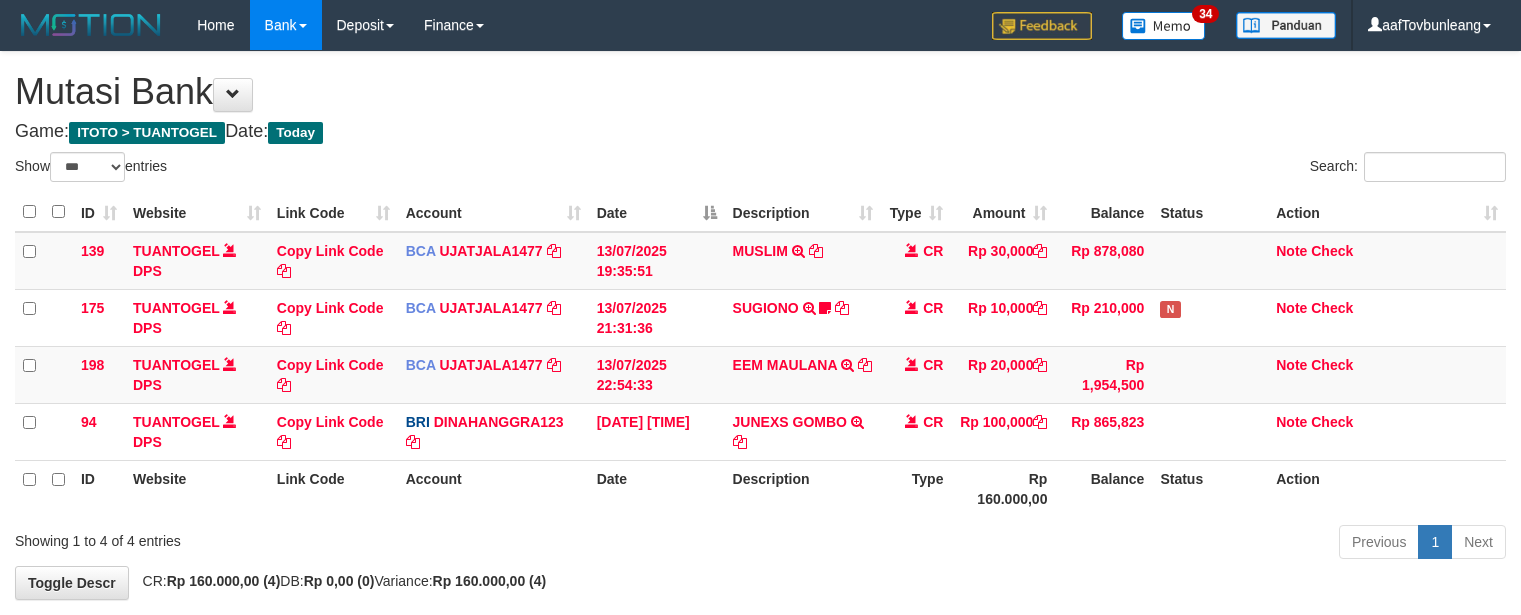 scroll, scrollTop: 97, scrollLeft: 0, axis: vertical 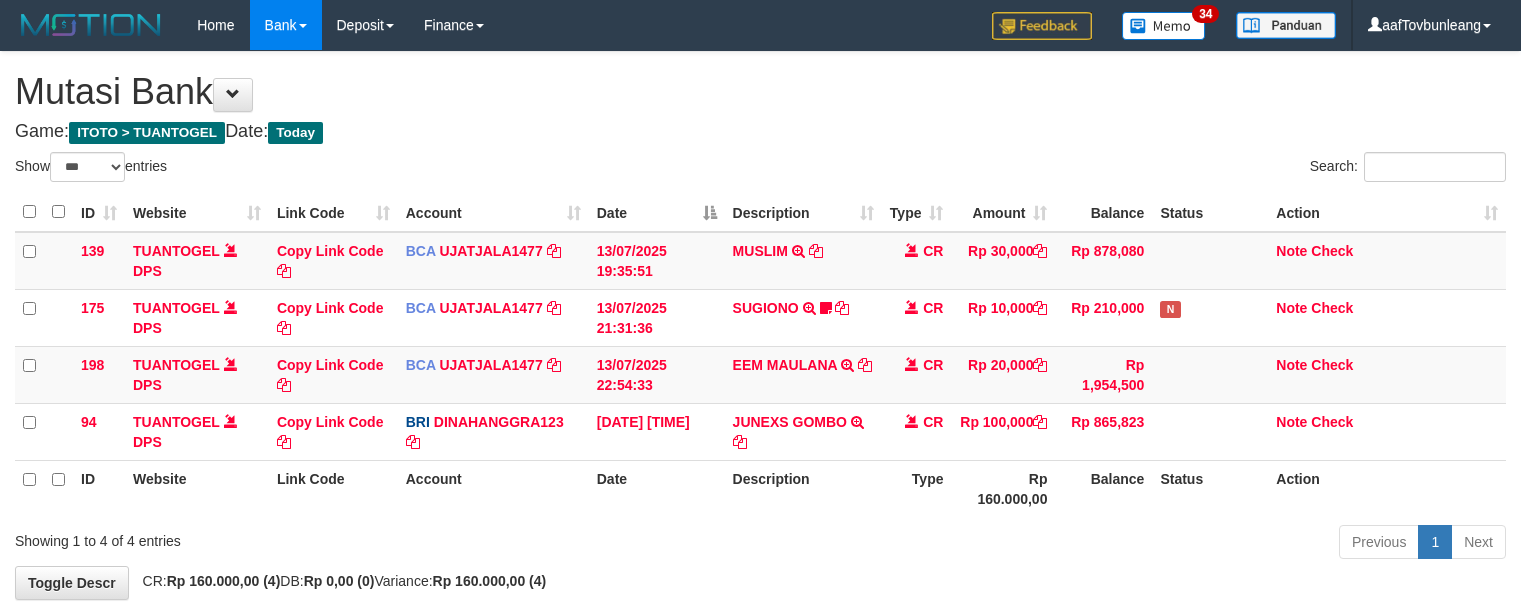 select on "***" 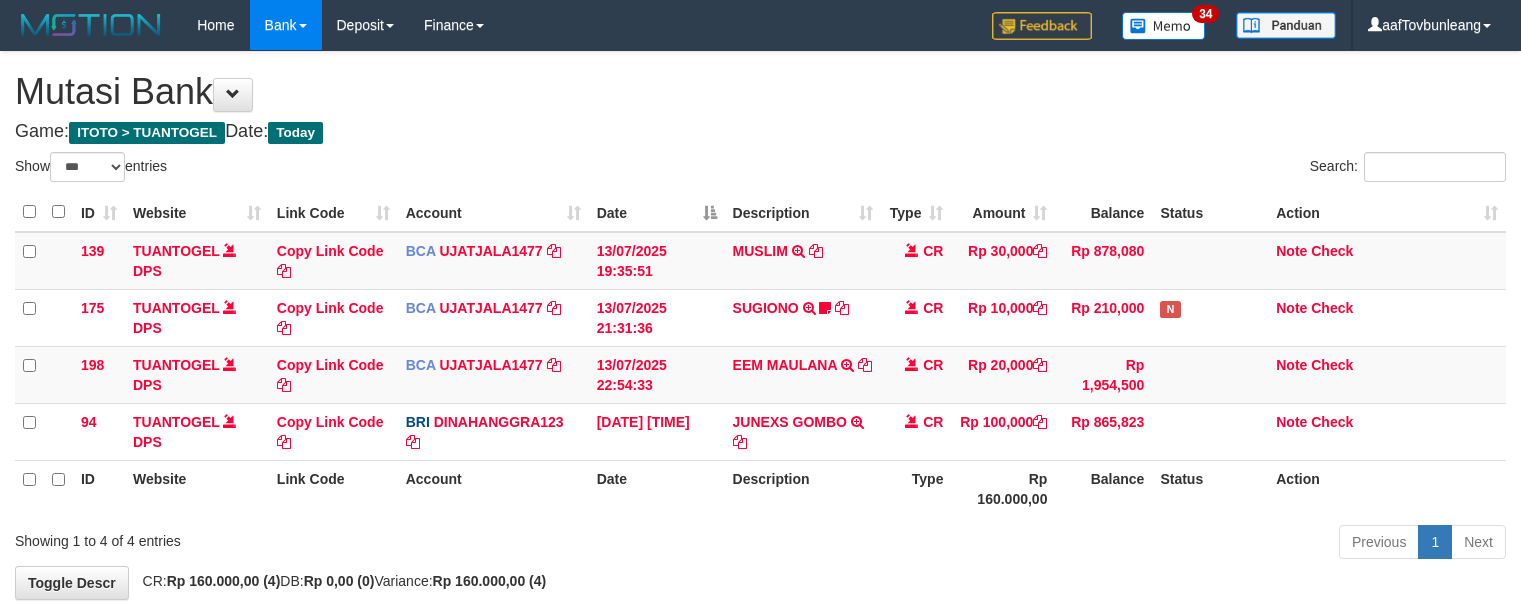 scroll, scrollTop: 97, scrollLeft: 0, axis: vertical 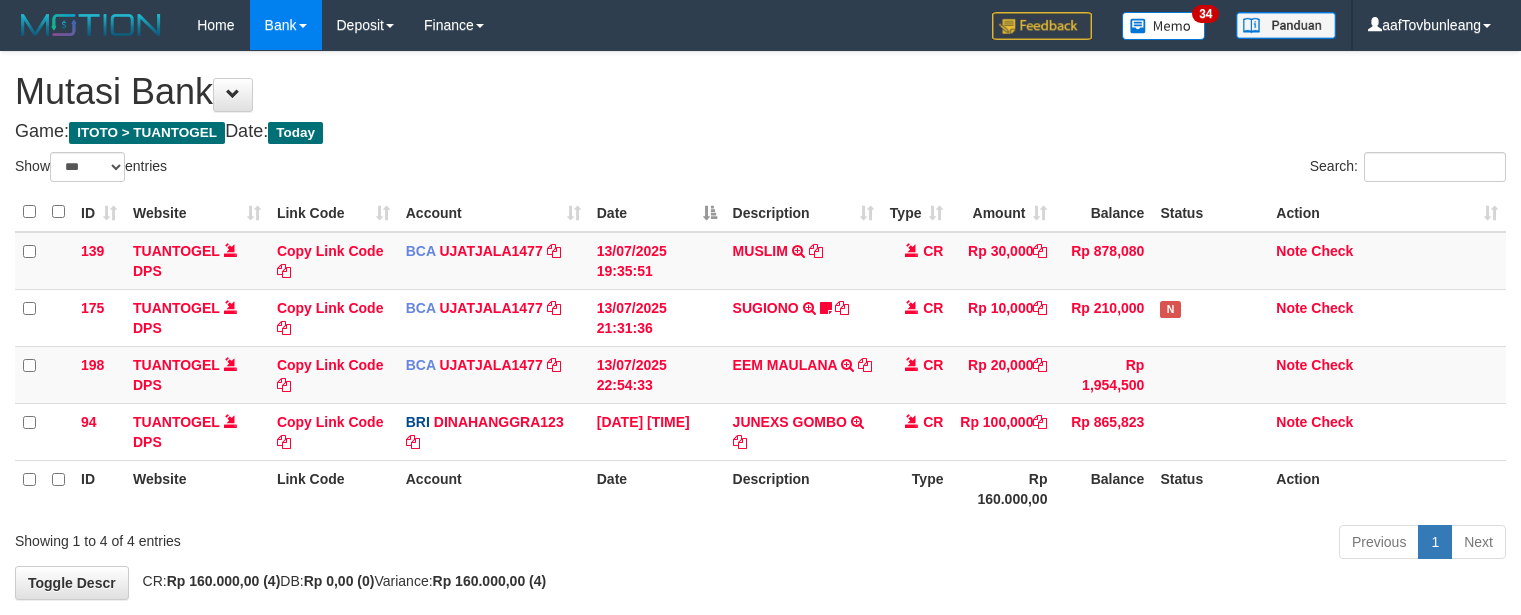 select on "***" 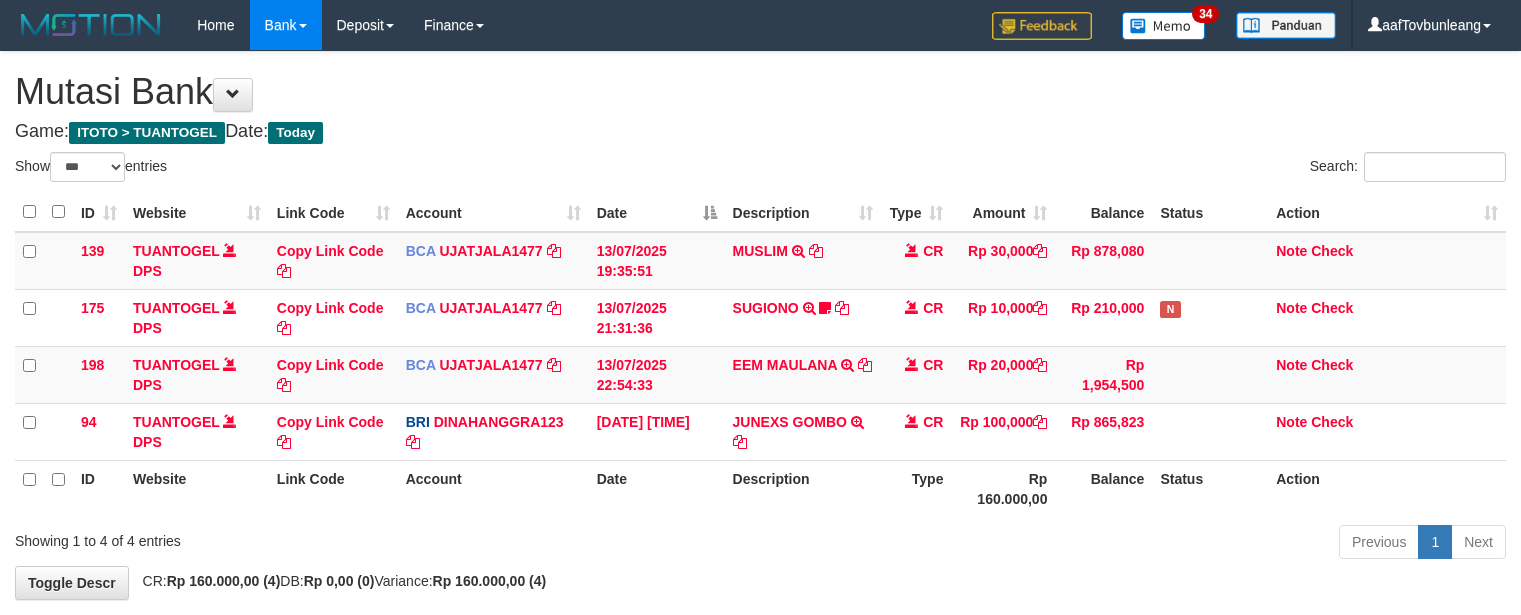 scroll, scrollTop: 97, scrollLeft: 0, axis: vertical 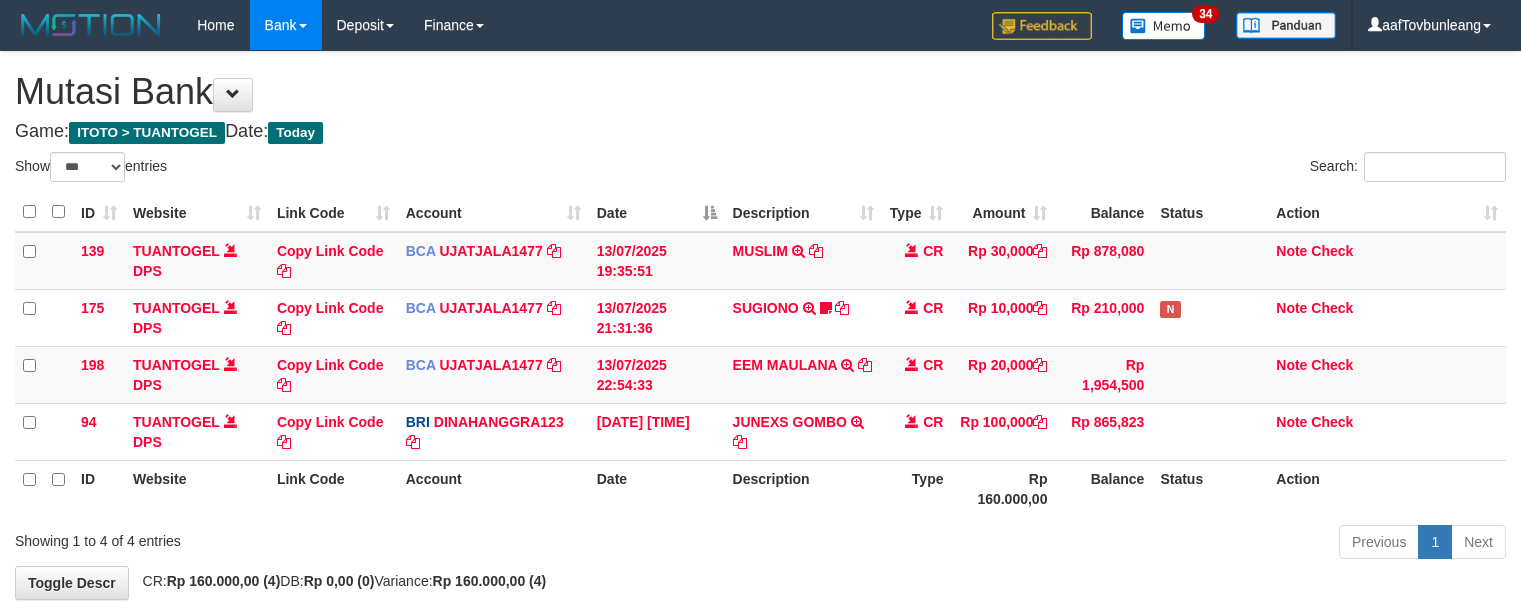 select on "***" 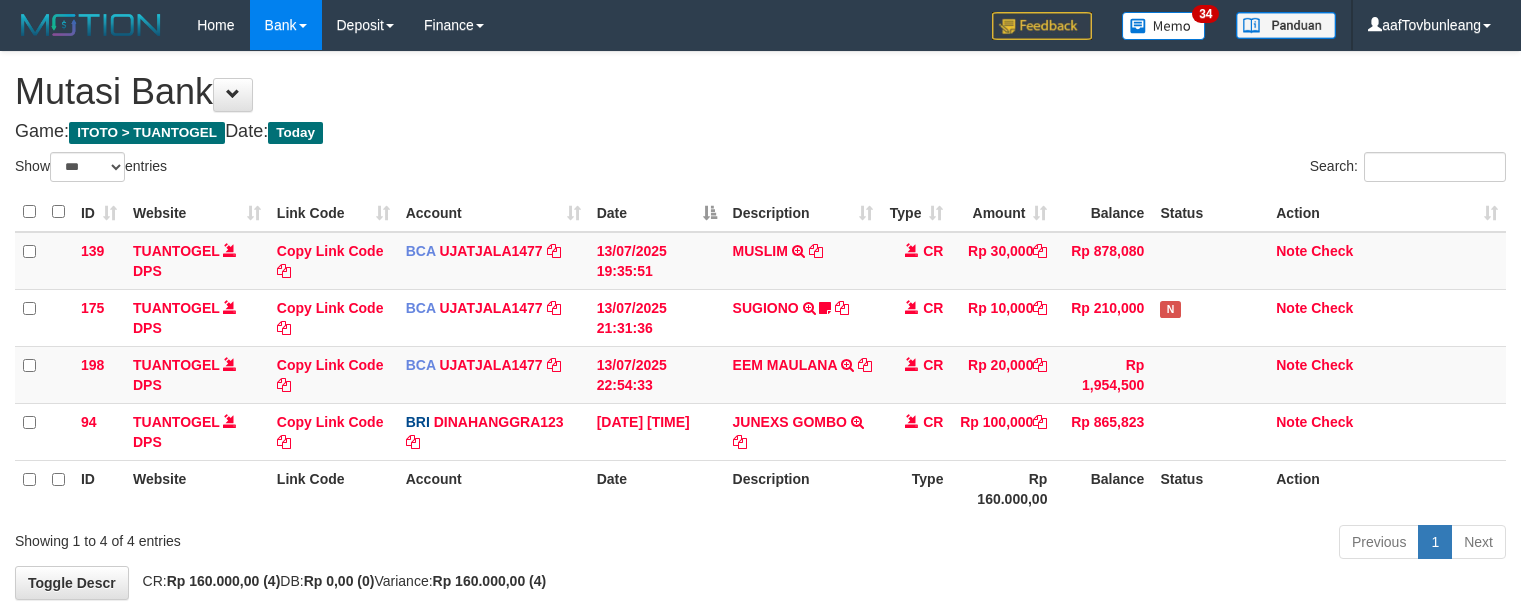 scroll, scrollTop: 97, scrollLeft: 0, axis: vertical 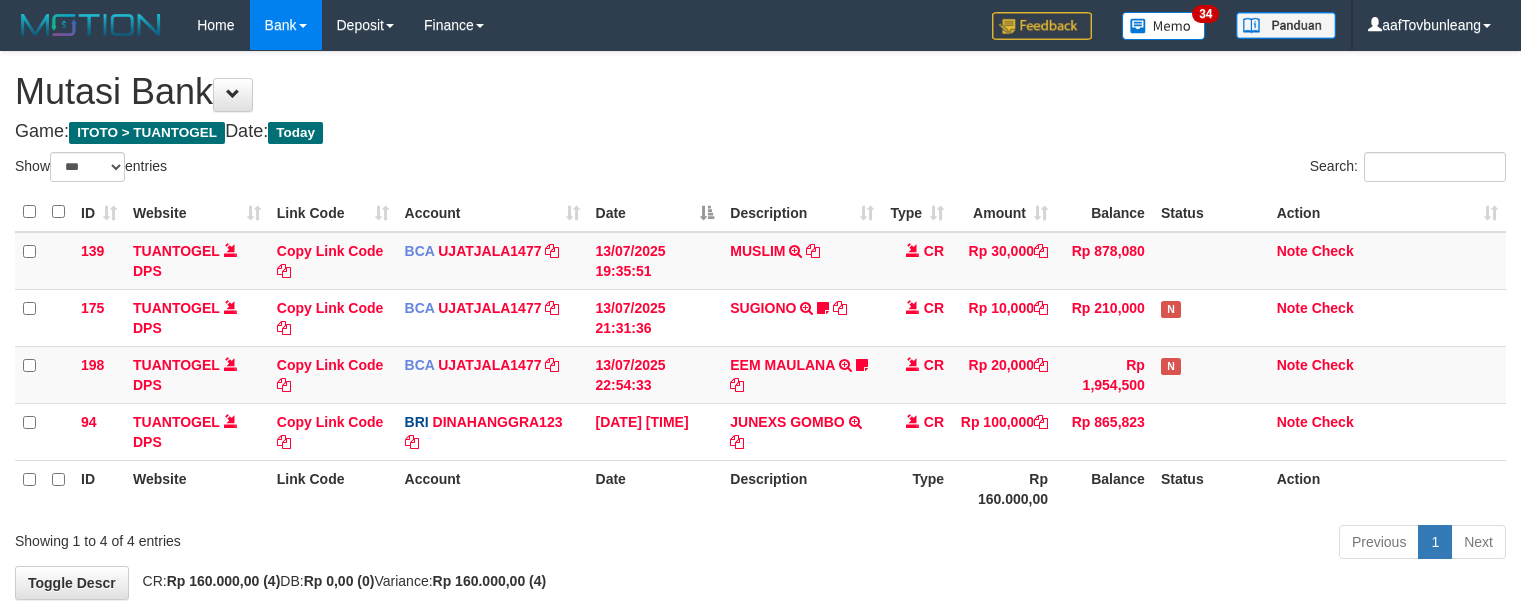select on "***" 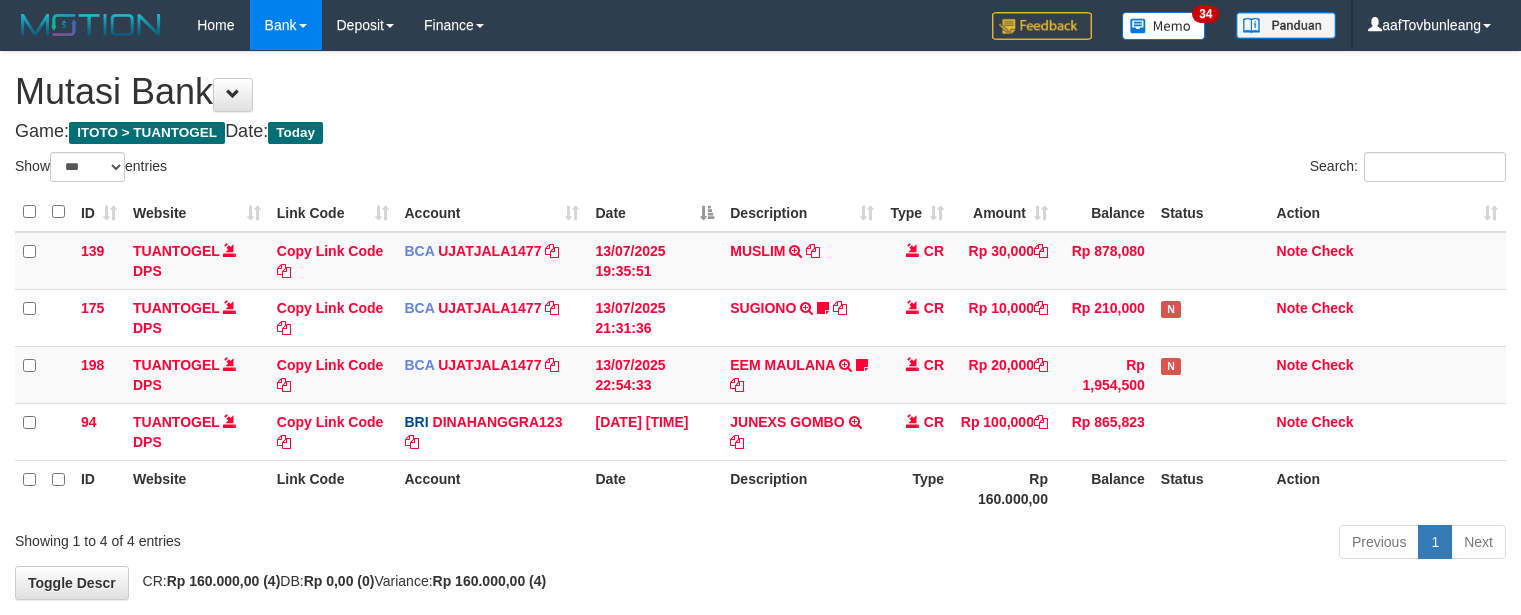 scroll, scrollTop: 97, scrollLeft: 0, axis: vertical 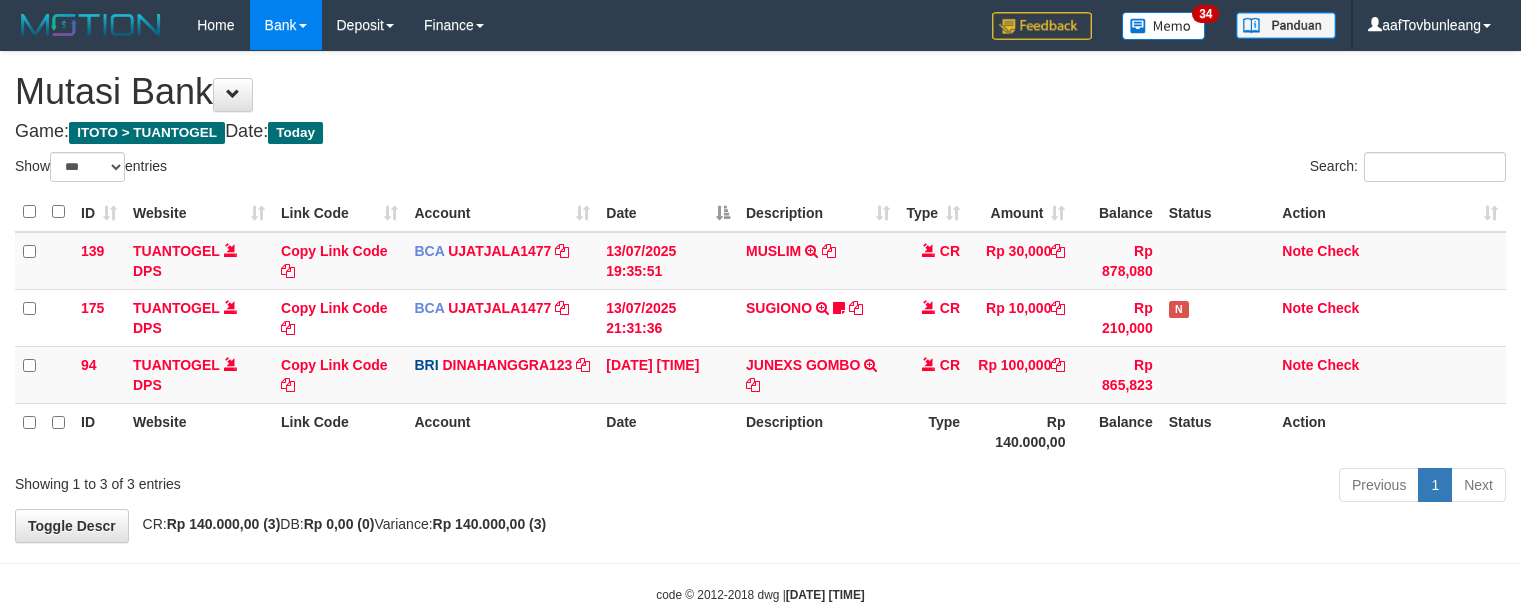 select on "***" 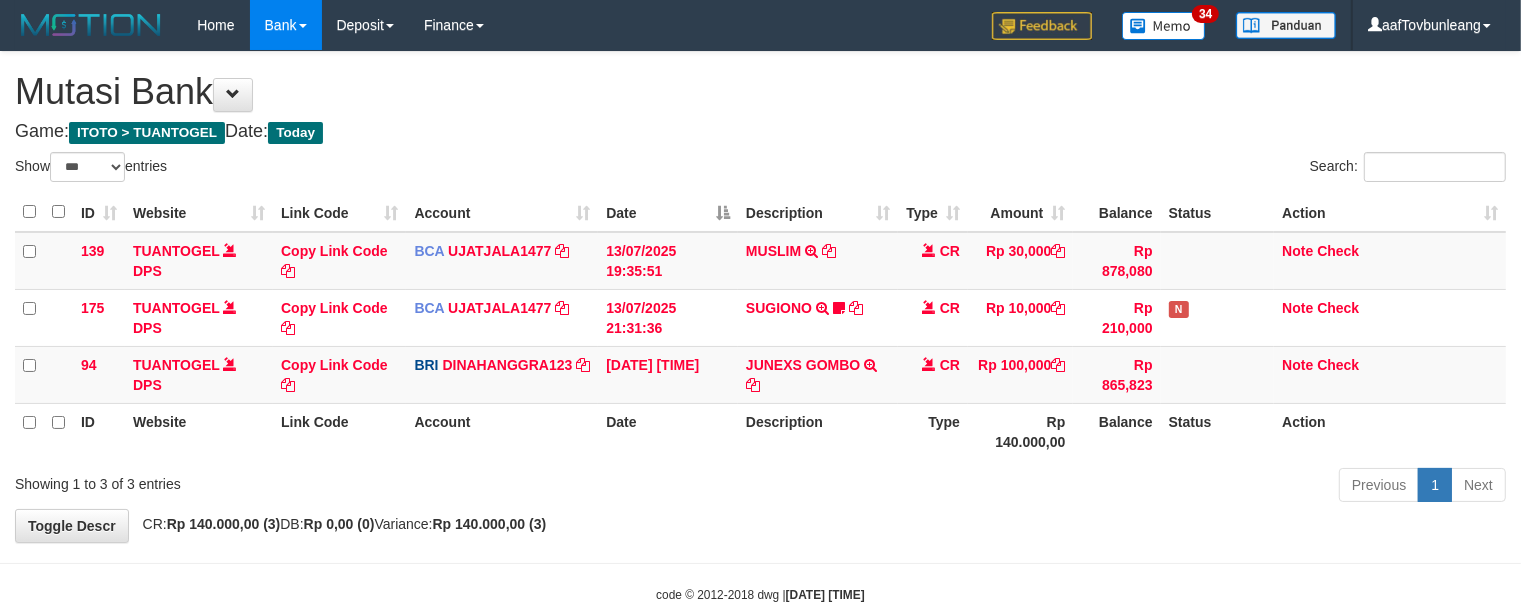 scroll, scrollTop: 40, scrollLeft: 0, axis: vertical 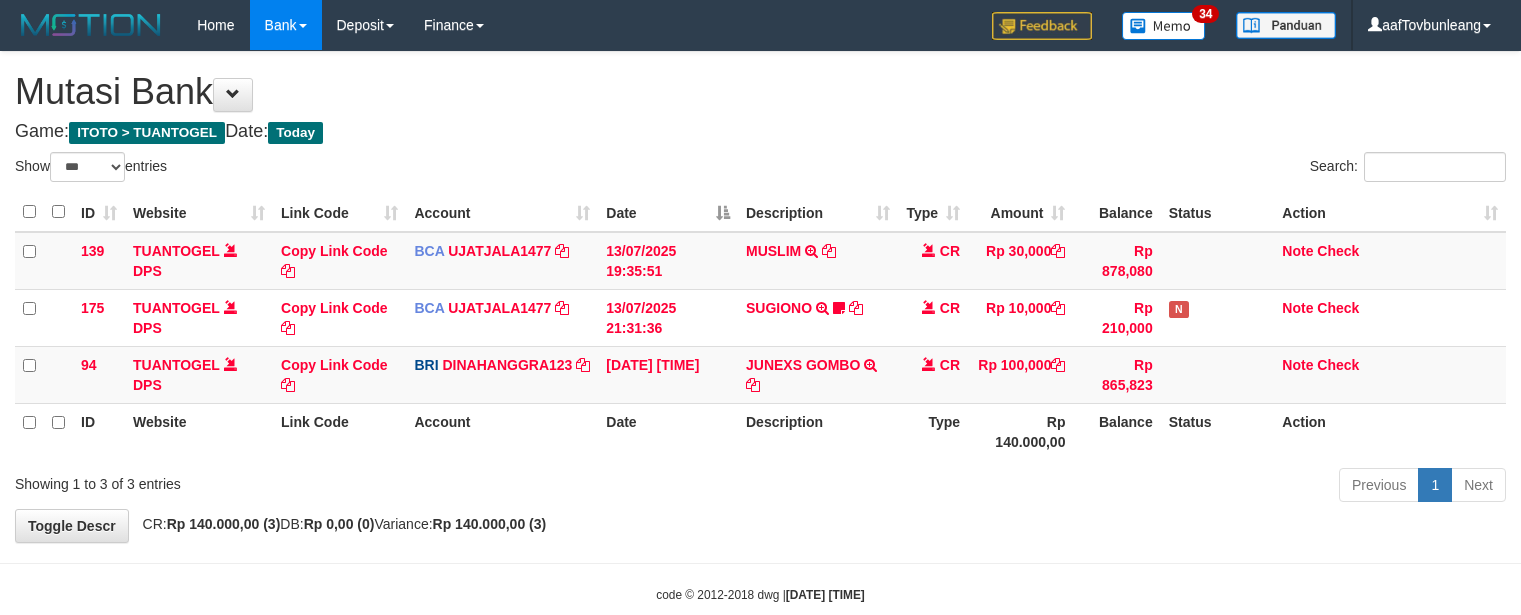select on "***" 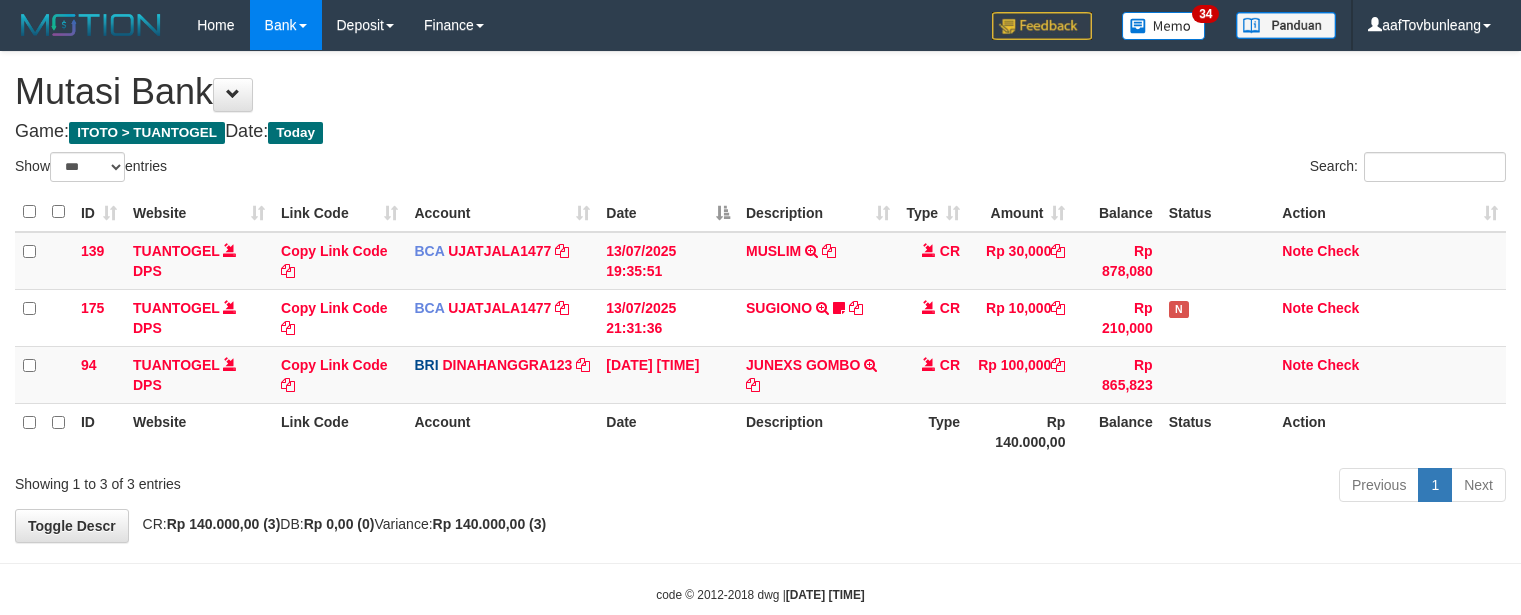 scroll, scrollTop: 40, scrollLeft: 0, axis: vertical 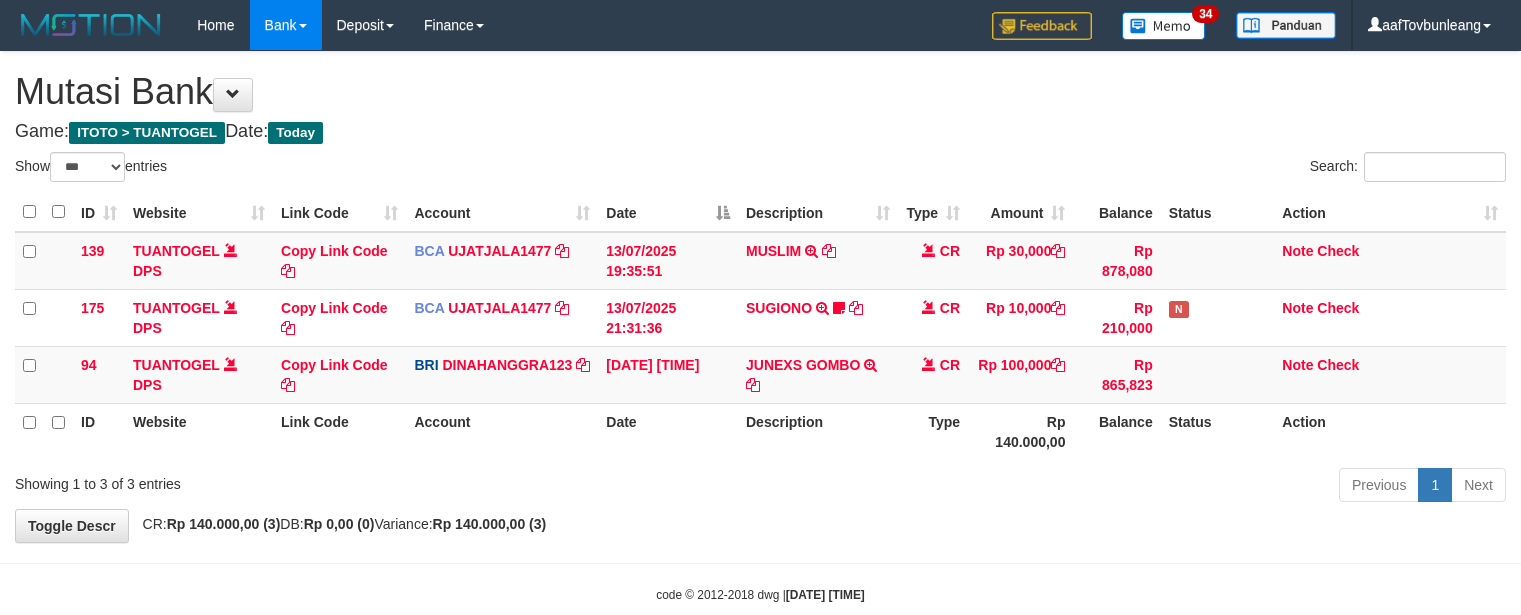 select on "***" 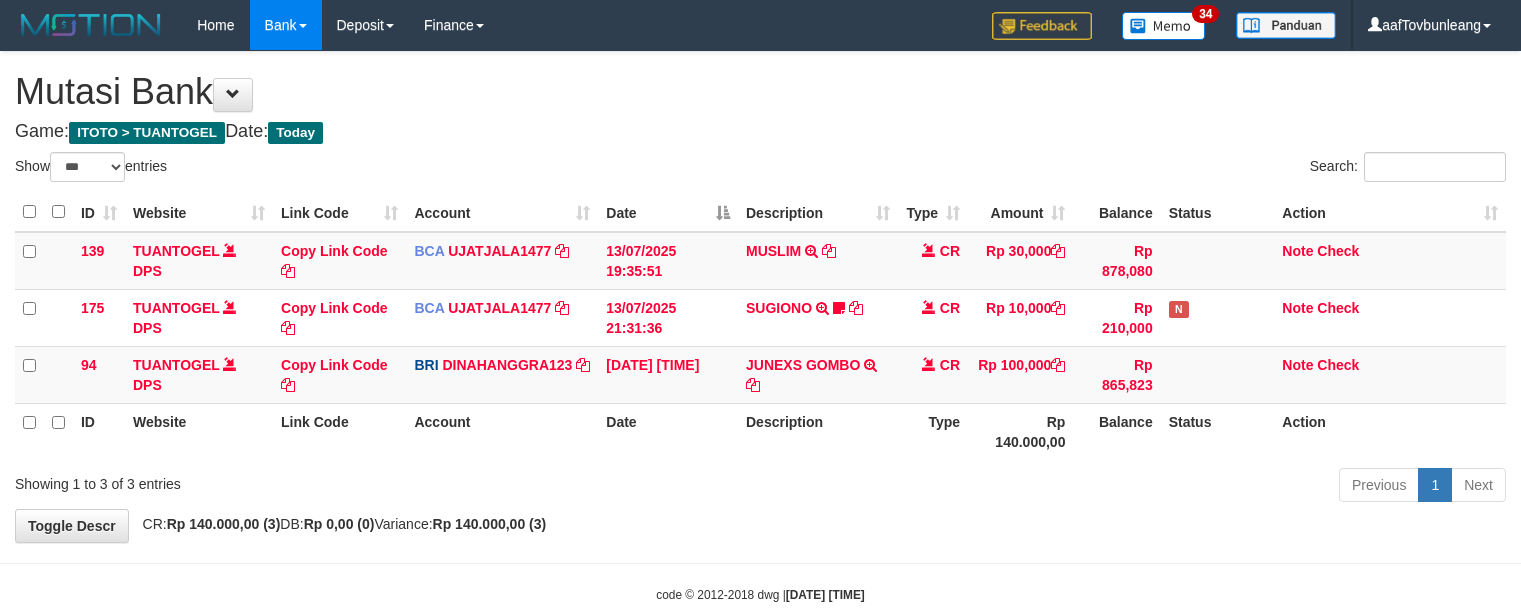 scroll, scrollTop: 40, scrollLeft: 0, axis: vertical 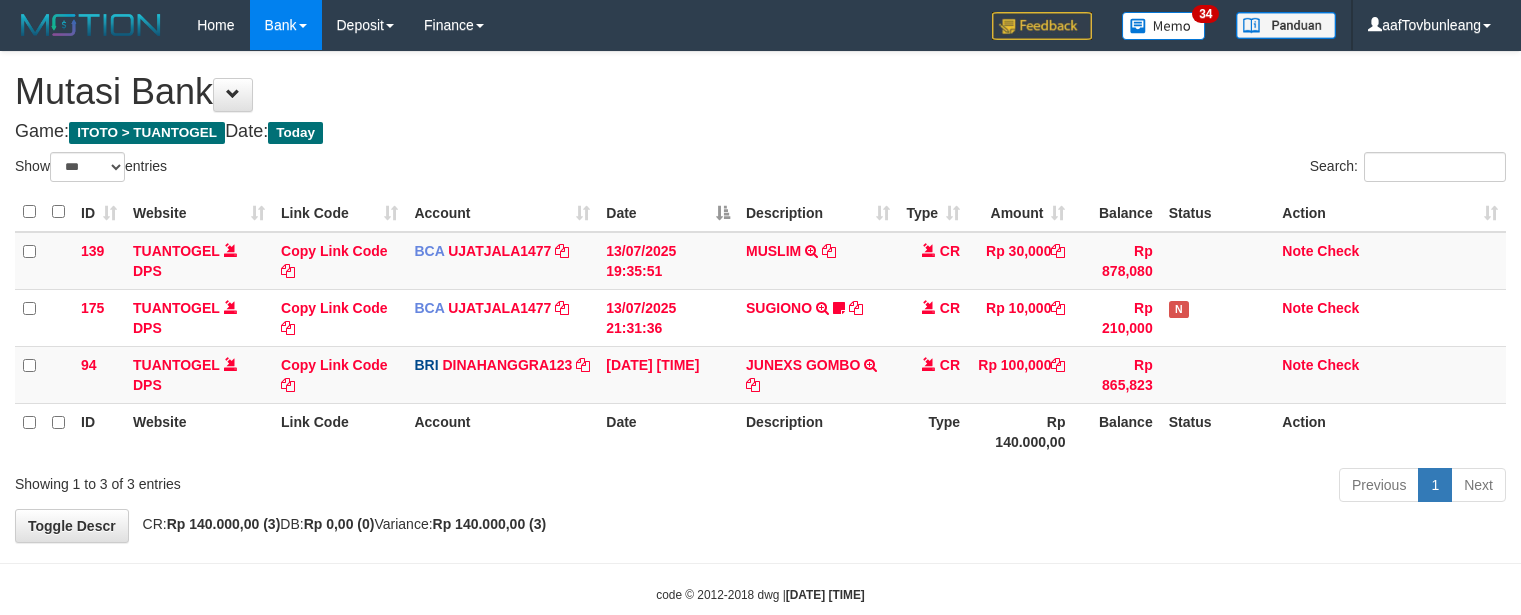 select on "***" 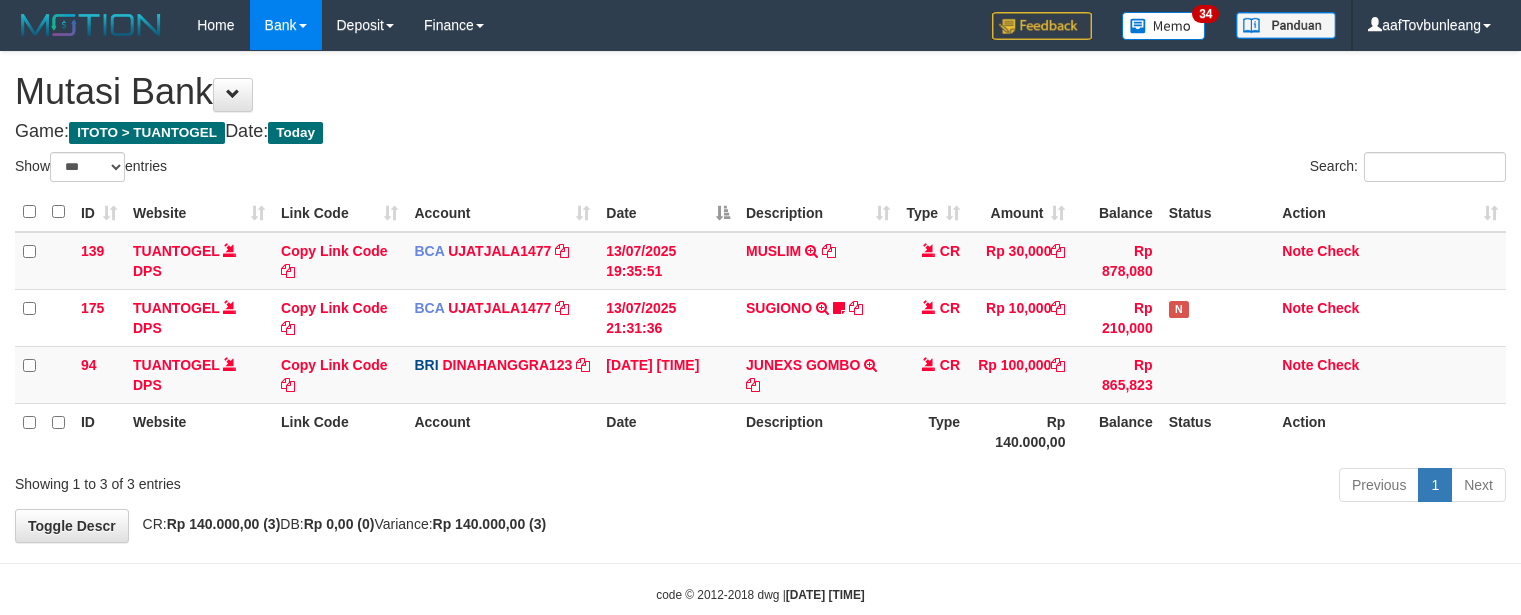 scroll, scrollTop: 40, scrollLeft: 0, axis: vertical 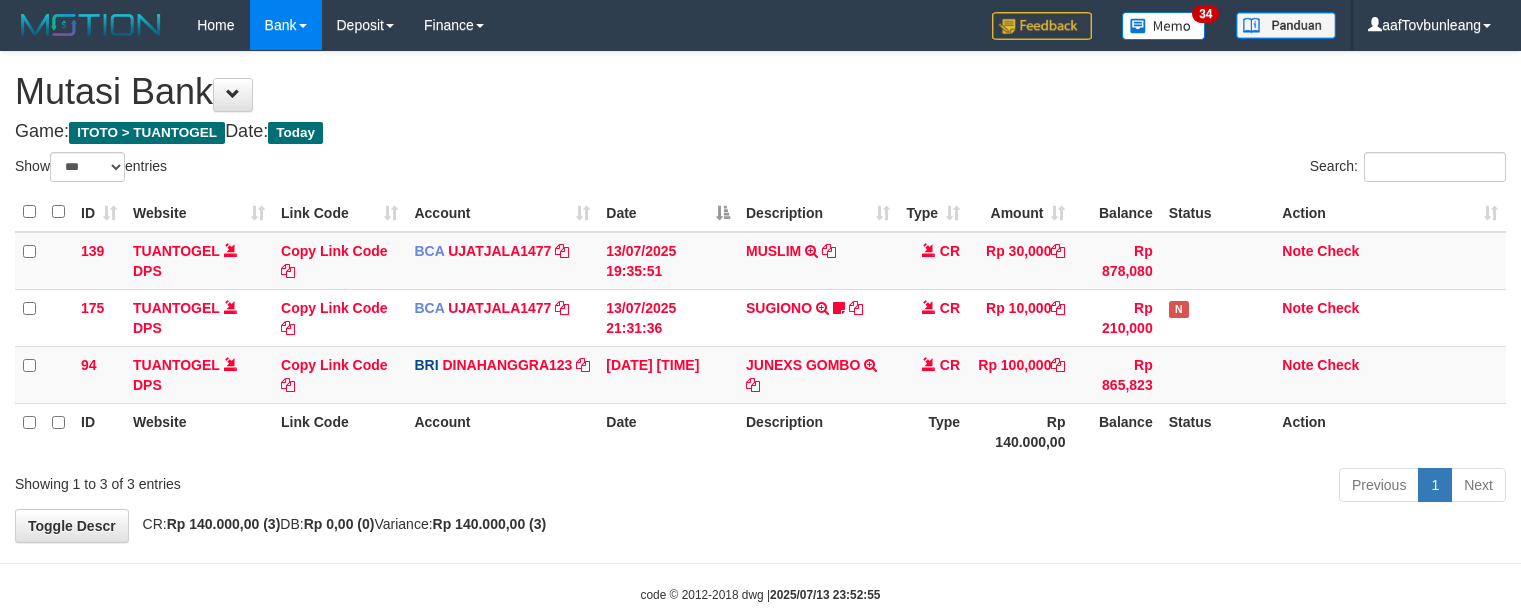 select on "***" 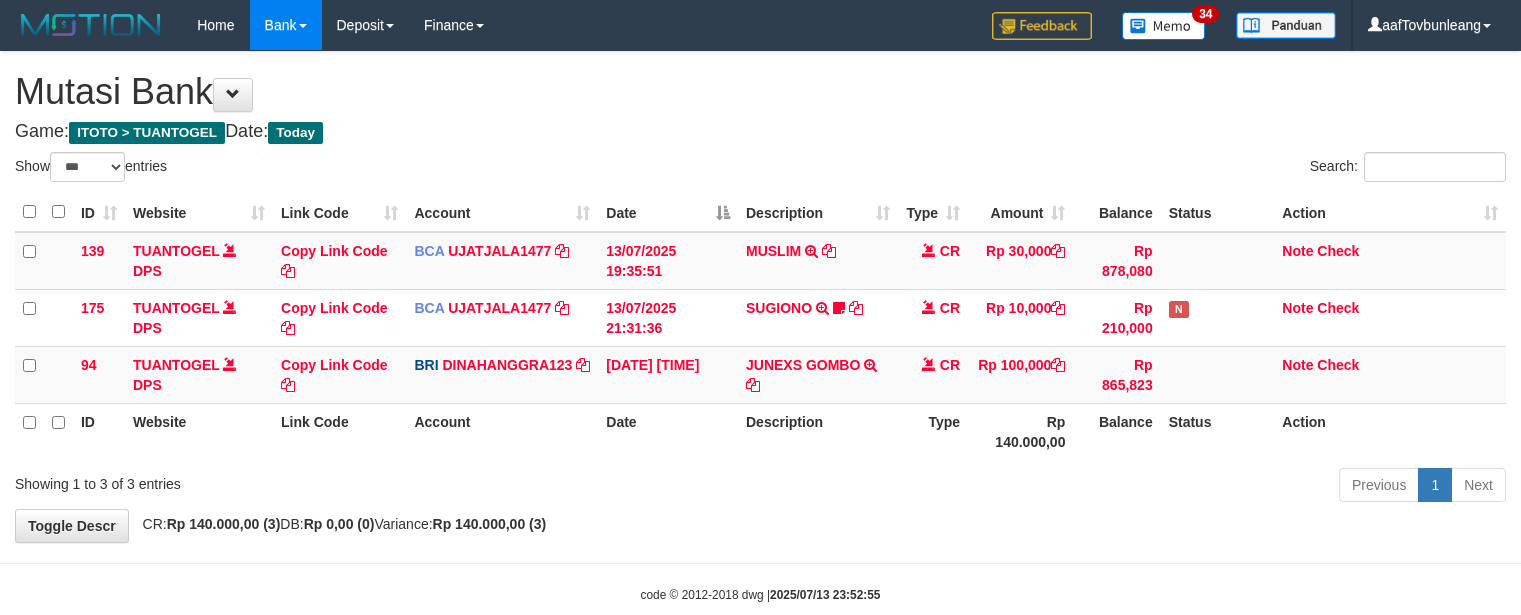 scroll, scrollTop: 40, scrollLeft: 0, axis: vertical 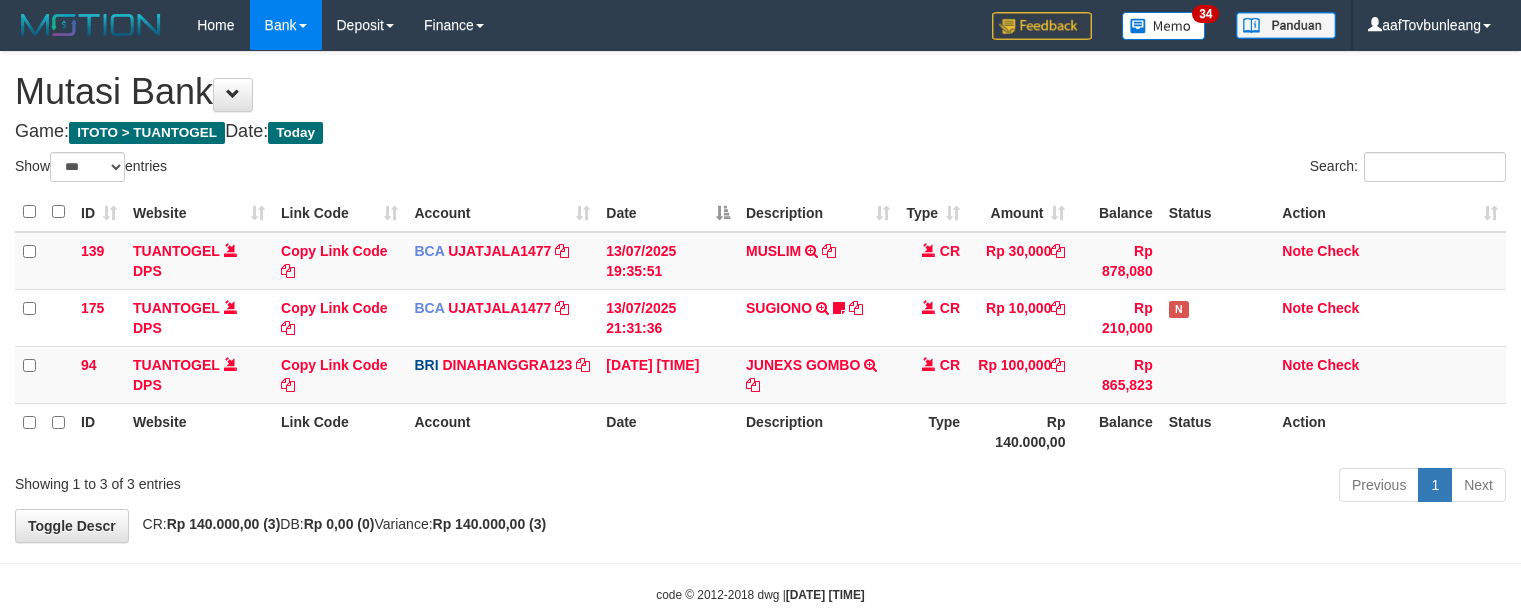 select on "***" 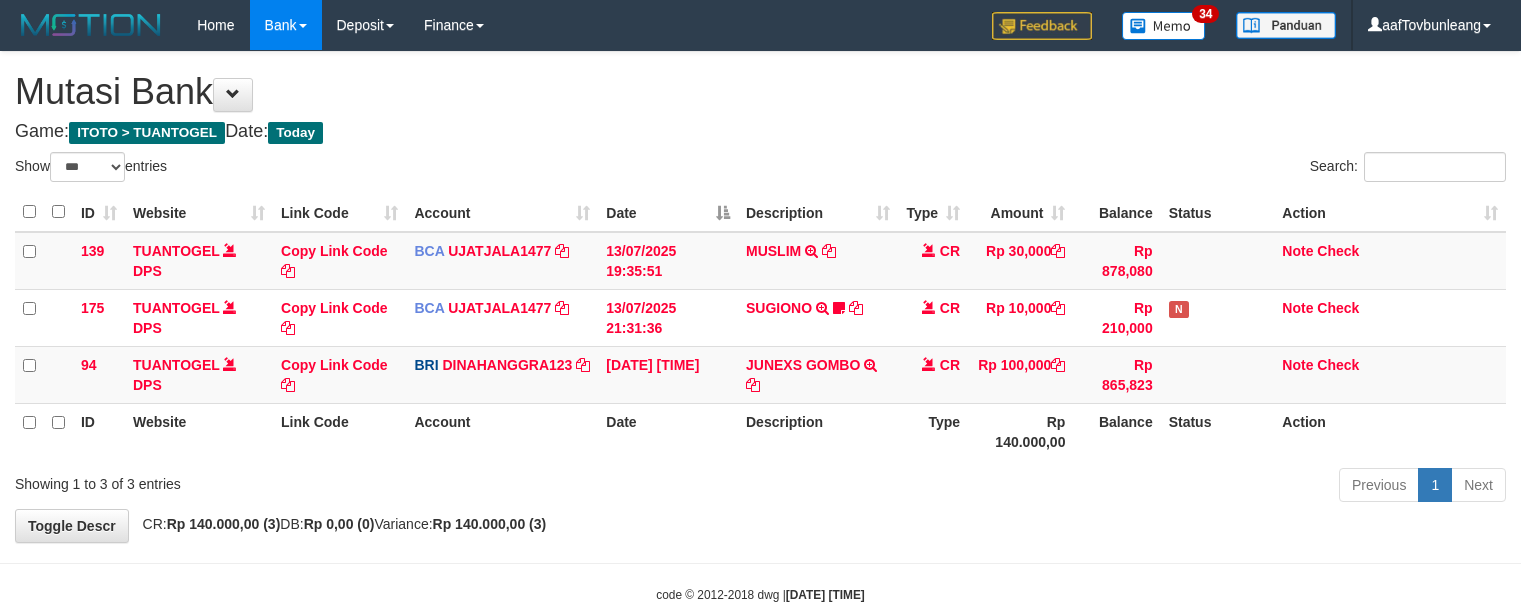 scroll, scrollTop: 40, scrollLeft: 0, axis: vertical 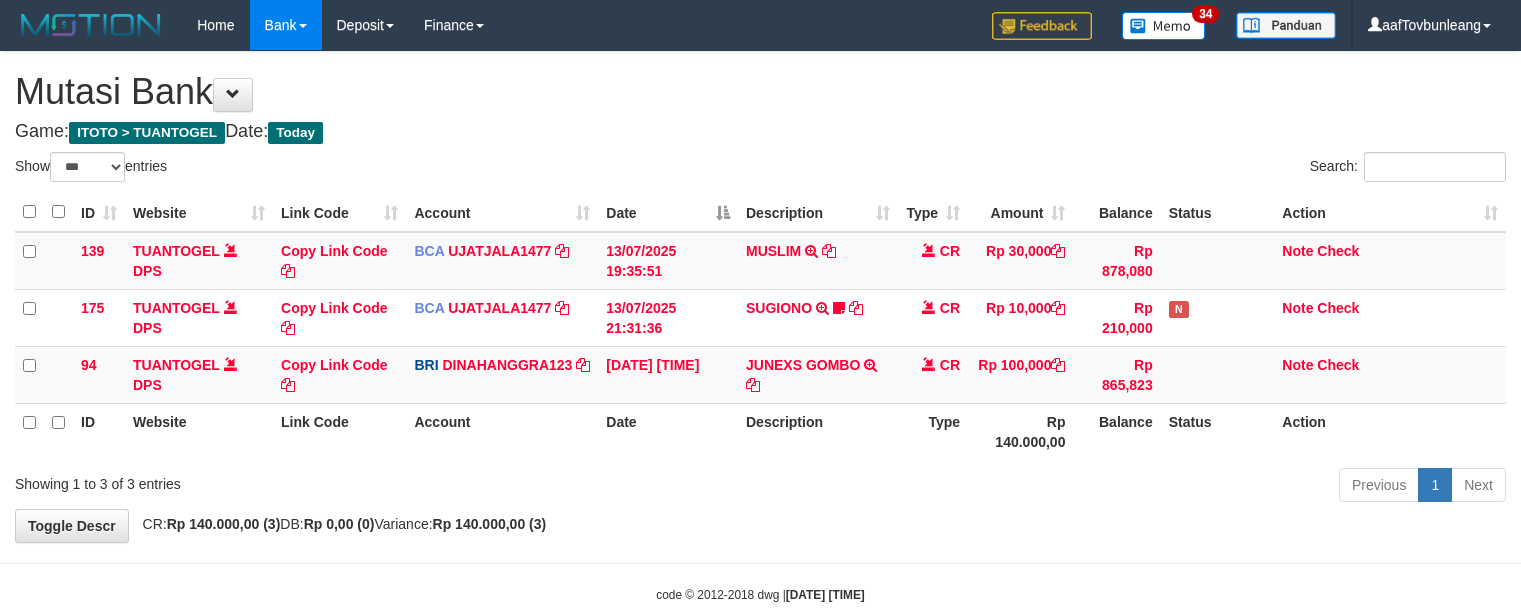 select on "***" 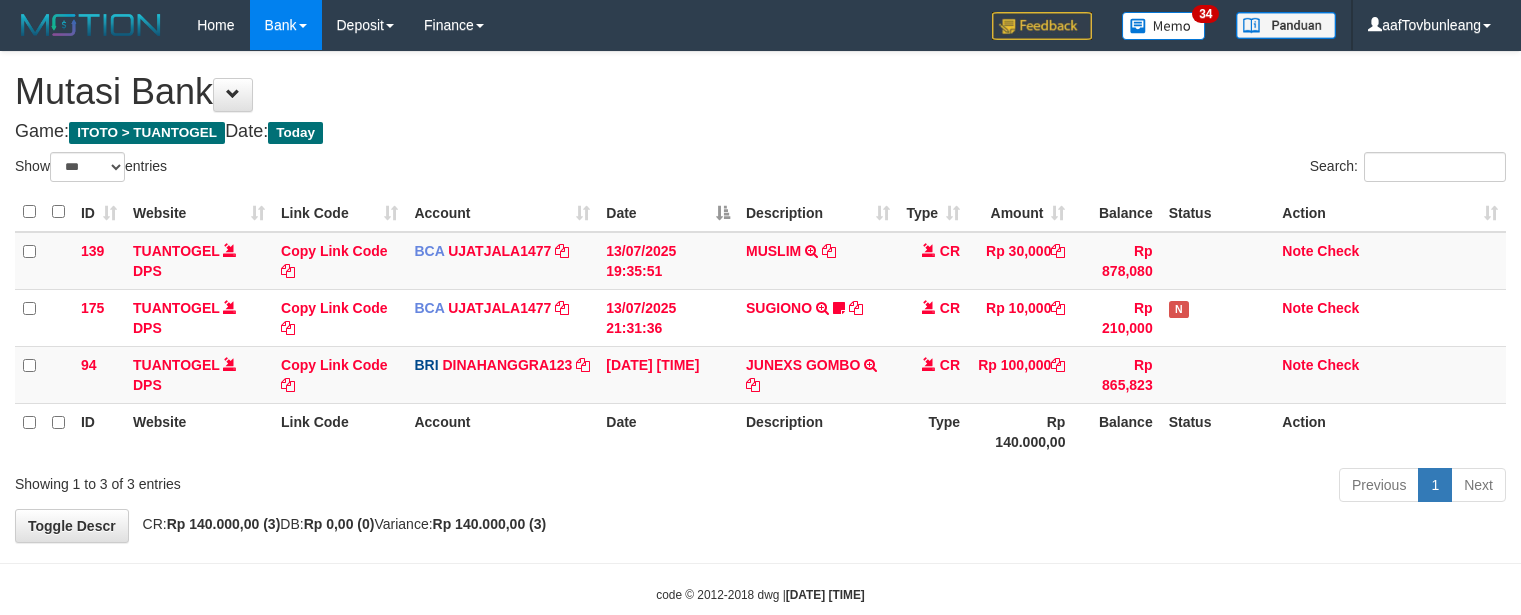 scroll, scrollTop: 40, scrollLeft: 0, axis: vertical 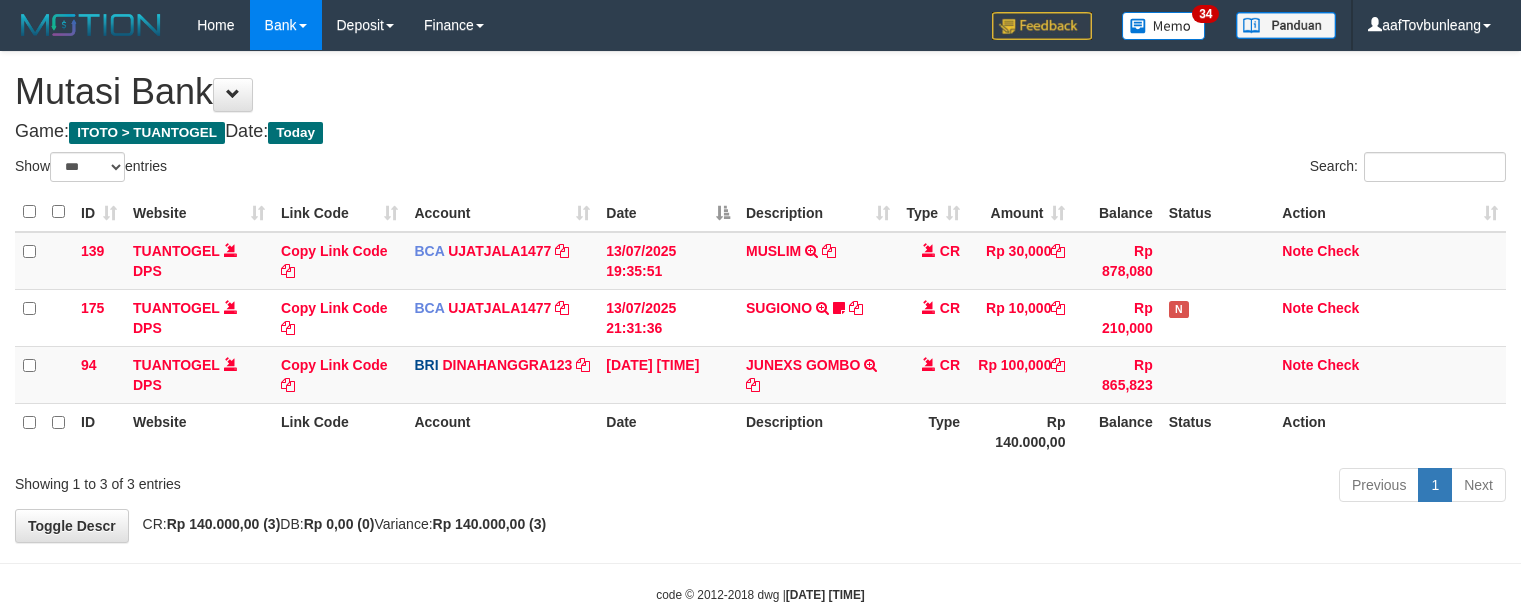 select on "***" 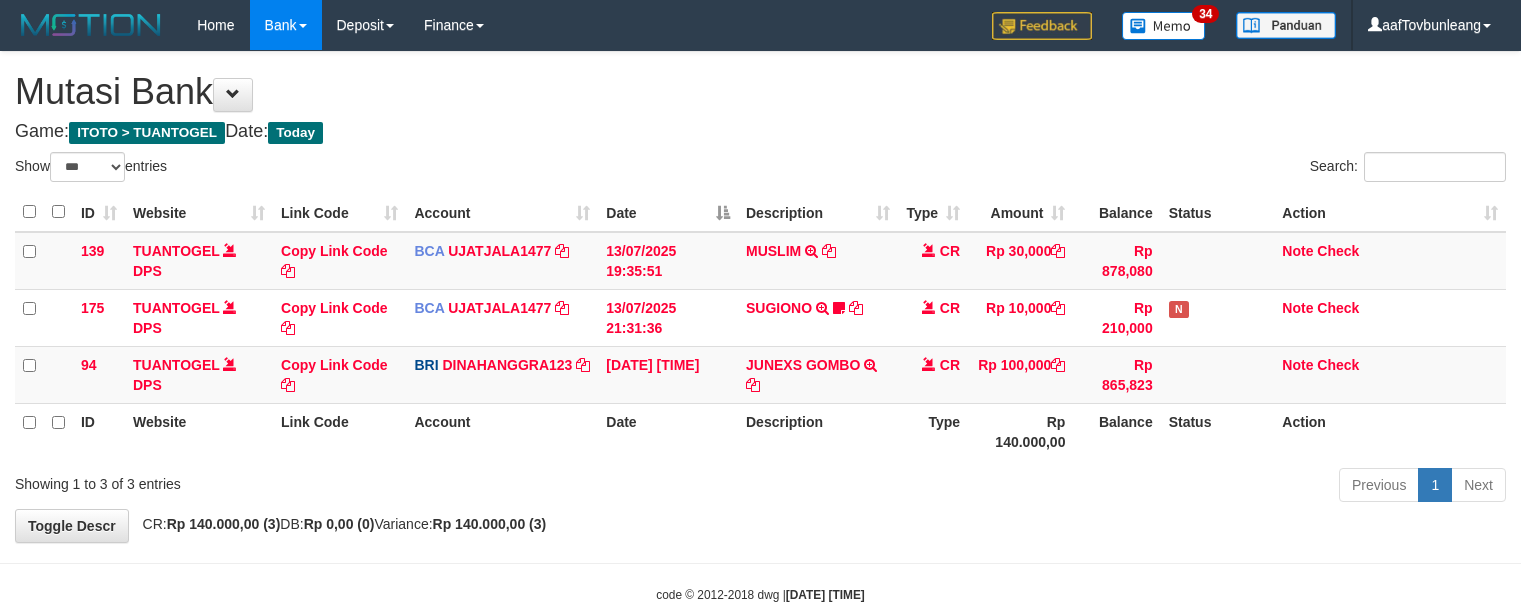 scroll, scrollTop: 40, scrollLeft: 0, axis: vertical 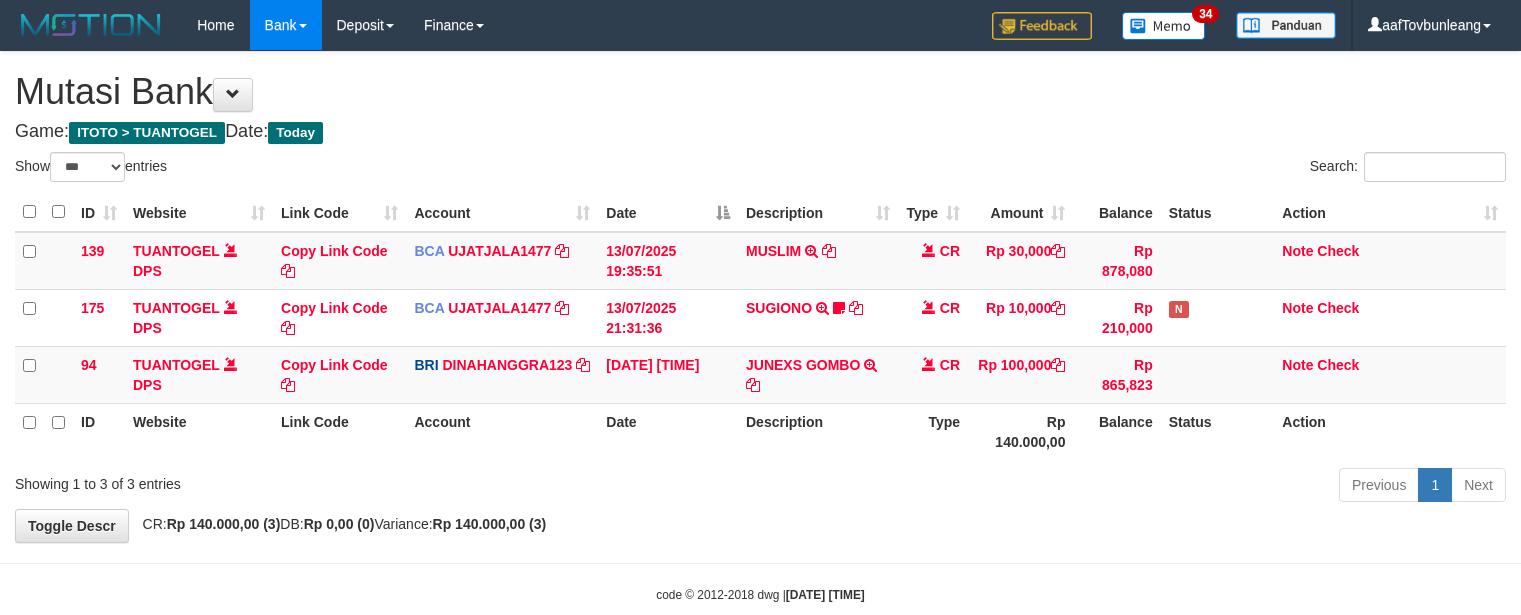 select on "***" 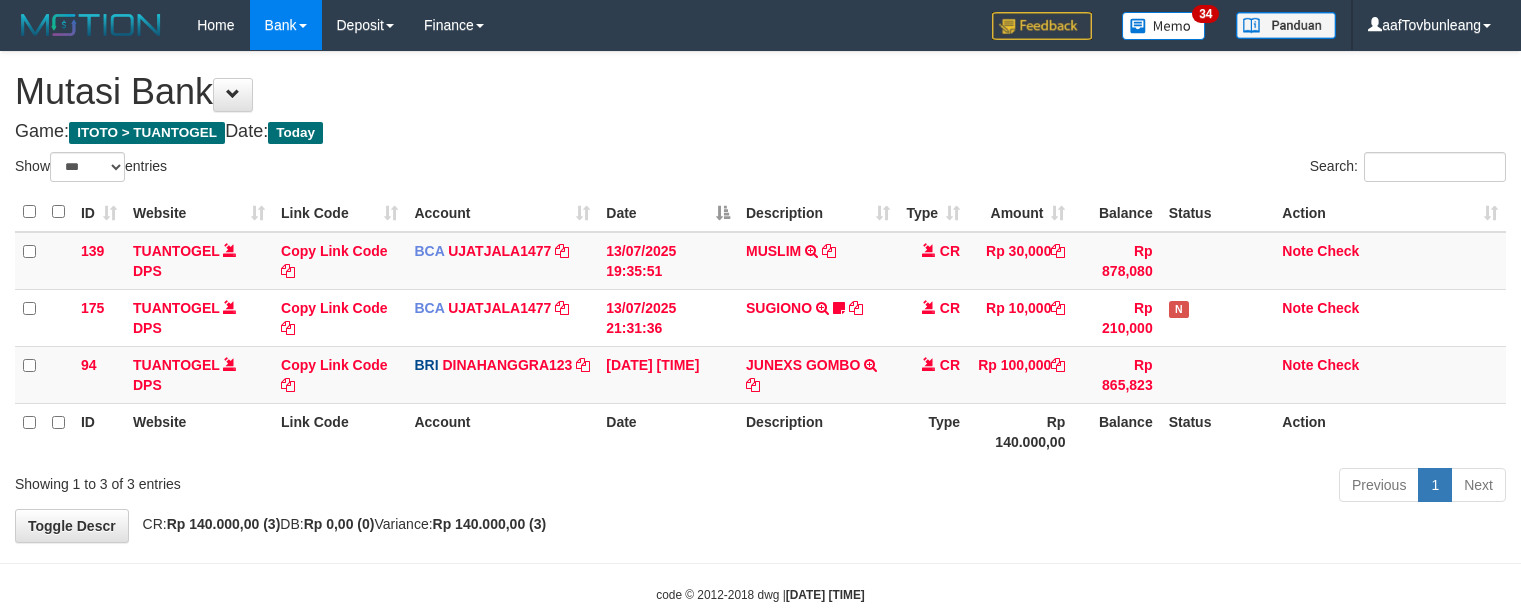 scroll, scrollTop: 40, scrollLeft: 0, axis: vertical 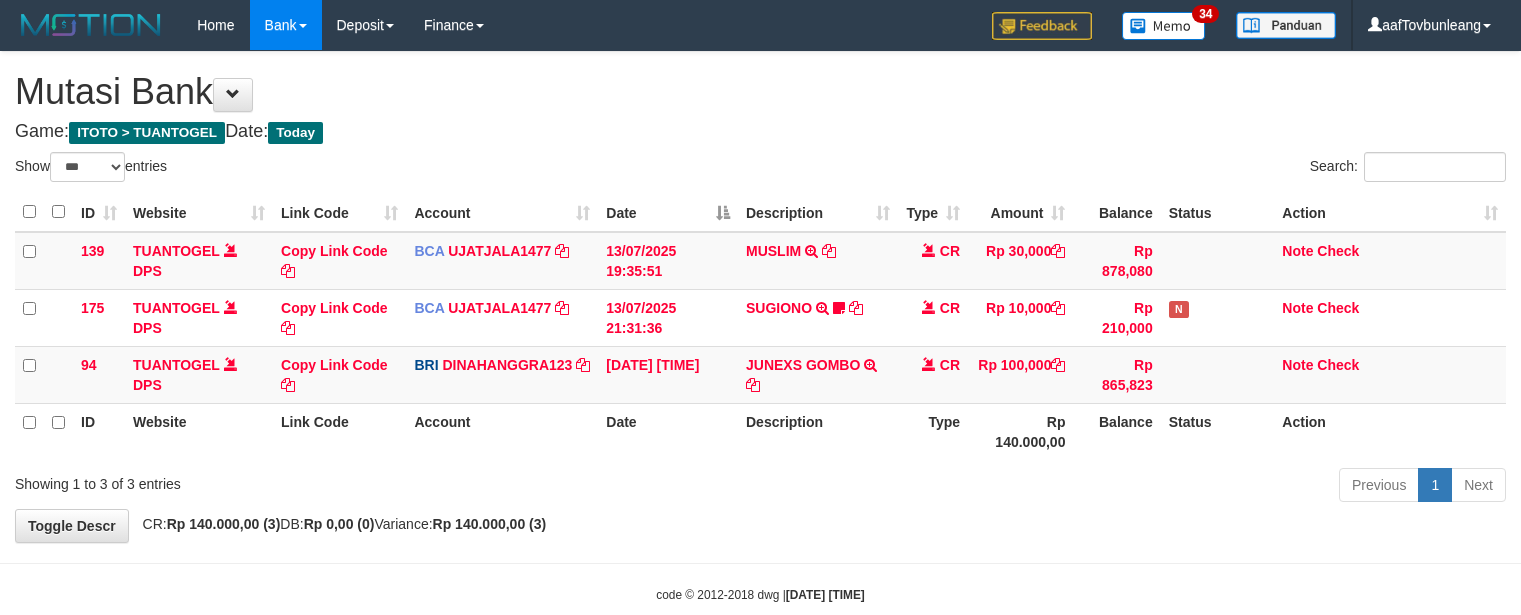 select on "***" 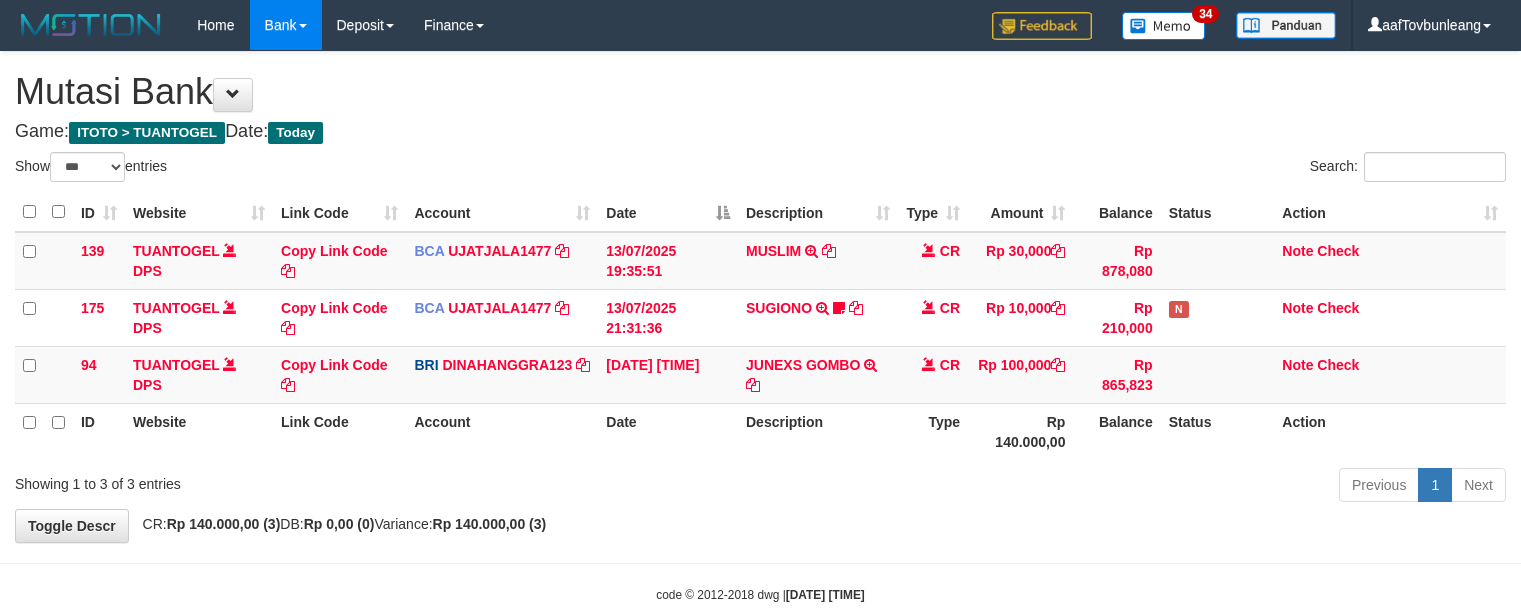 scroll, scrollTop: 40, scrollLeft: 0, axis: vertical 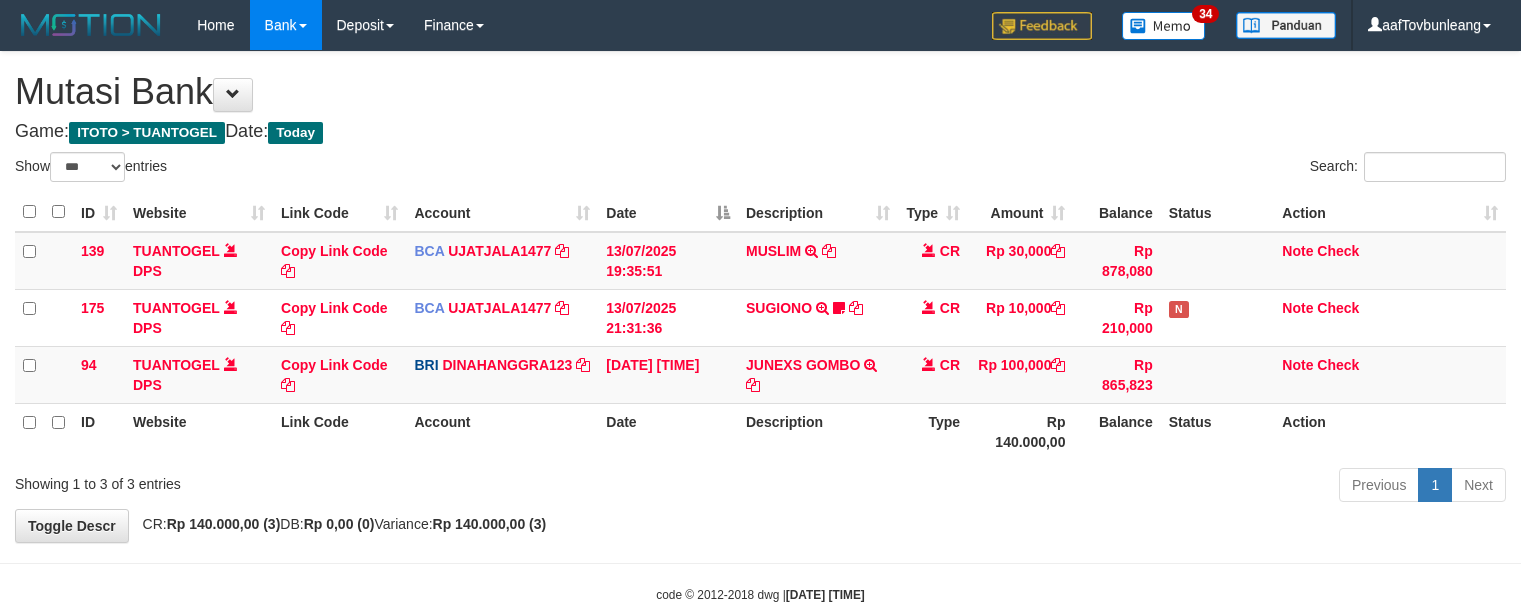 select on "***" 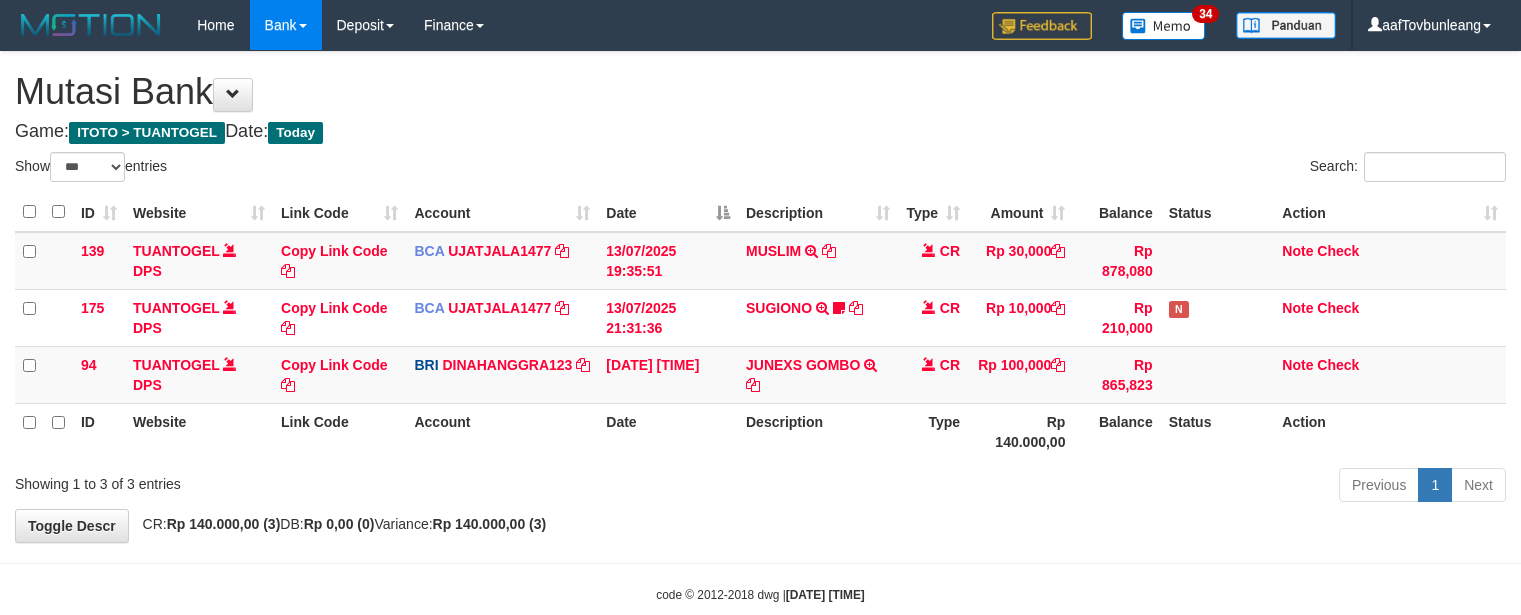 scroll, scrollTop: 40, scrollLeft: 0, axis: vertical 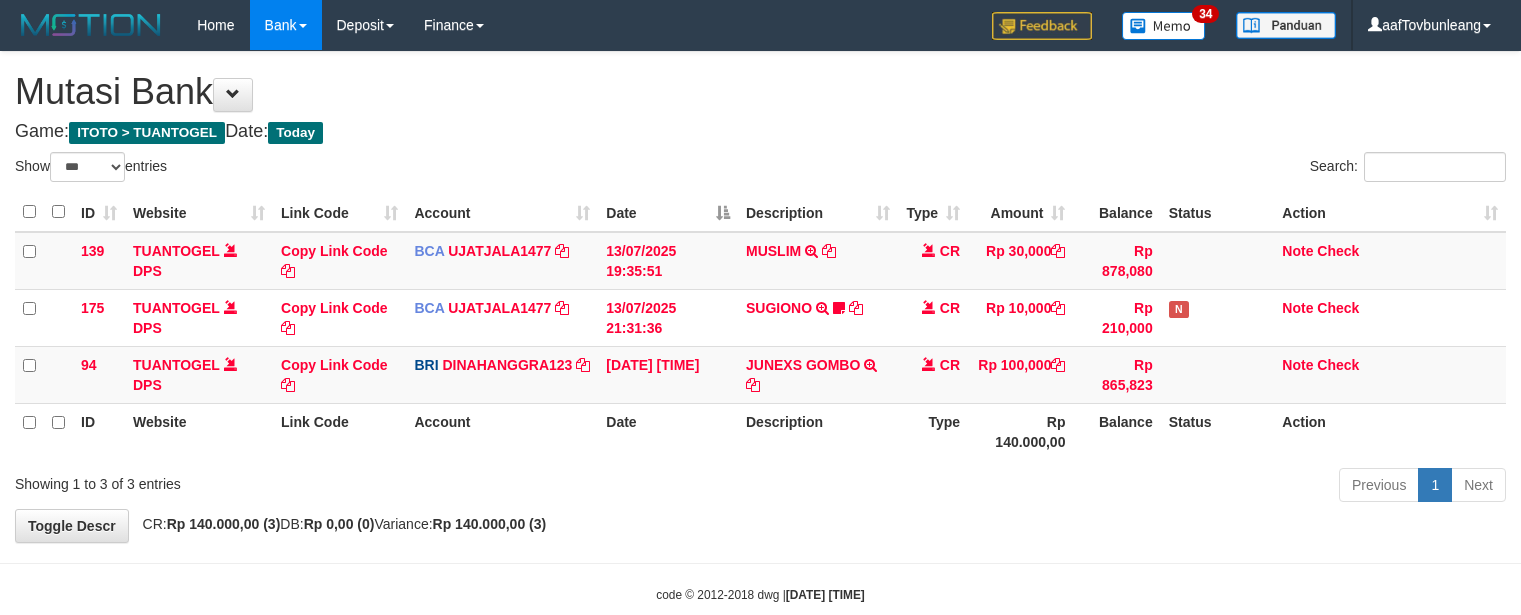 select on "***" 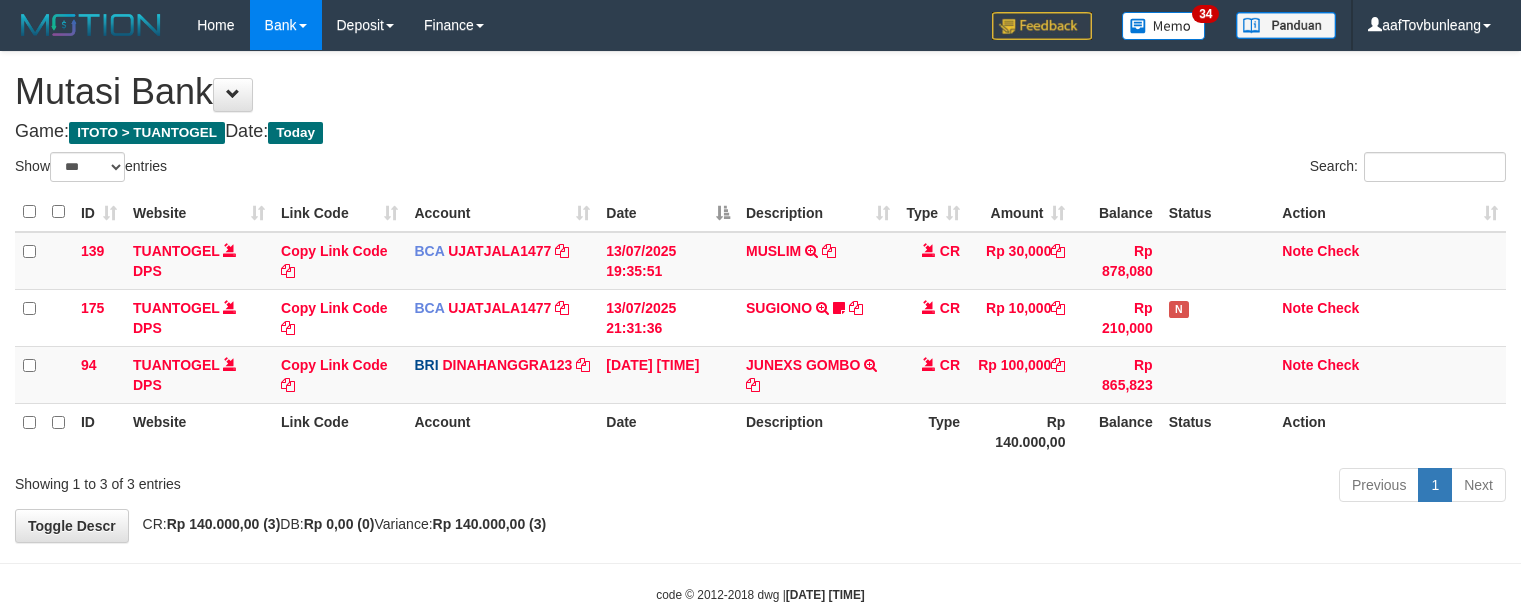 scroll, scrollTop: 40, scrollLeft: 0, axis: vertical 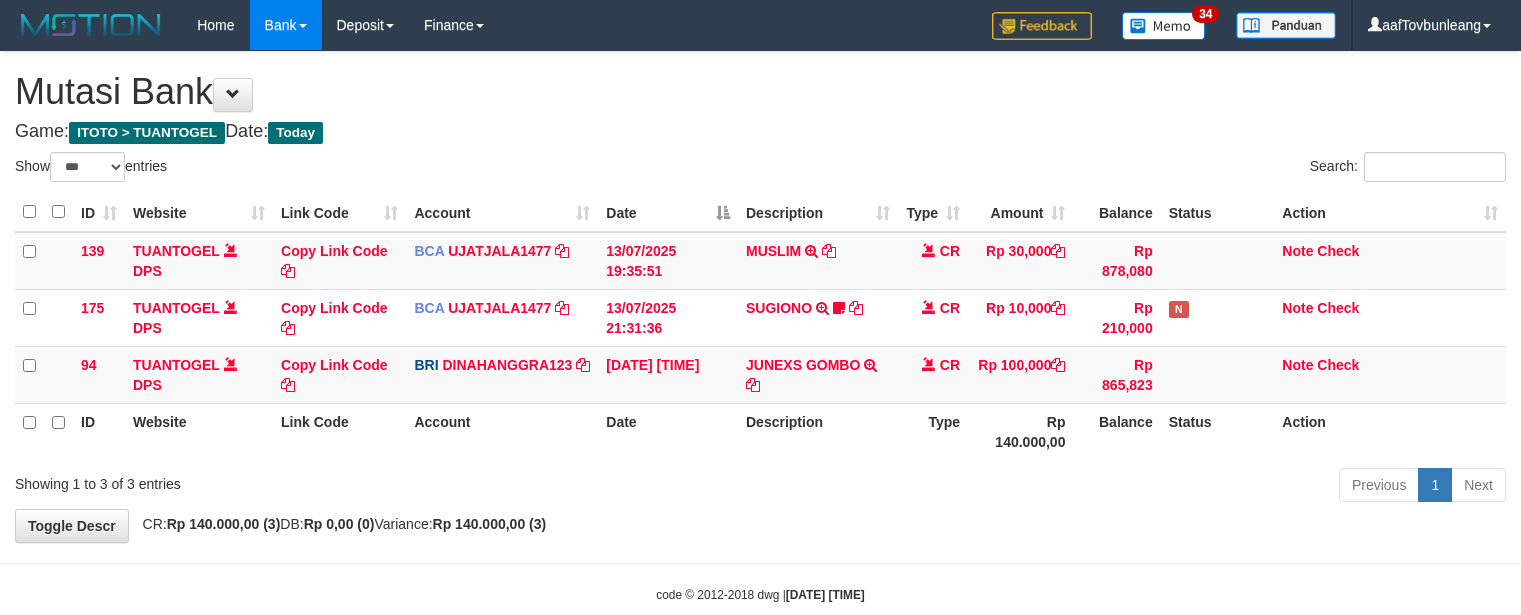 select on "***" 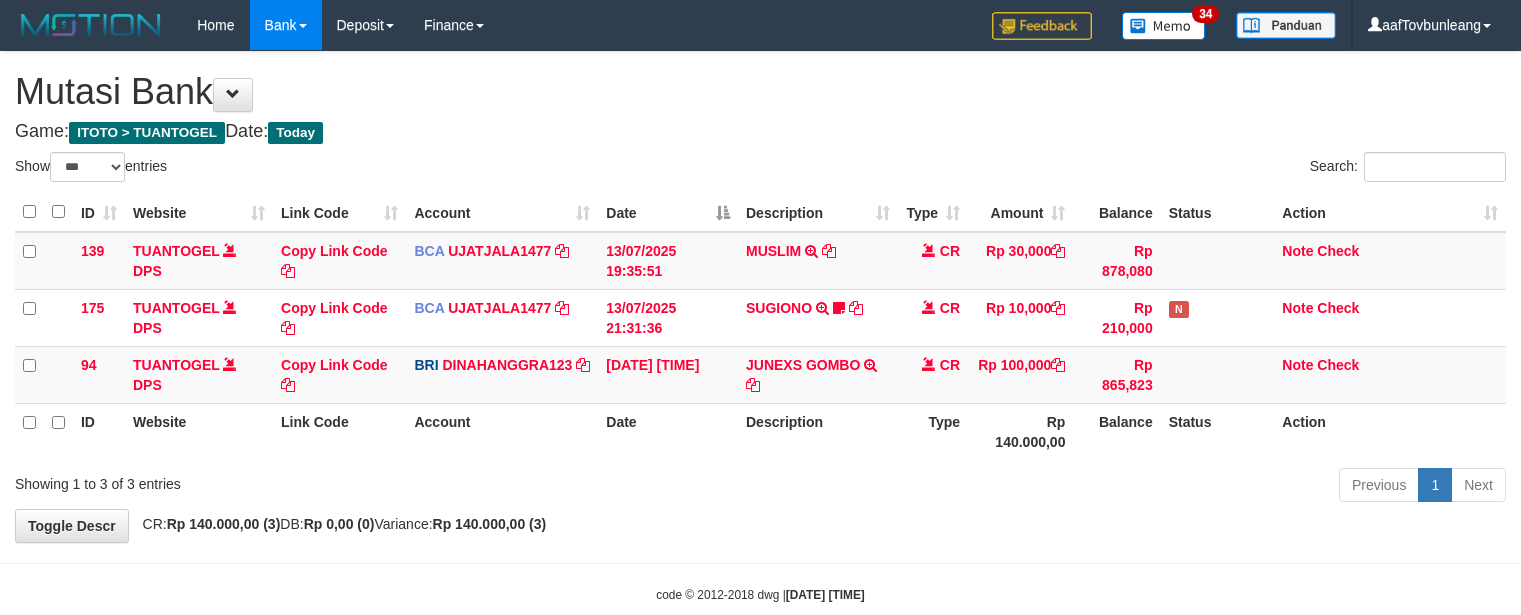 scroll, scrollTop: 40, scrollLeft: 0, axis: vertical 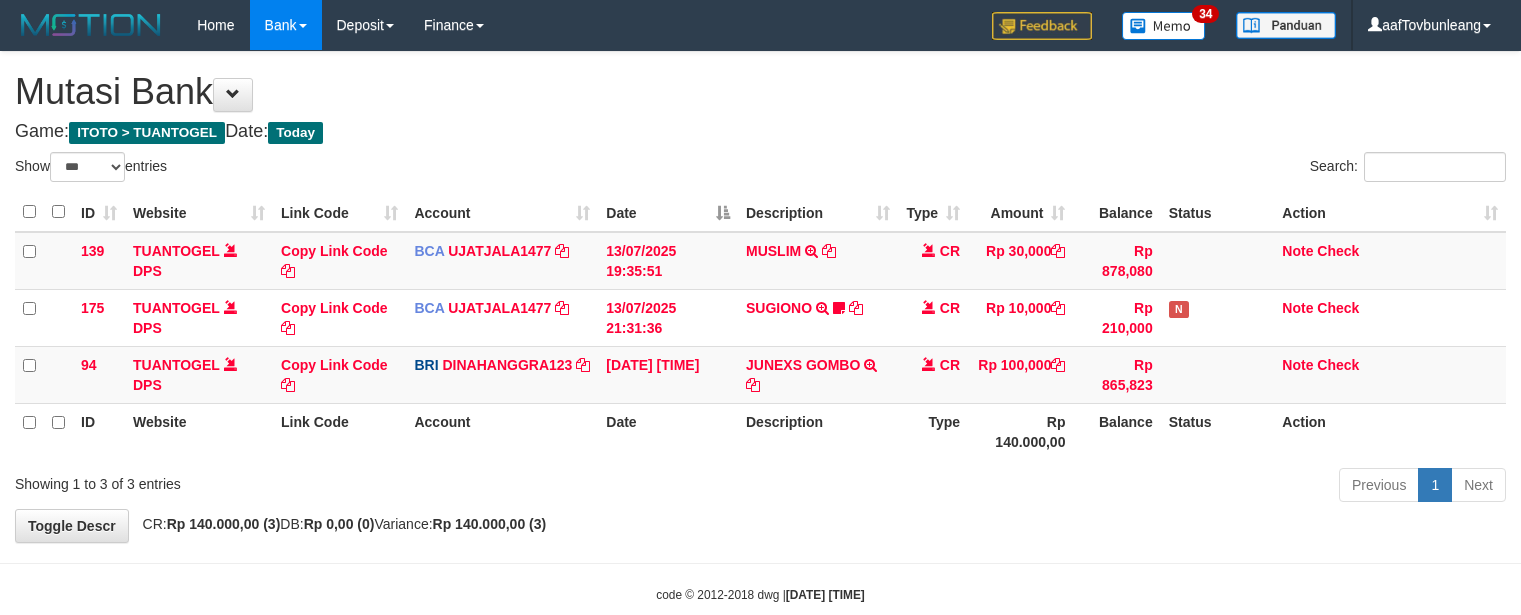 select on "***" 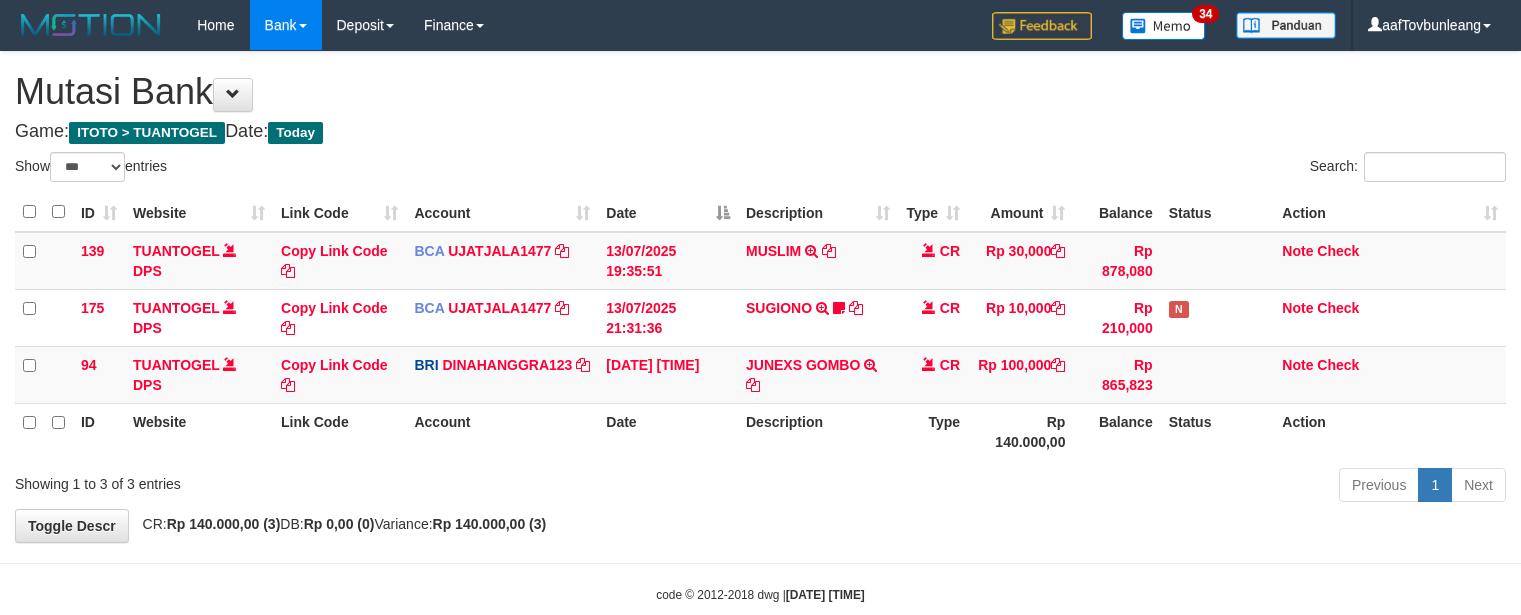 scroll, scrollTop: 40, scrollLeft: 0, axis: vertical 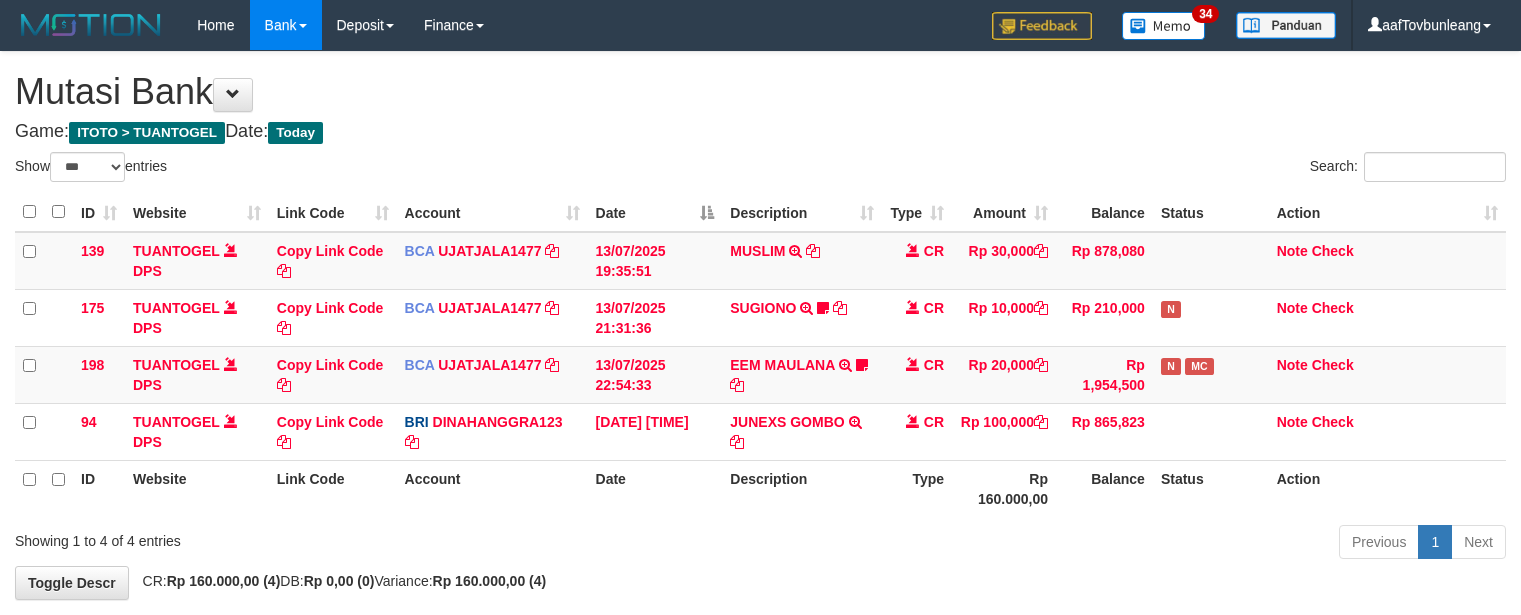 select on "***" 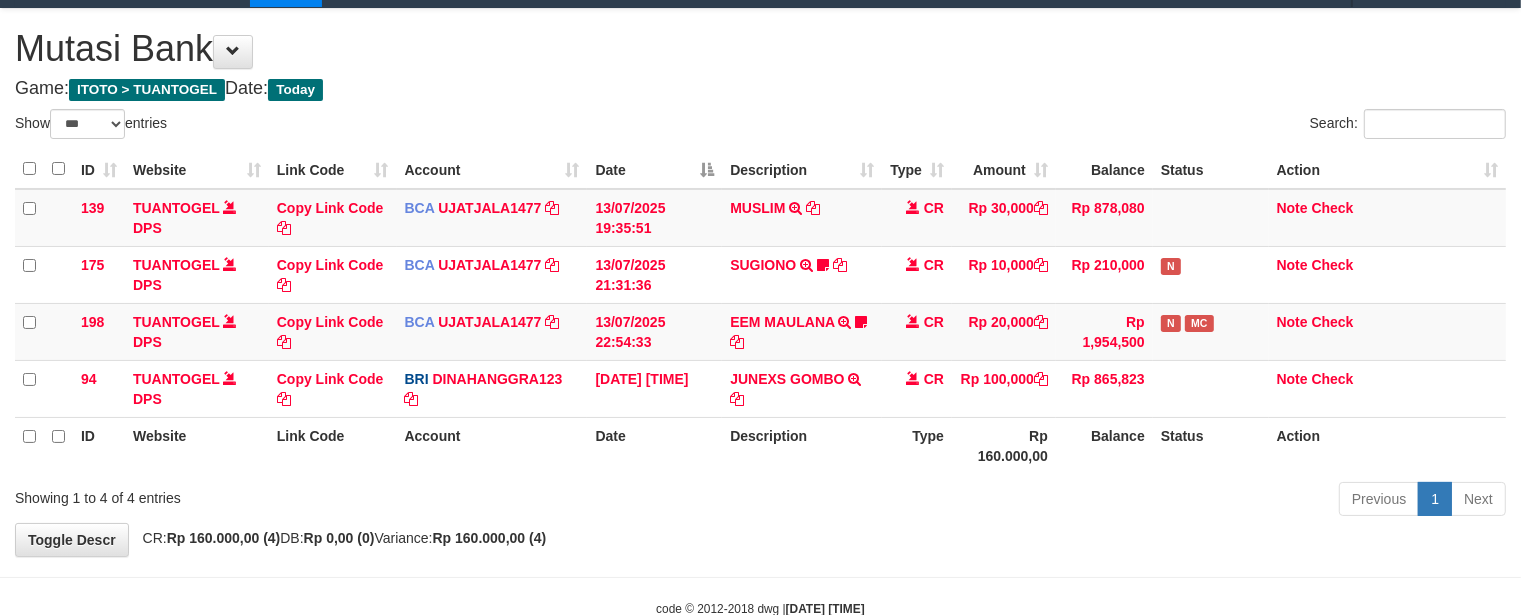 scroll, scrollTop: 40, scrollLeft: 0, axis: vertical 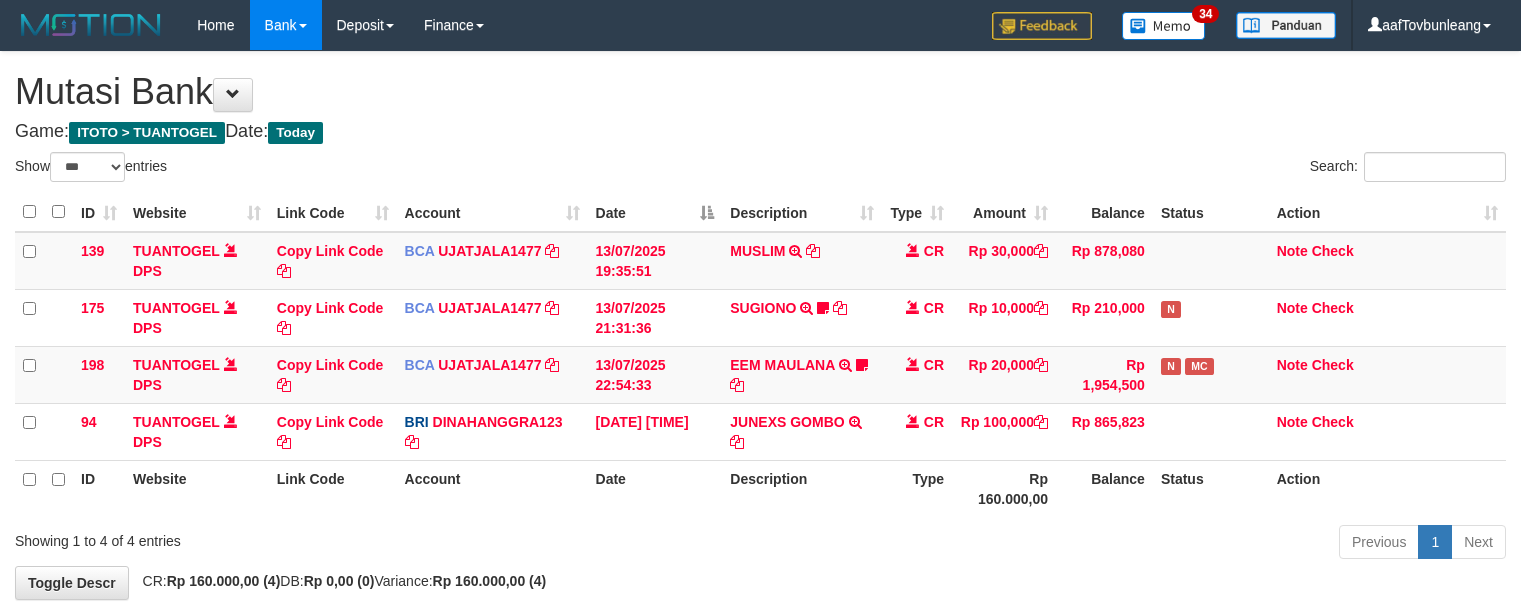 select on "***" 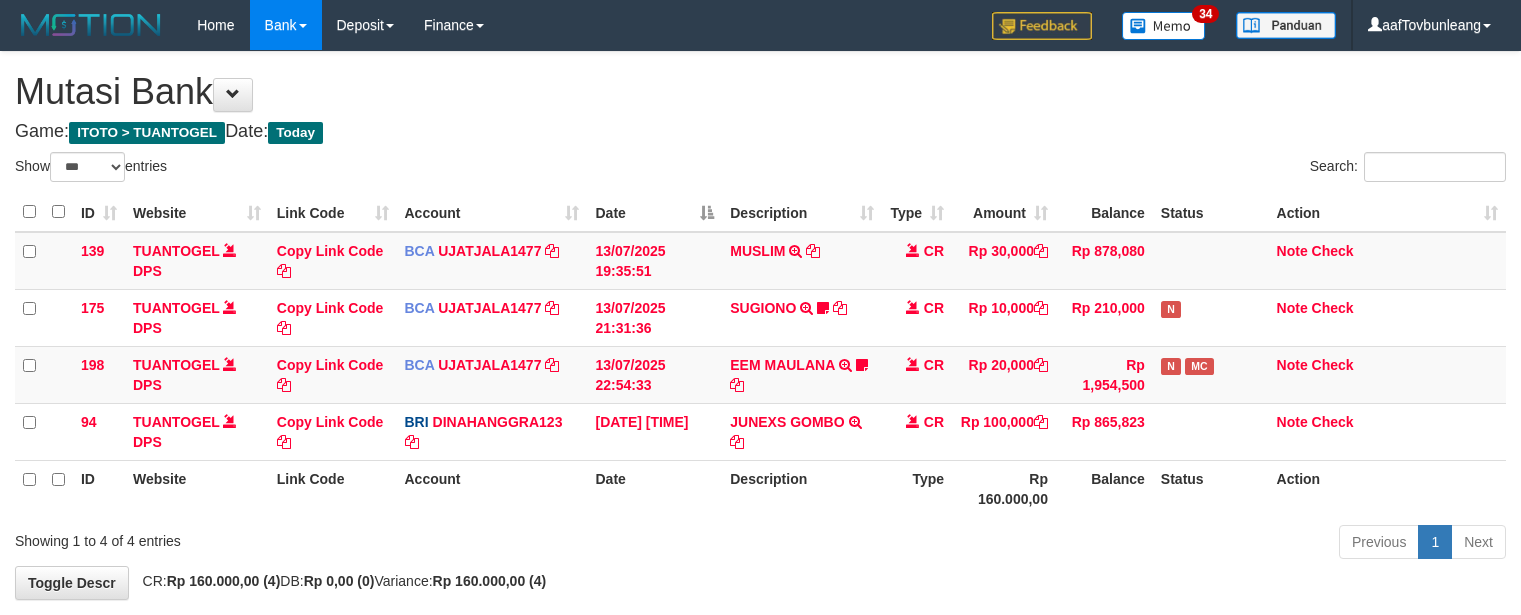 scroll, scrollTop: 40, scrollLeft: 0, axis: vertical 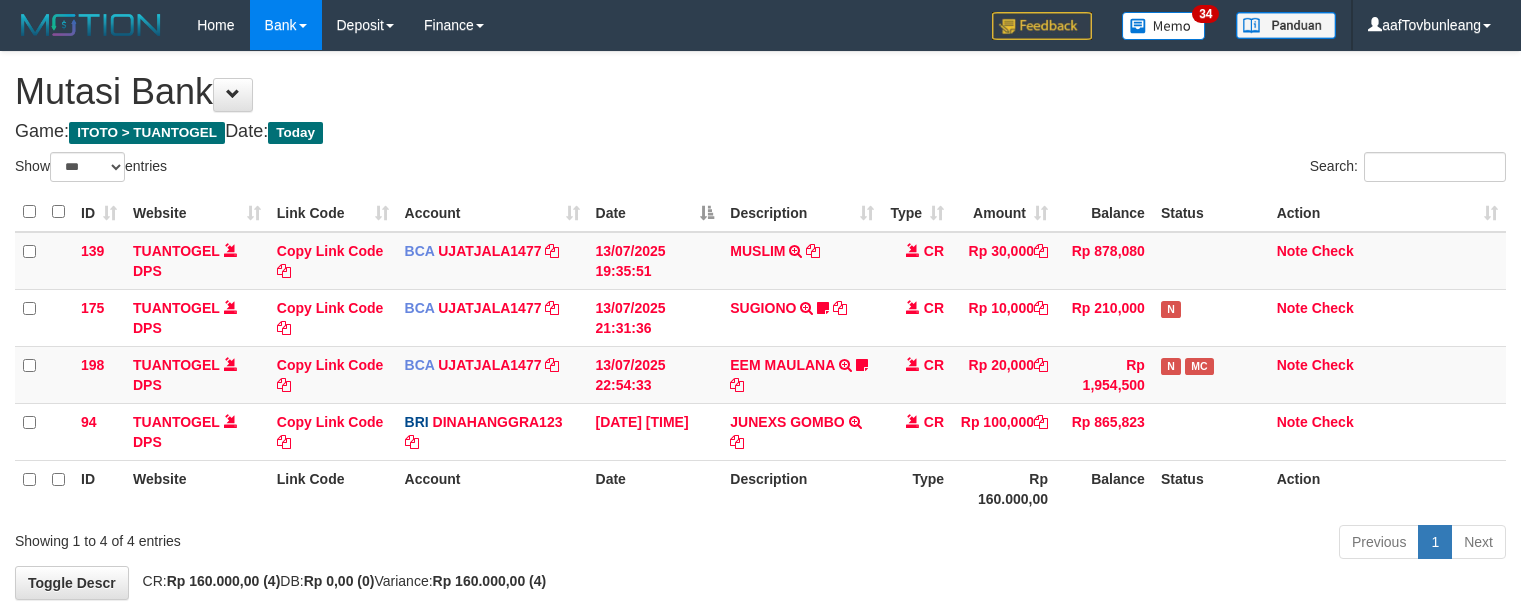 select on "***" 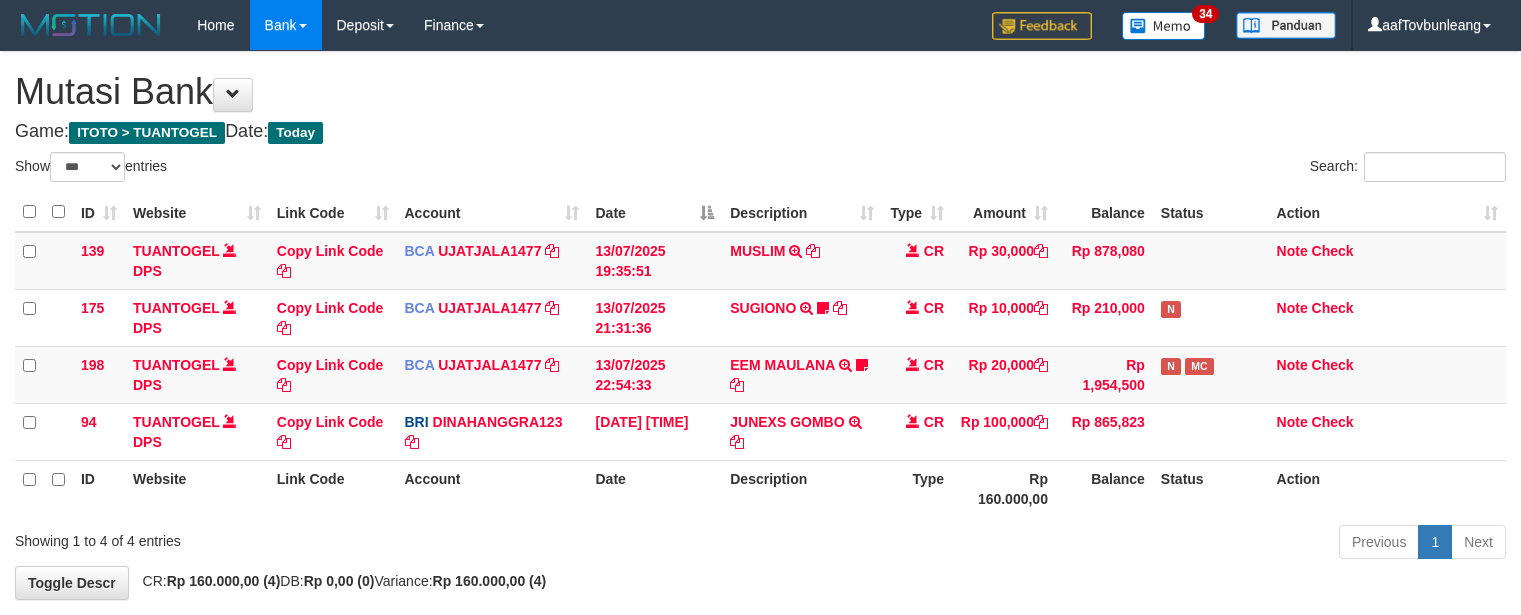 scroll, scrollTop: 40, scrollLeft: 0, axis: vertical 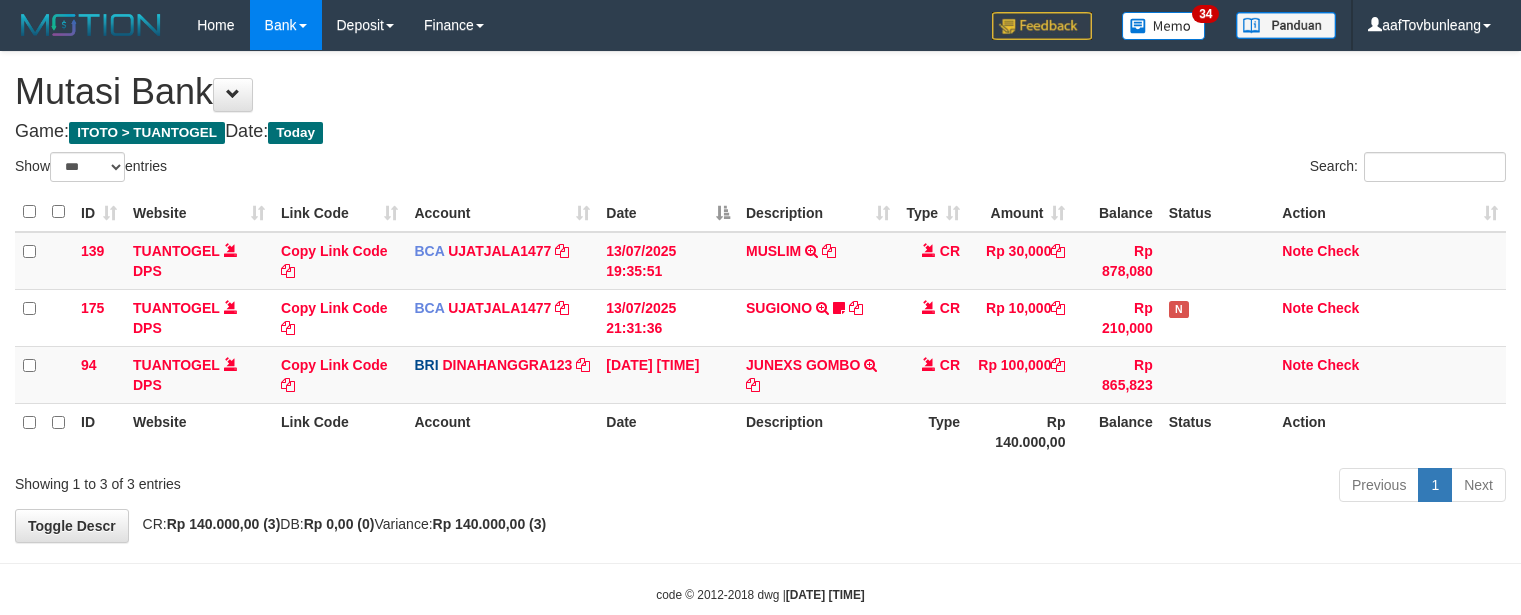 select on "***" 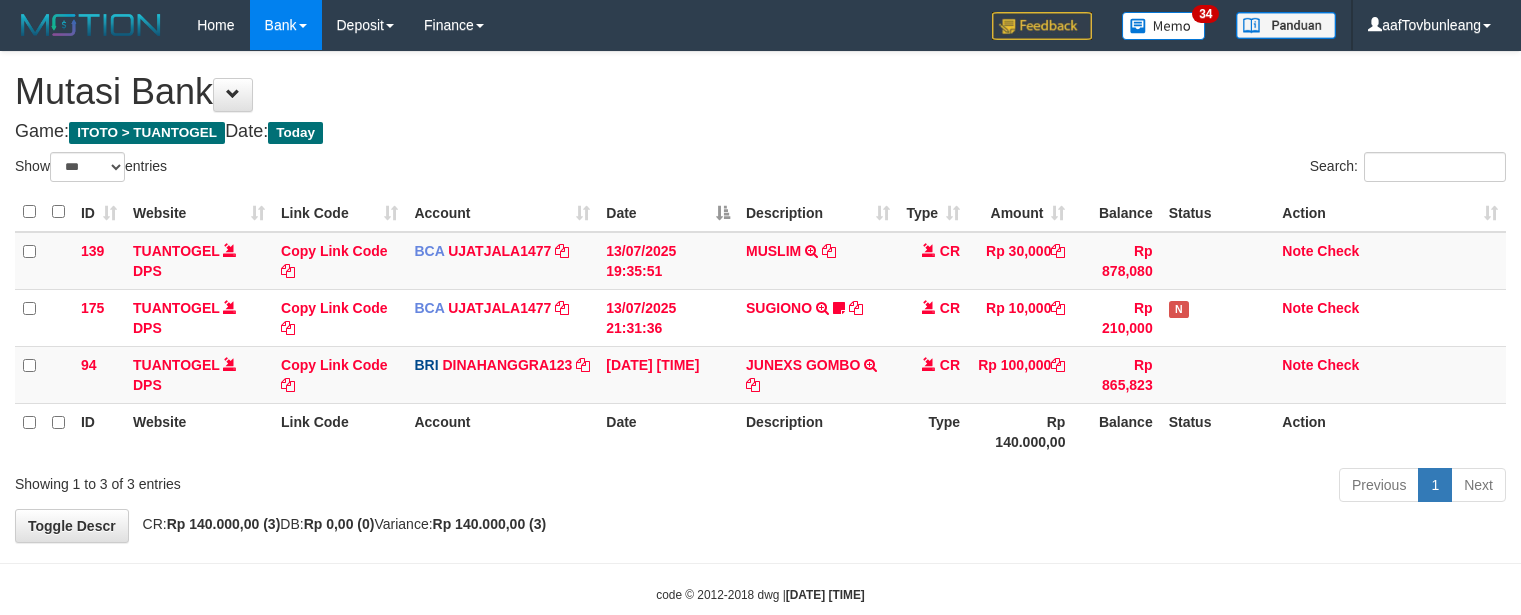 scroll, scrollTop: 40, scrollLeft: 0, axis: vertical 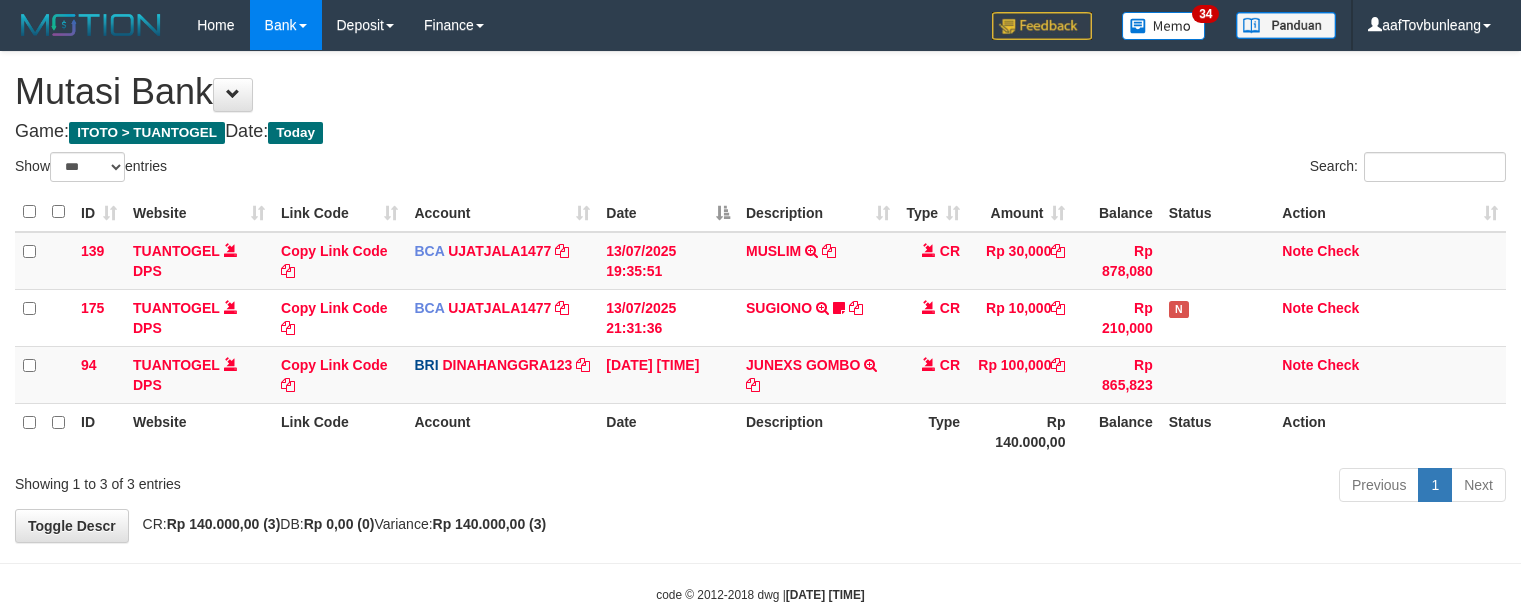 select on "***" 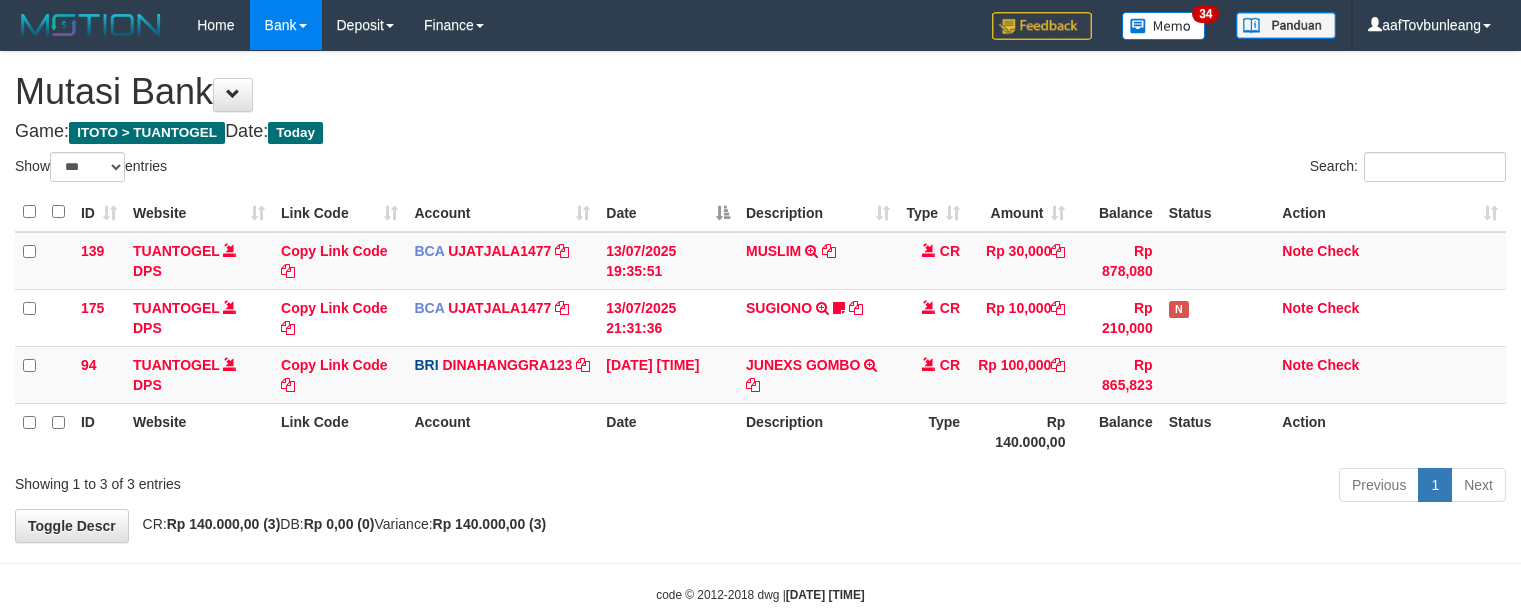 scroll, scrollTop: 40, scrollLeft: 0, axis: vertical 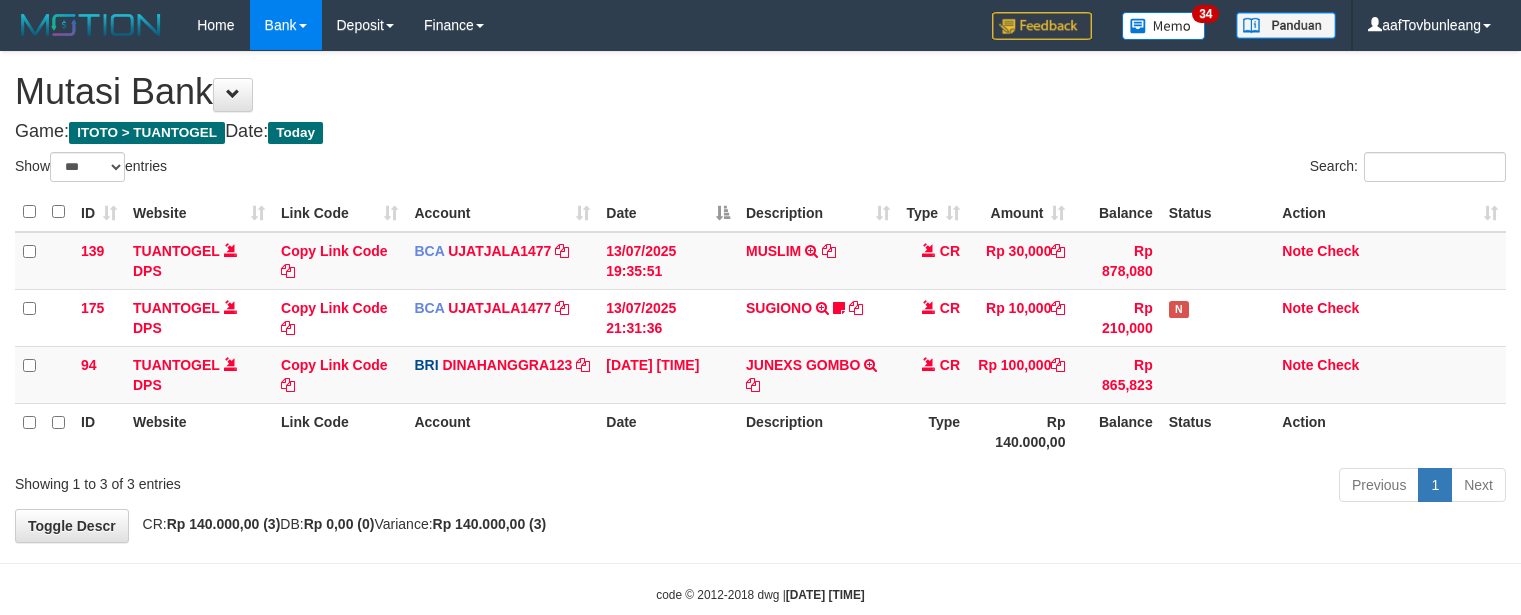 select on "***" 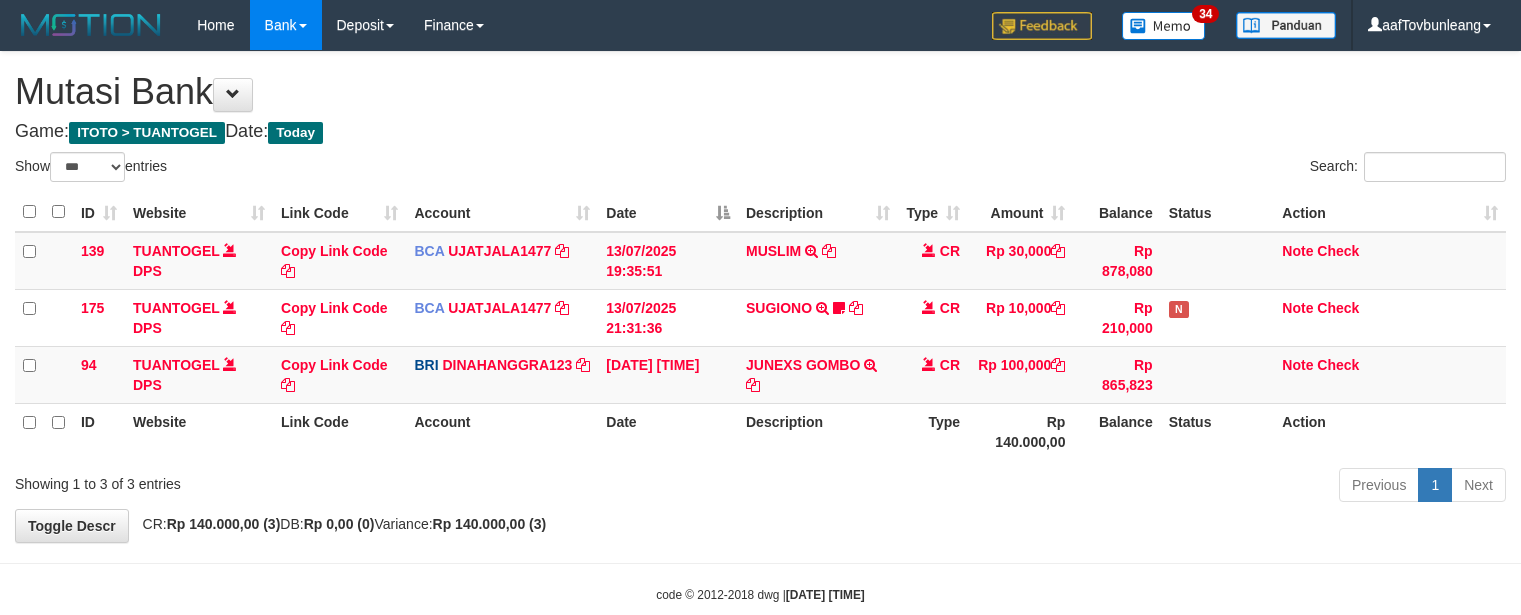 scroll, scrollTop: 40, scrollLeft: 0, axis: vertical 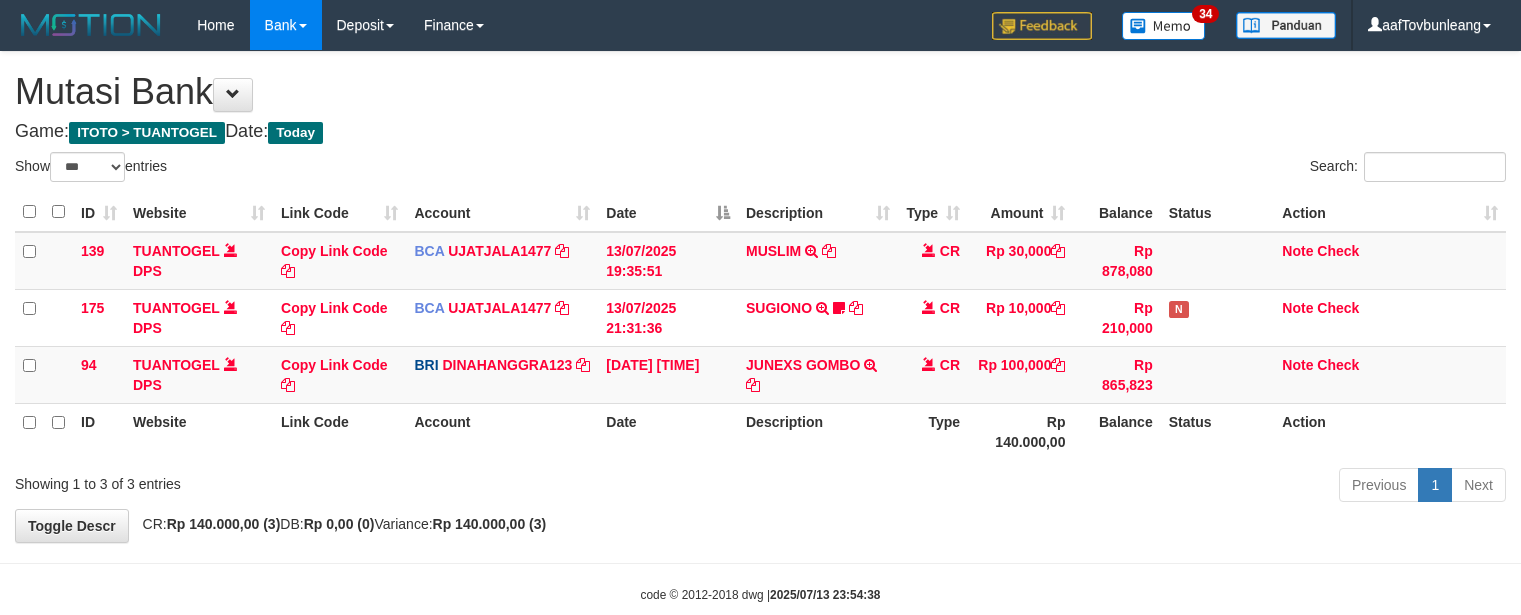 select on "***" 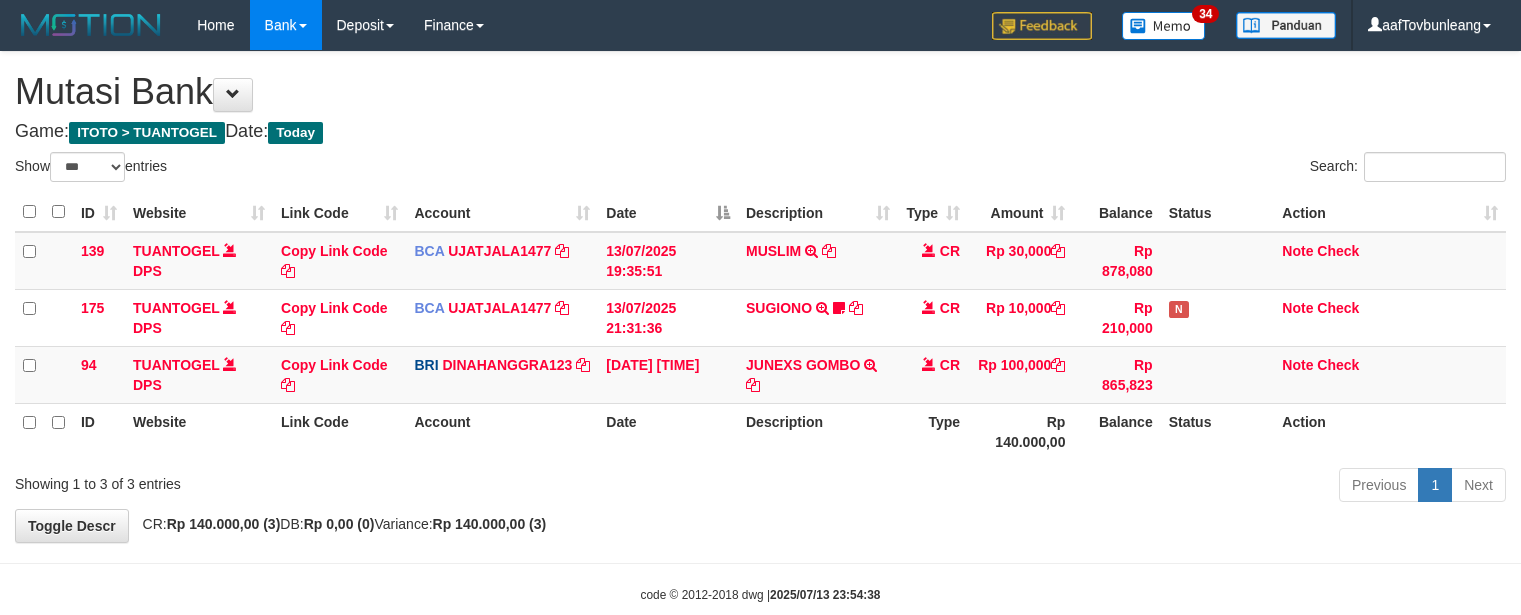 scroll, scrollTop: 40, scrollLeft: 0, axis: vertical 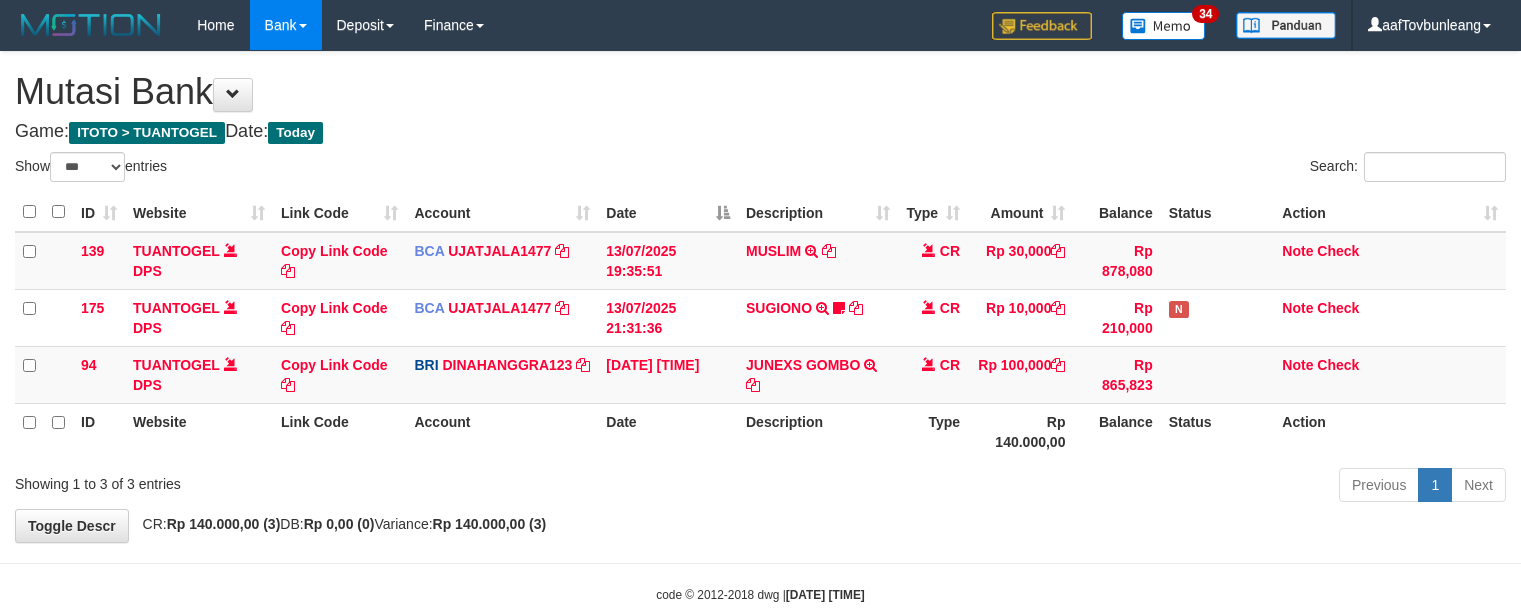 select on "***" 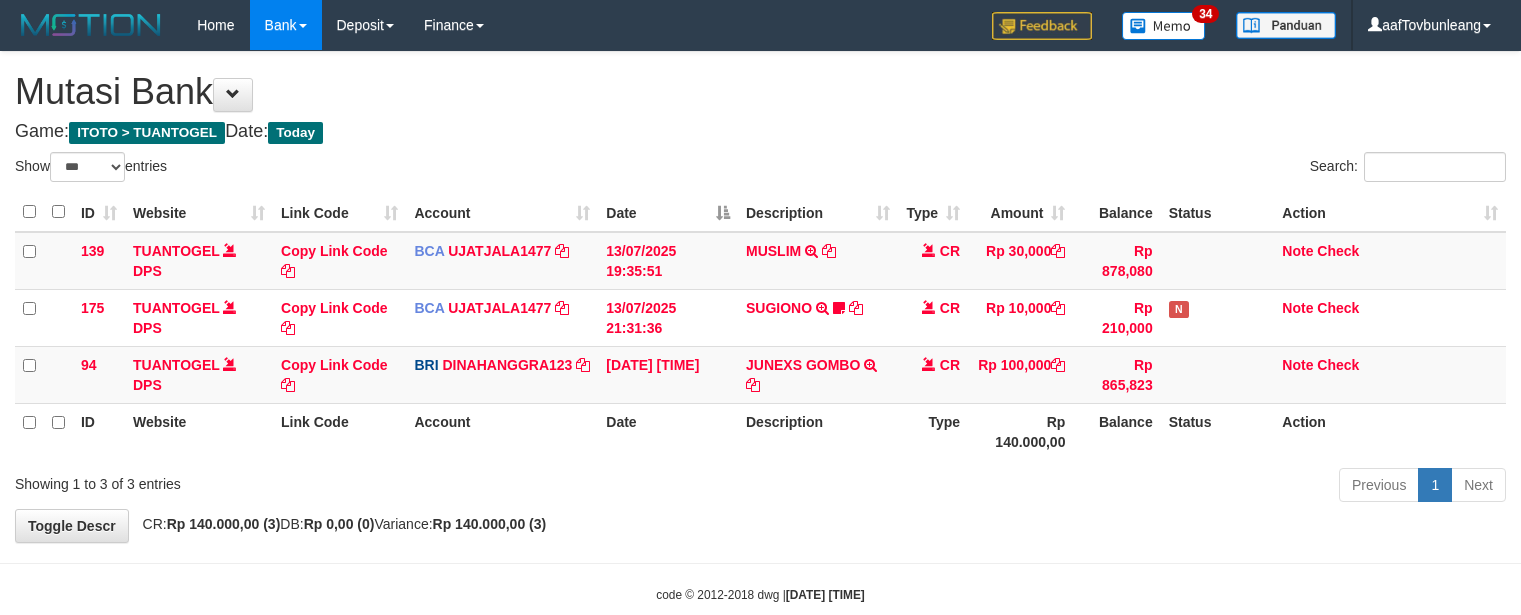 scroll, scrollTop: 40, scrollLeft: 0, axis: vertical 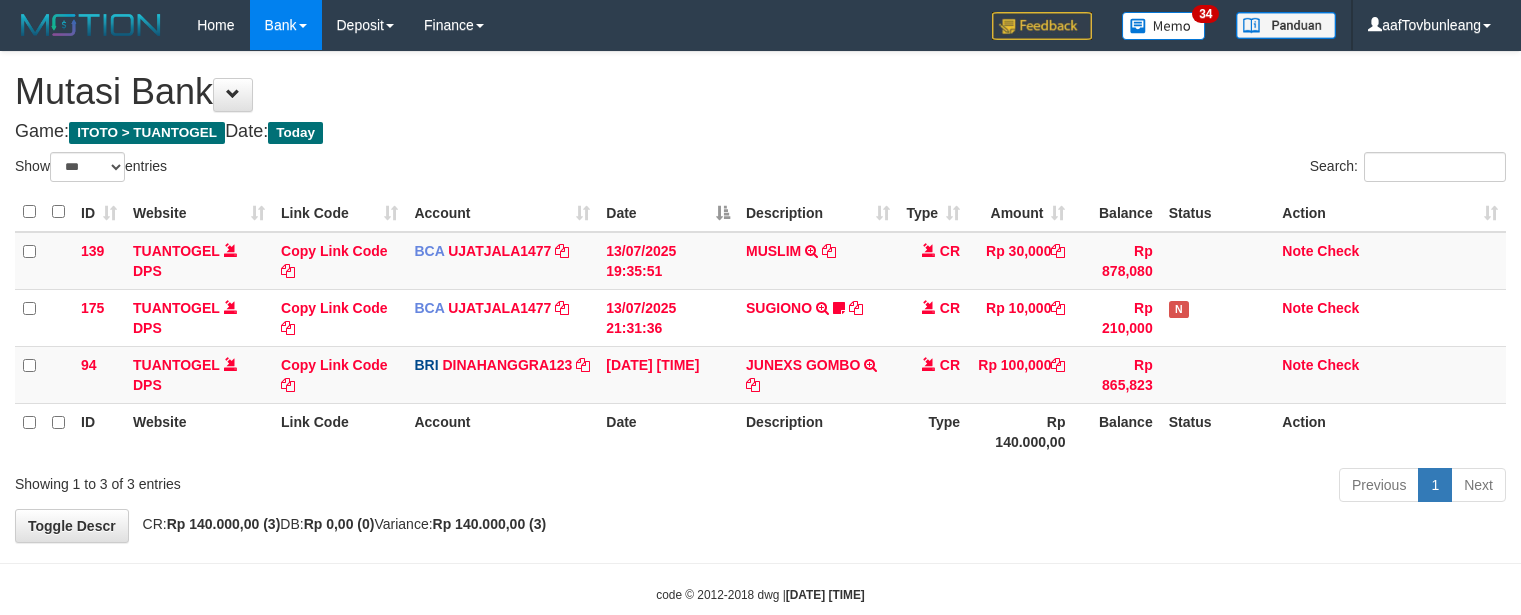 select on "***" 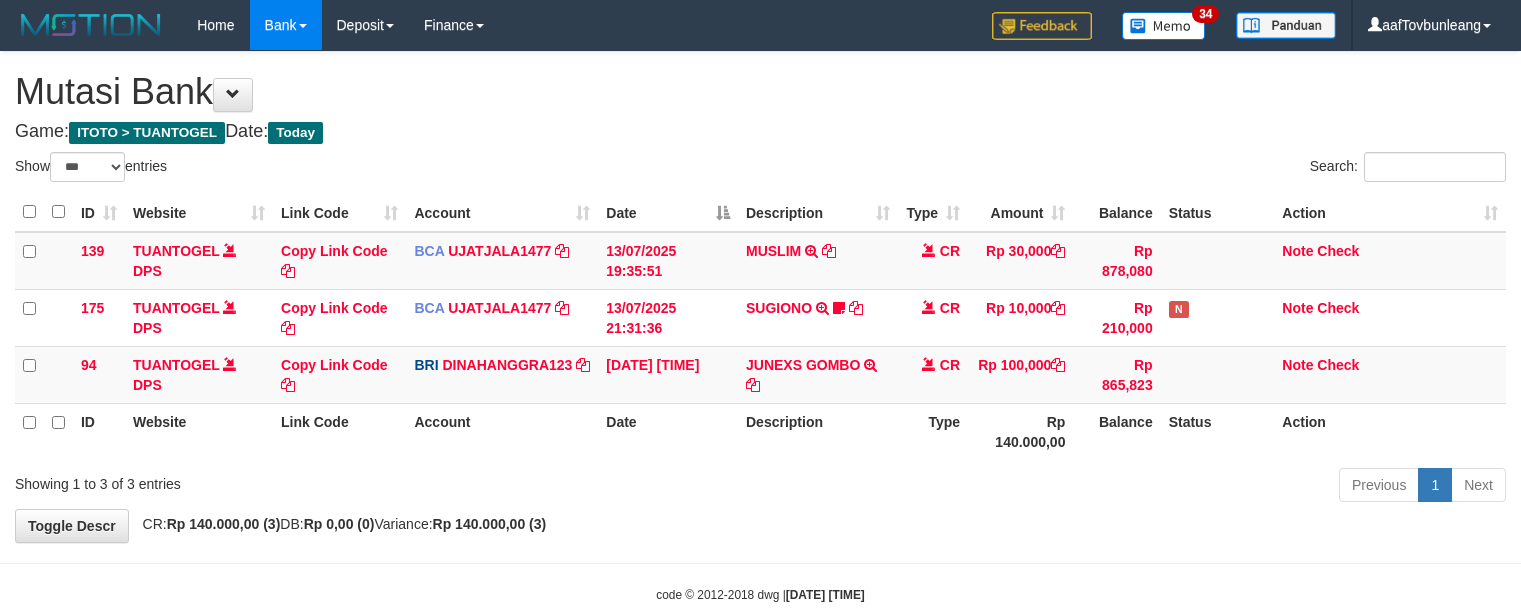 scroll, scrollTop: 40, scrollLeft: 0, axis: vertical 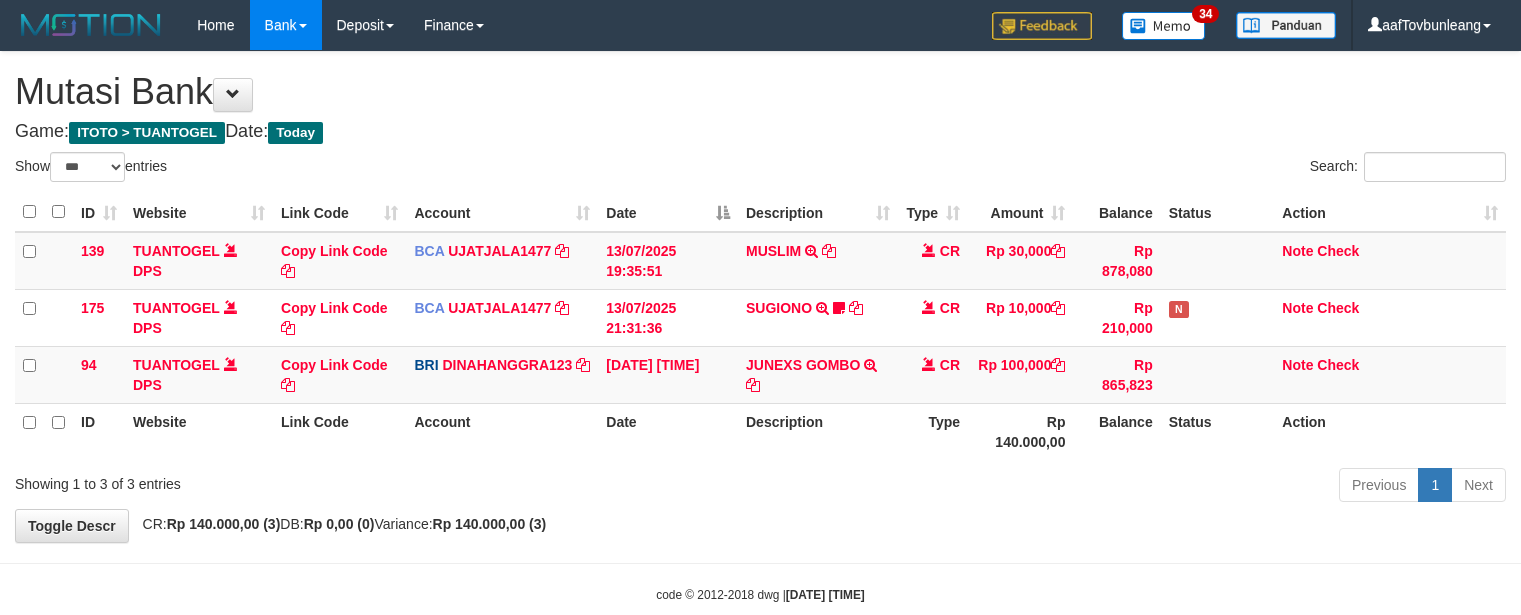 select on "***" 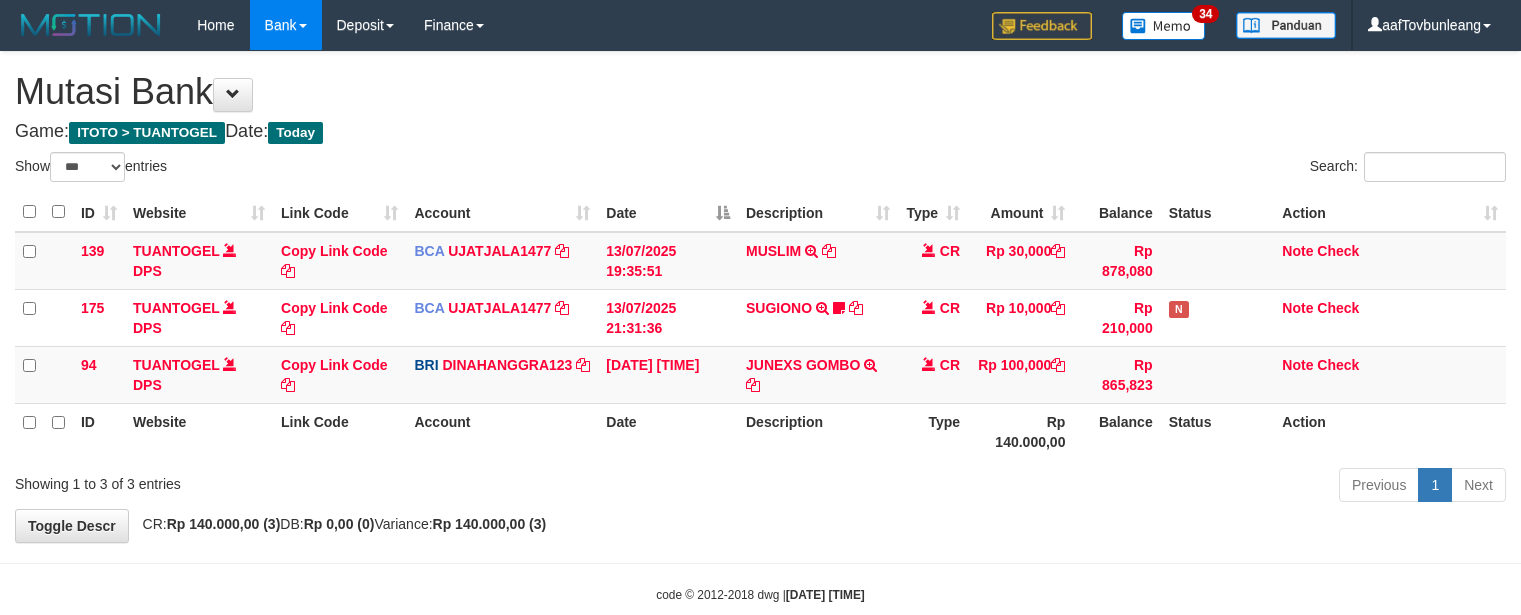scroll, scrollTop: 40, scrollLeft: 0, axis: vertical 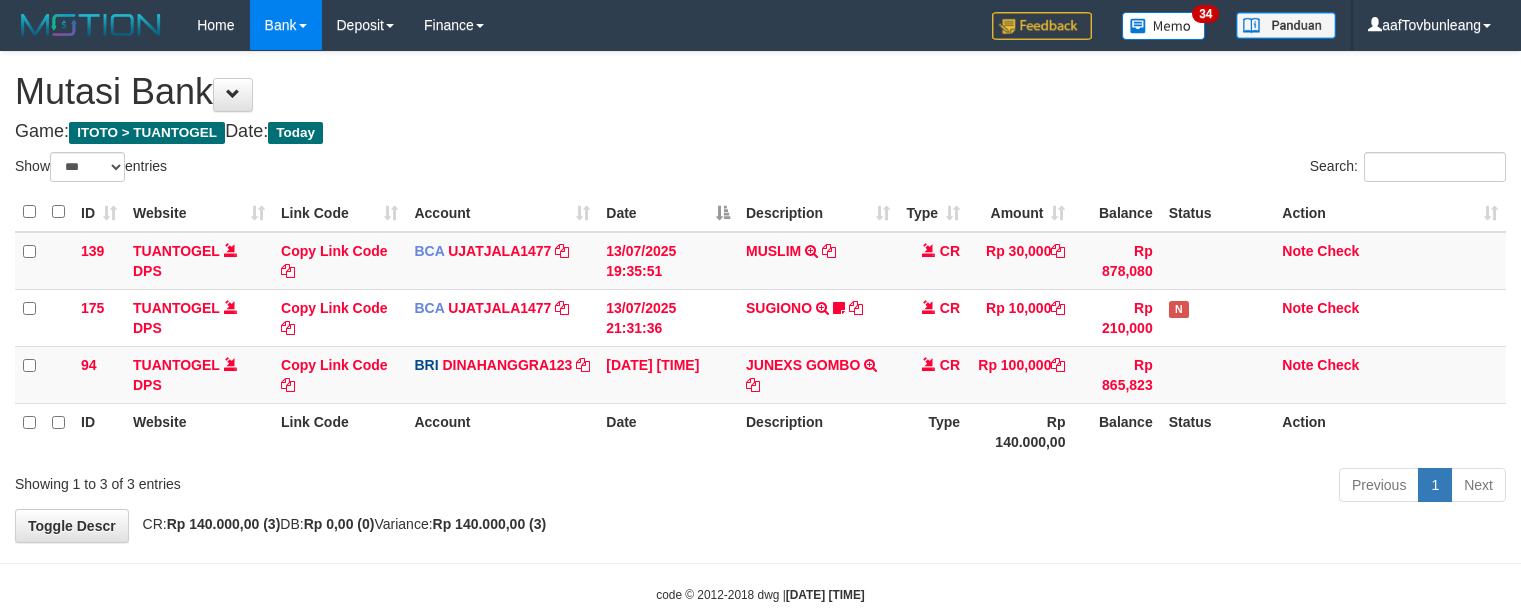 select on "***" 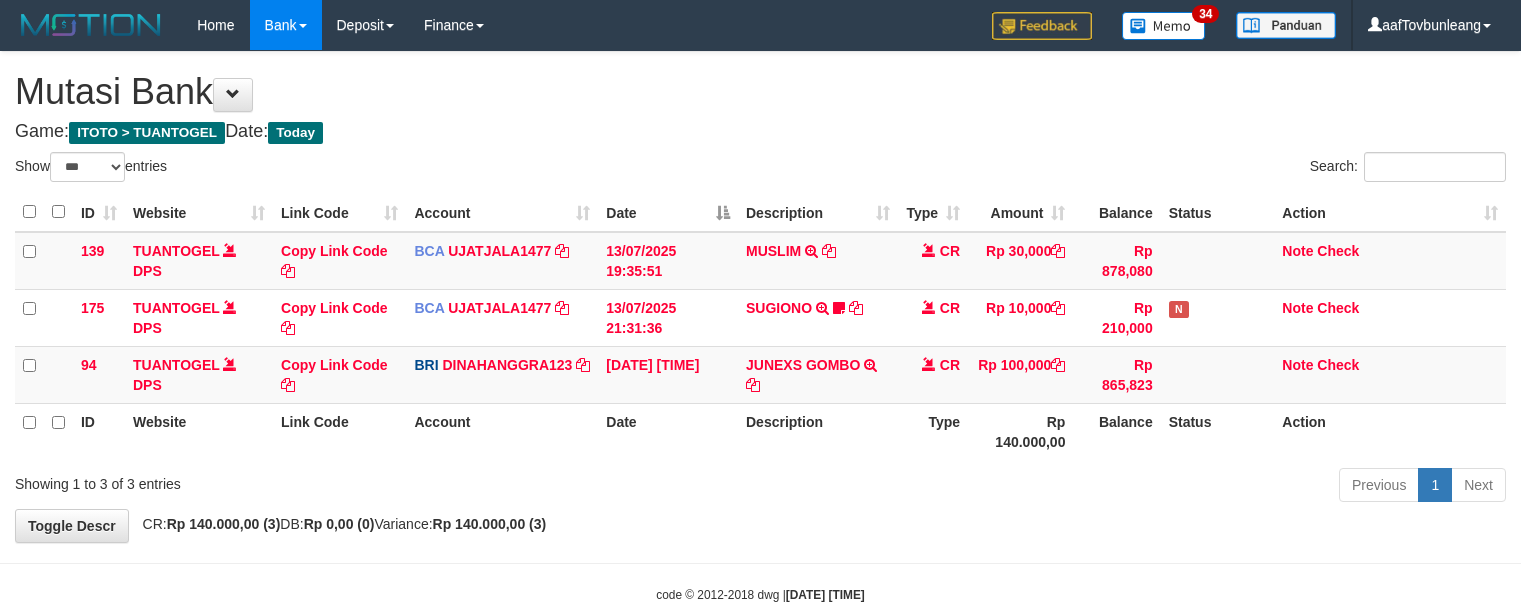 scroll, scrollTop: 40, scrollLeft: 0, axis: vertical 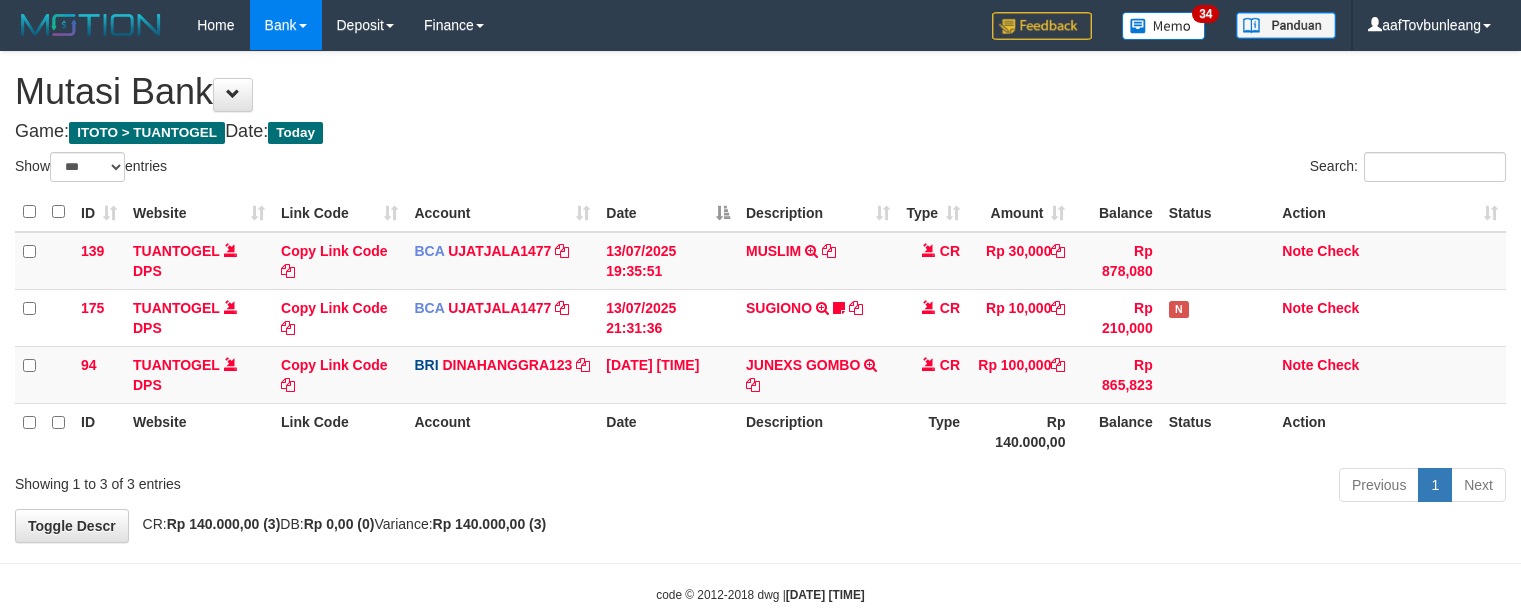 select on "***" 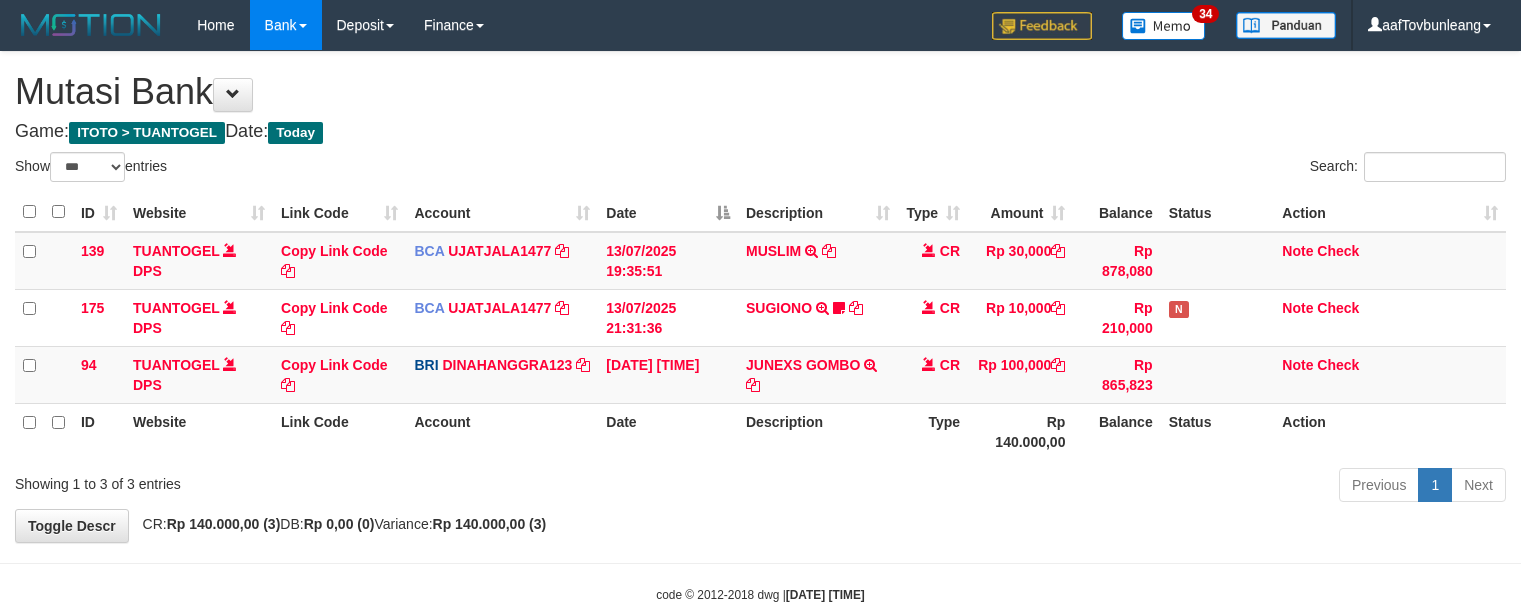 scroll, scrollTop: 40, scrollLeft: 0, axis: vertical 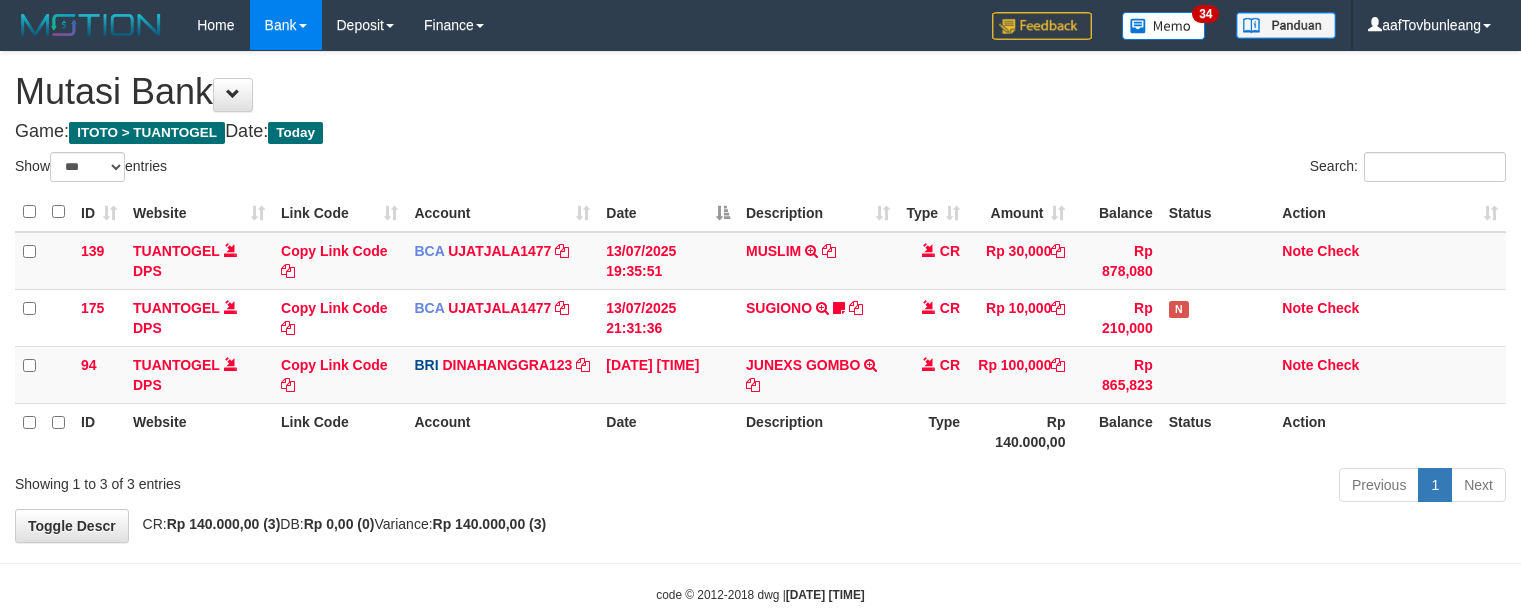select on "***" 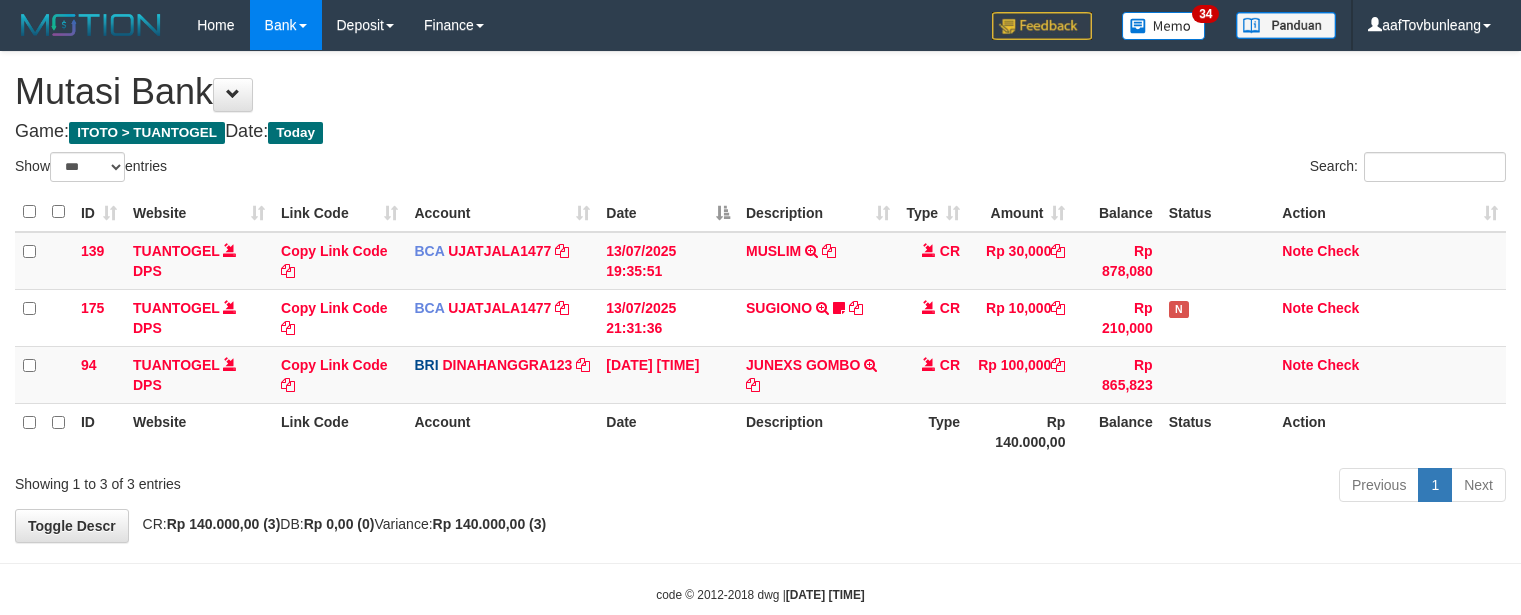 scroll, scrollTop: 40, scrollLeft: 0, axis: vertical 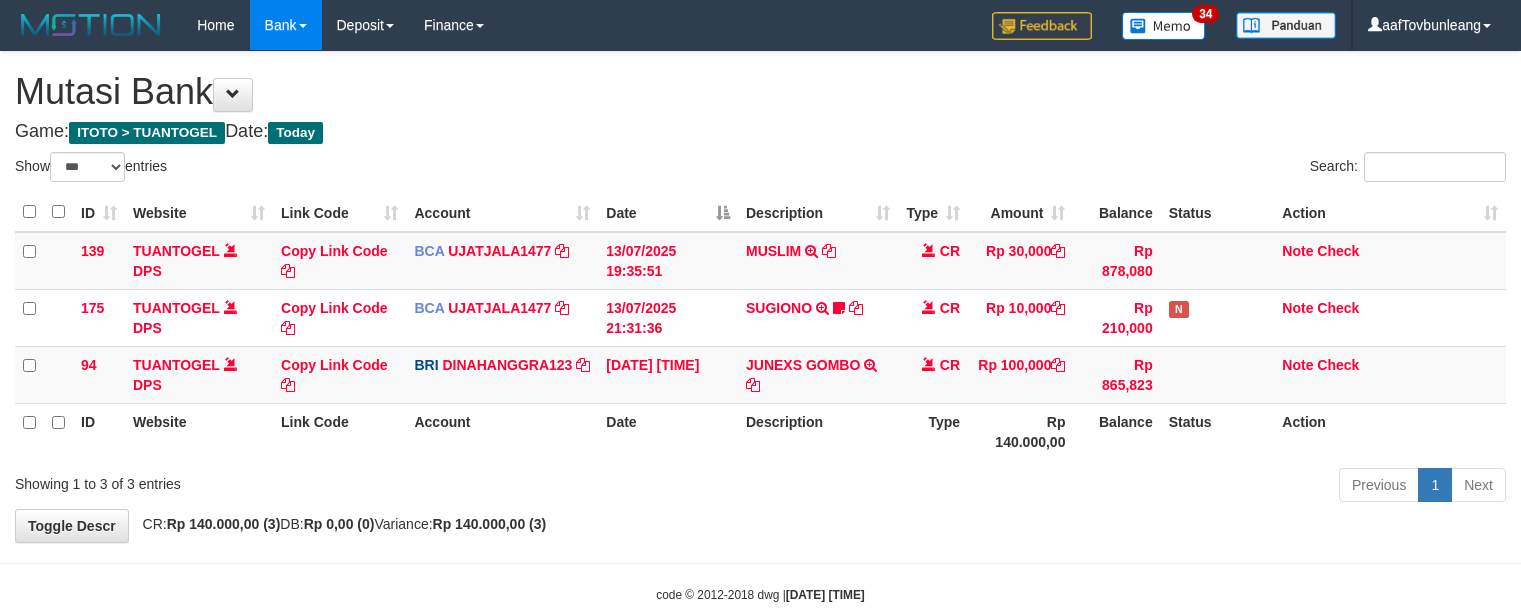 select on "***" 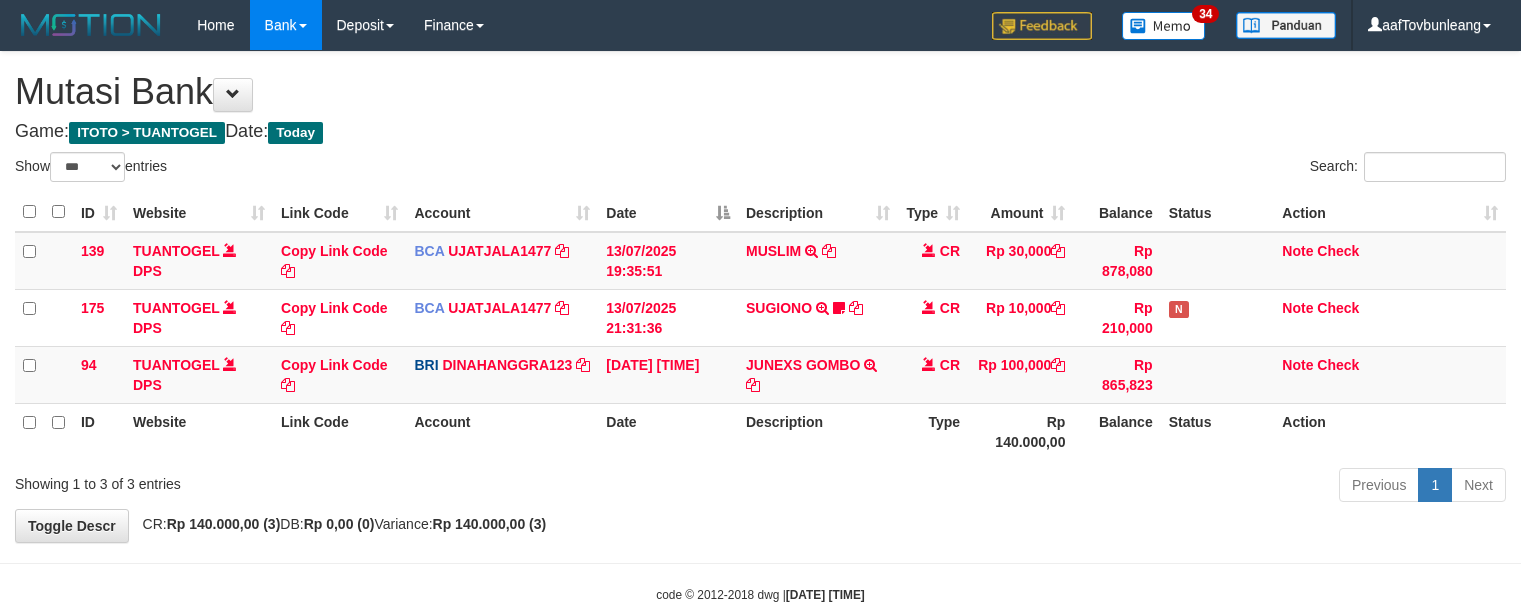 scroll, scrollTop: 40, scrollLeft: 0, axis: vertical 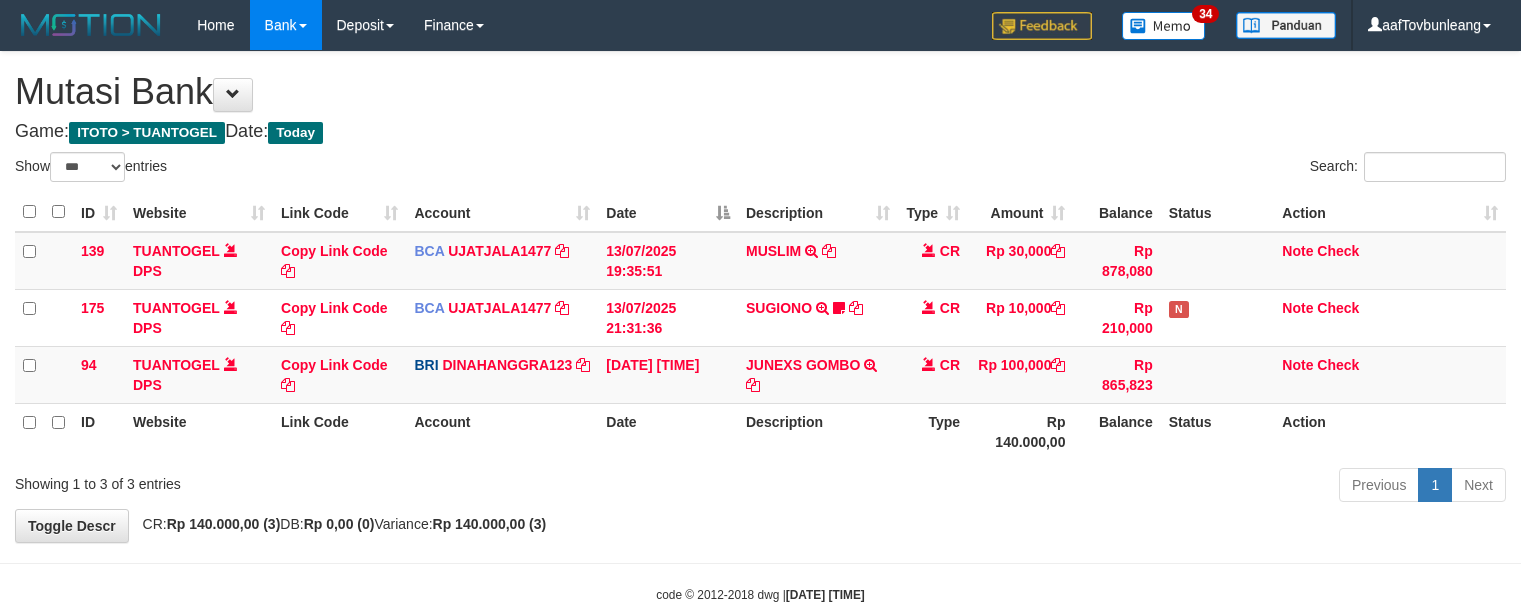 select on "***" 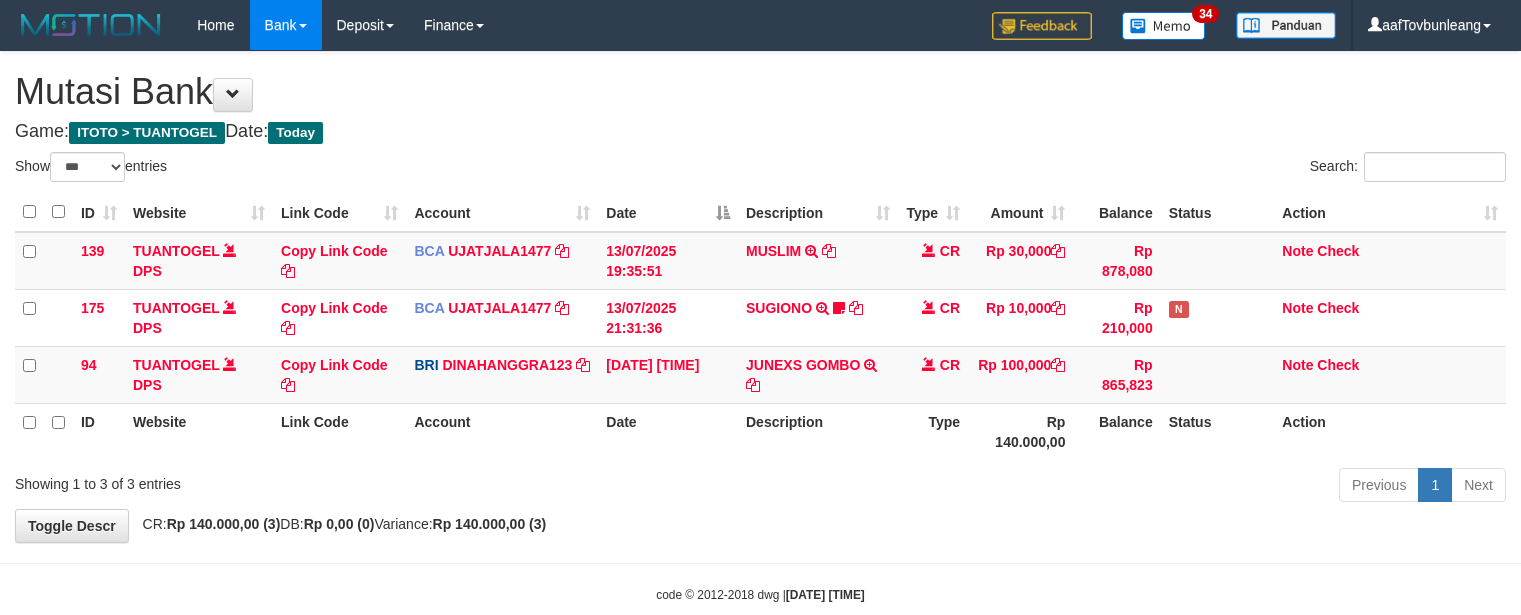 scroll, scrollTop: 40, scrollLeft: 0, axis: vertical 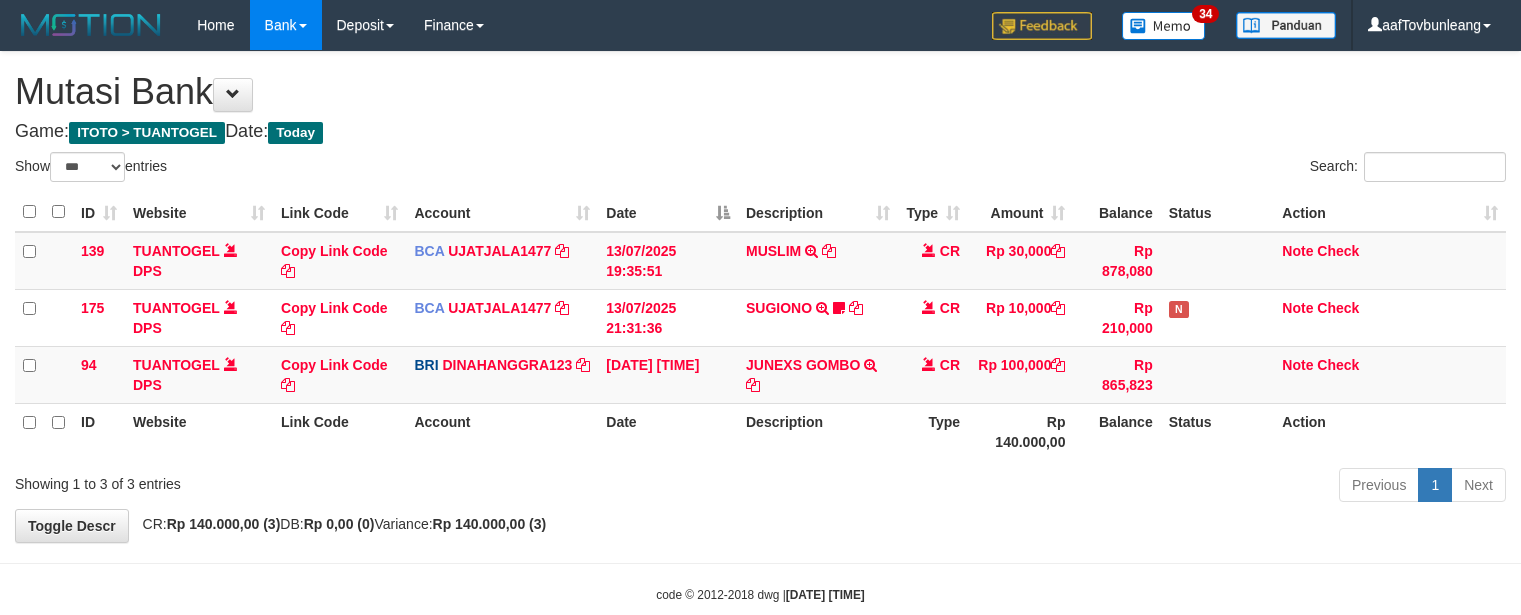 select on "***" 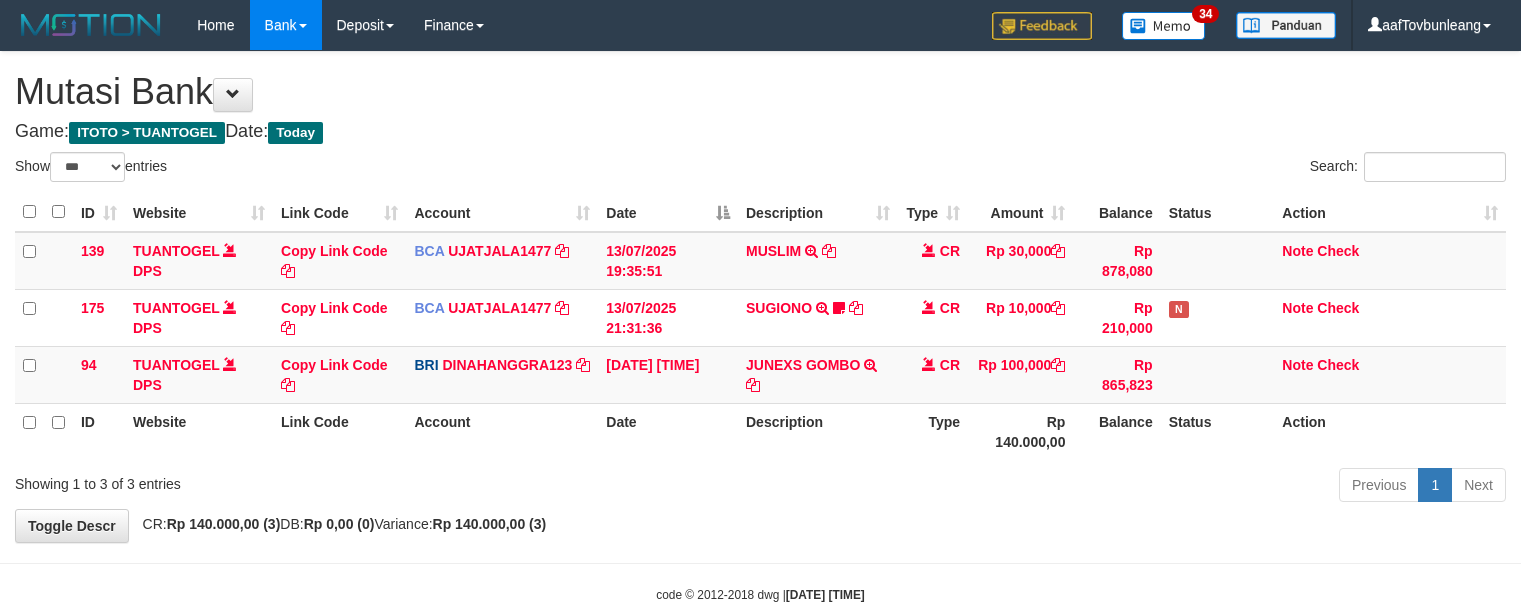 scroll, scrollTop: 40, scrollLeft: 0, axis: vertical 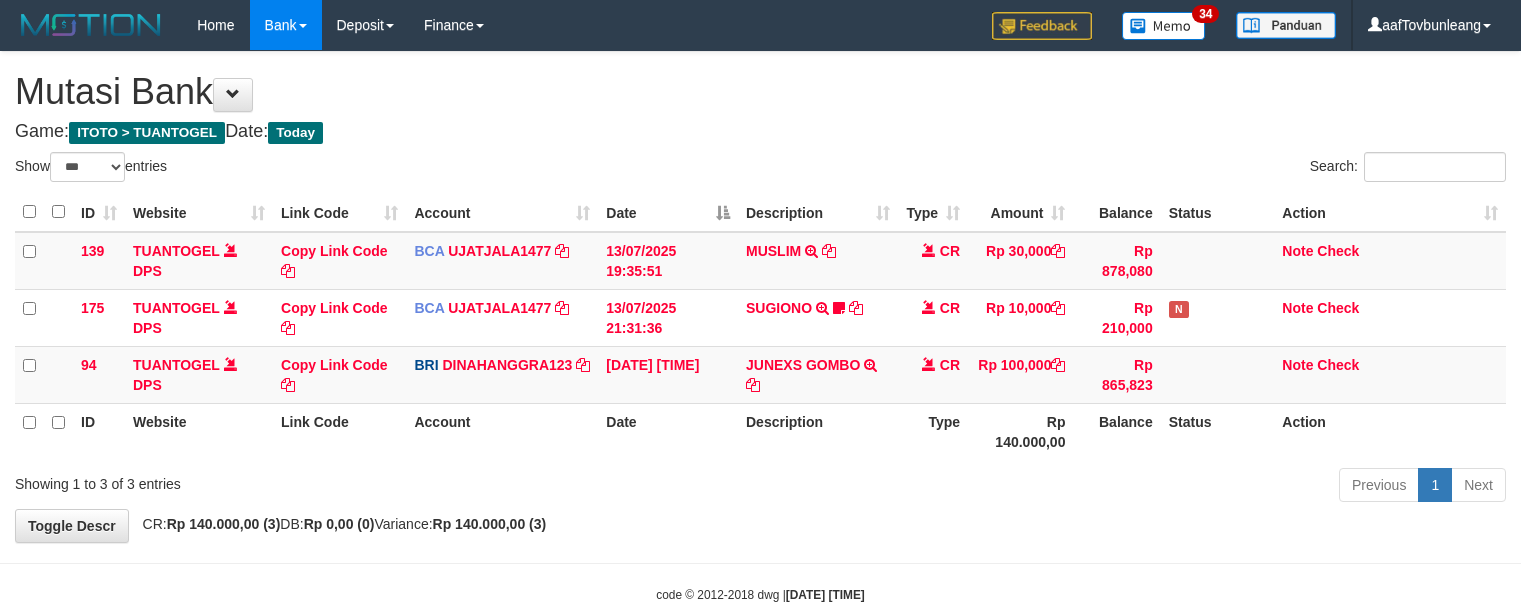 select on "***" 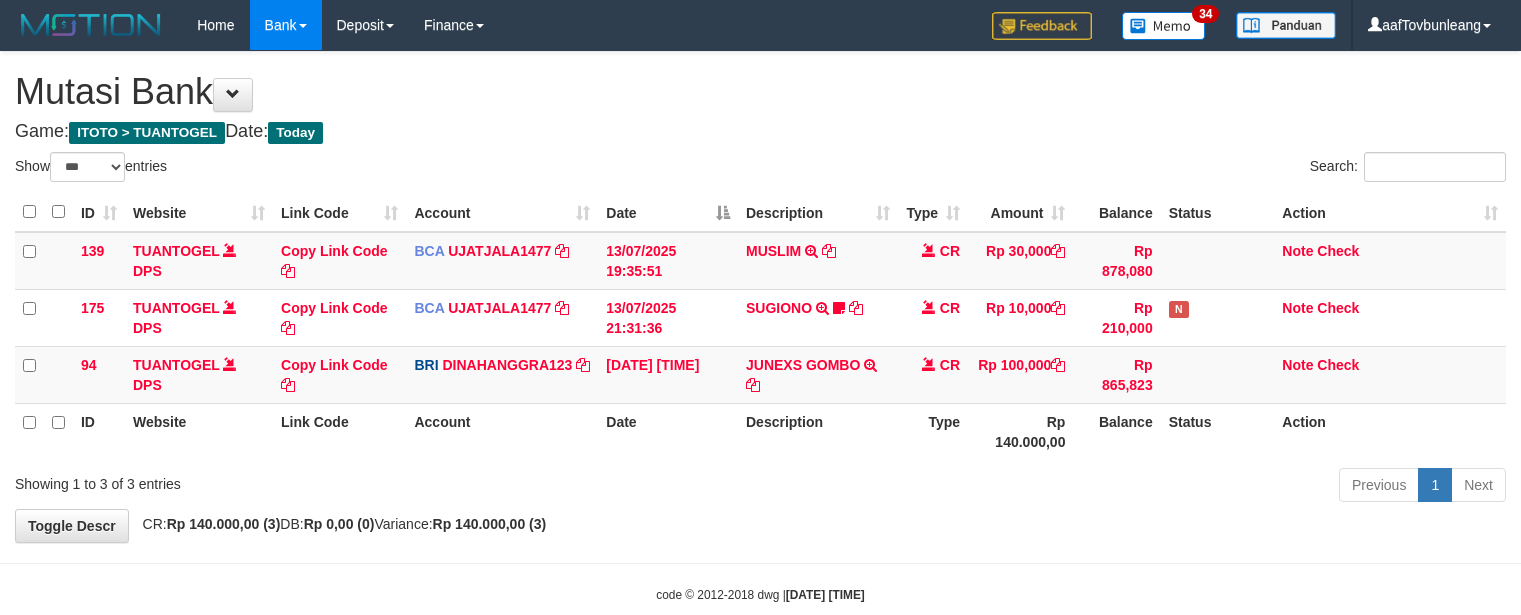 scroll, scrollTop: 40, scrollLeft: 0, axis: vertical 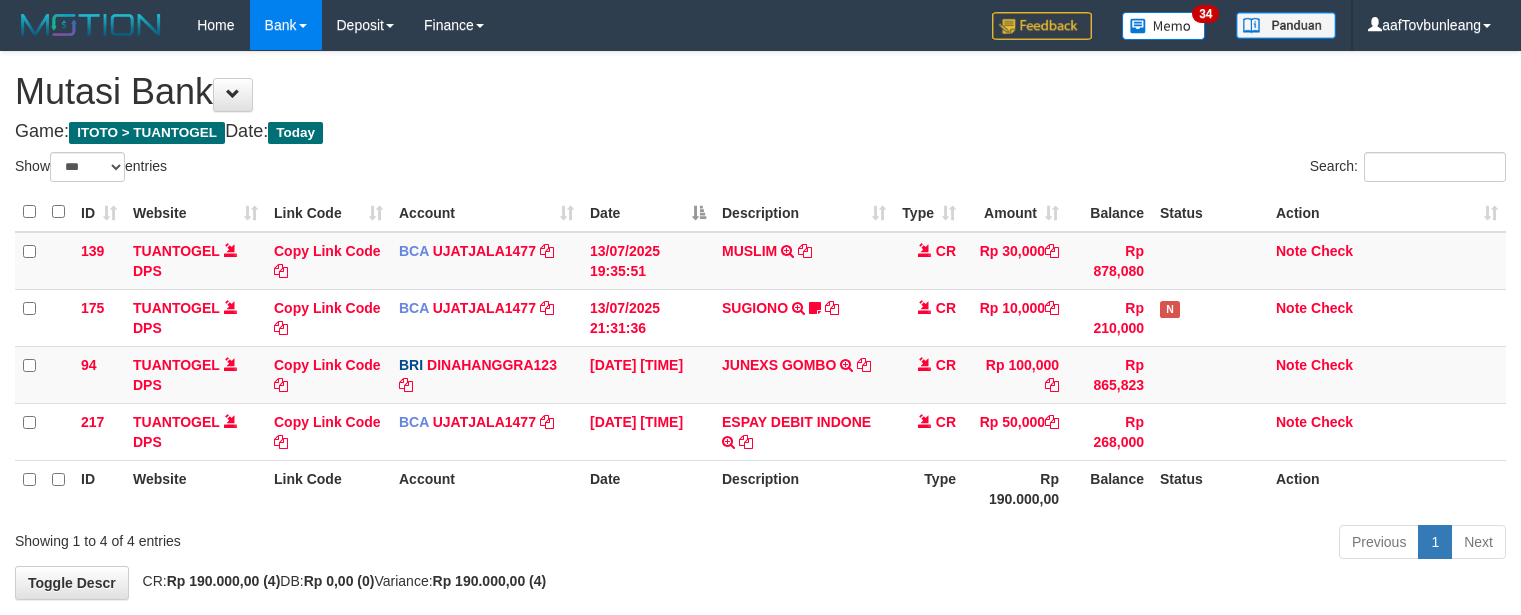 select on "***" 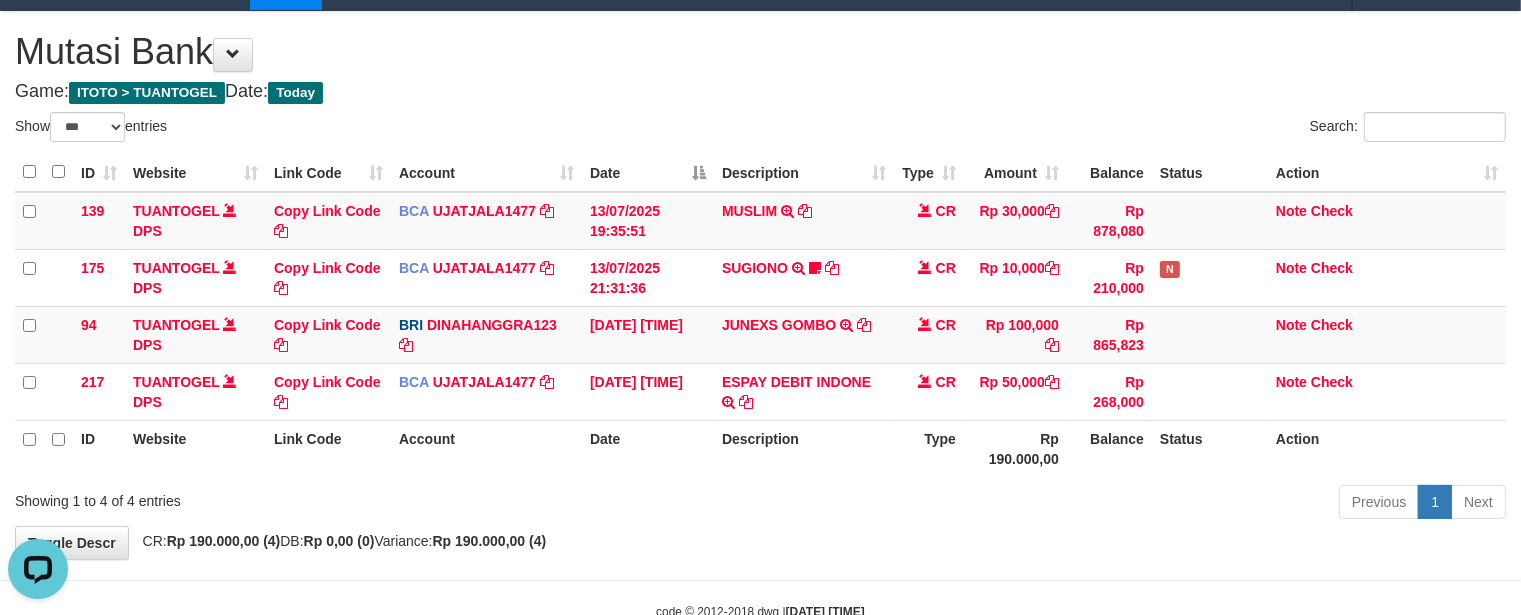 scroll, scrollTop: 0, scrollLeft: 0, axis: both 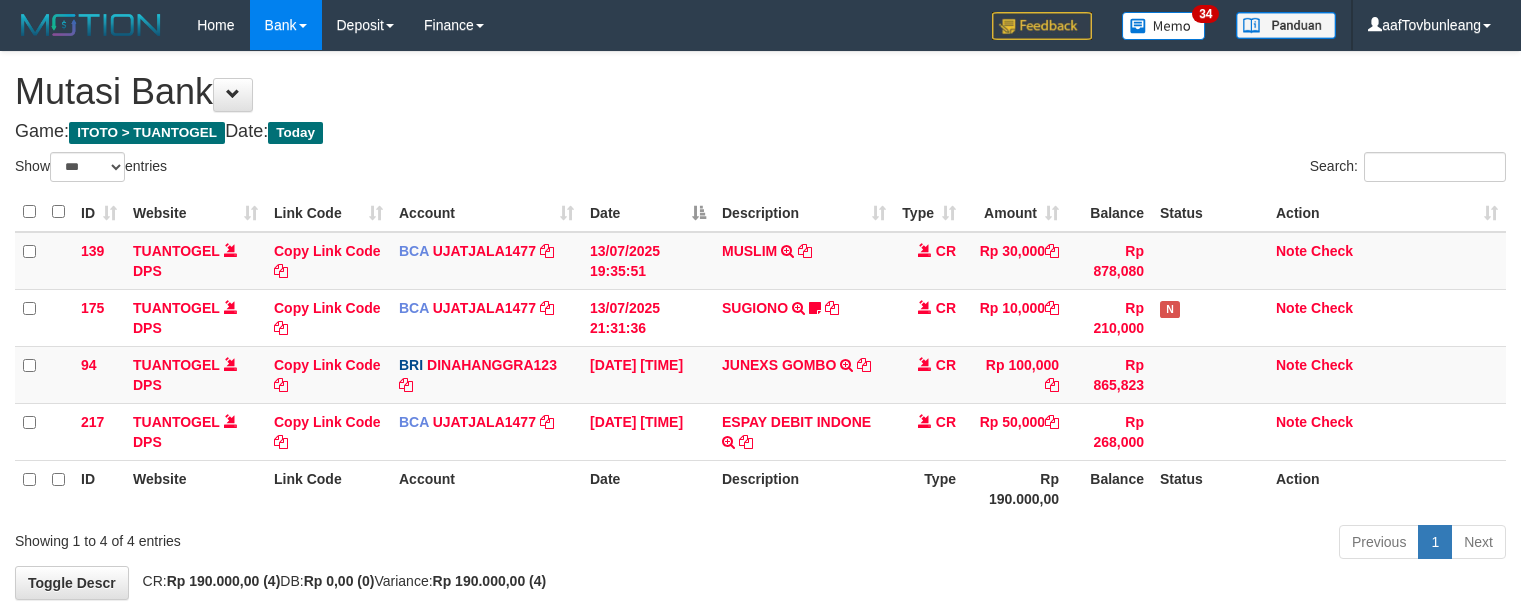 select on "***" 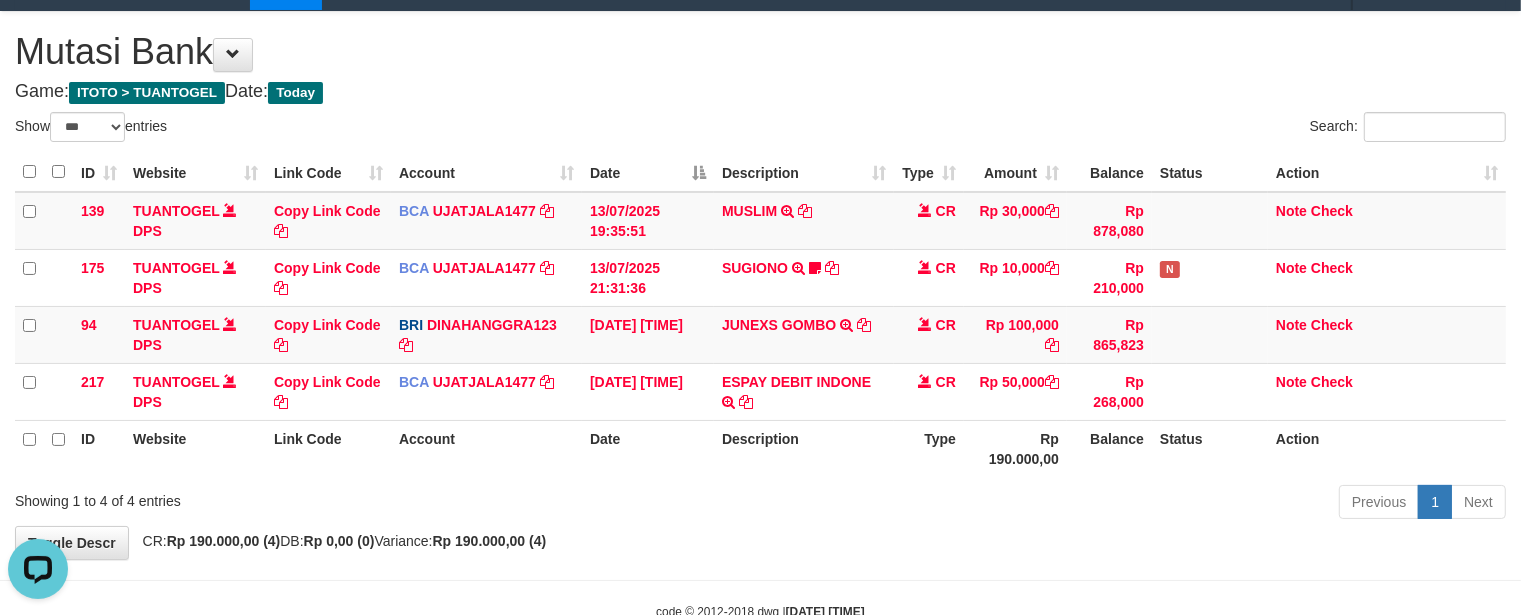 scroll, scrollTop: 0, scrollLeft: 0, axis: both 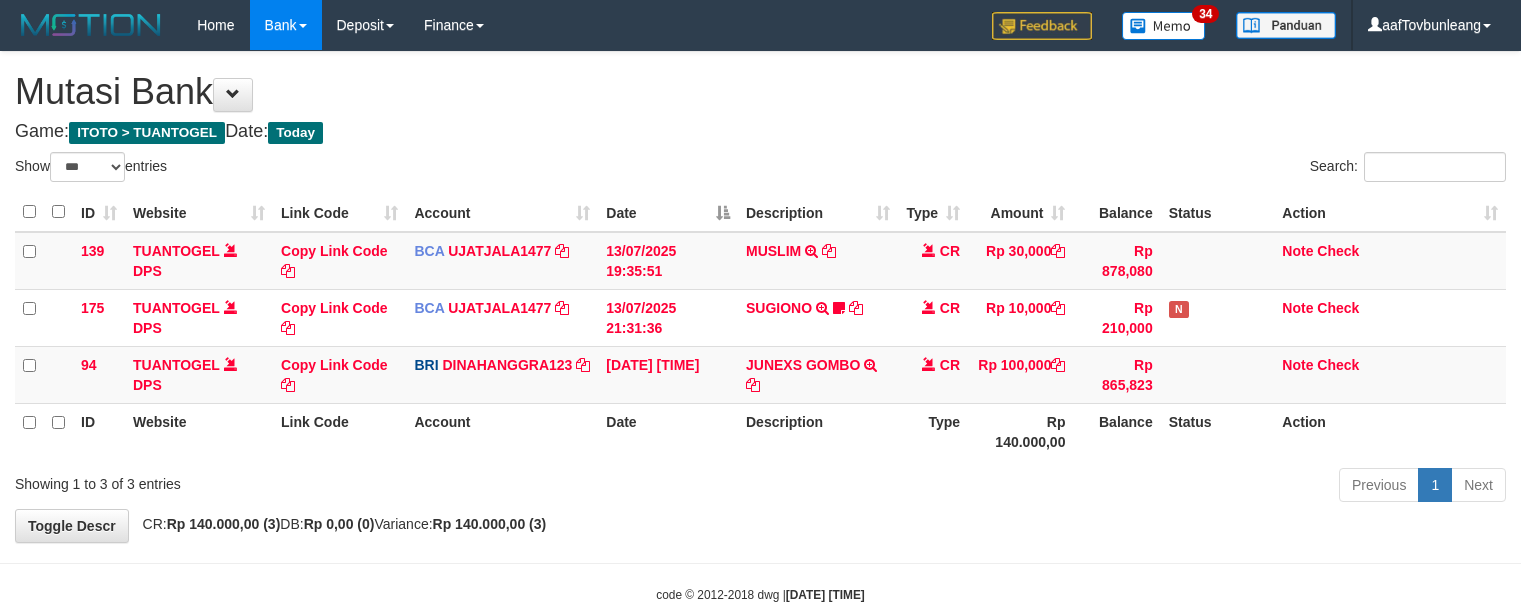 select on "***" 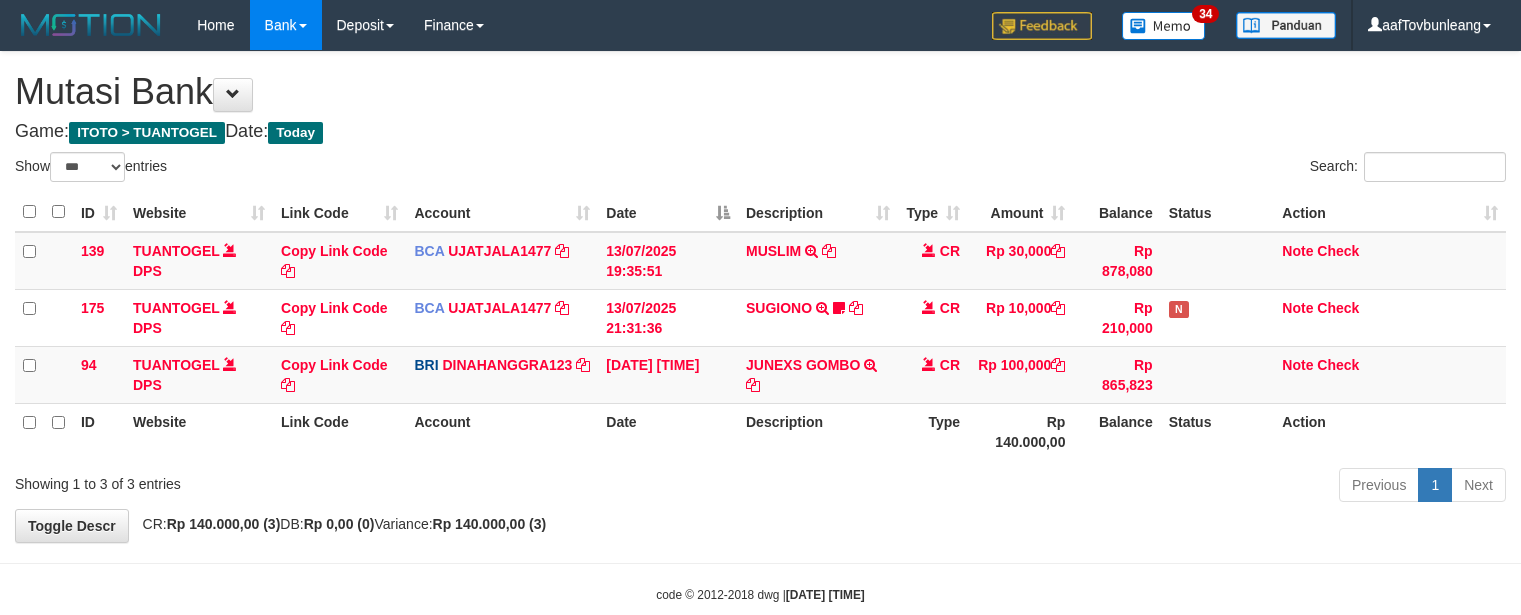 scroll, scrollTop: 40, scrollLeft: 0, axis: vertical 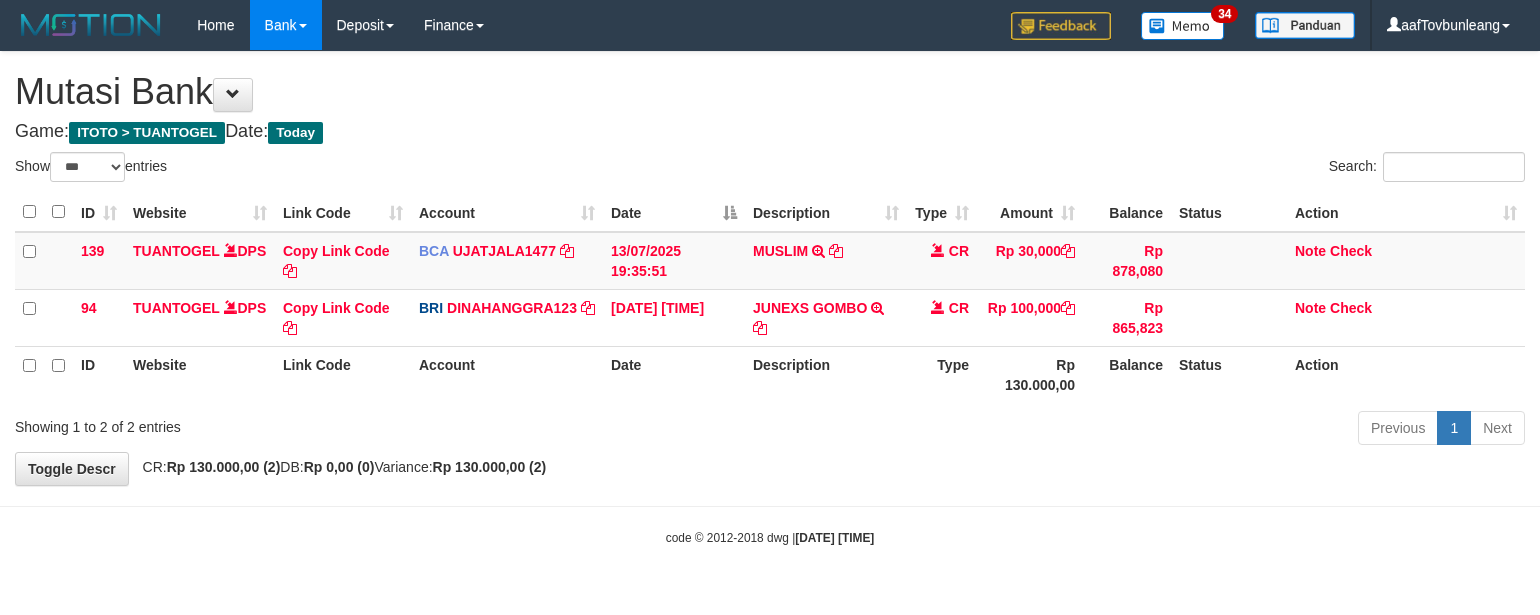 select on "***" 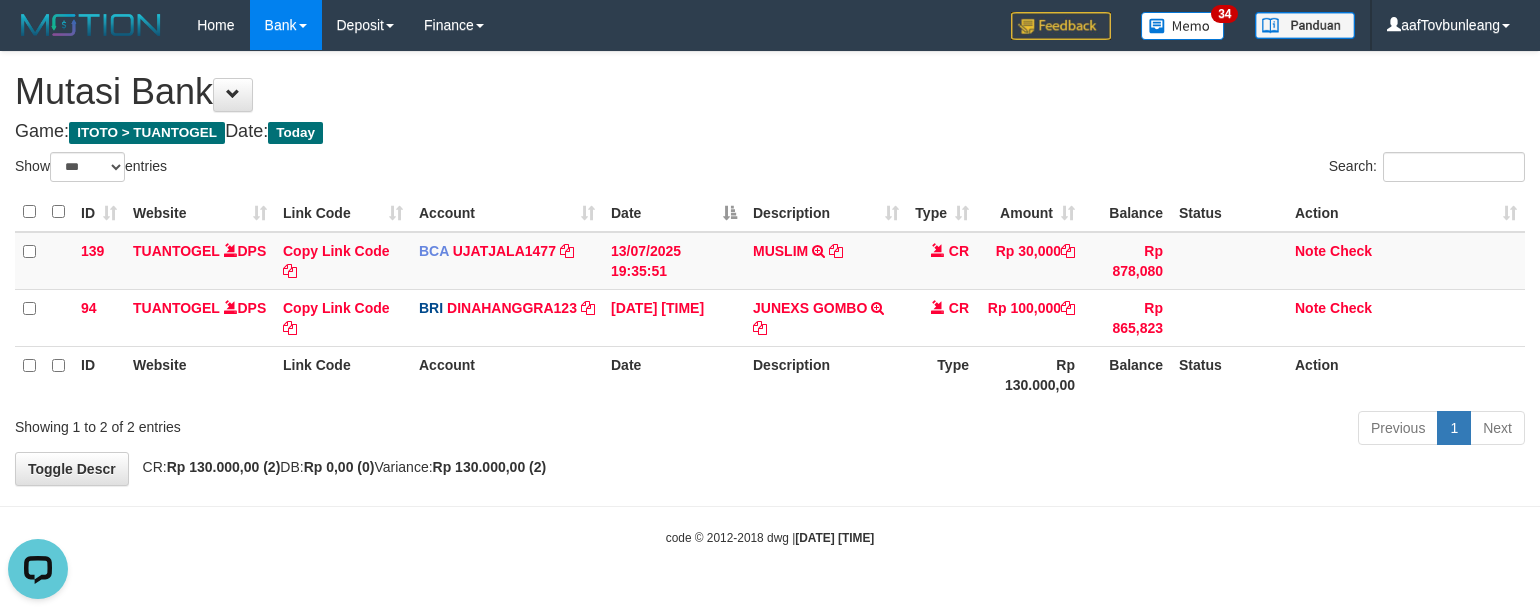 scroll, scrollTop: 0, scrollLeft: 0, axis: both 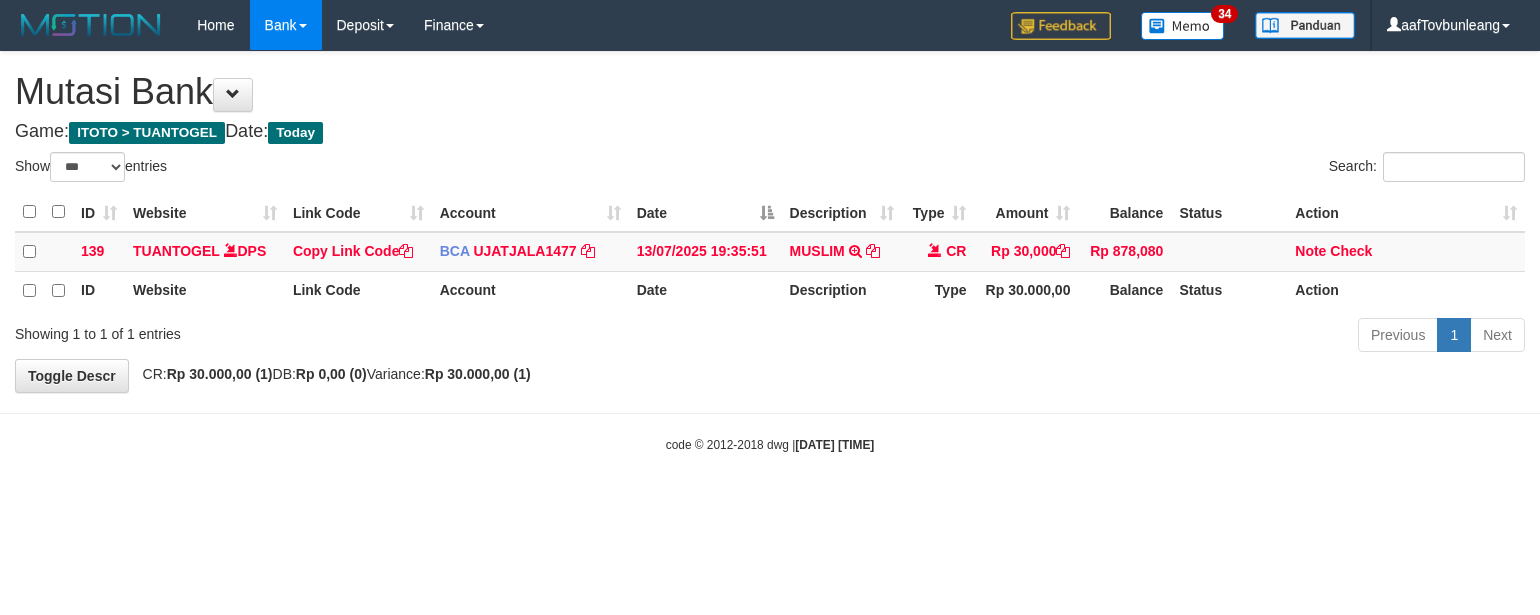 select on "***" 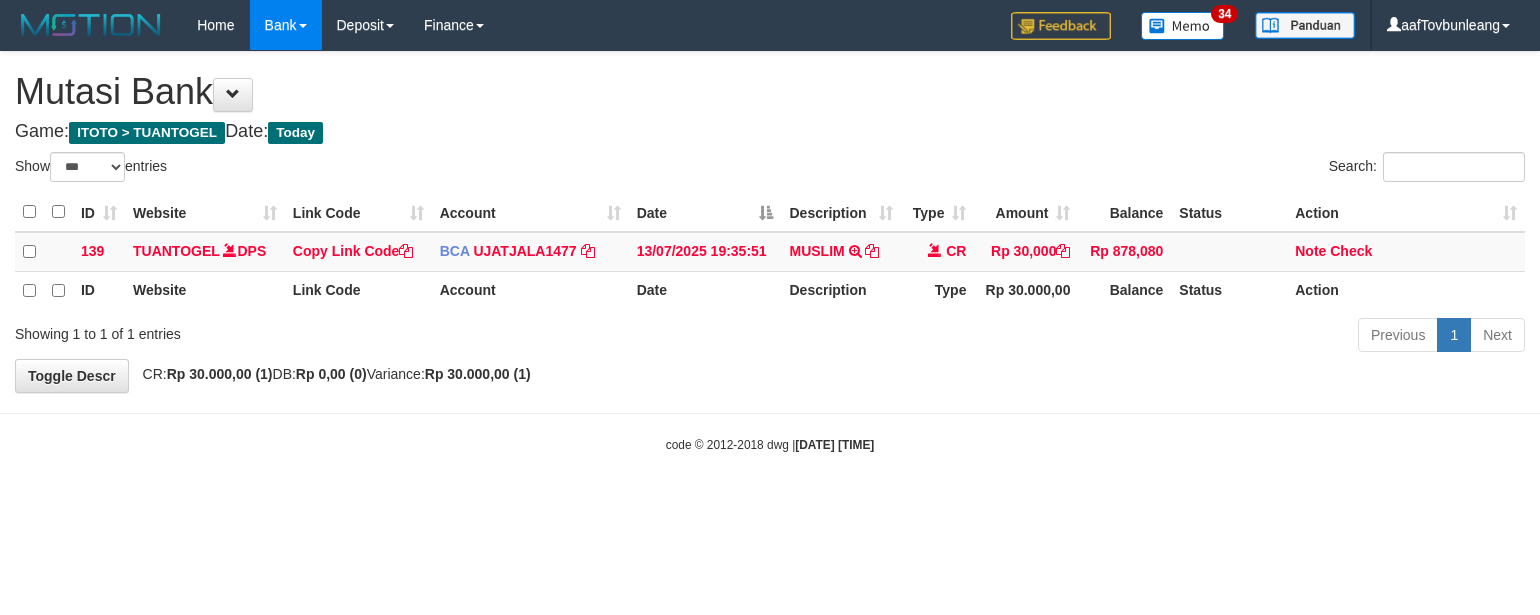scroll, scrollTop: 0, scrollLeft: 0, axis: both 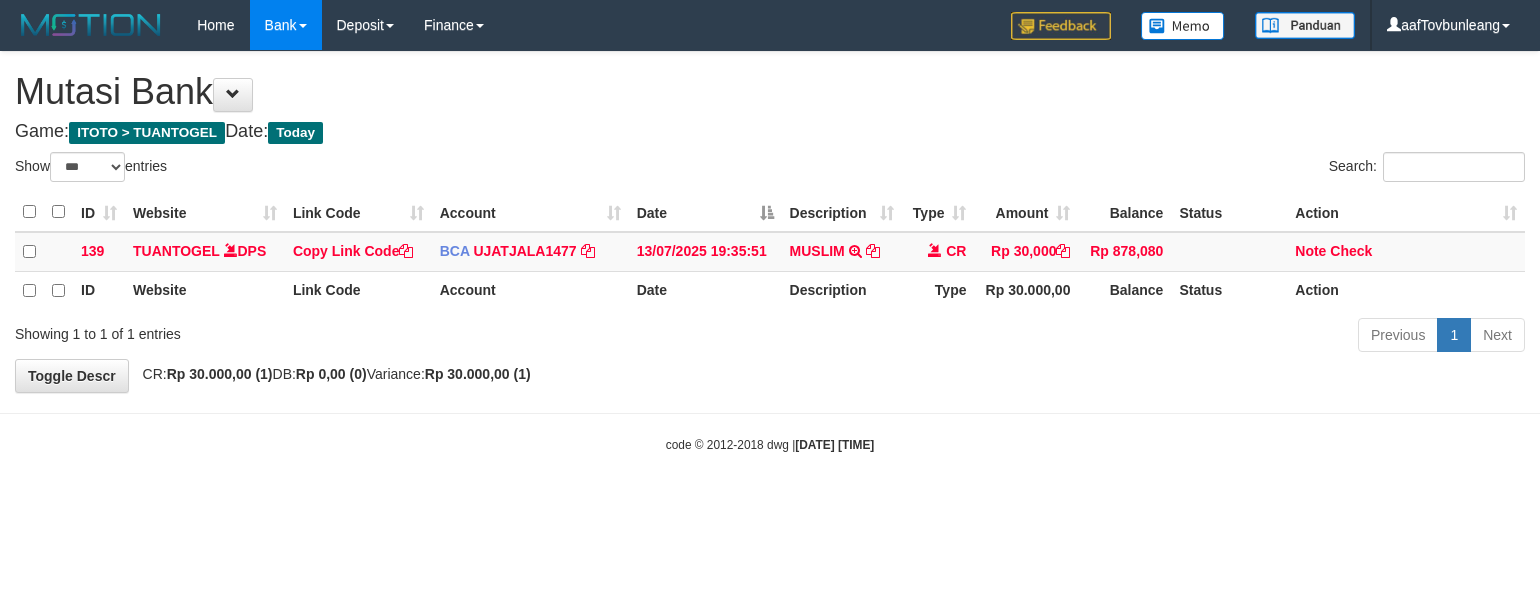 select on "***" 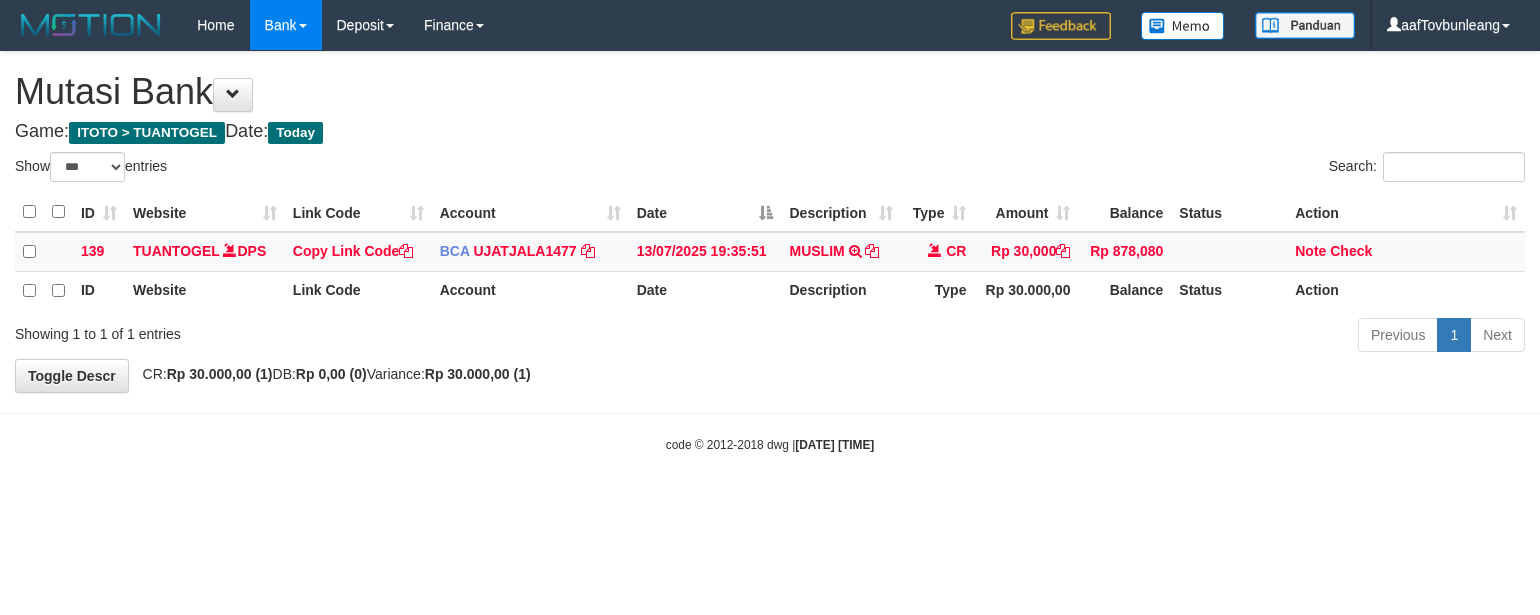 scroll, scrollTop: 0, scrollLeft: 0, axis: both 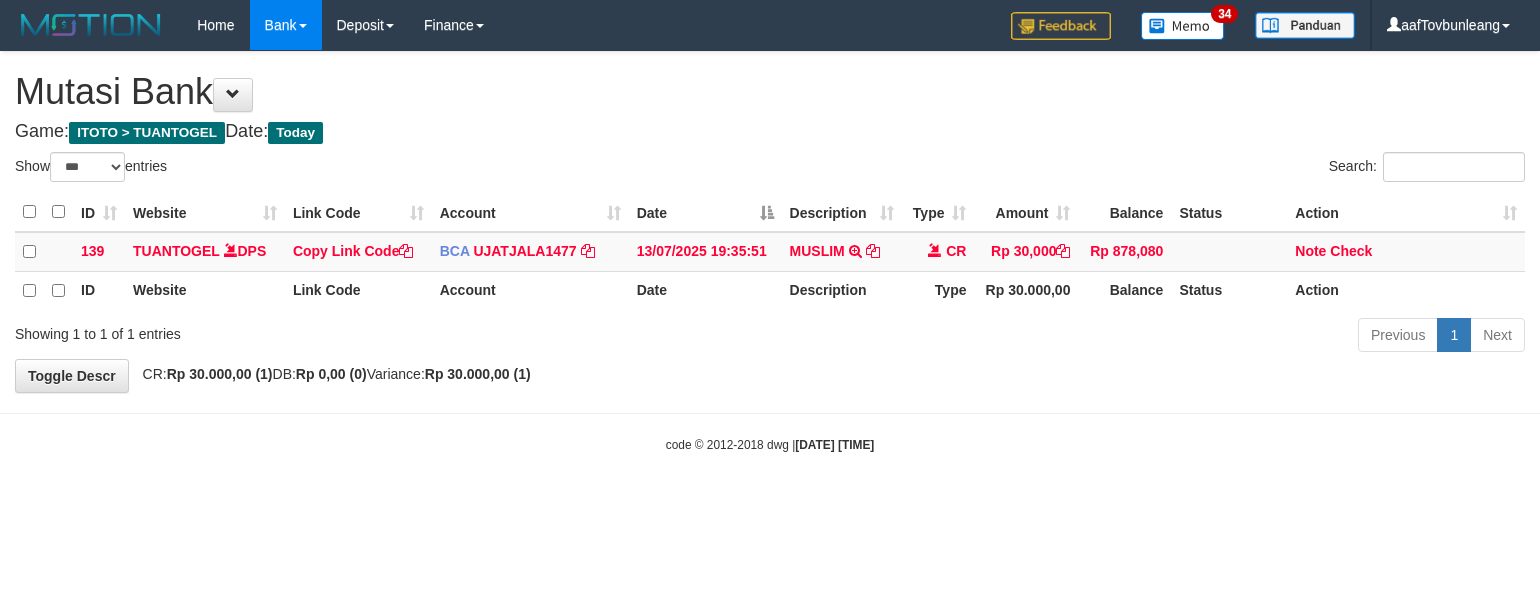 select on "***" 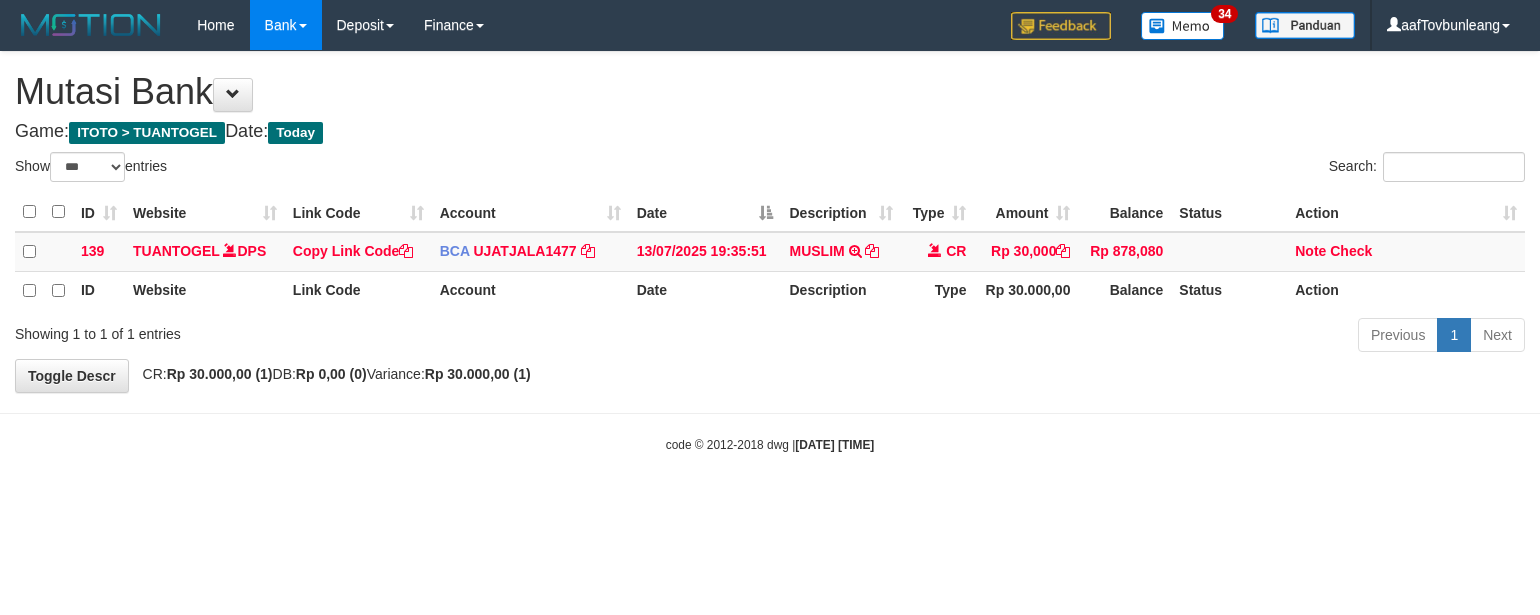 scroll, scrollTop: 0, scrollLeft: 0, axis: both 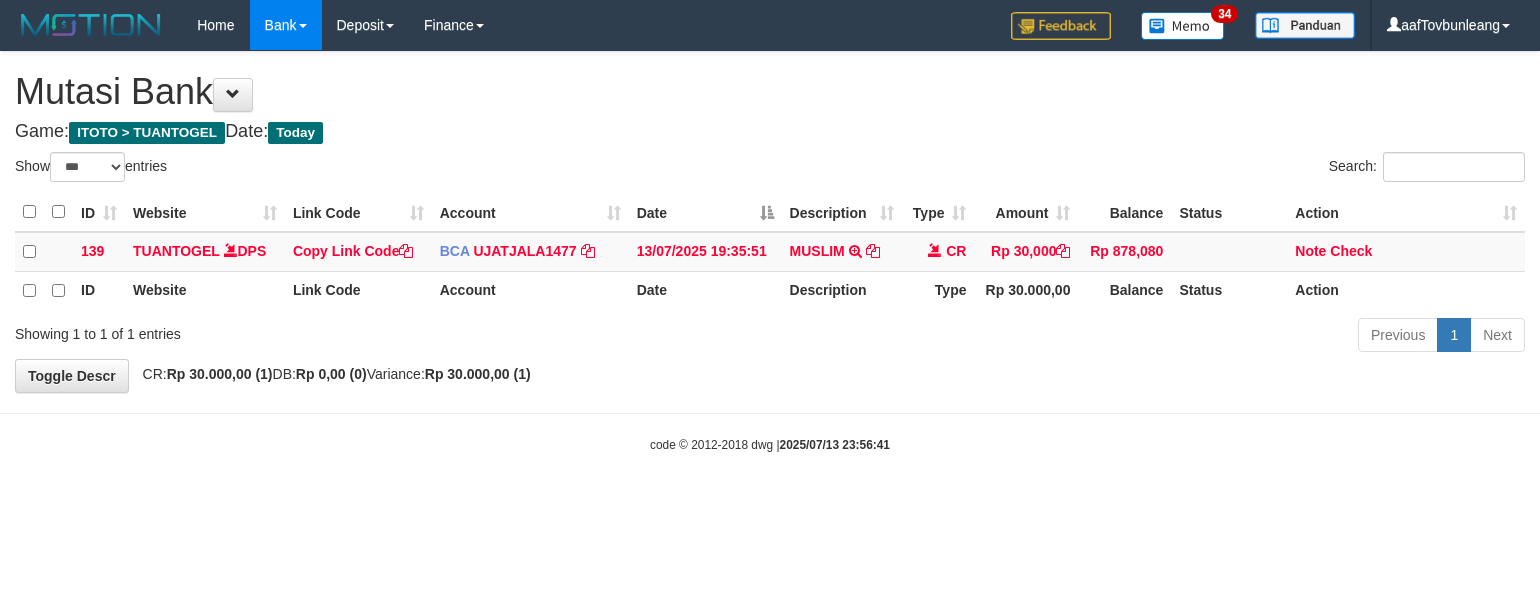 select on "***" 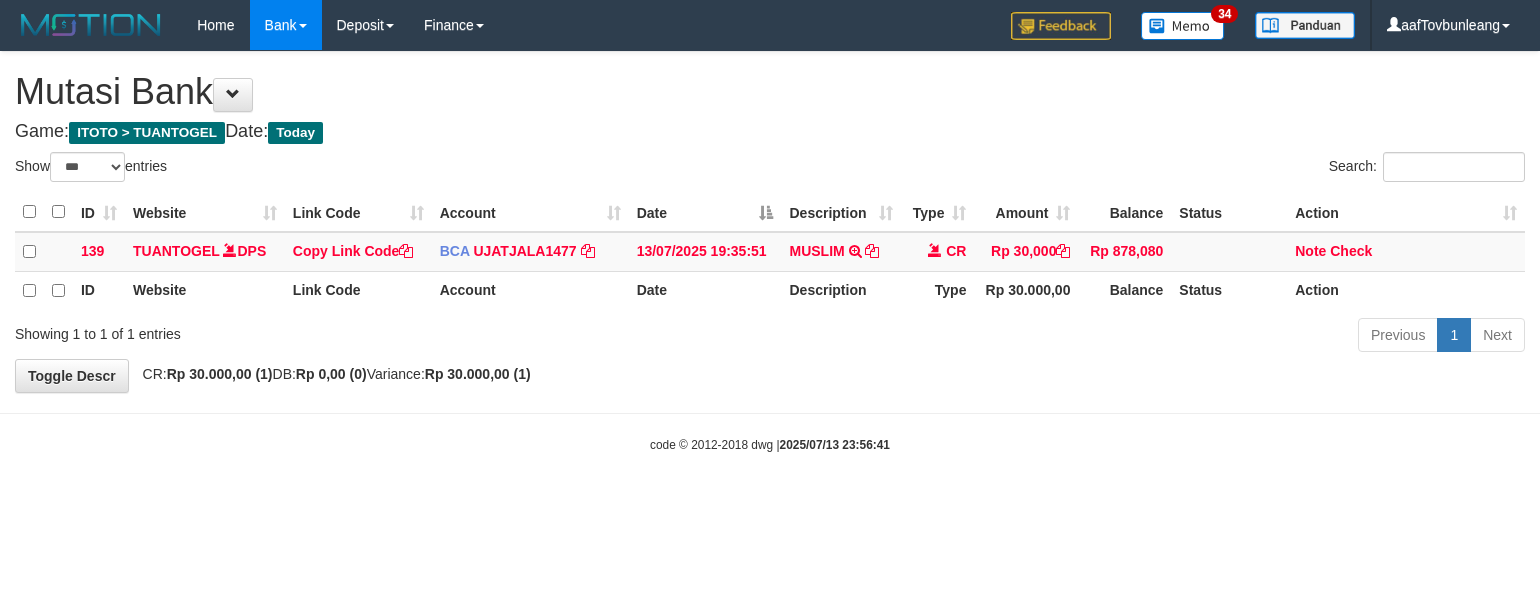 scroll, scrollTop: 0, scrollLeft: 0, axis: both 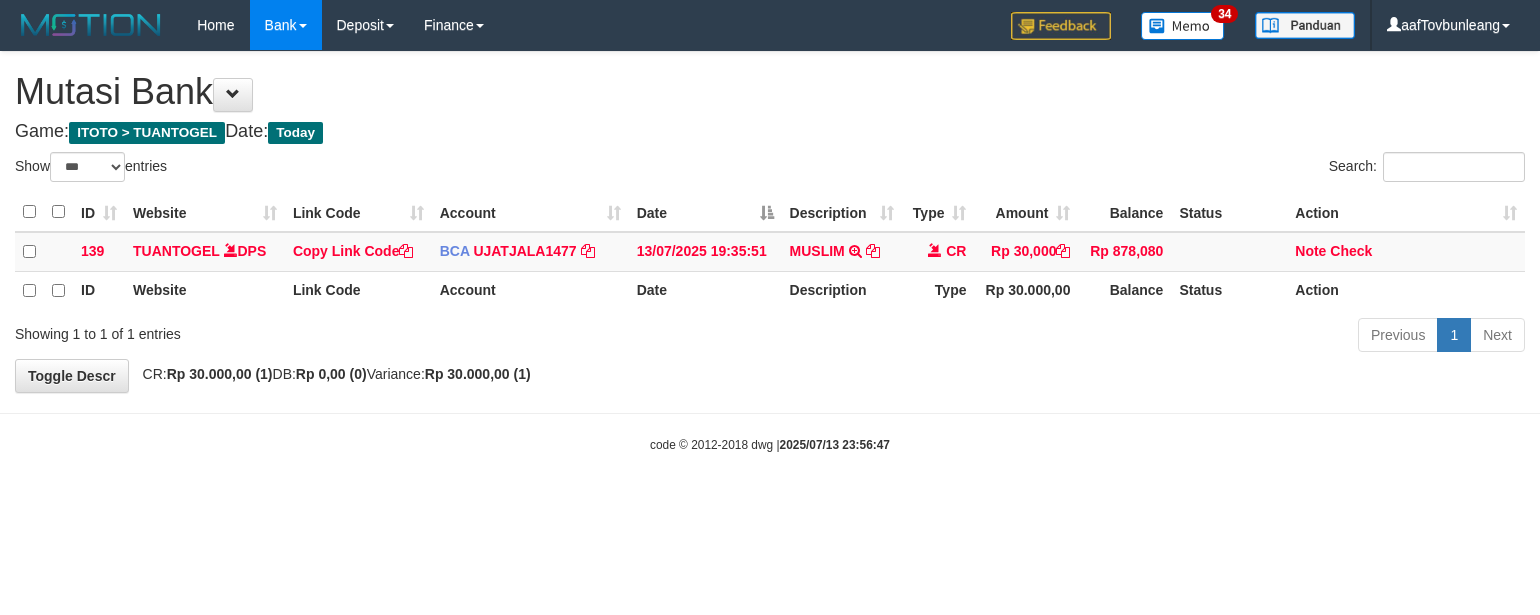 select on "***" 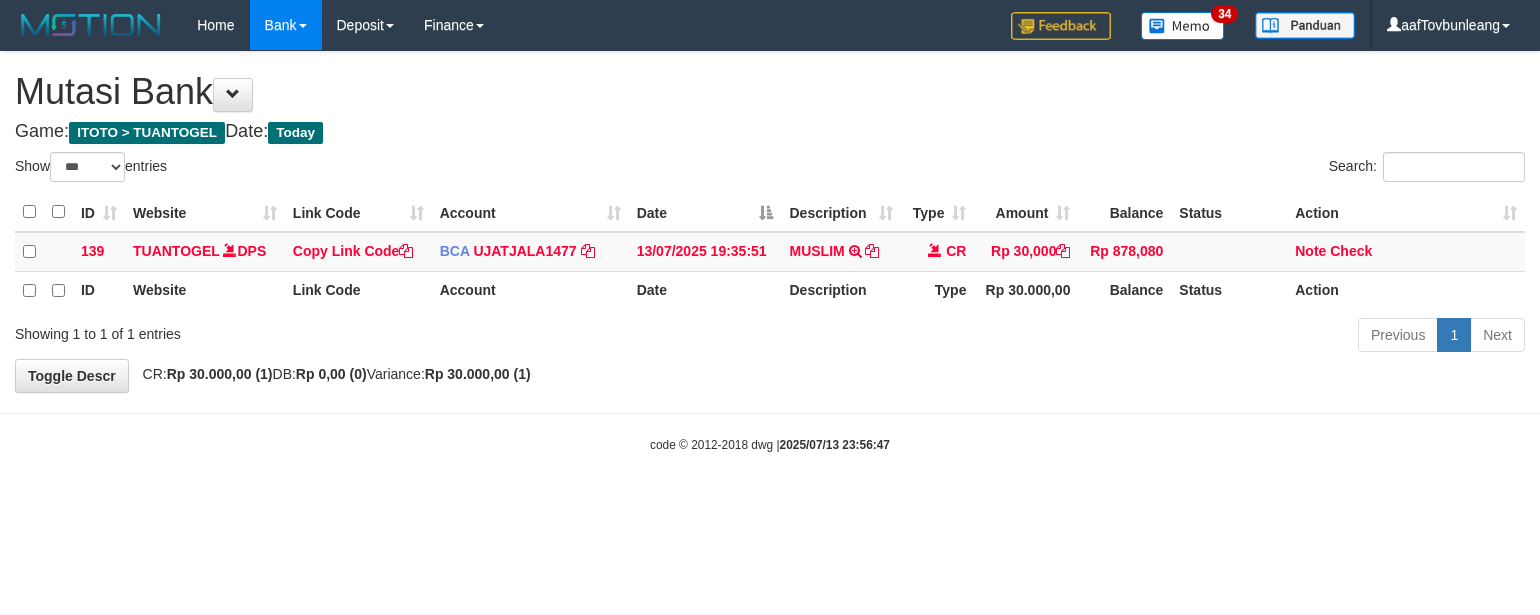 scroll, scrollTop: 0, scrollLeft: 0, axis: both 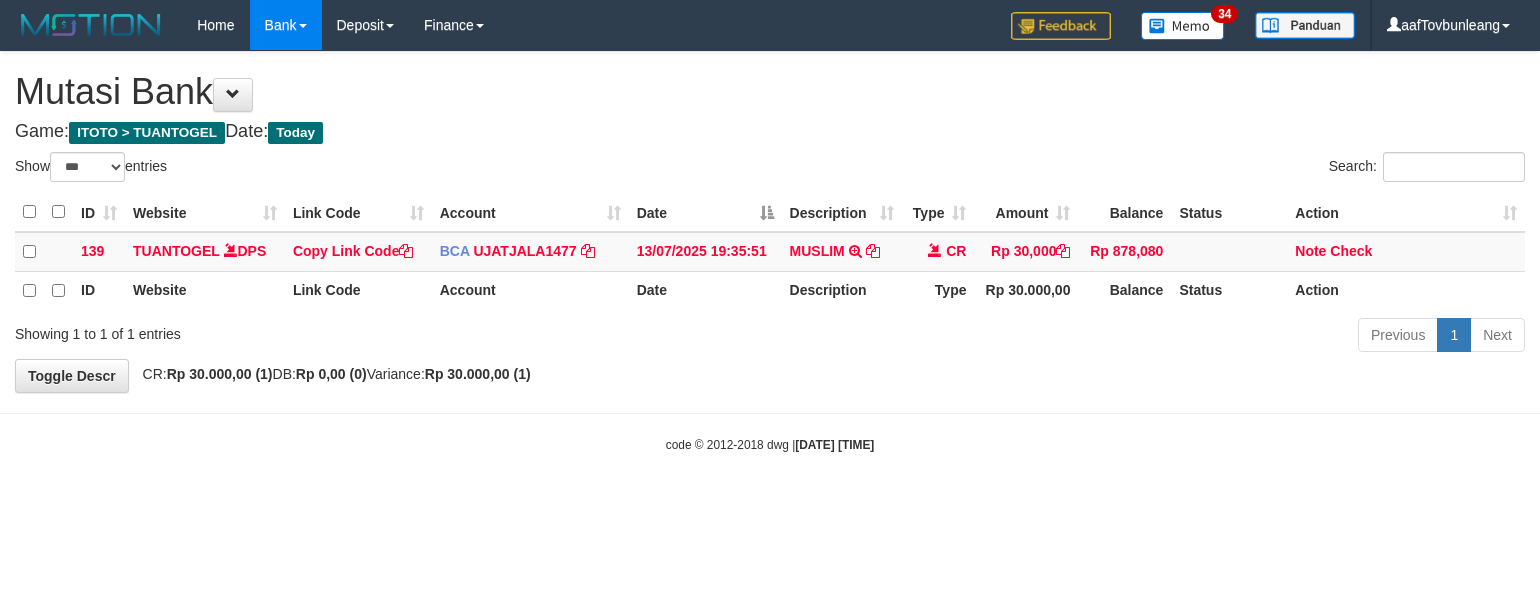 select on "***" 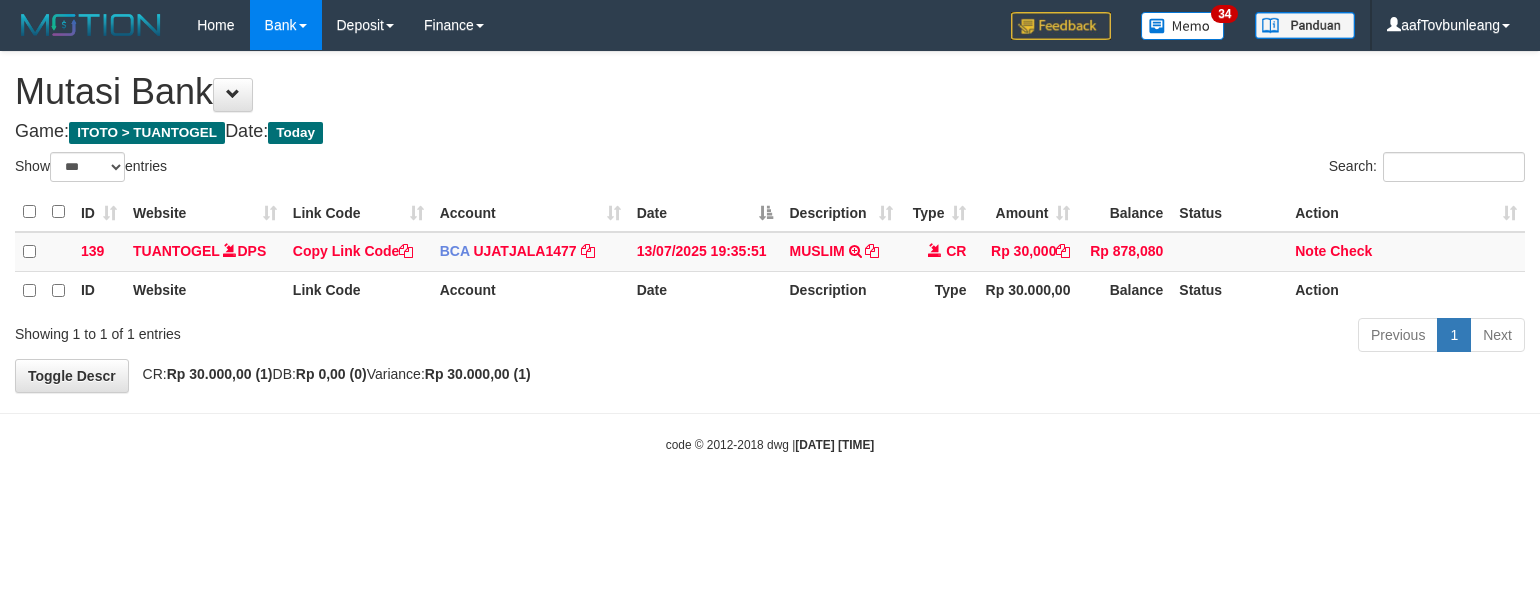 scroll, scrollTop: 0, scrollLeft: 0, axis: both 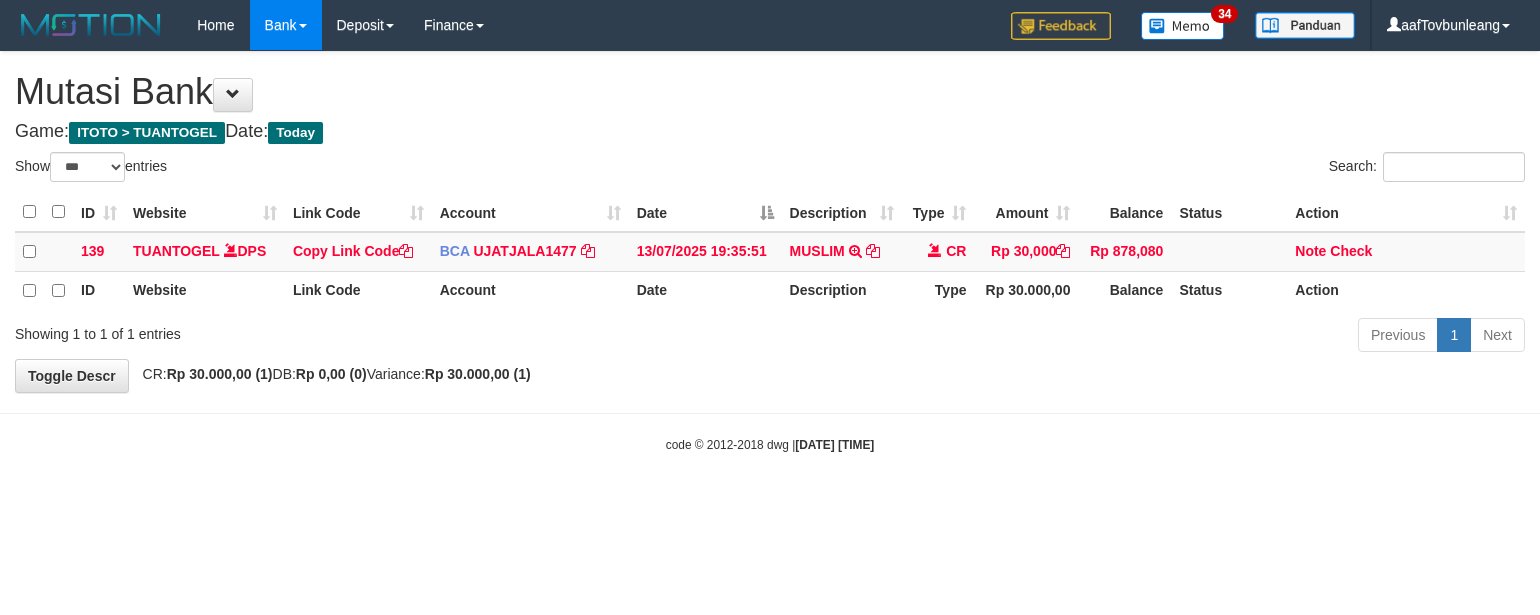 select on "***" 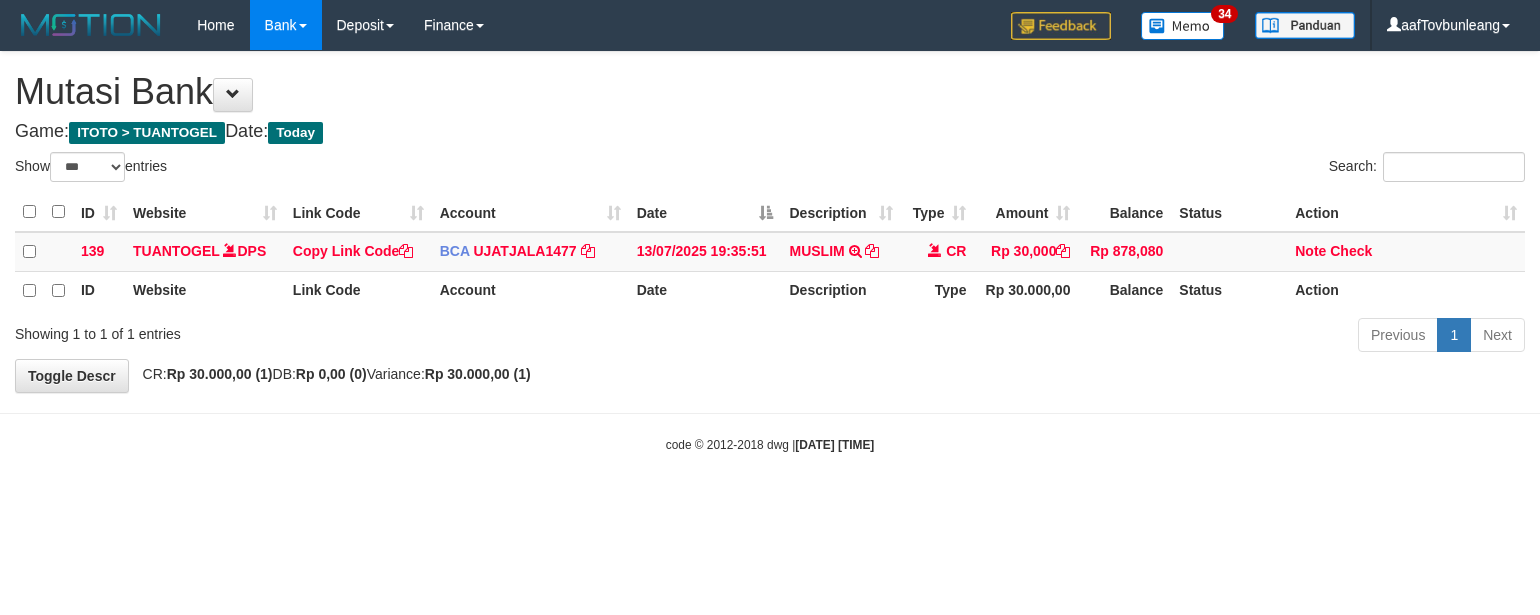 scroll, scrollTop: 0, scrollLeft: 0, axis: both 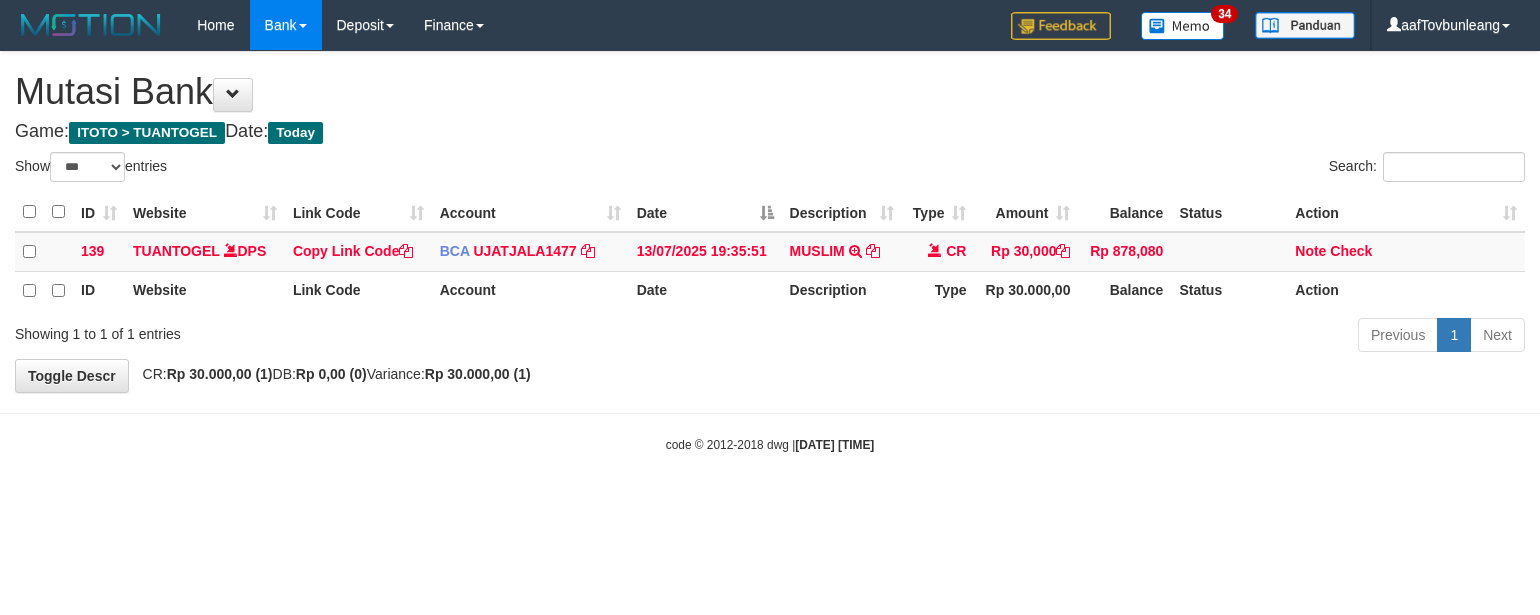 select on "***" 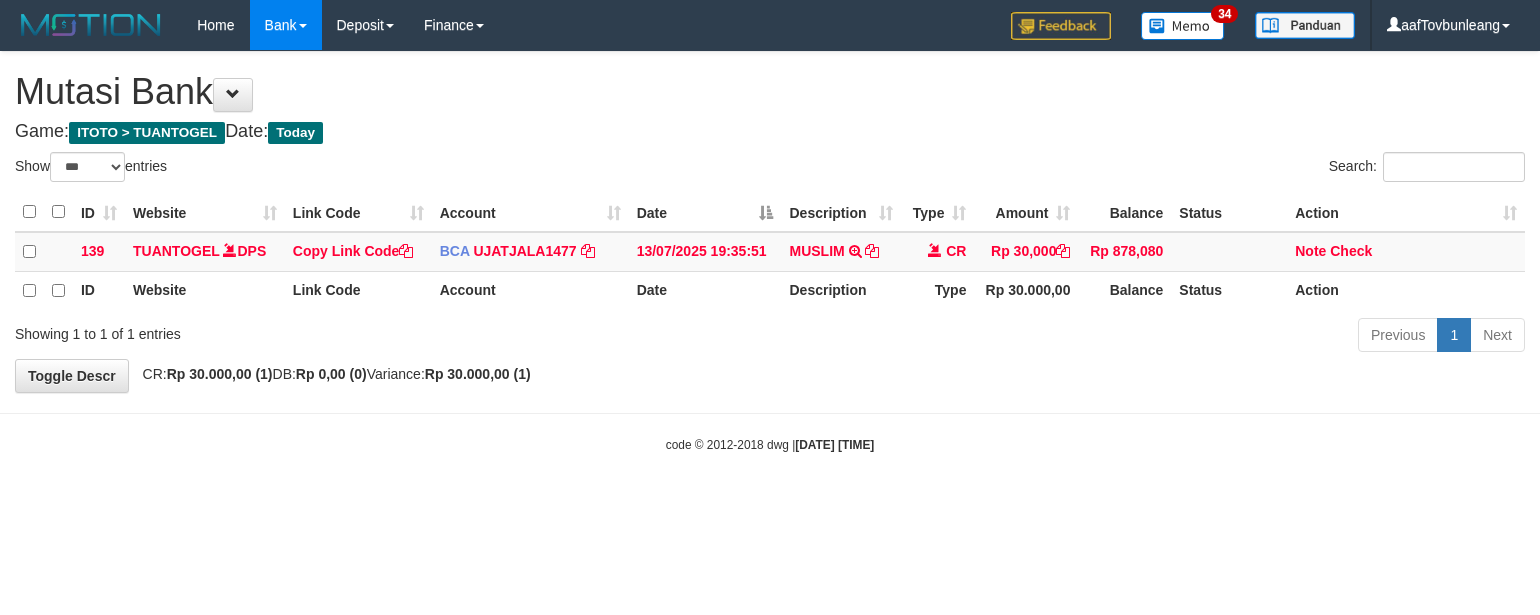 scroll, scrollTop: 0, scrollLeft: 0, axis: both 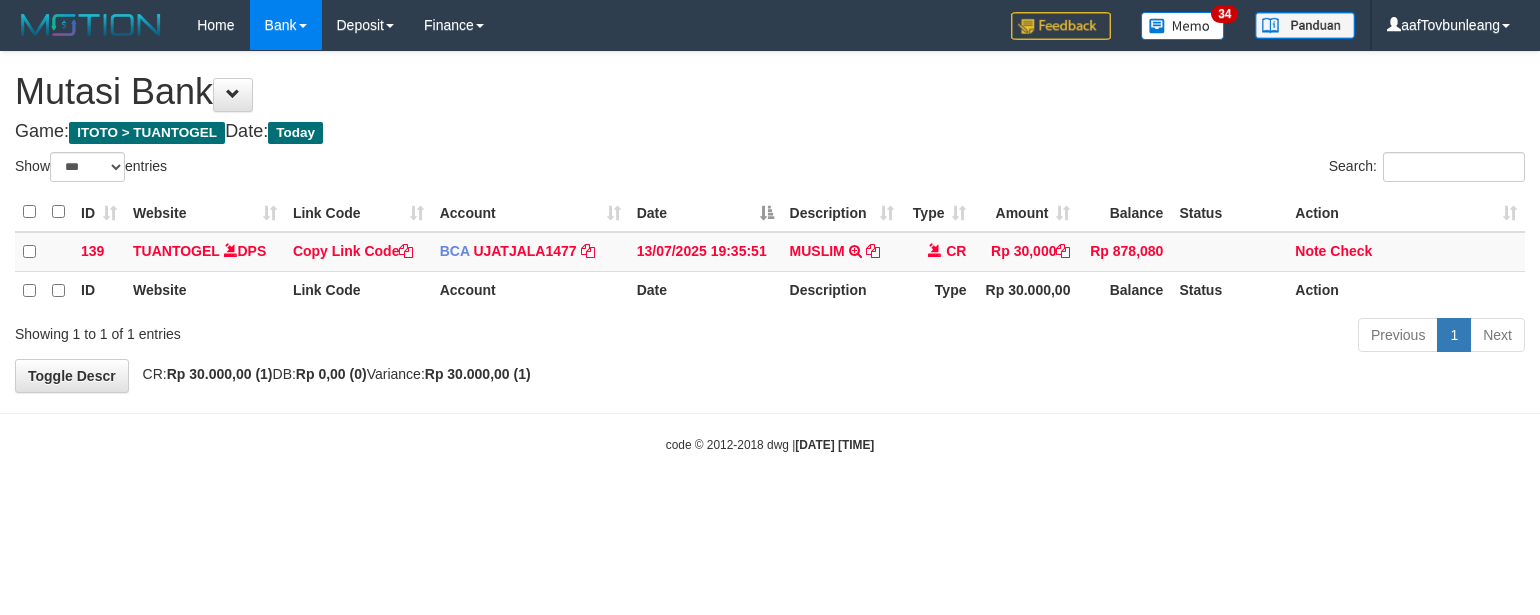 select on "***" 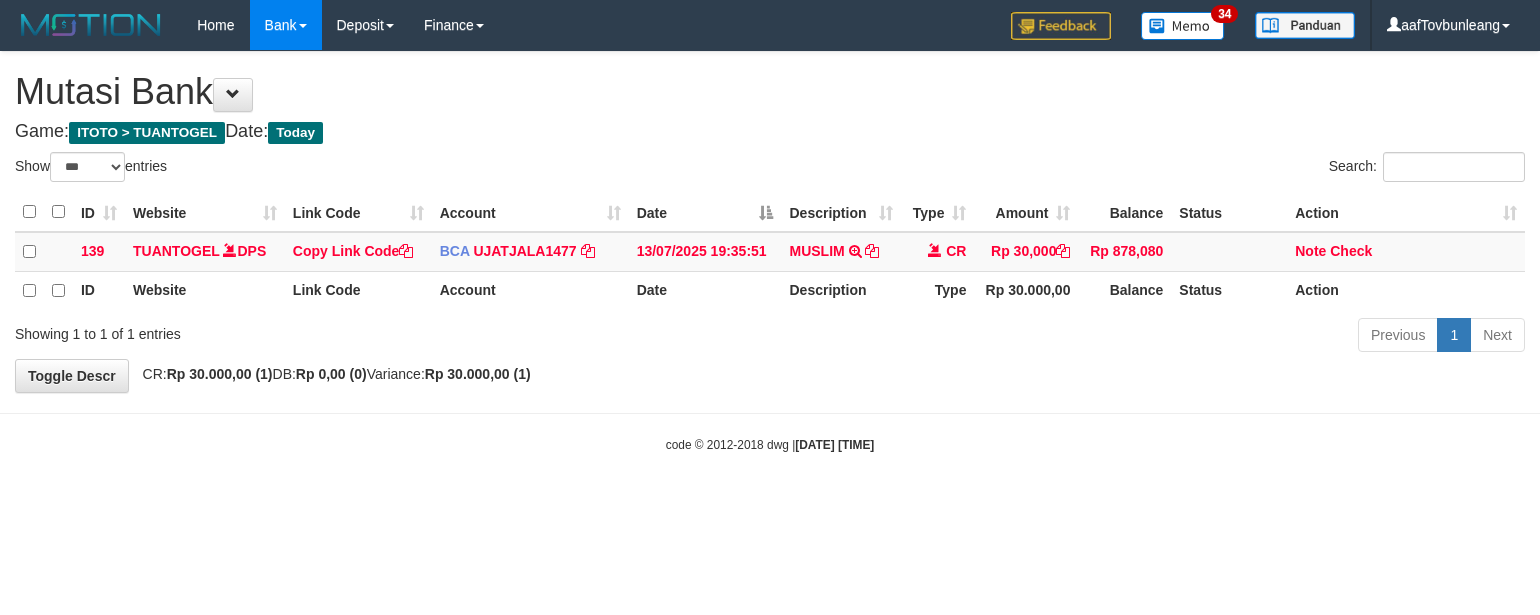 scroll, scrollTop: 0, scrollLeft: 0, axis: both 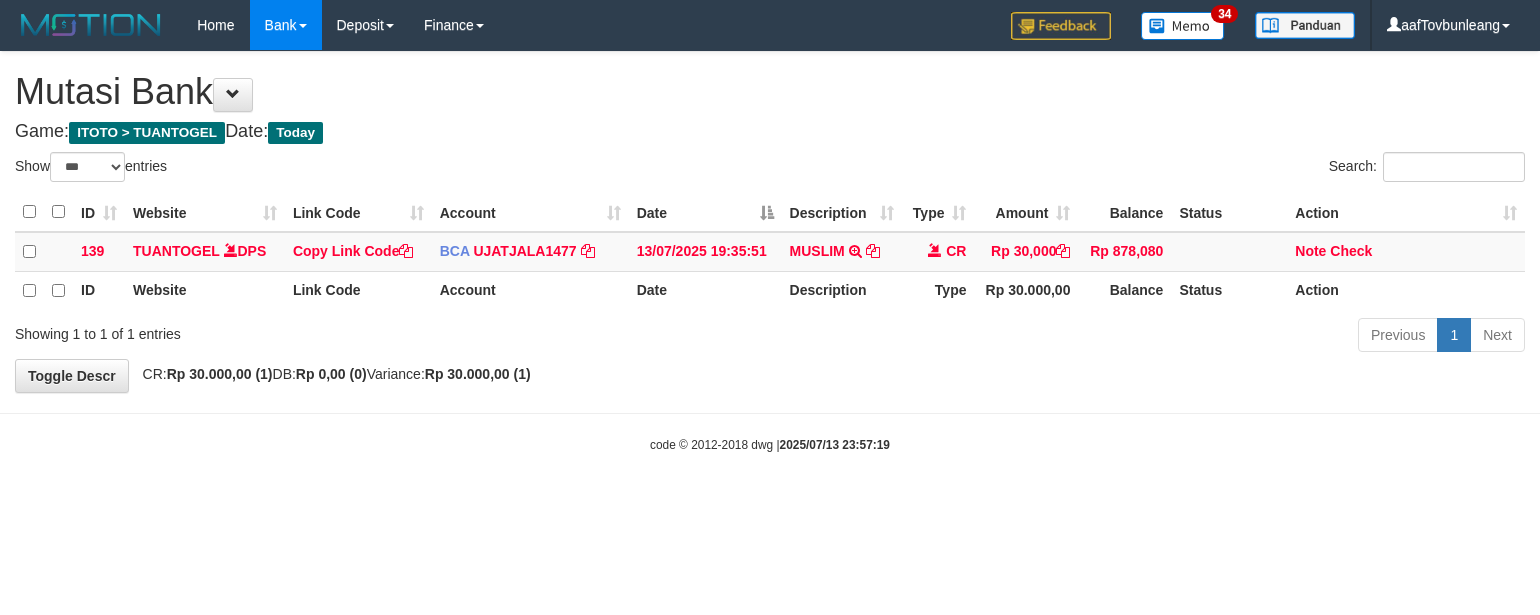 select on "***" 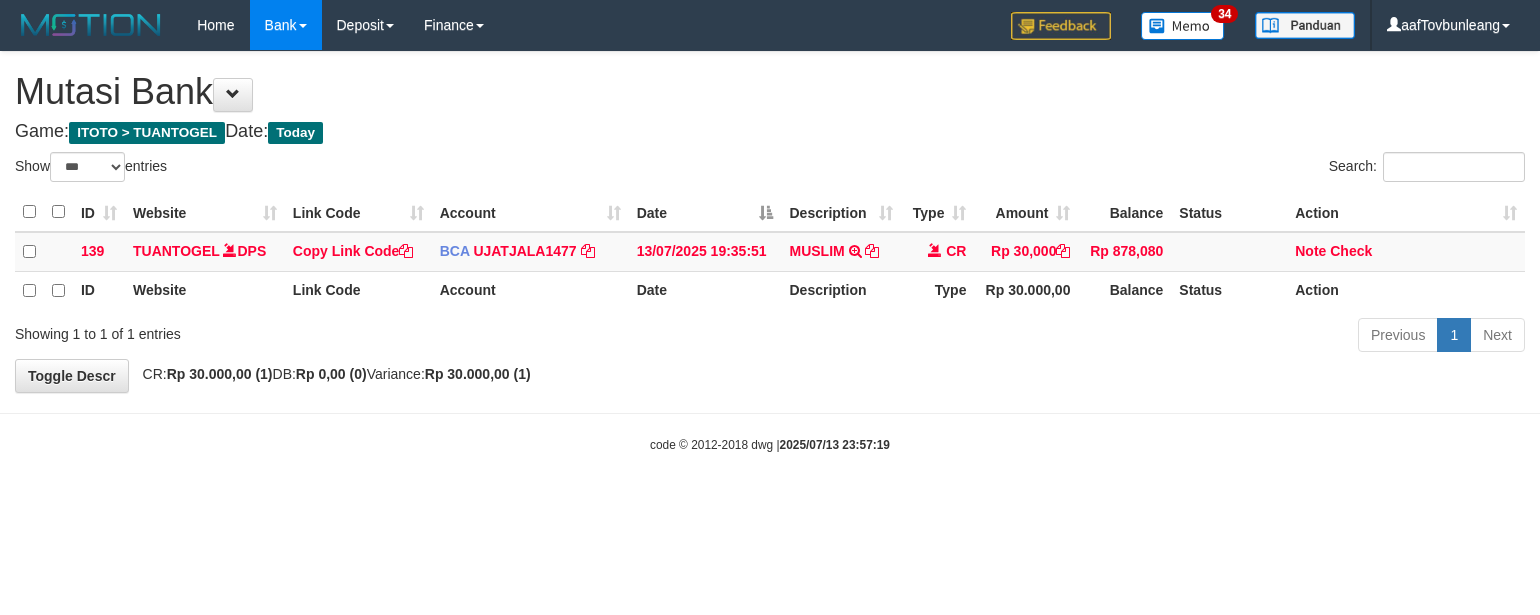 scroll, scrollTop: 0, scrollLeft: 0, axis: both 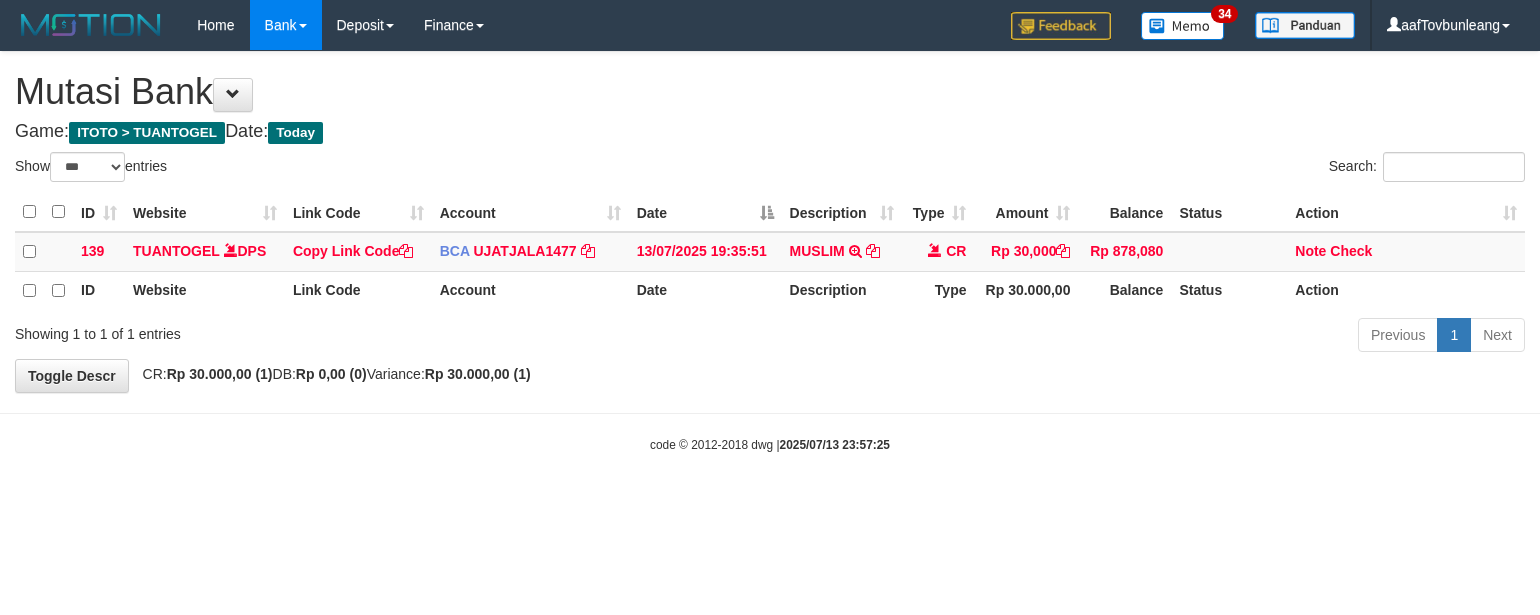 select on "***" 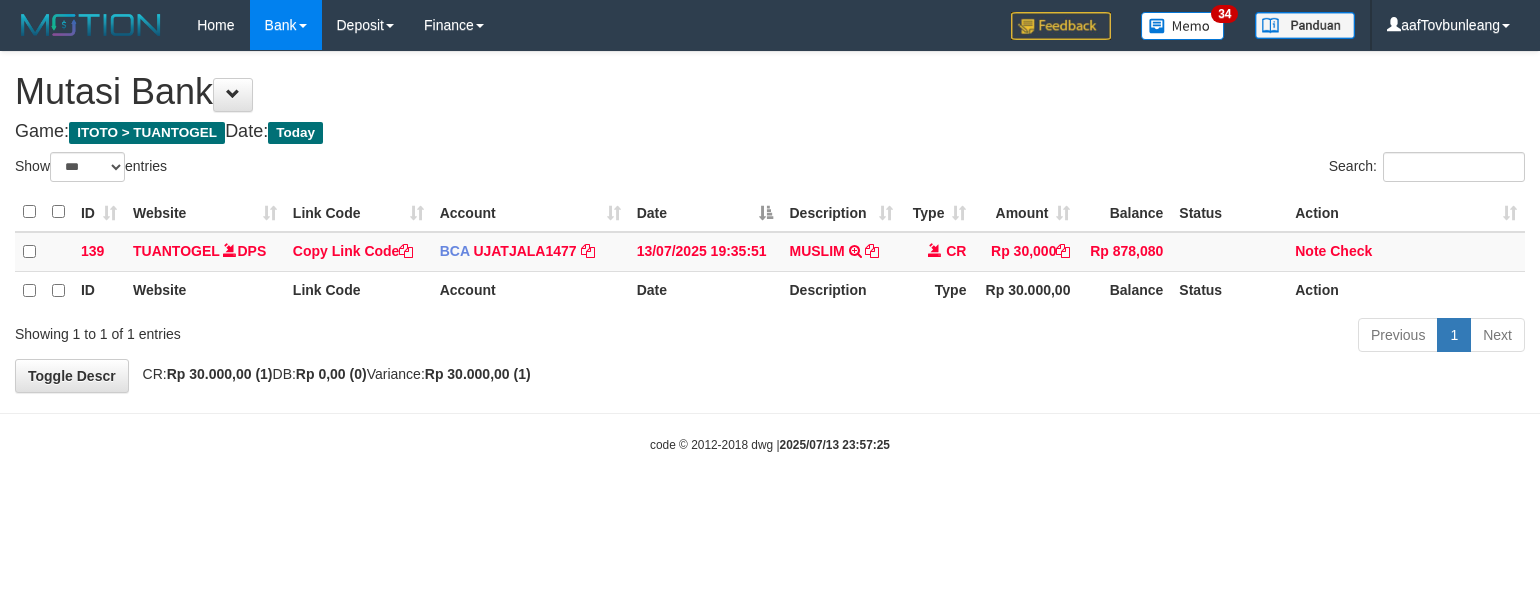scroll, scrollTop: 0, scrollLeft: 0, axis: both 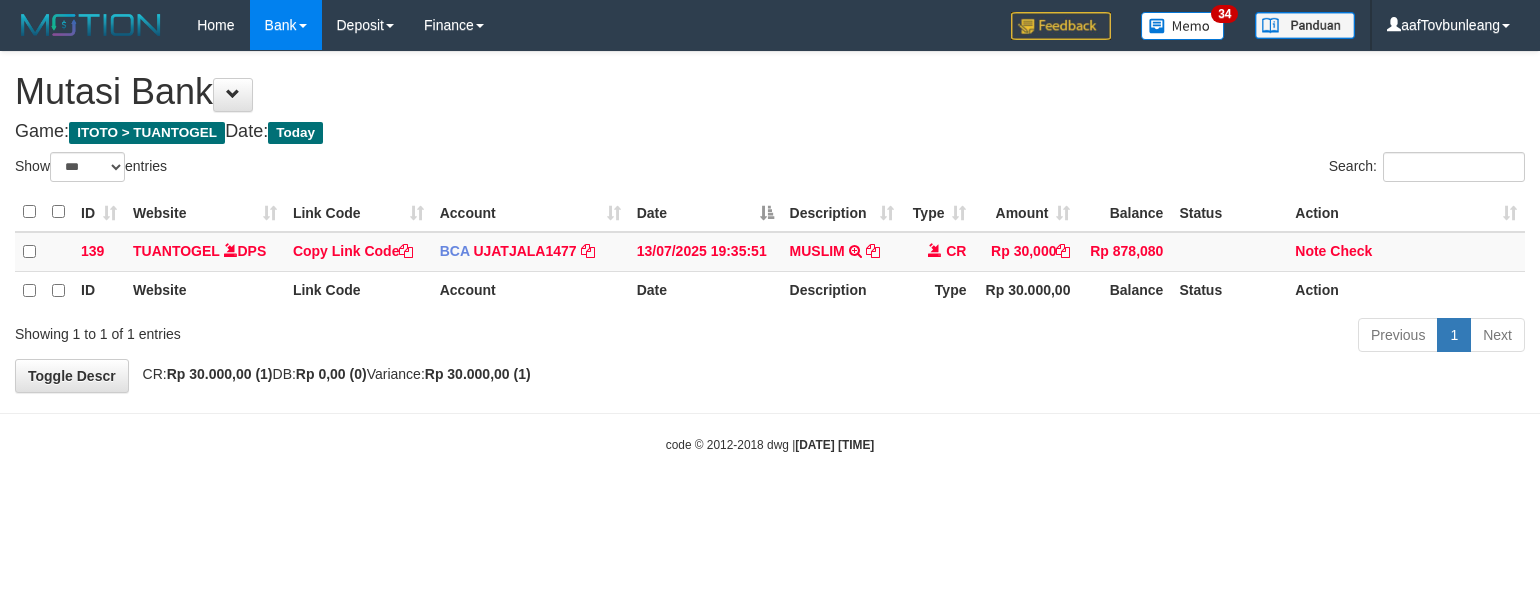select on "***" 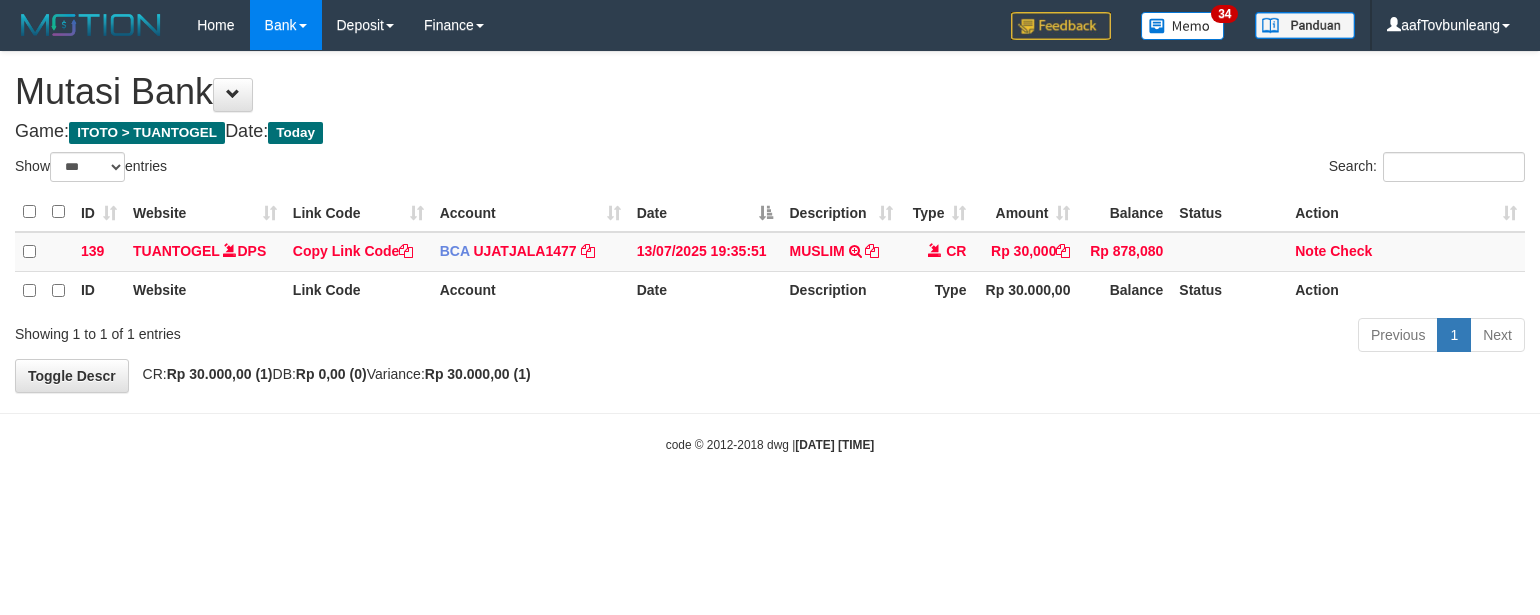 scroll, scrollTop: 0, scrollLeft: 0, axis: both 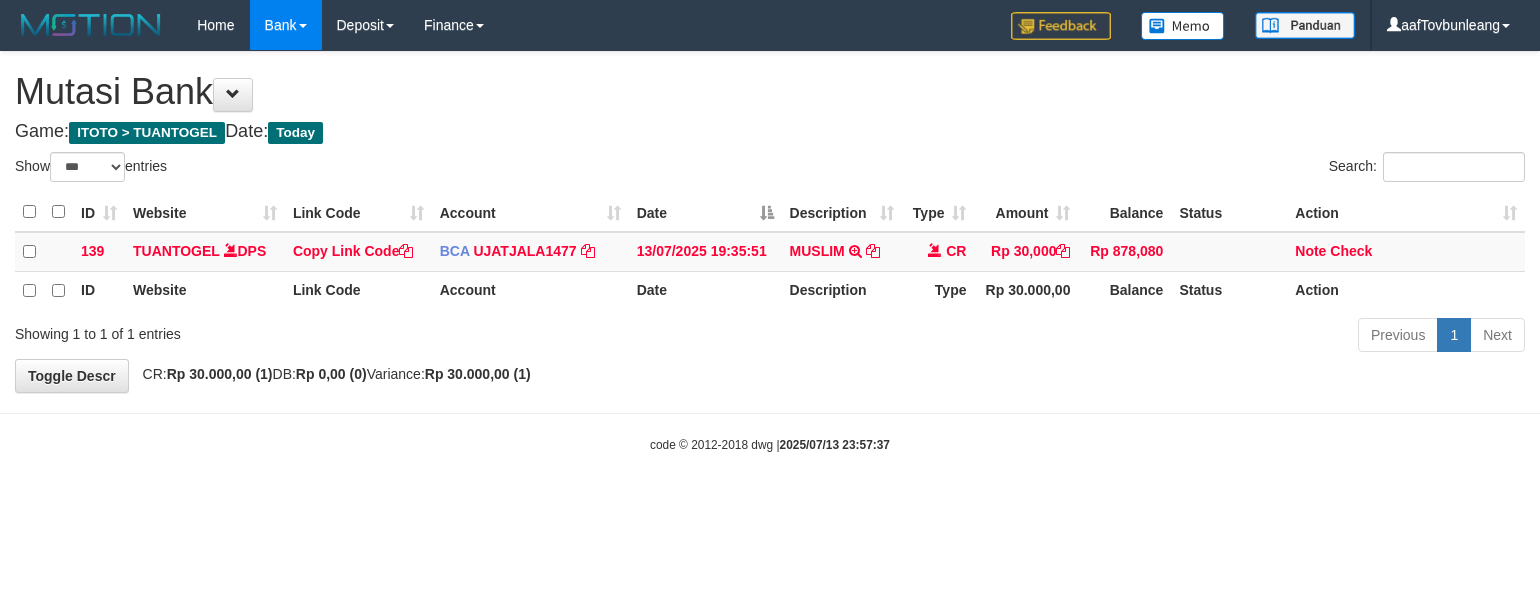 select on "***" 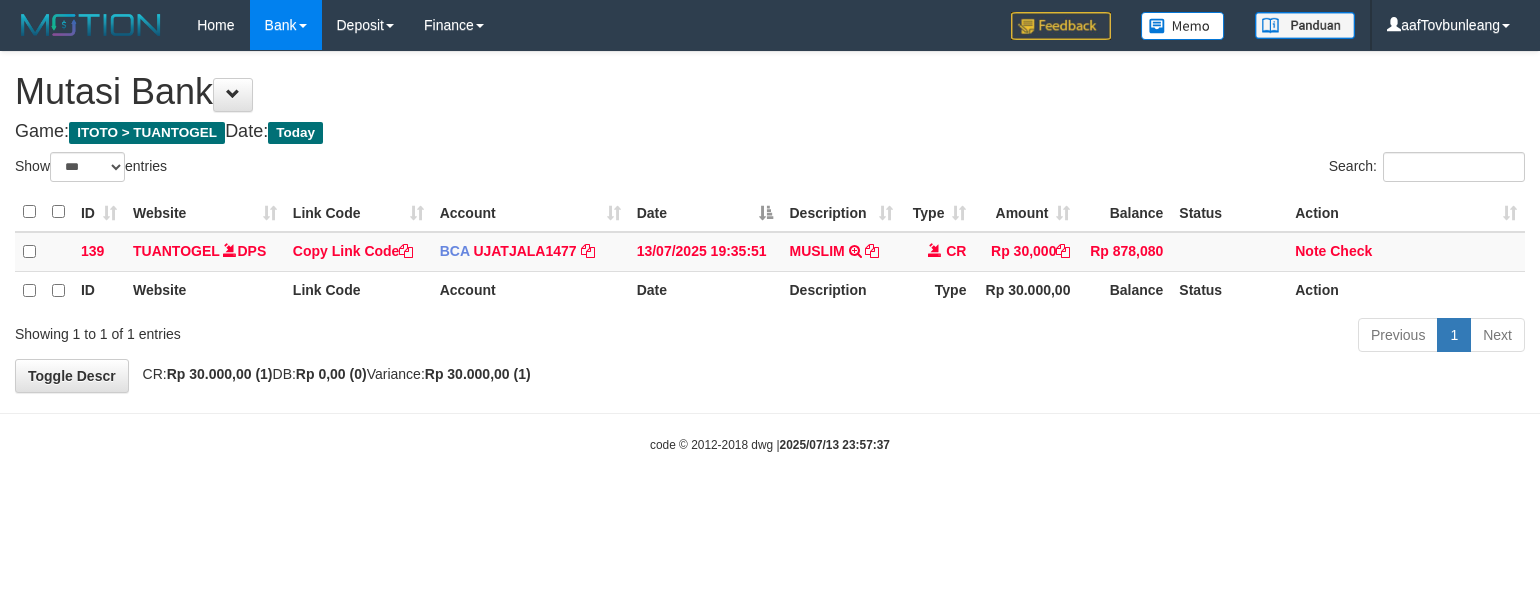 scroll, scrollTop: 0, scrollLeft: 0, axis: both 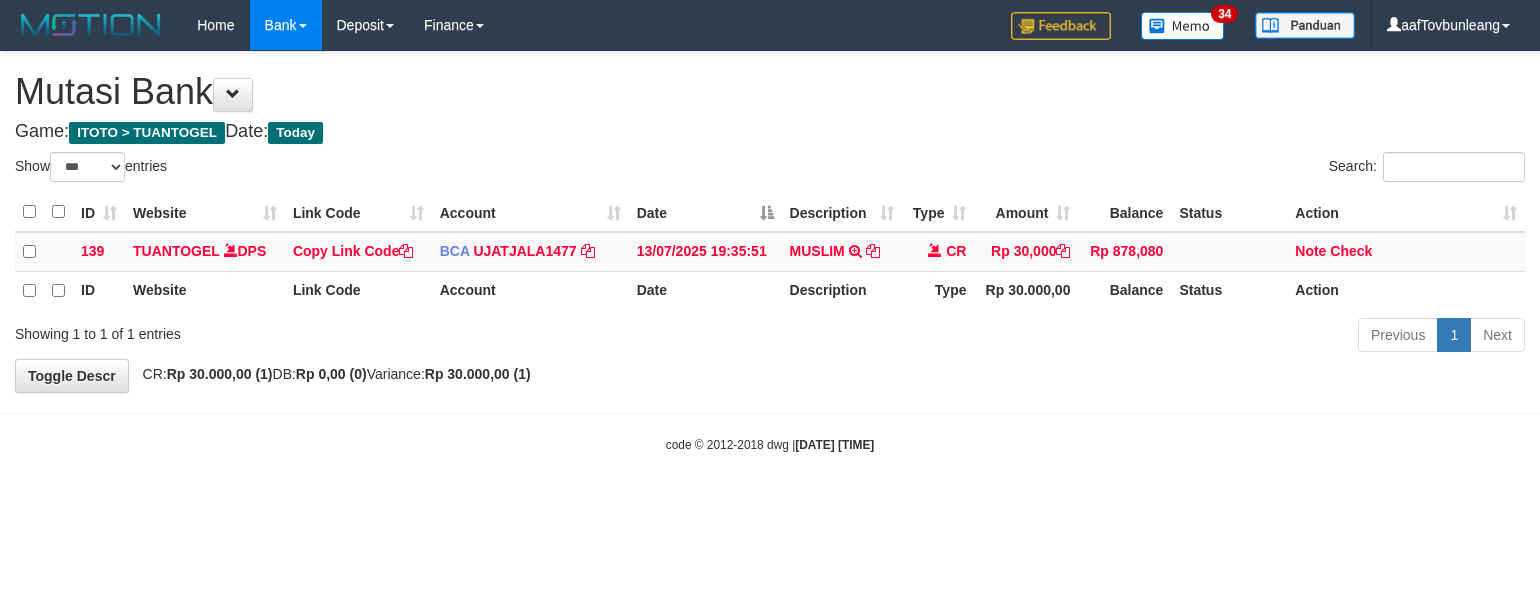 select on "***" 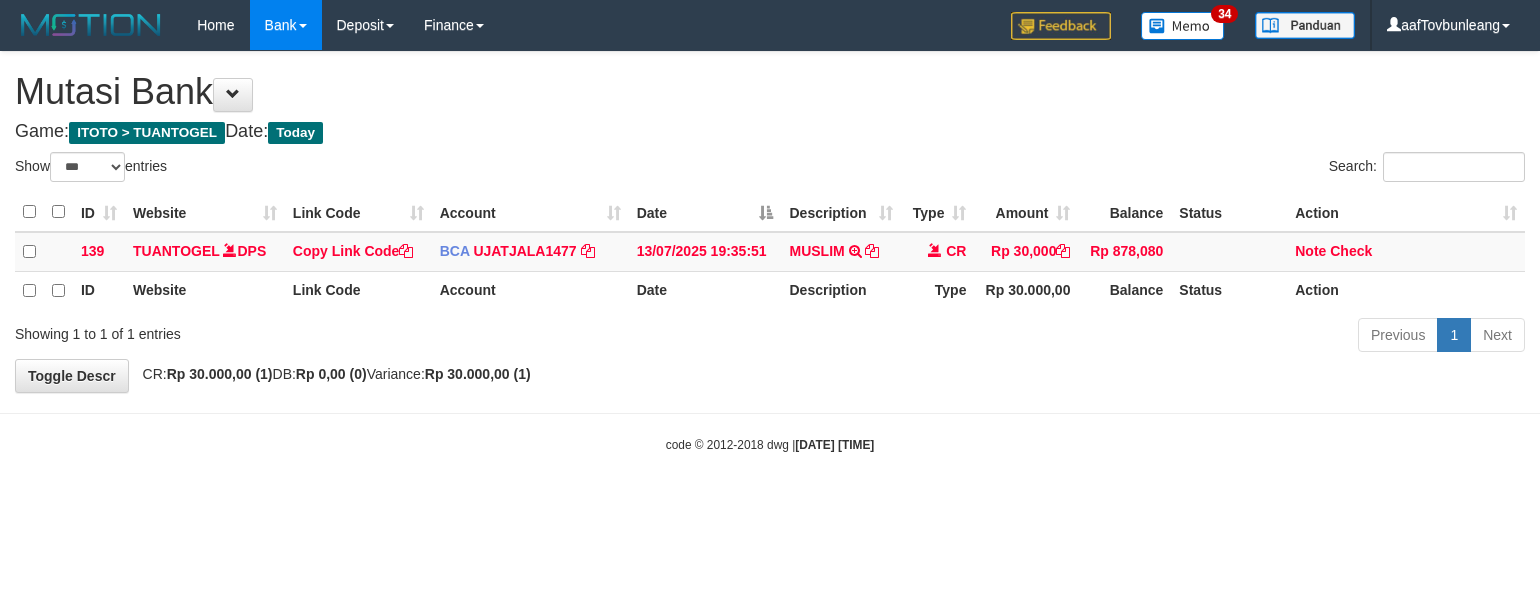 scroll, scrollTop: 0, scrollLeft: 0, axis: both 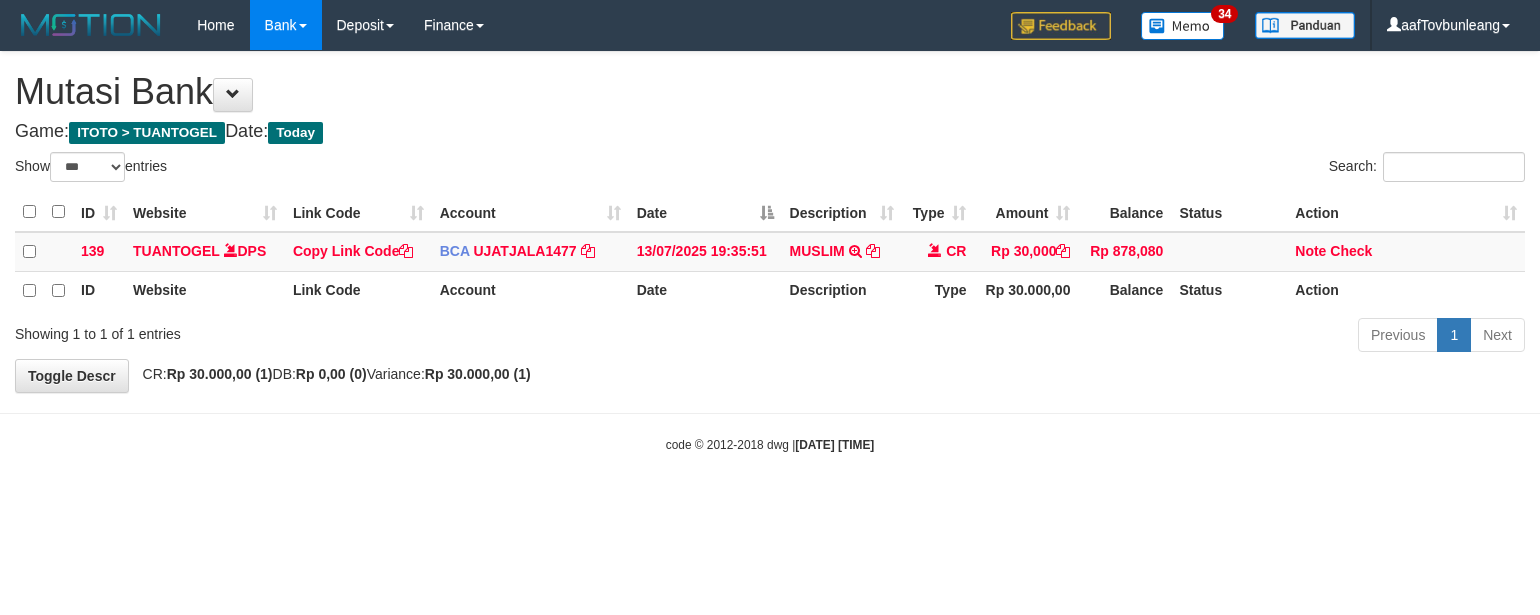select on "***" 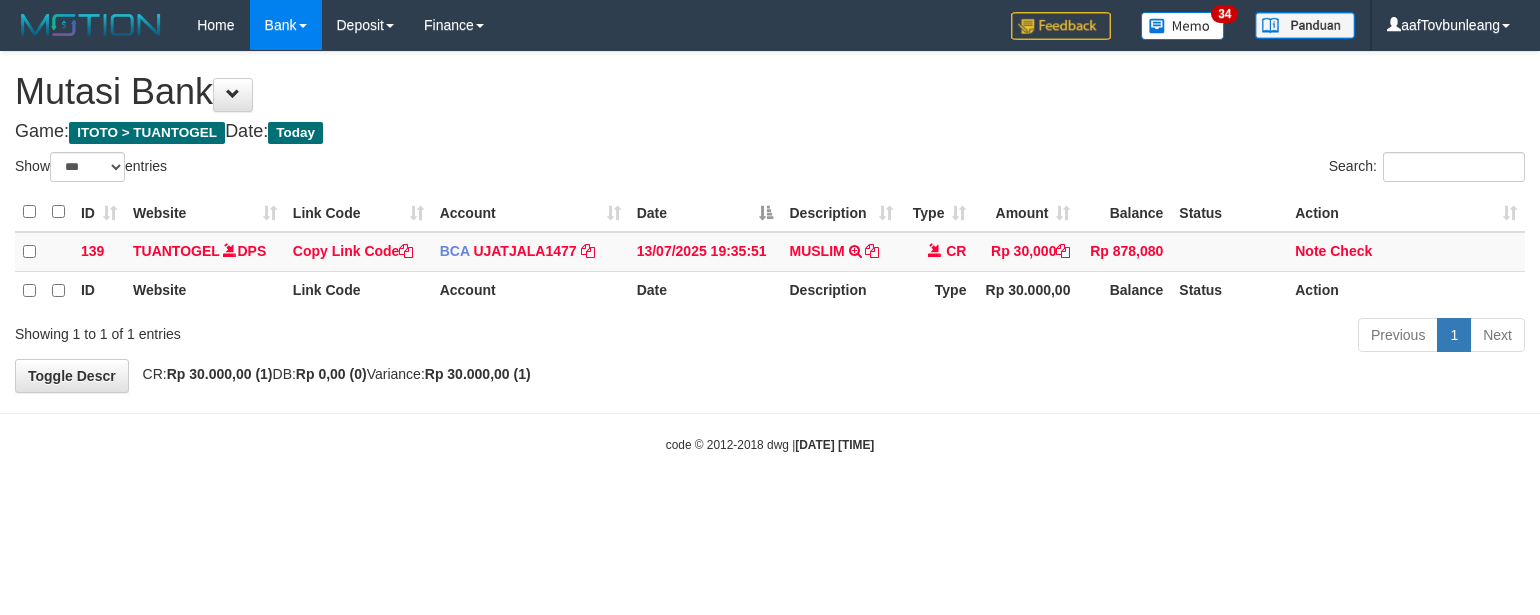 scroll, scrollTop: 0, scrollLeft: 0, axis: both 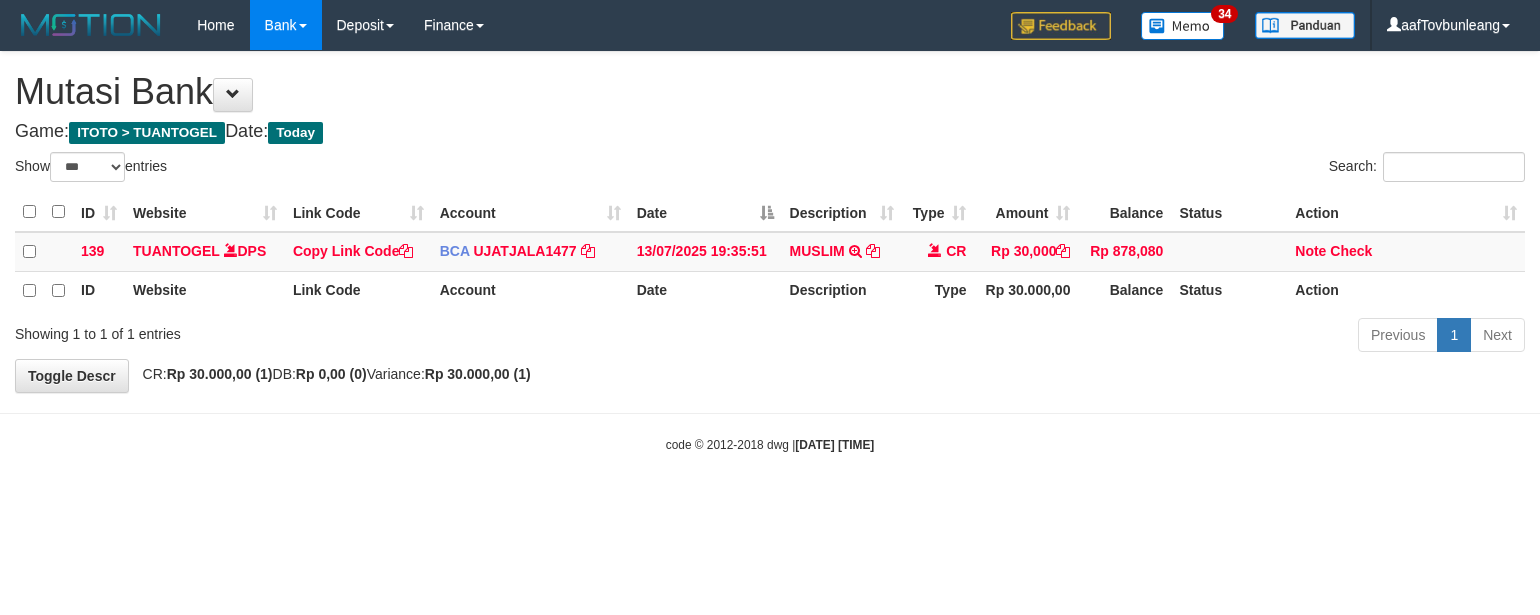select on "***" 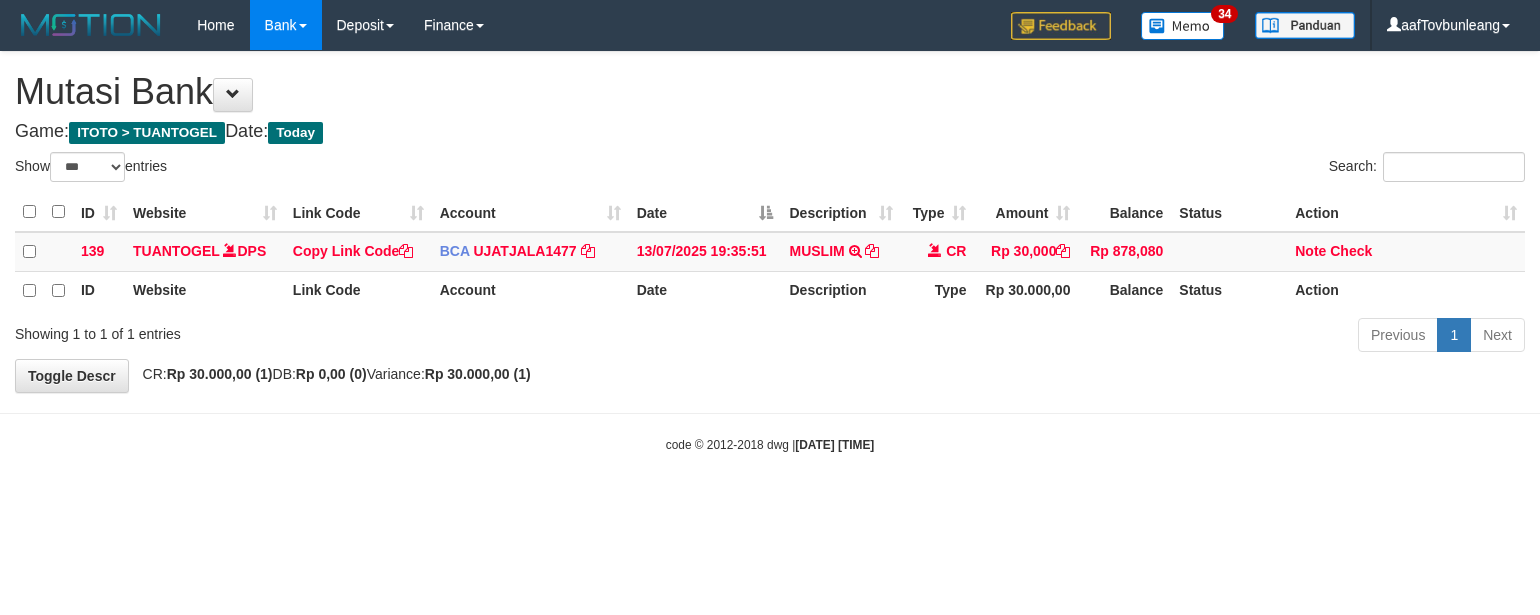scroll, scrollTop: 0, scrollLeft: 0, axis: both 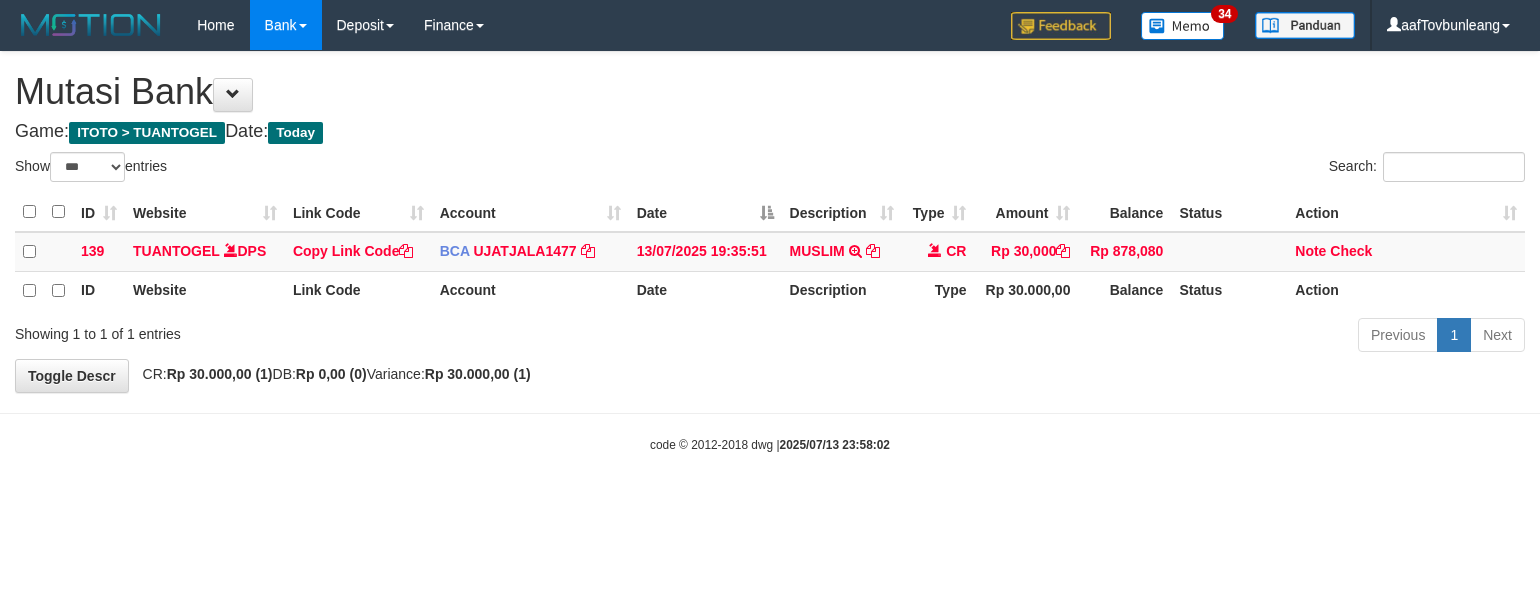 select on "***" 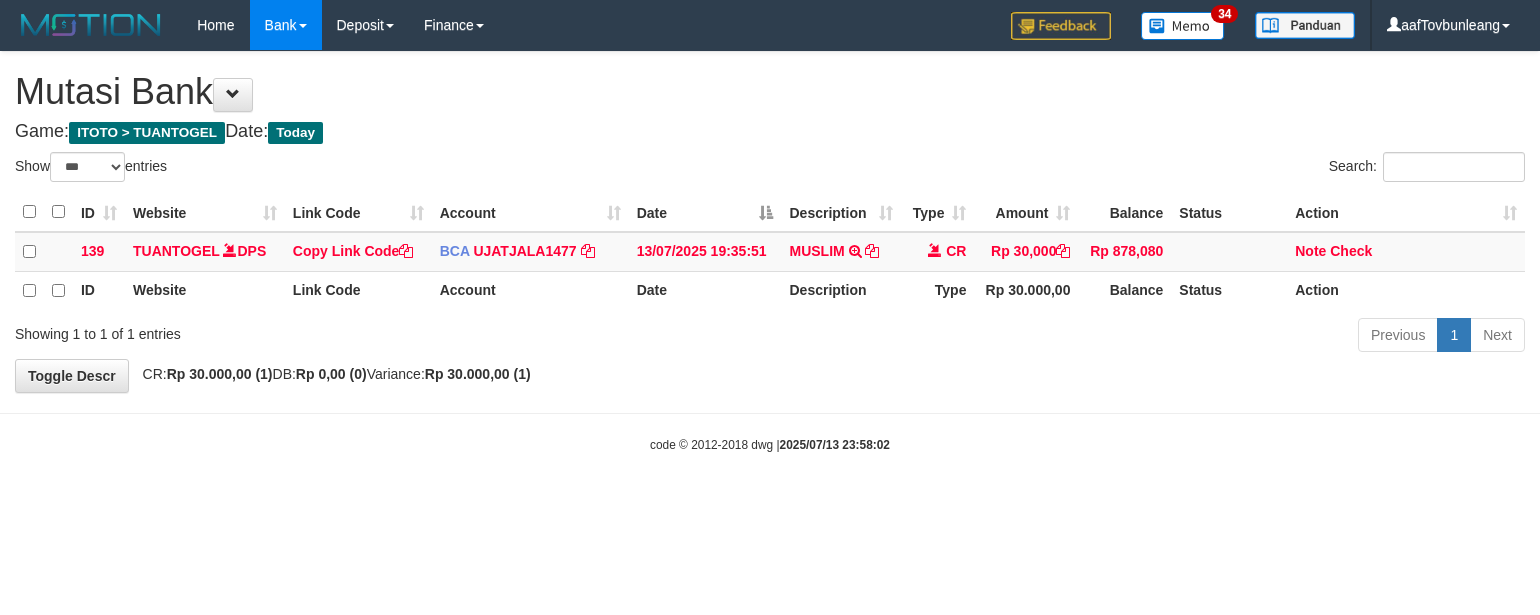 scroll, scrollTop: 0, scrollLeft: 0, axis: both 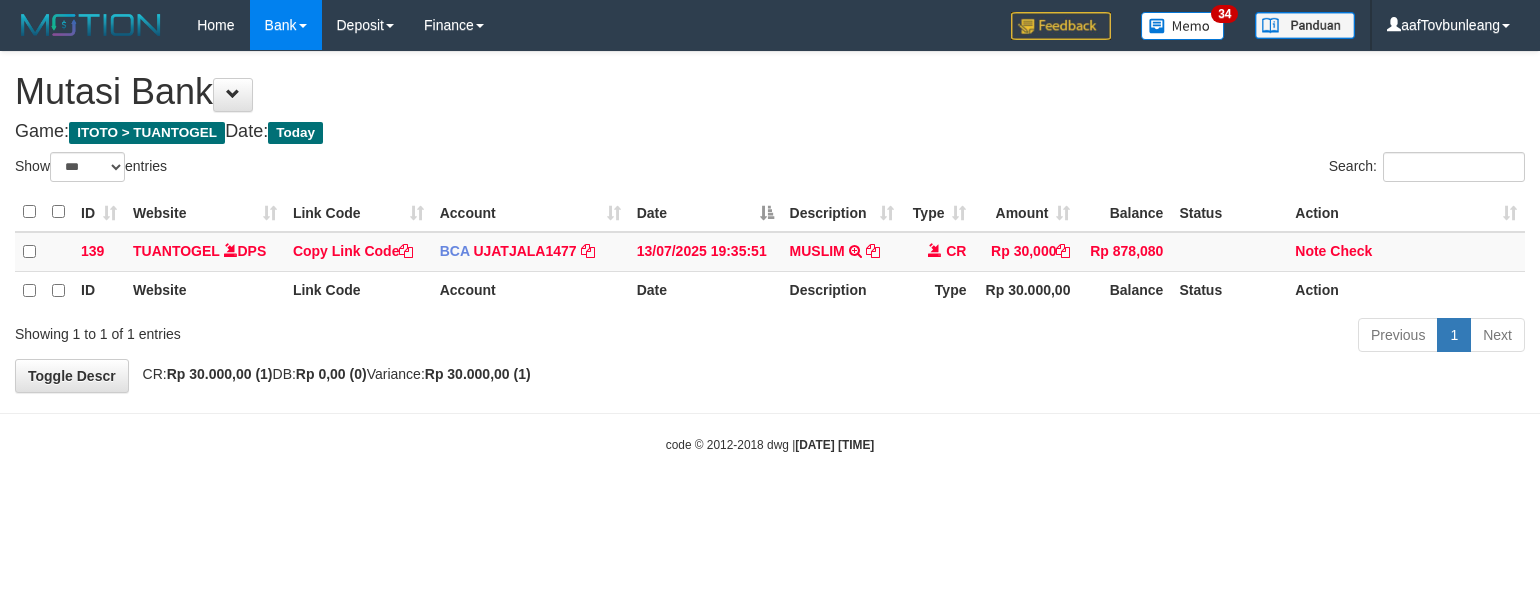 select on "***" 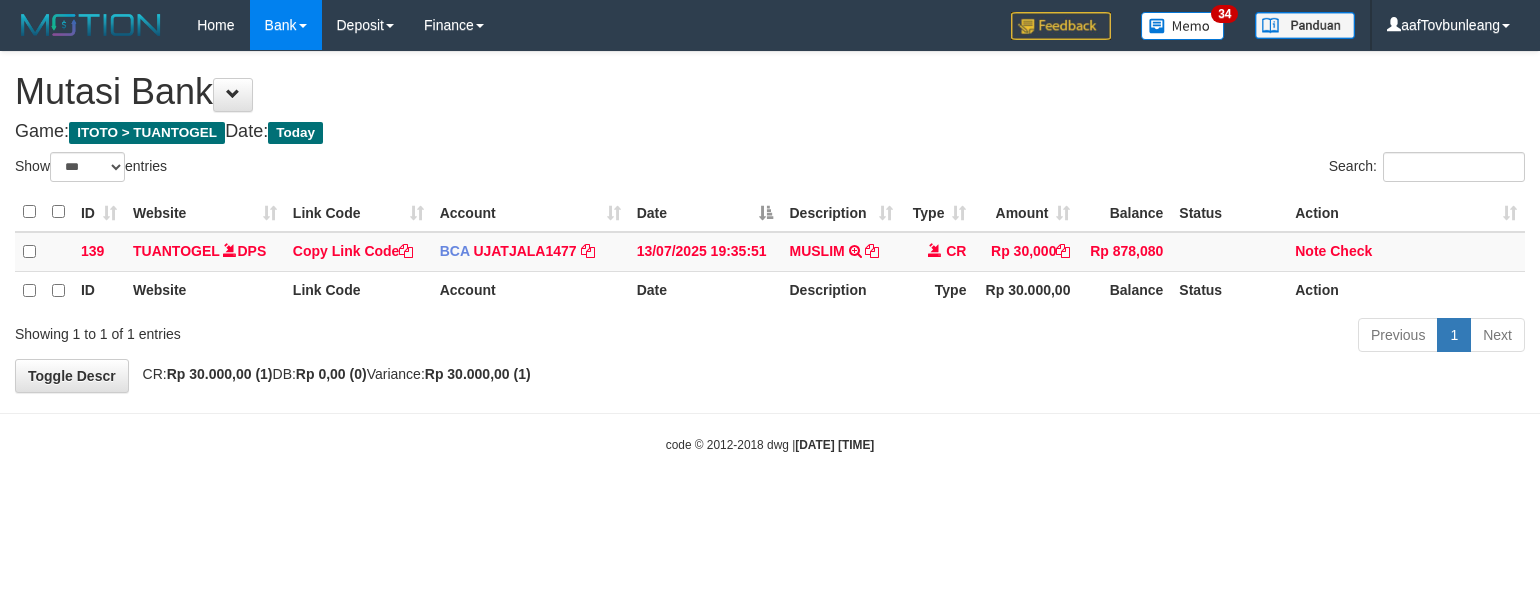 scroll, scrollTop: 0, scrollLeft: 0, axis: both 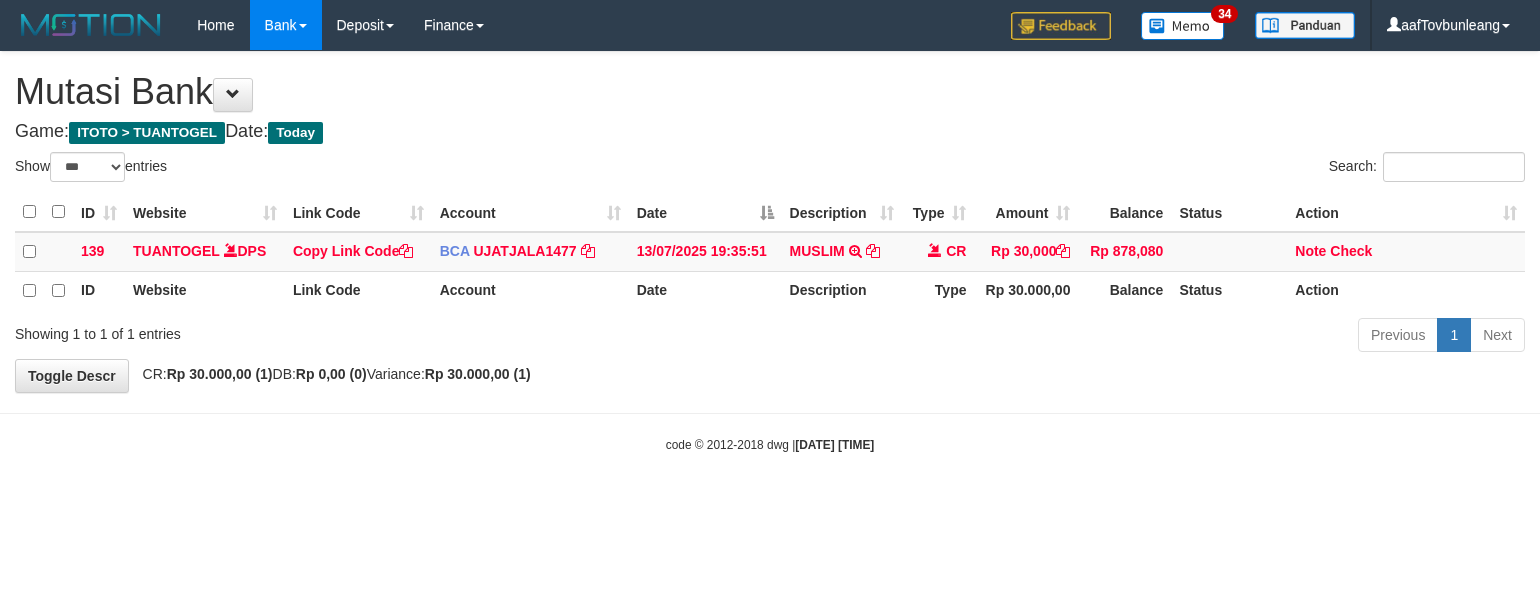 select on "***" 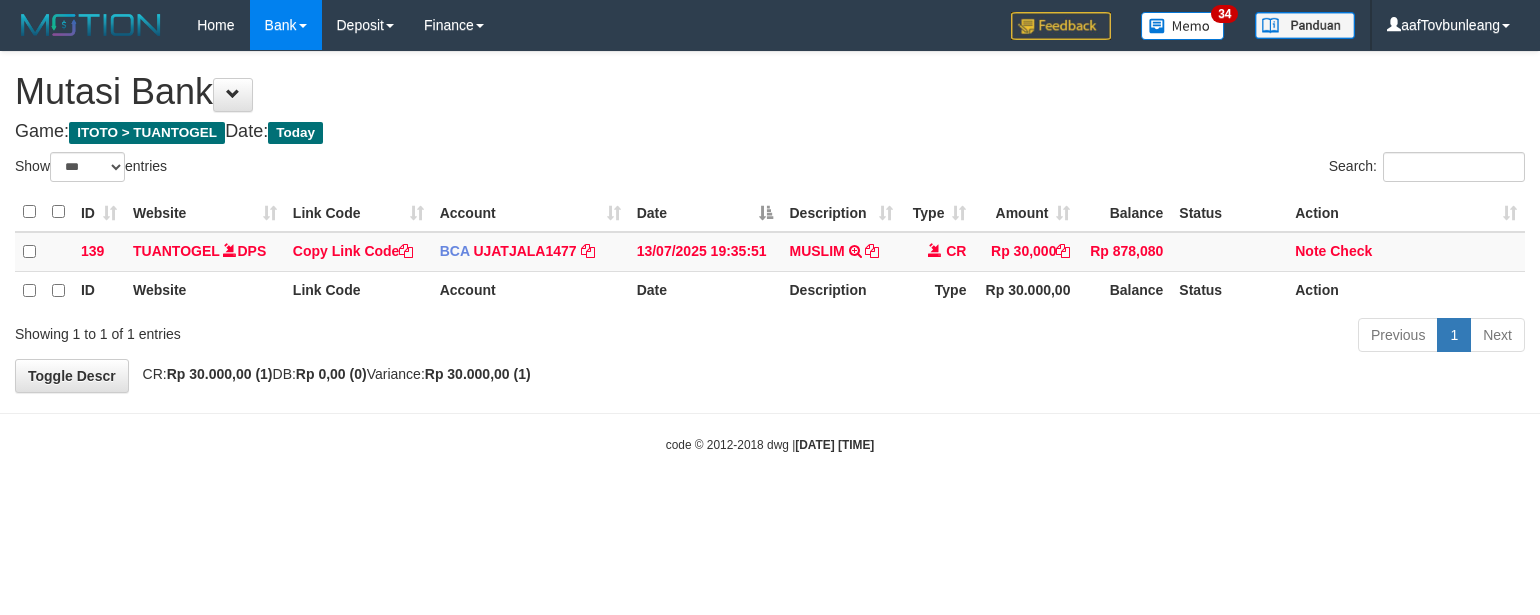 scroll, scrollTop: 0, scrollLeft: 0, axis: both 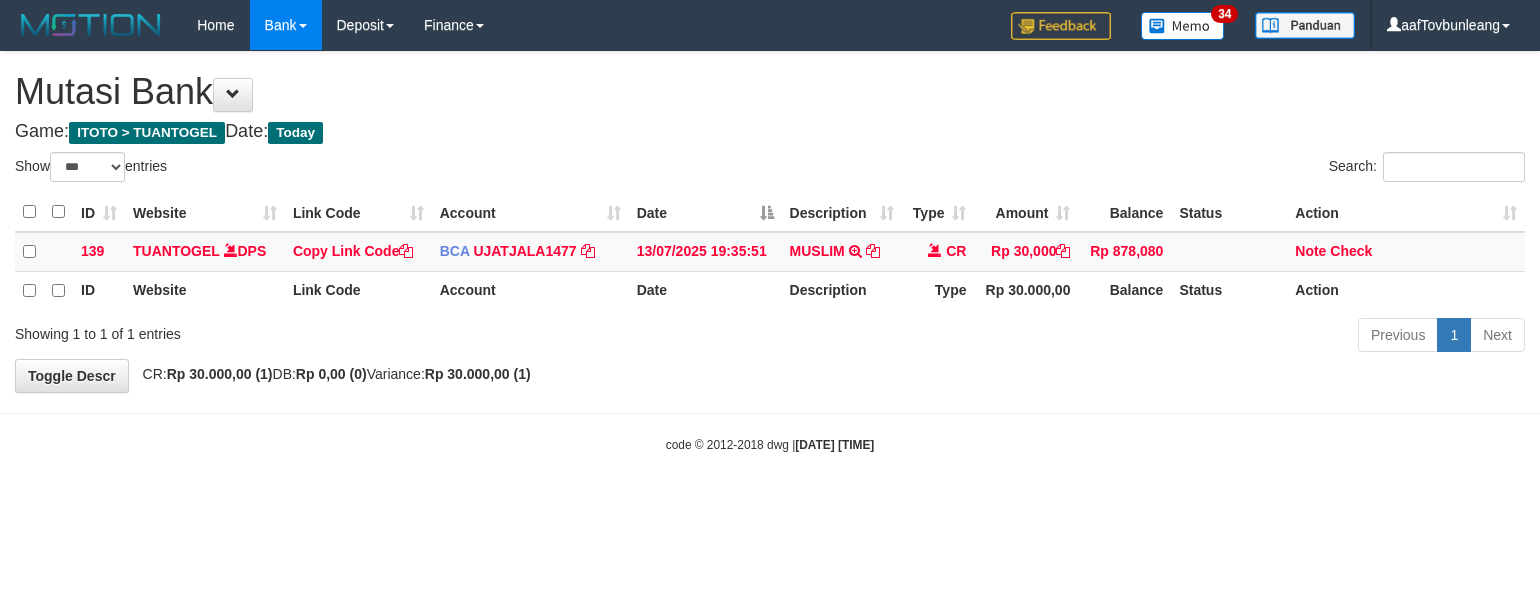 select on "***" 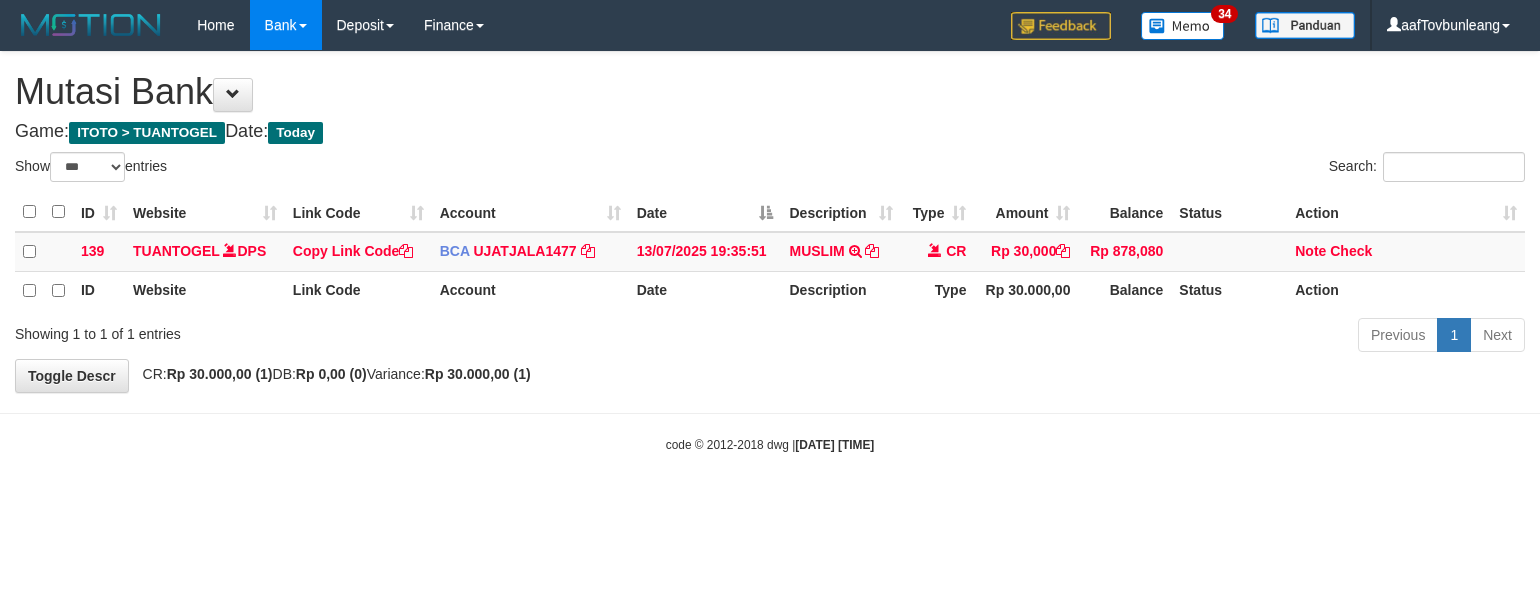 scroll, scrollTop: 0, scrollLeft: 0, axis: both 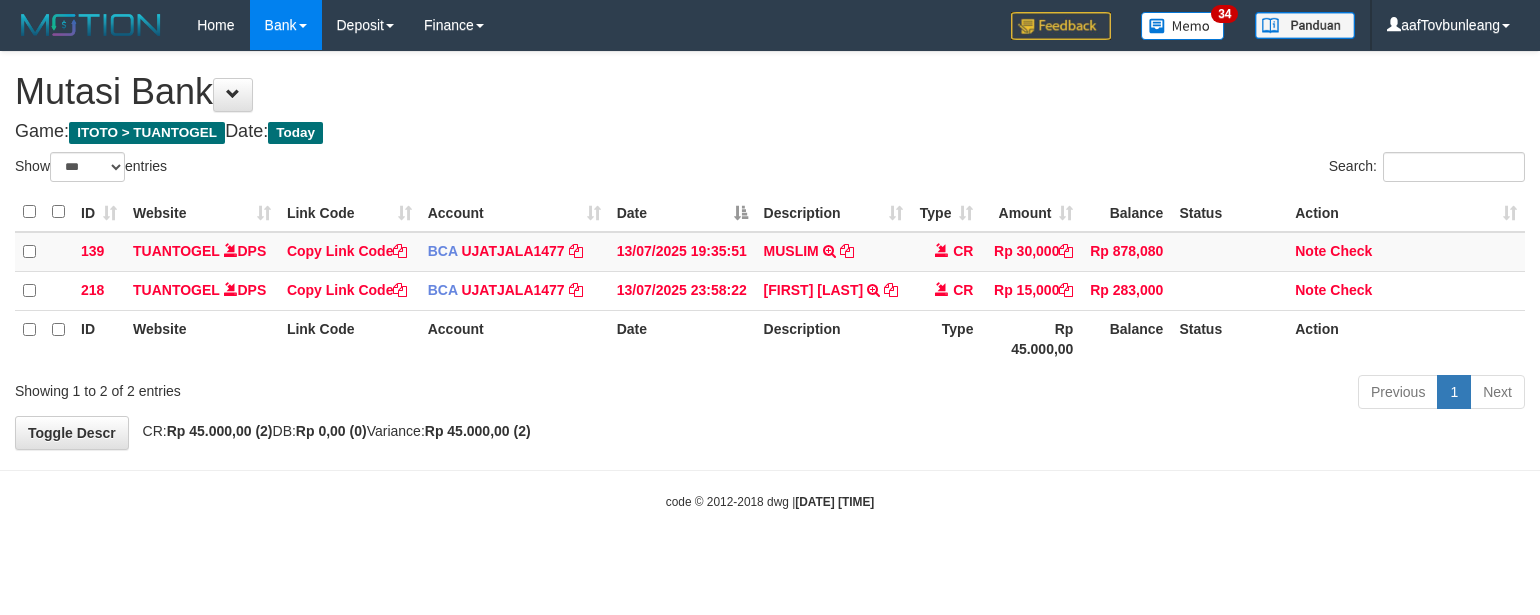 select on "***" 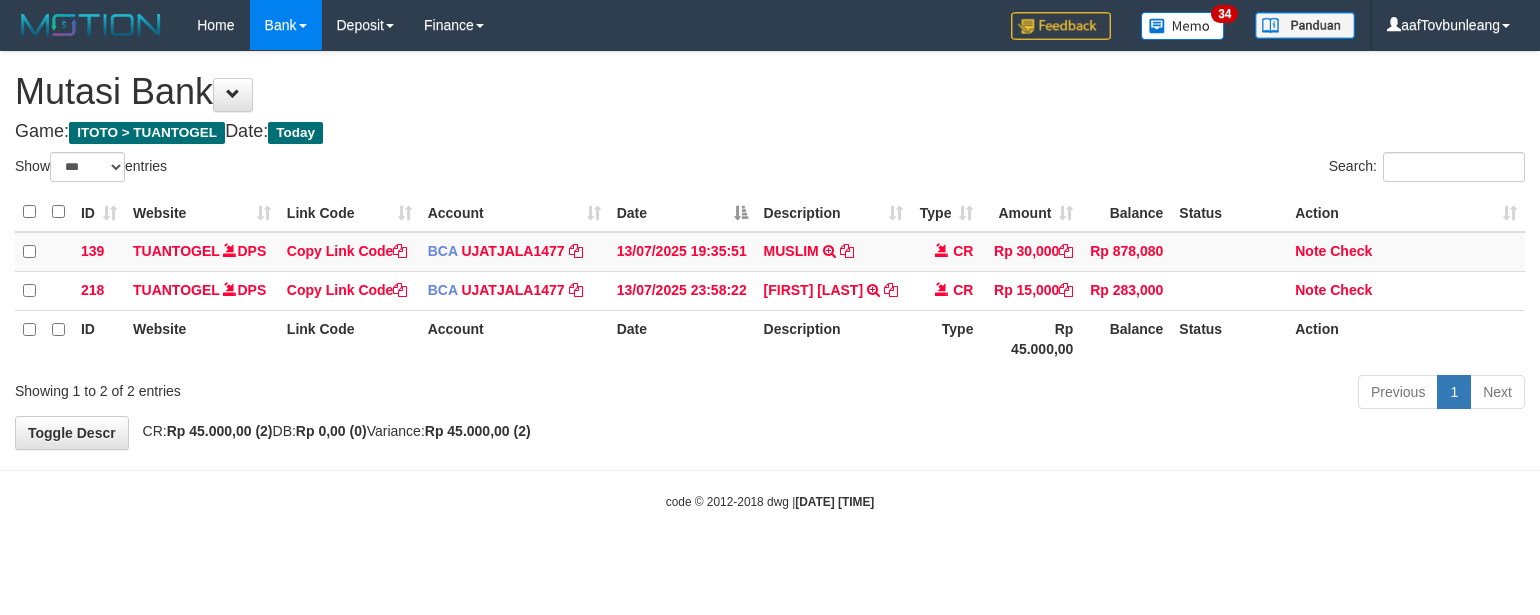 scroll, scrollTop: 0, scrollLeft: 0, axis: both 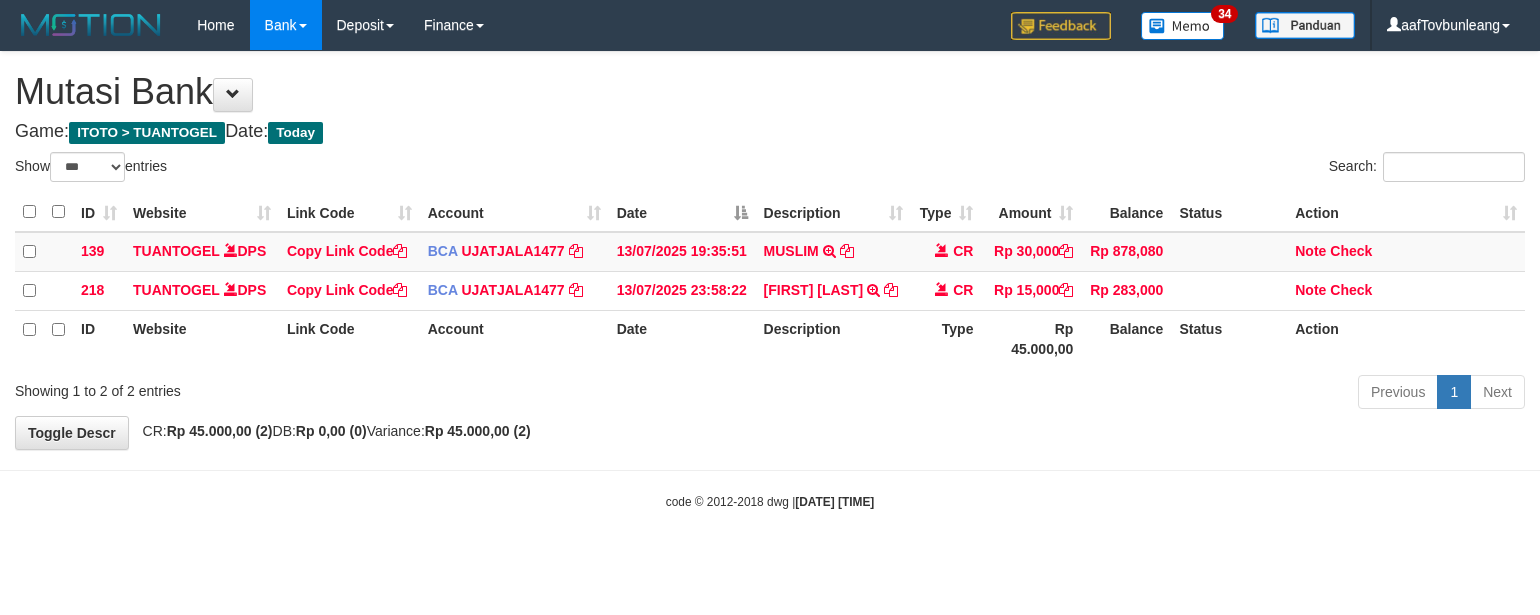 select on "***" 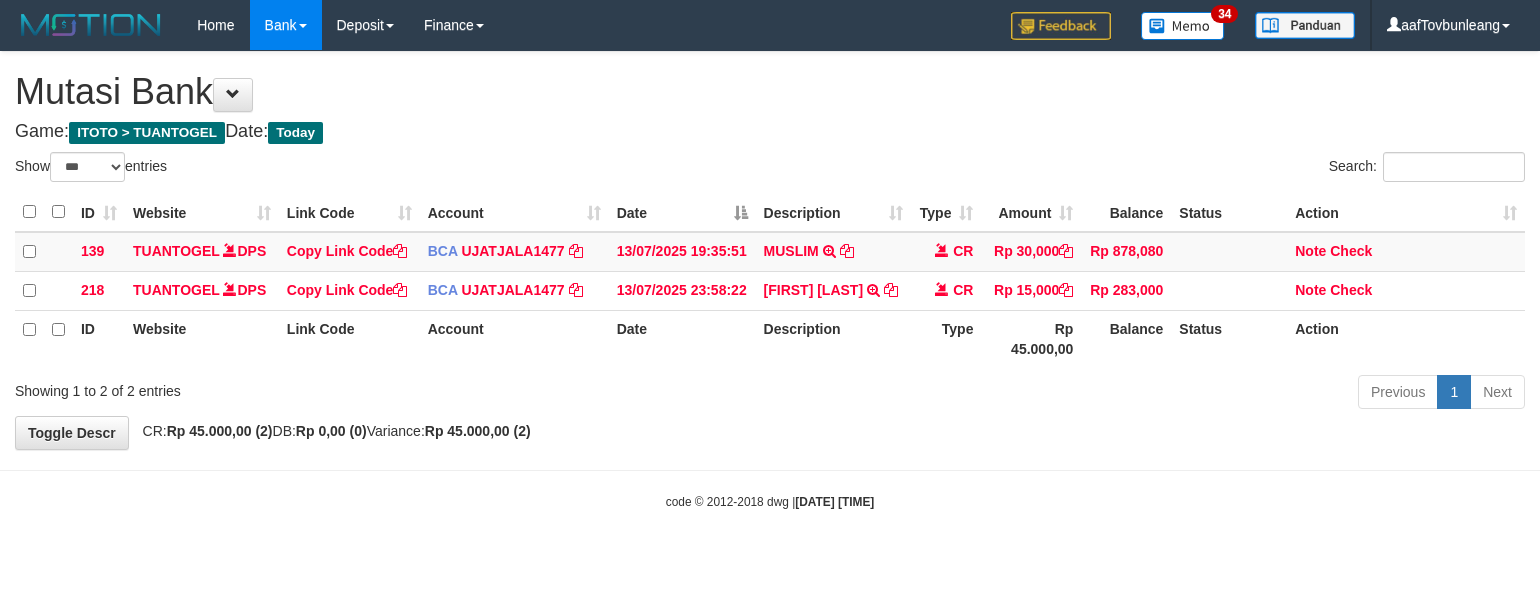 scroll, scrollTop: 0, scrollLeft: 0, axis: both 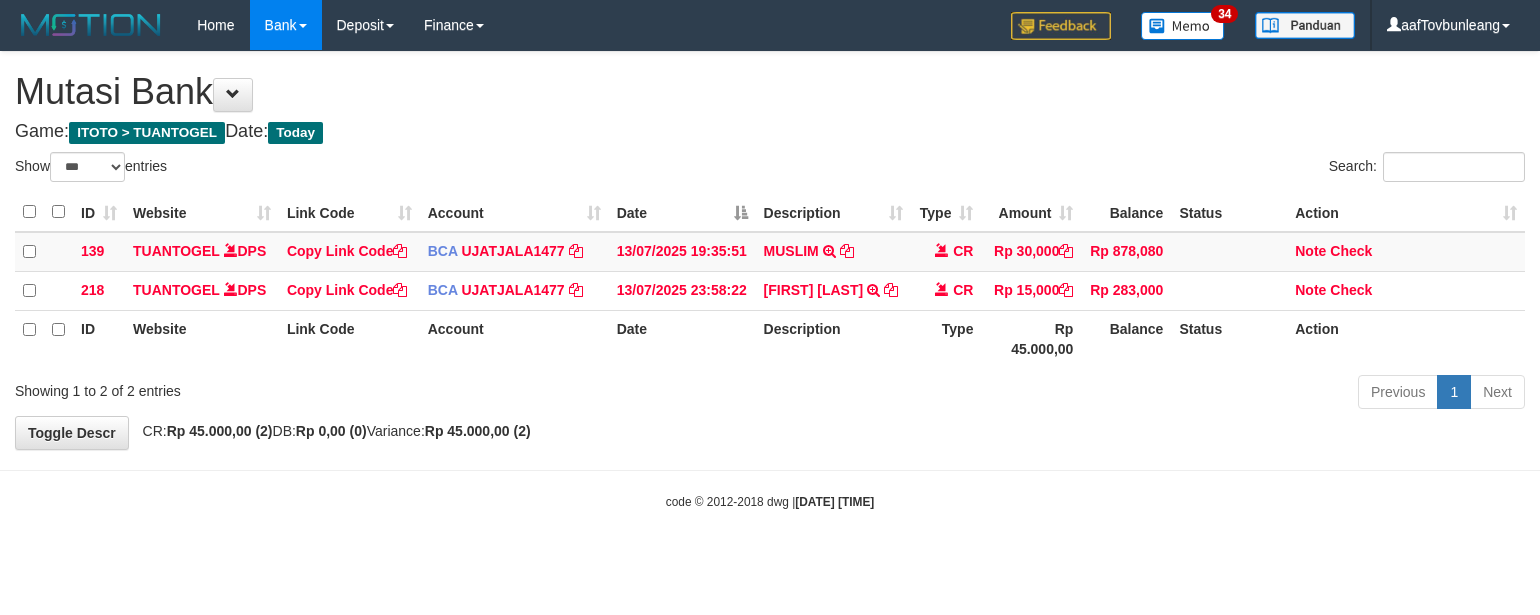 select on "***" 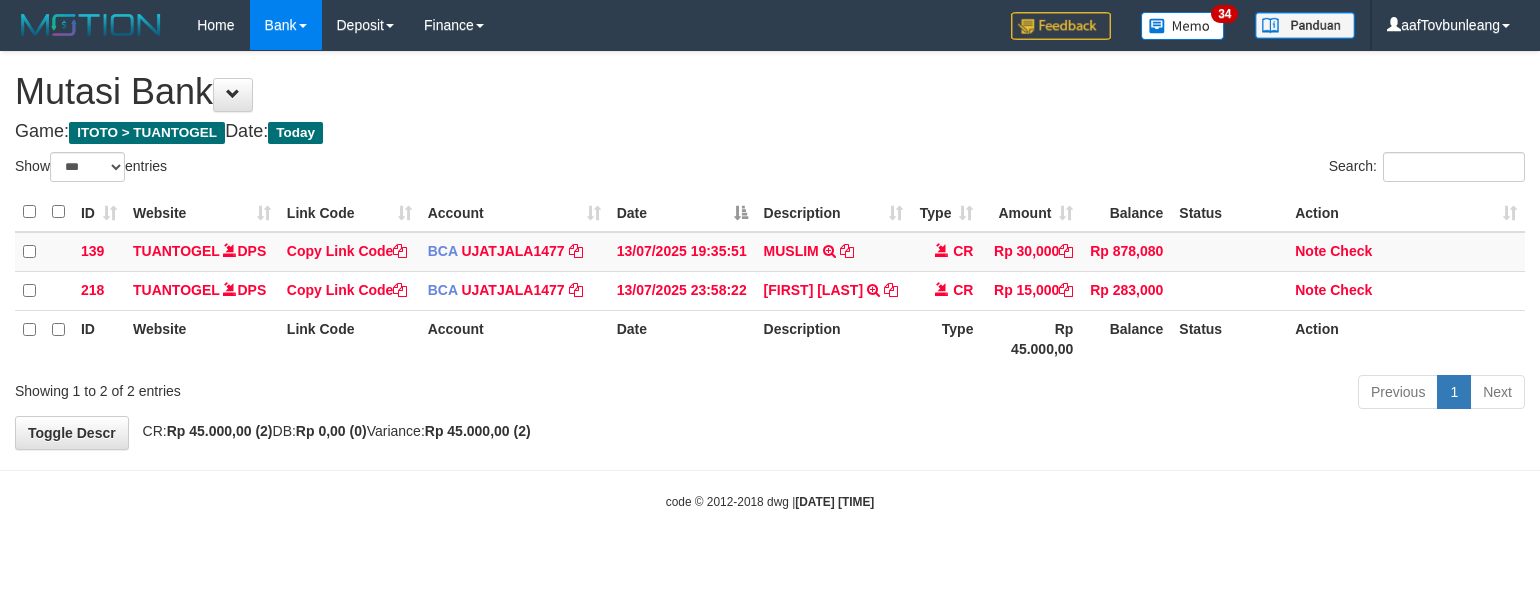 scroll, scrollTop: 0, scrollLeft: 0, axis: both 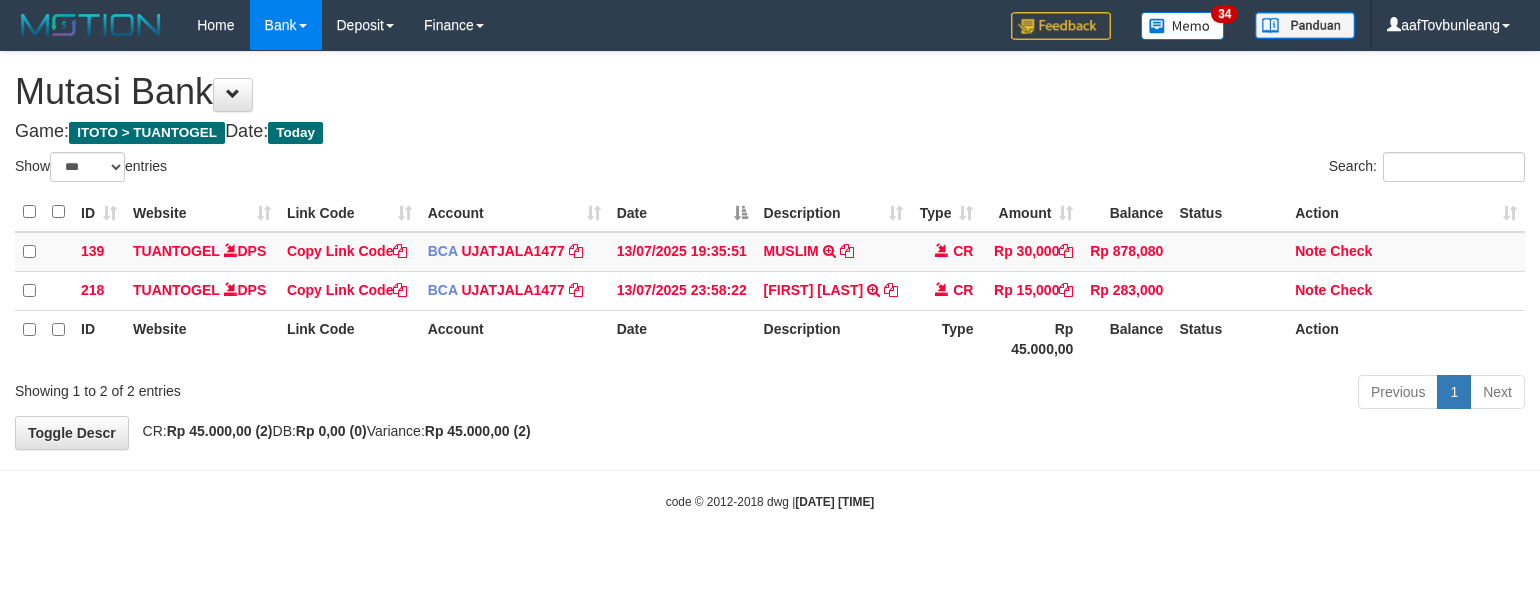 select on "***" 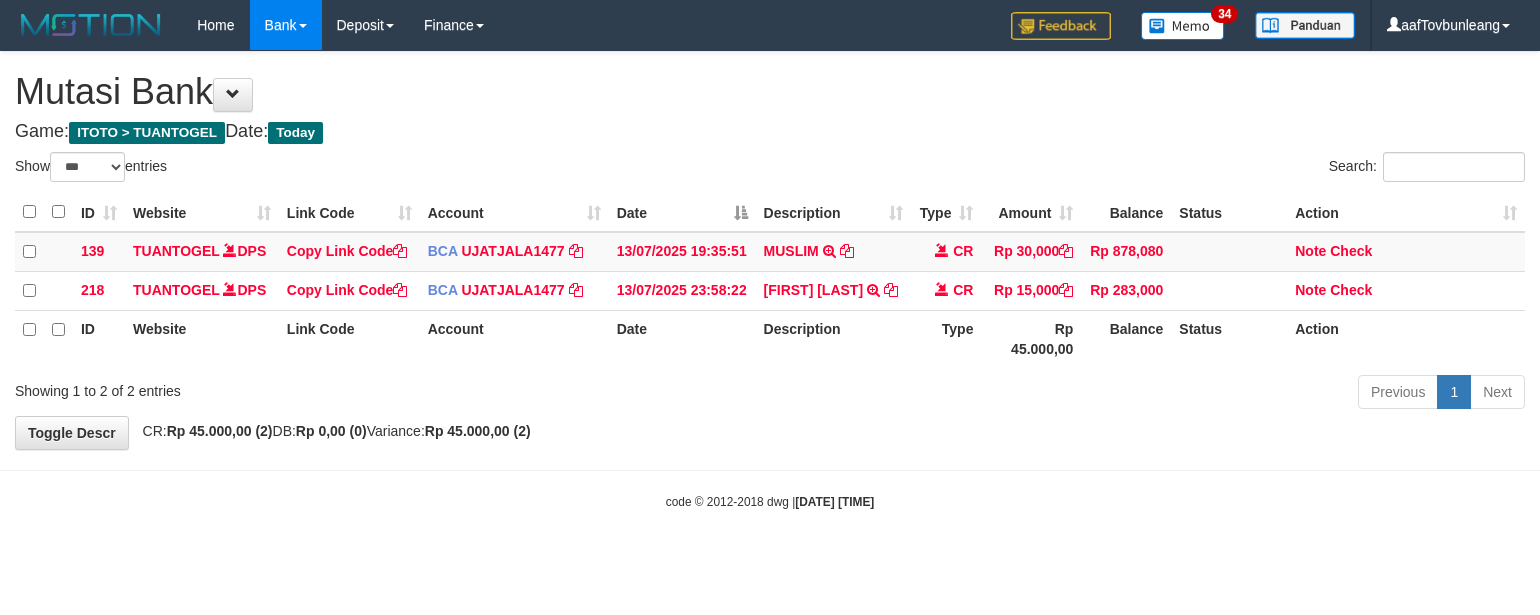 scroll, scrollTop: 0, scrollLeft: 0, axis: both 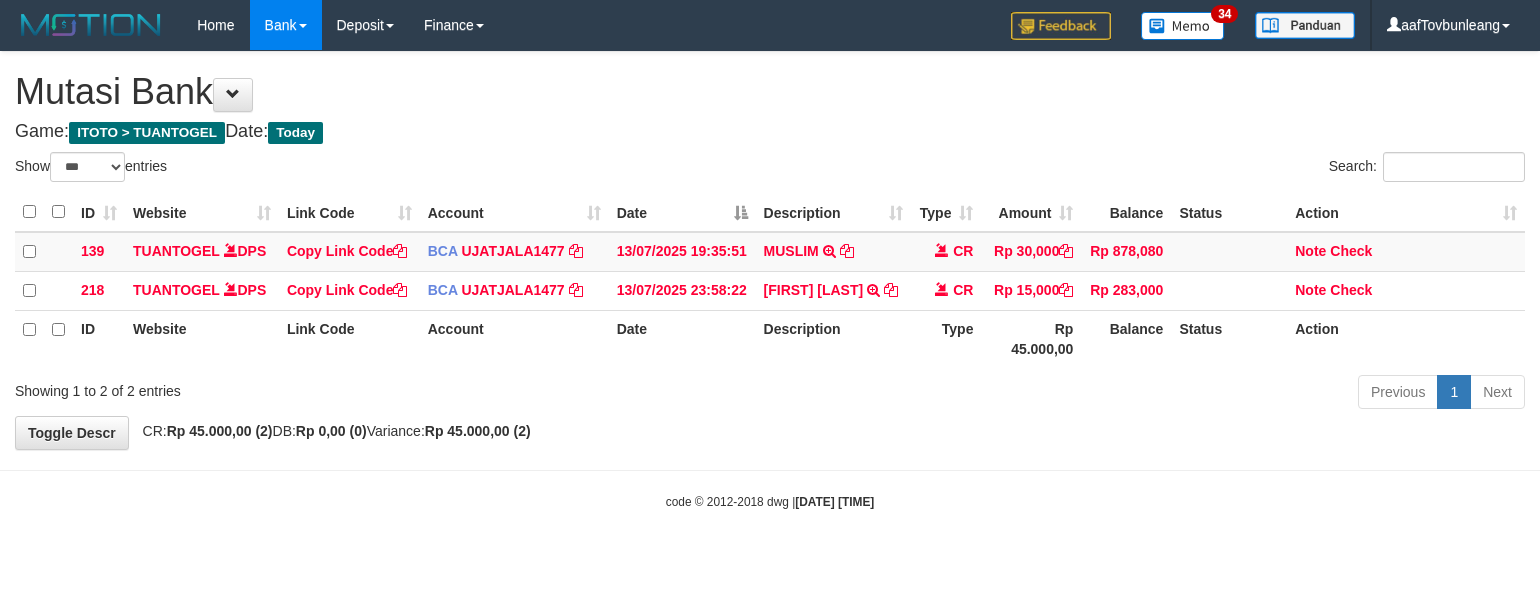 select on "***" 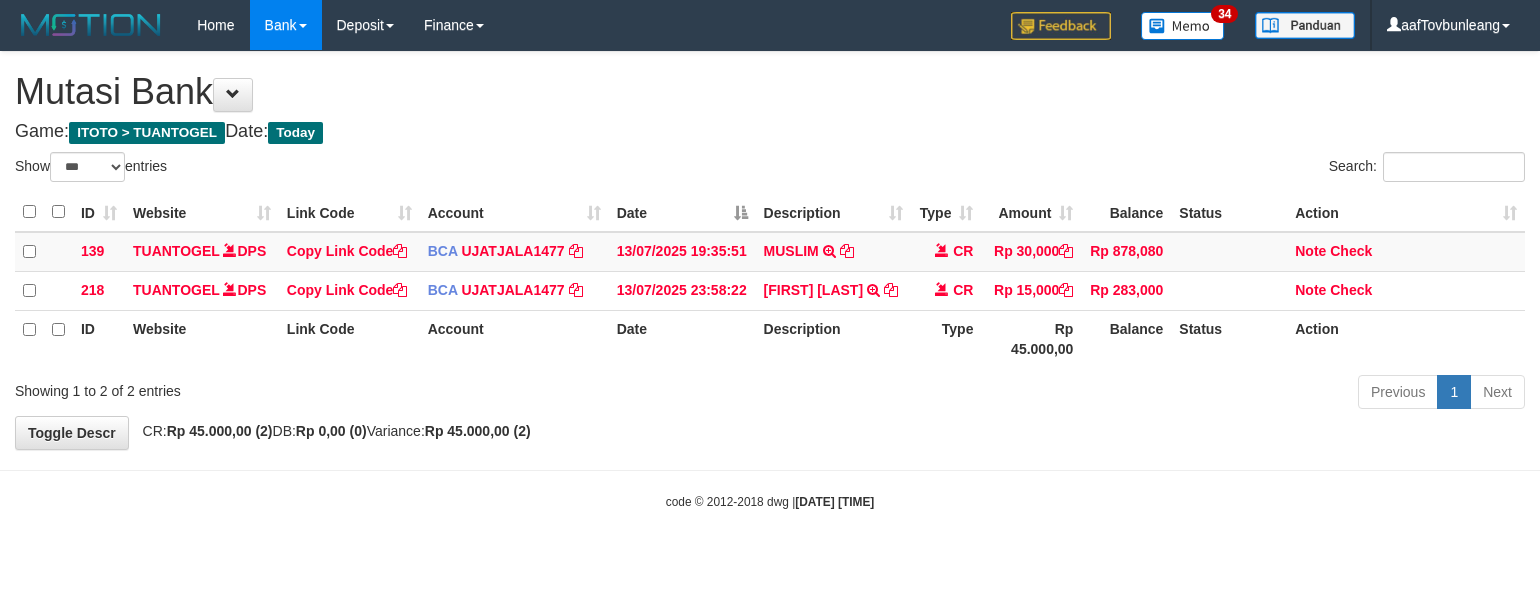 scroll, scrollTop: 0, scrollLeft: 0, axis: both 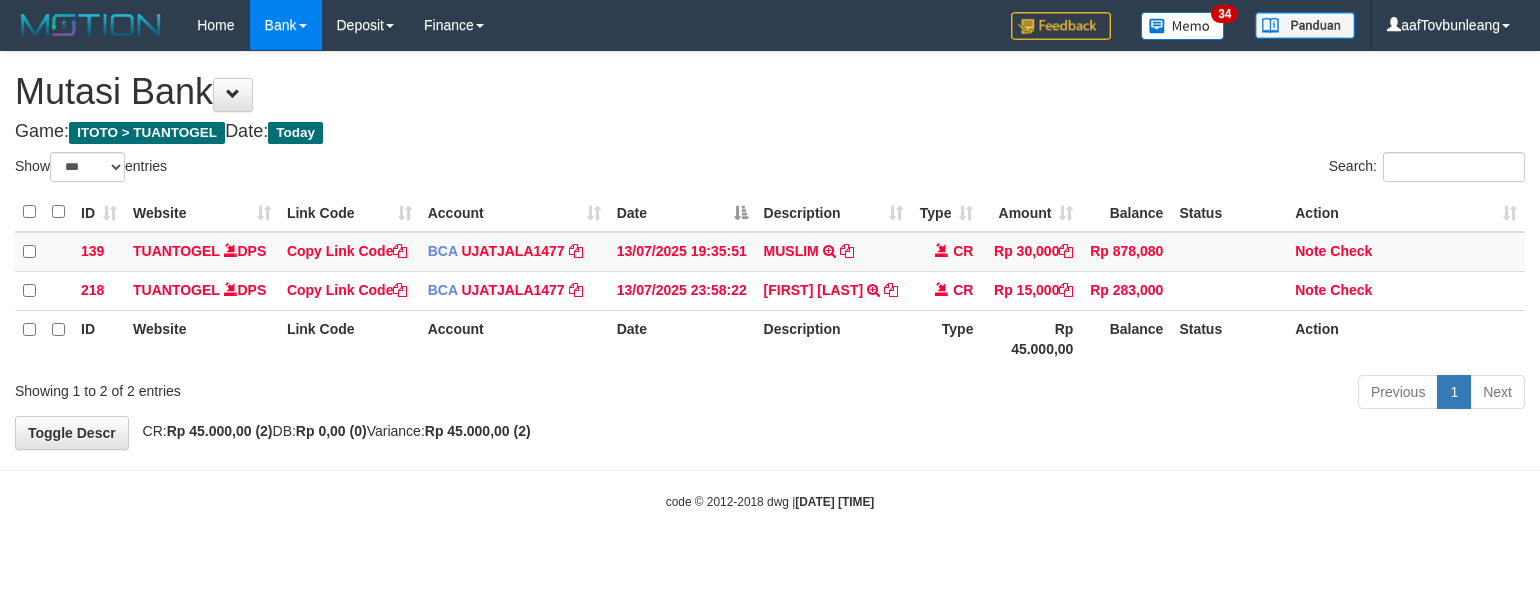select on "***" 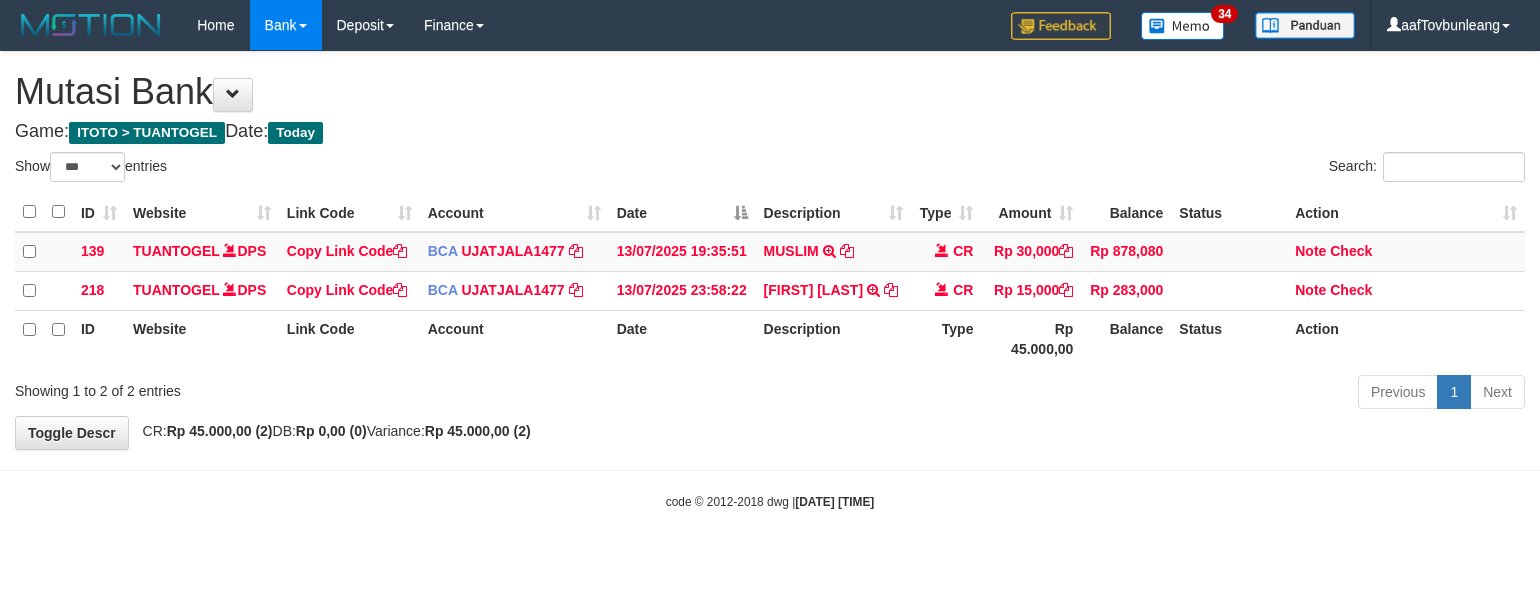 scroll, scrollTop: 0, scrollLeft: 0, axis: both 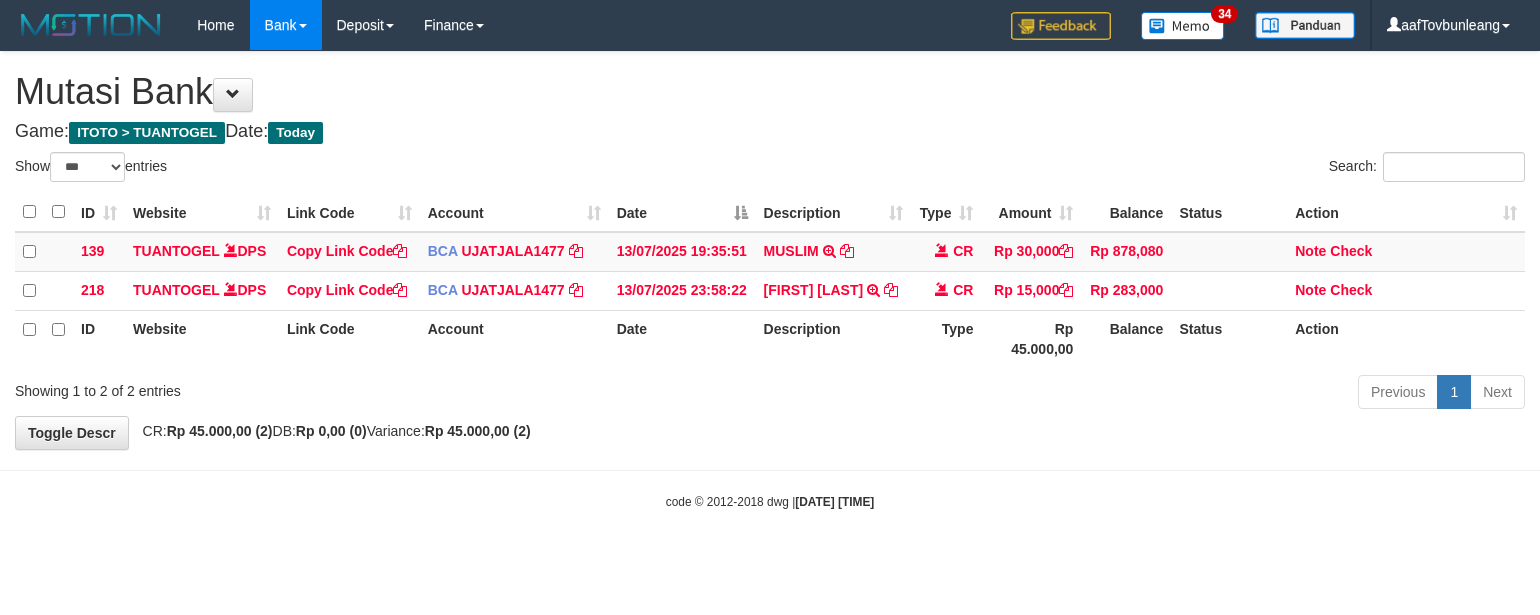 select on "***" 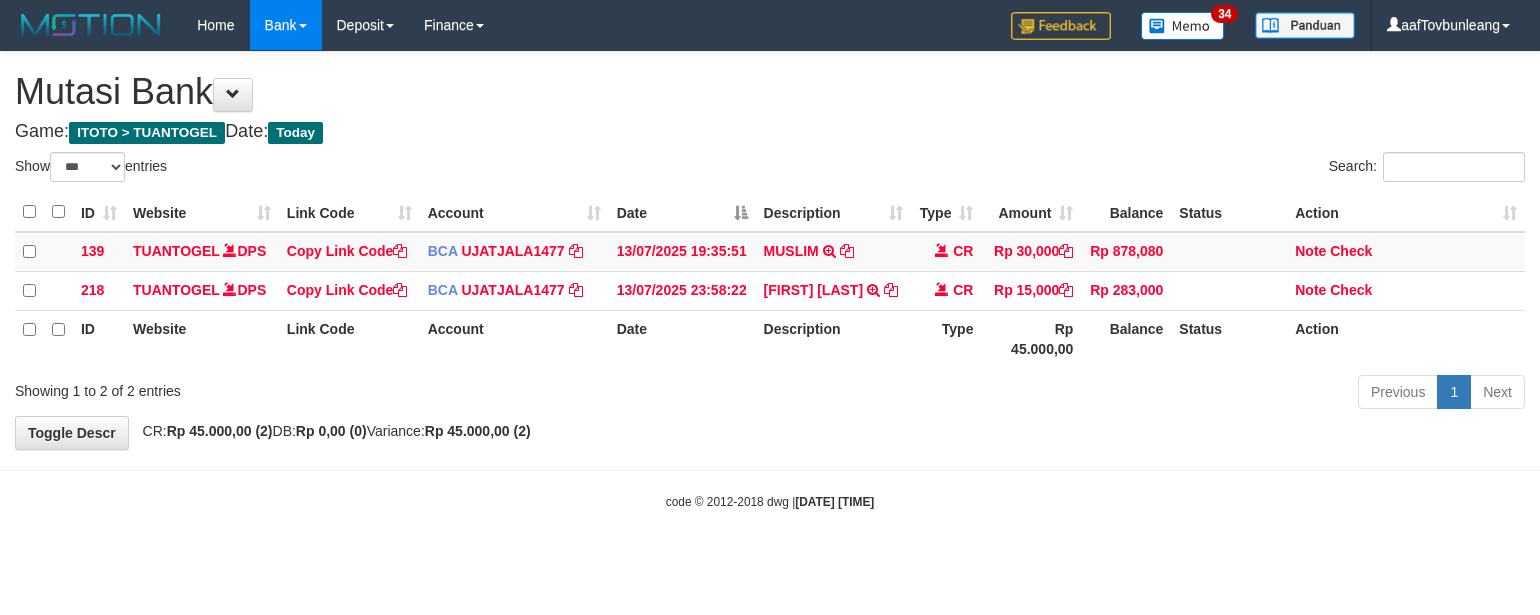scroll, scrollTop: 0, scrollLeft: 0, axis: both 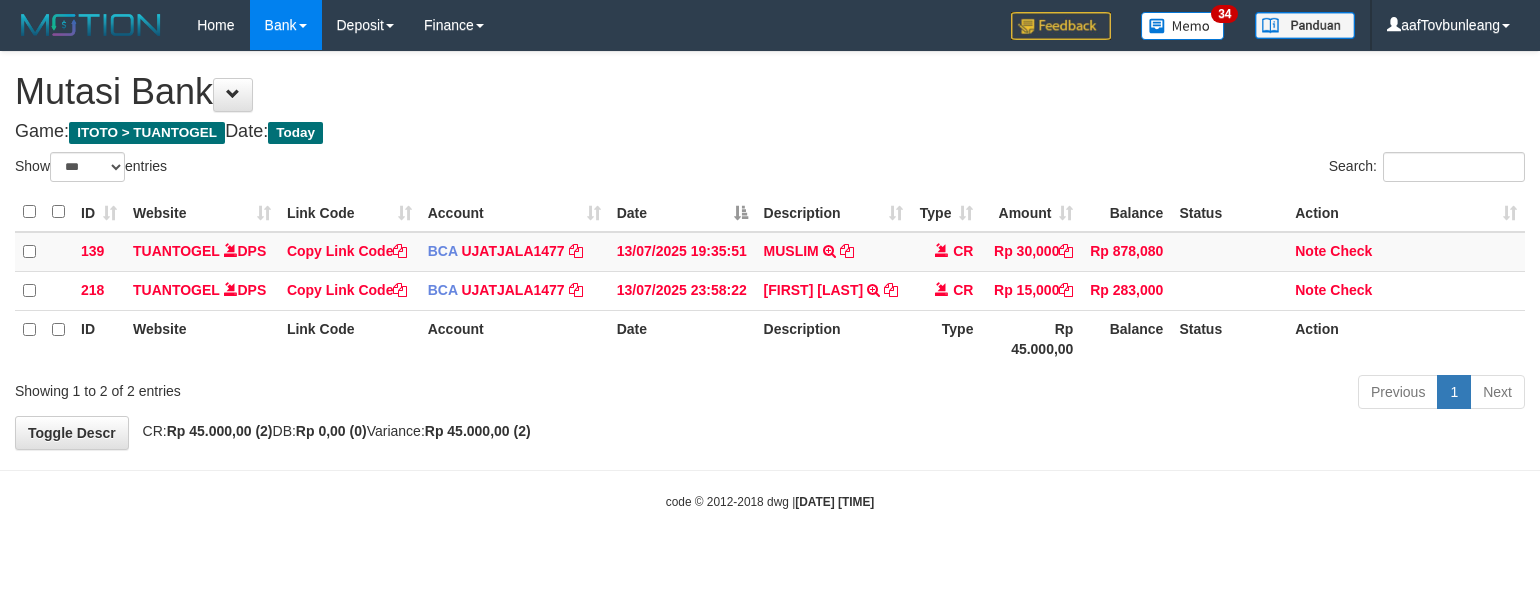 select on "***" 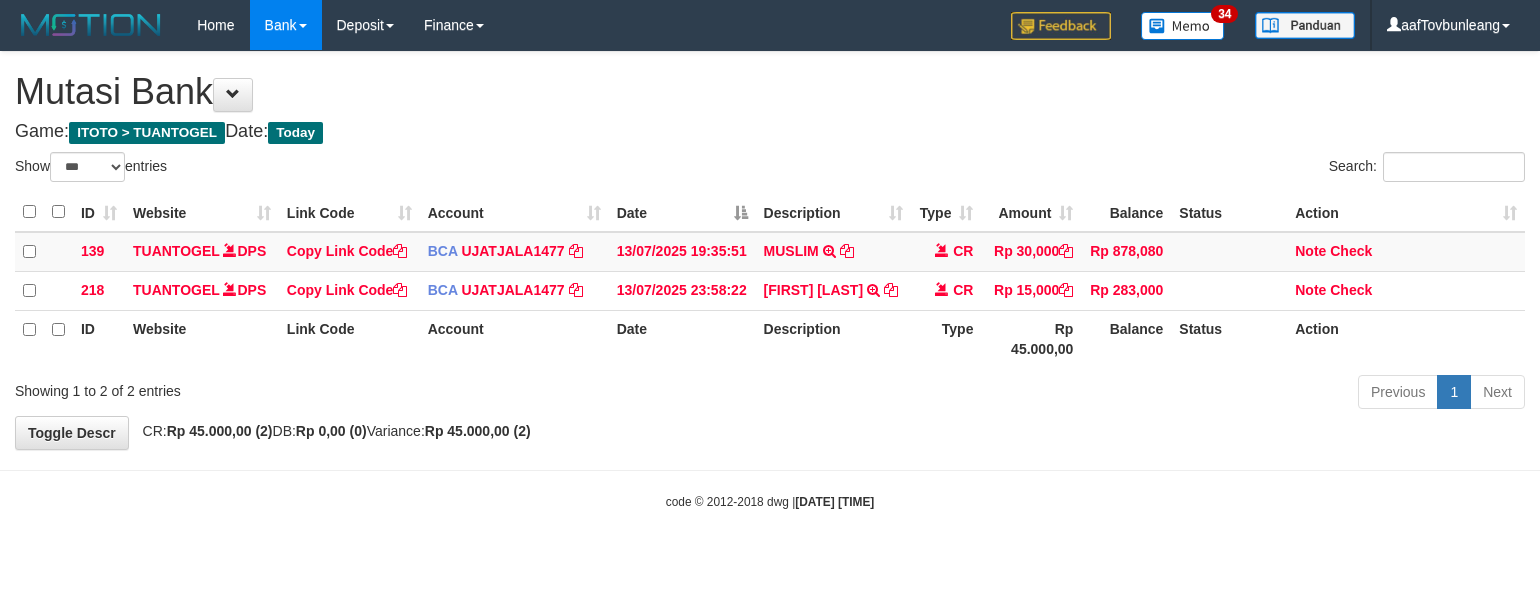scroll, scrollTop: 0, scrollLeft: 0, axis: both 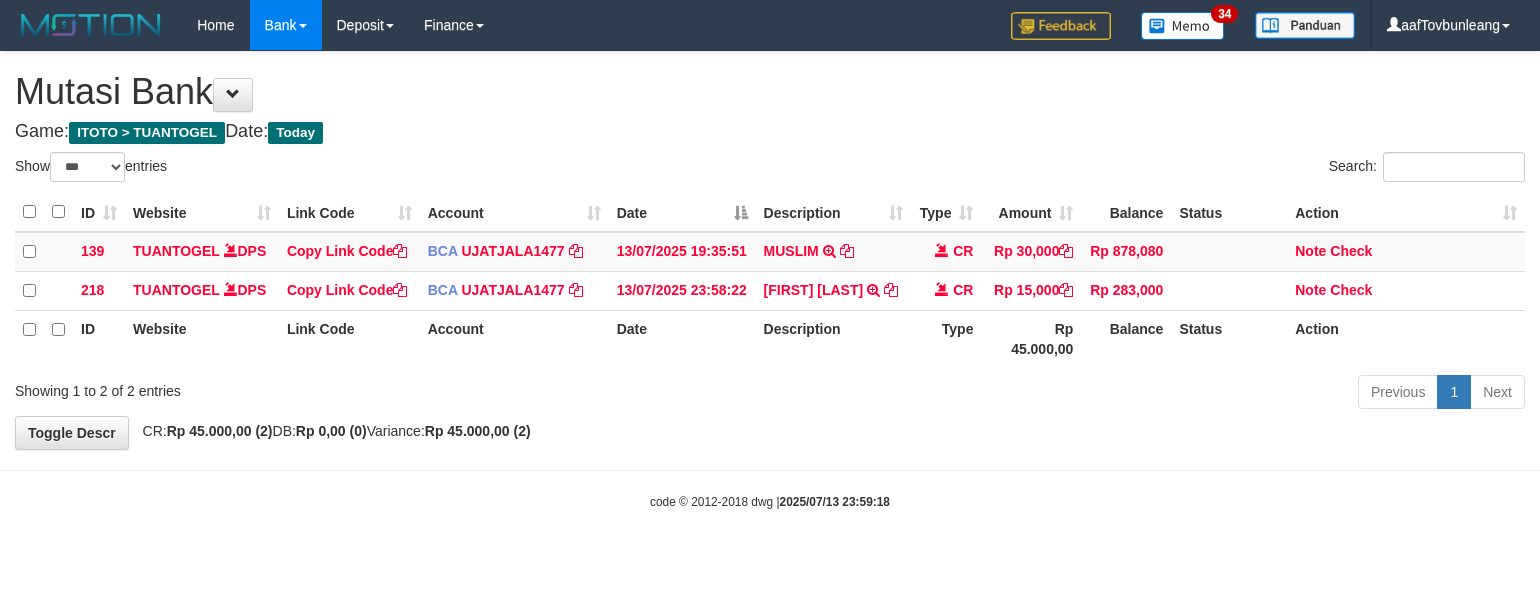 select on "***" 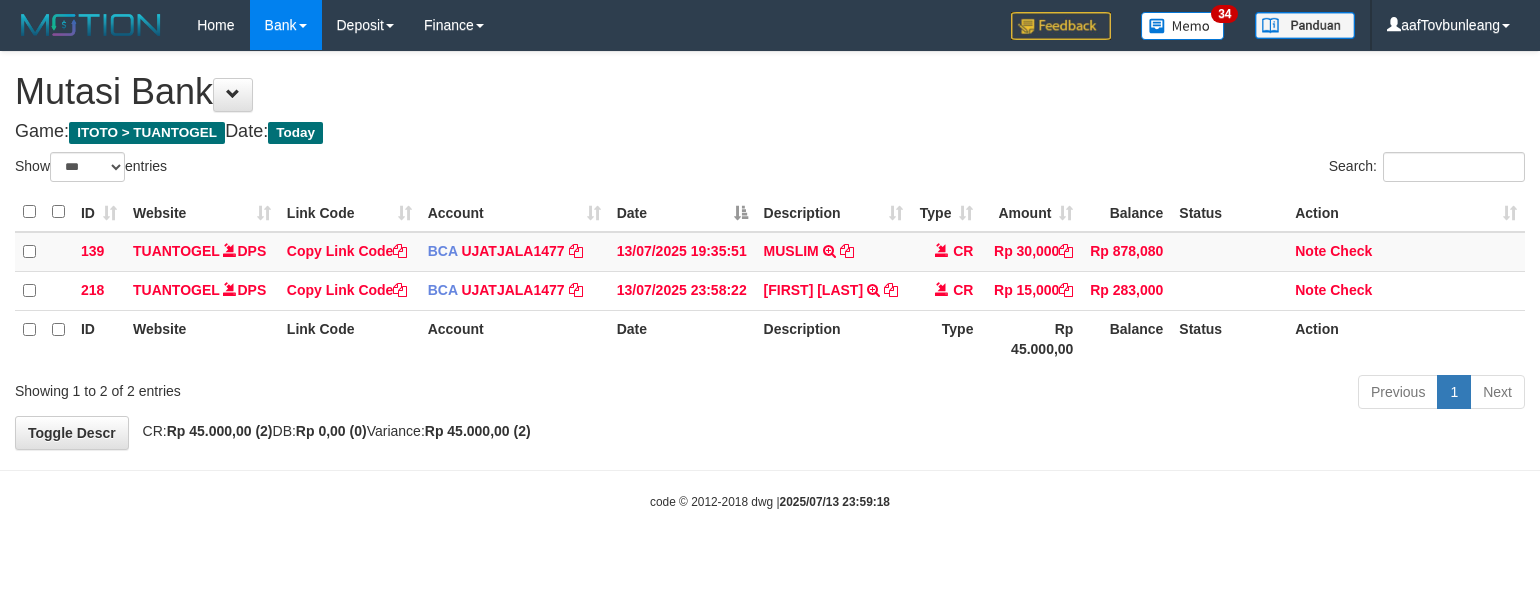 scroll, scrollTop: 0, scrollLeft: 0, axis: both 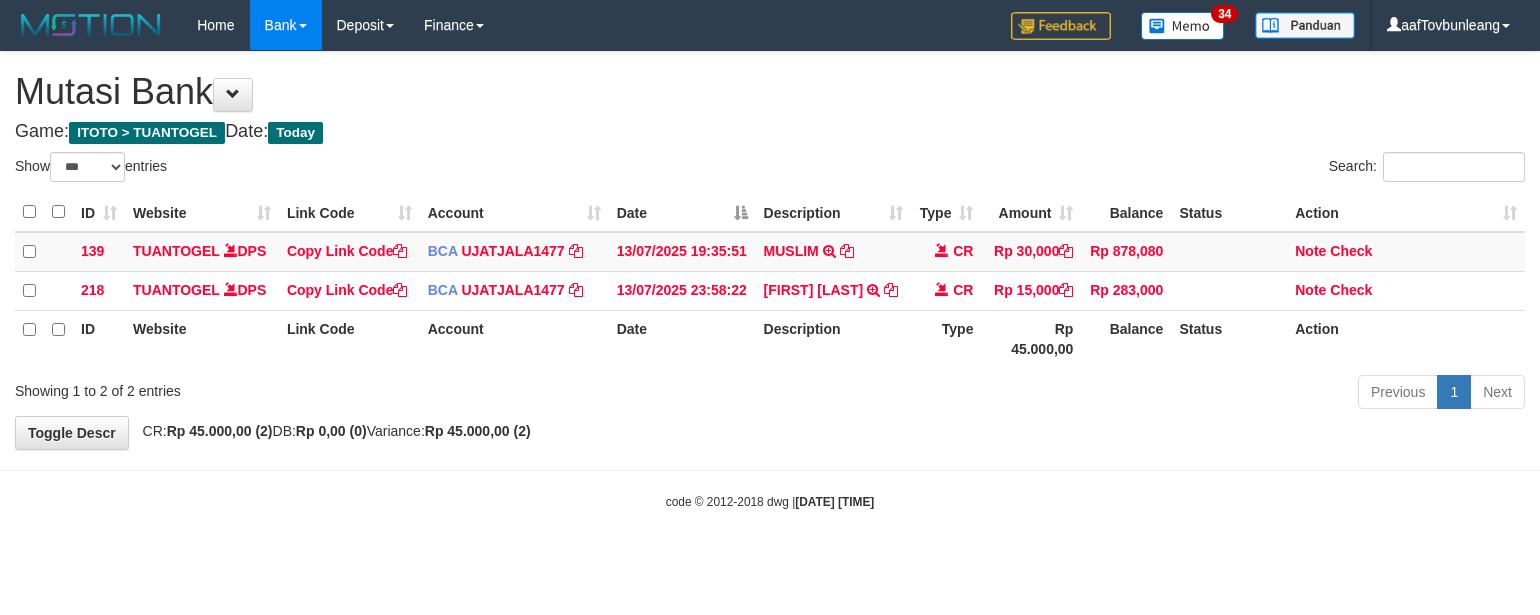 select on "***" 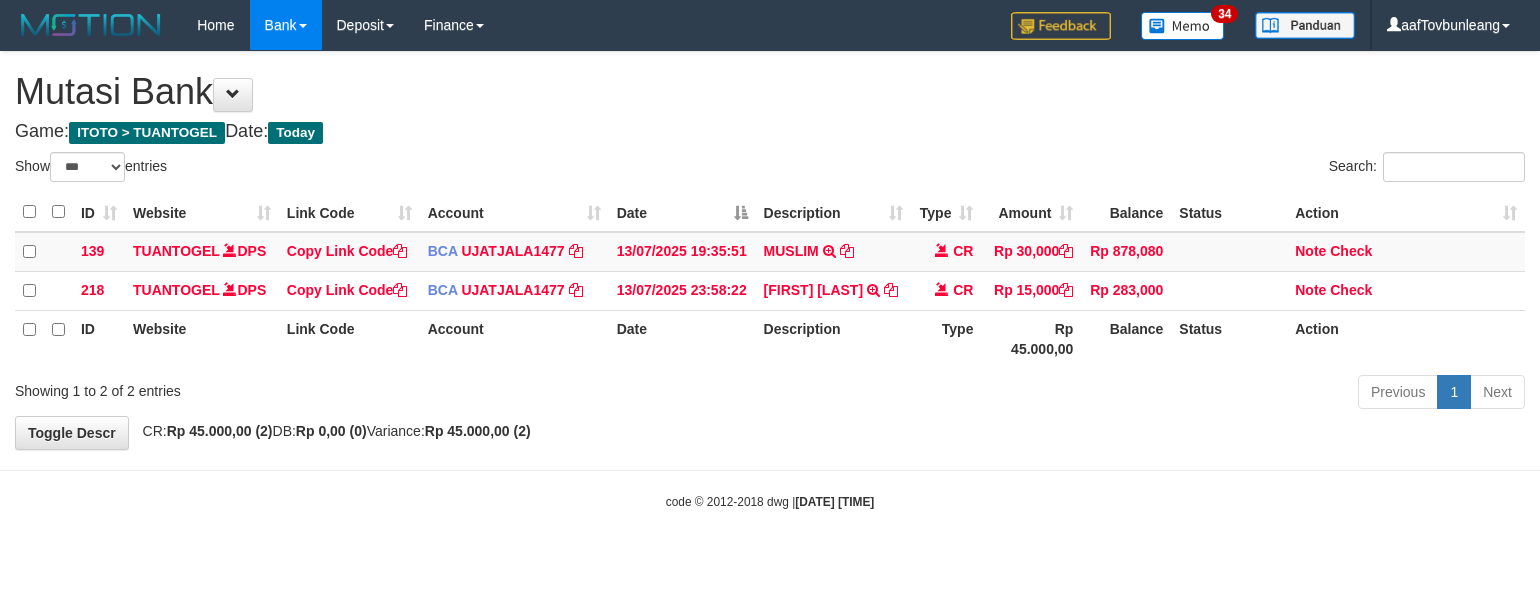 scroll, scrollTop: 0, scrollLeft: 0, axis: both 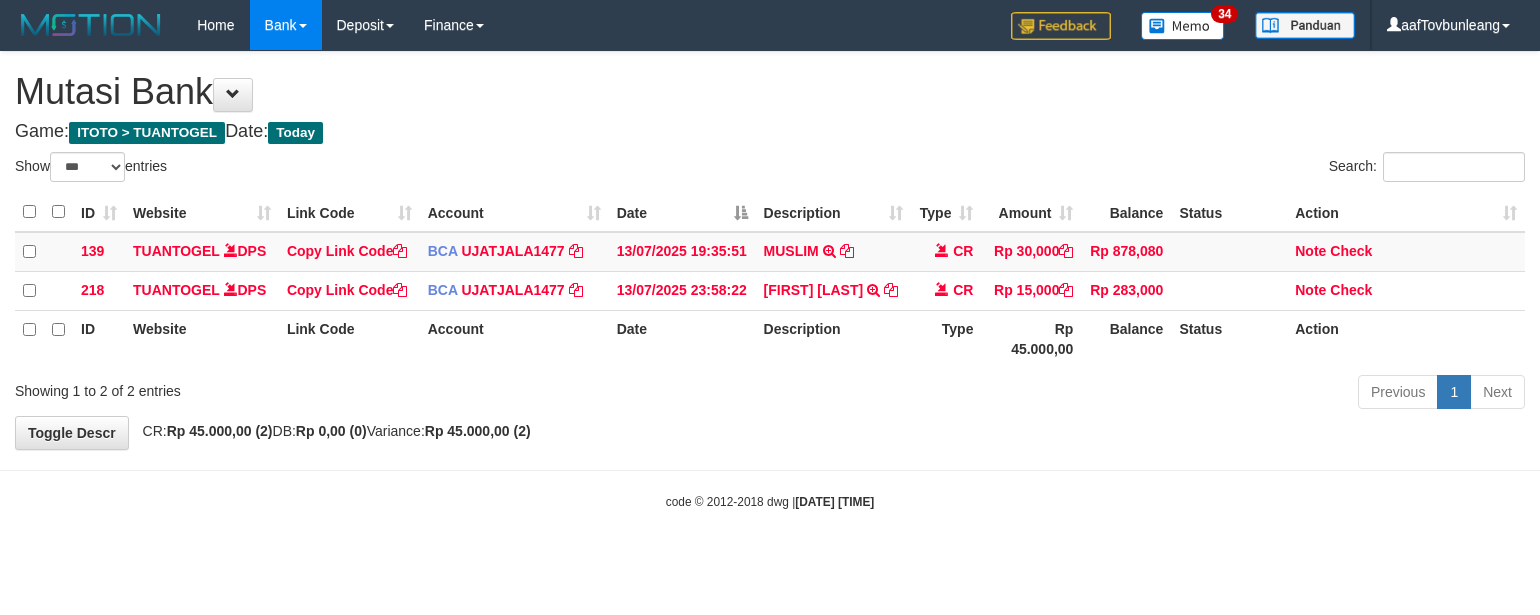 select on "***" 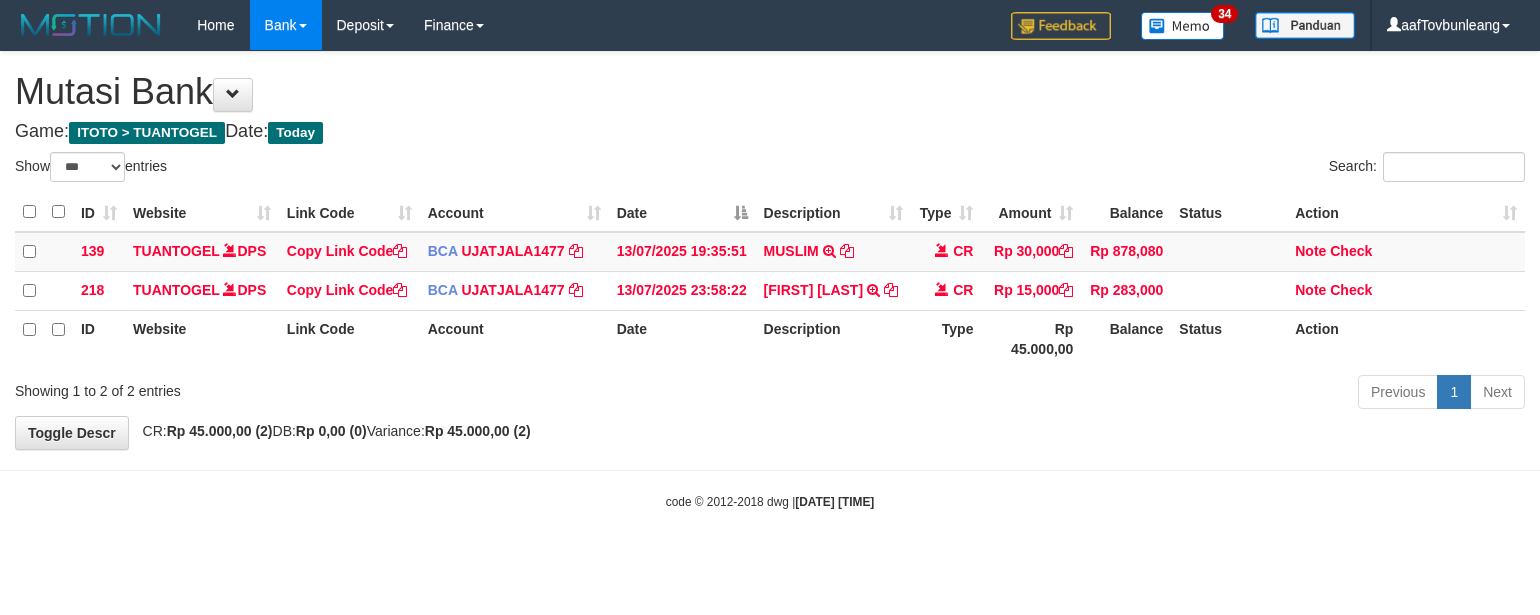 scroll, scrollTop: 0, scrollLeft: 0, axis: both 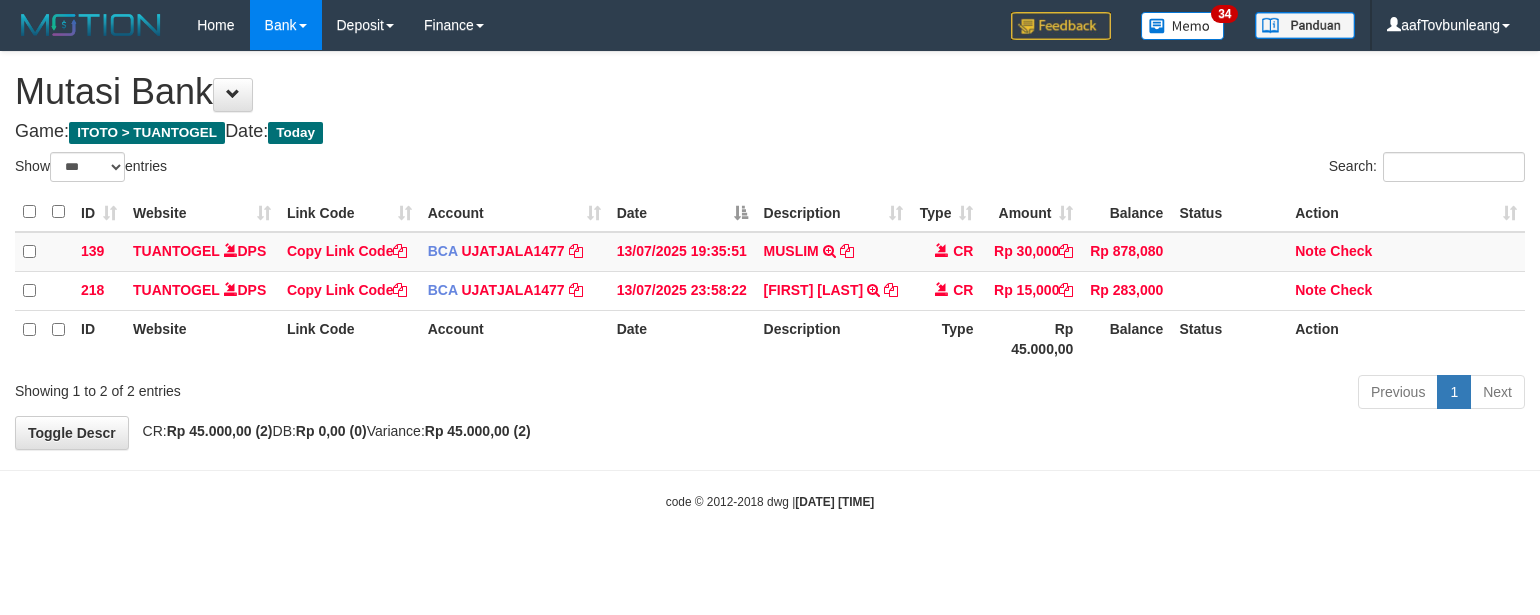 select on "***" 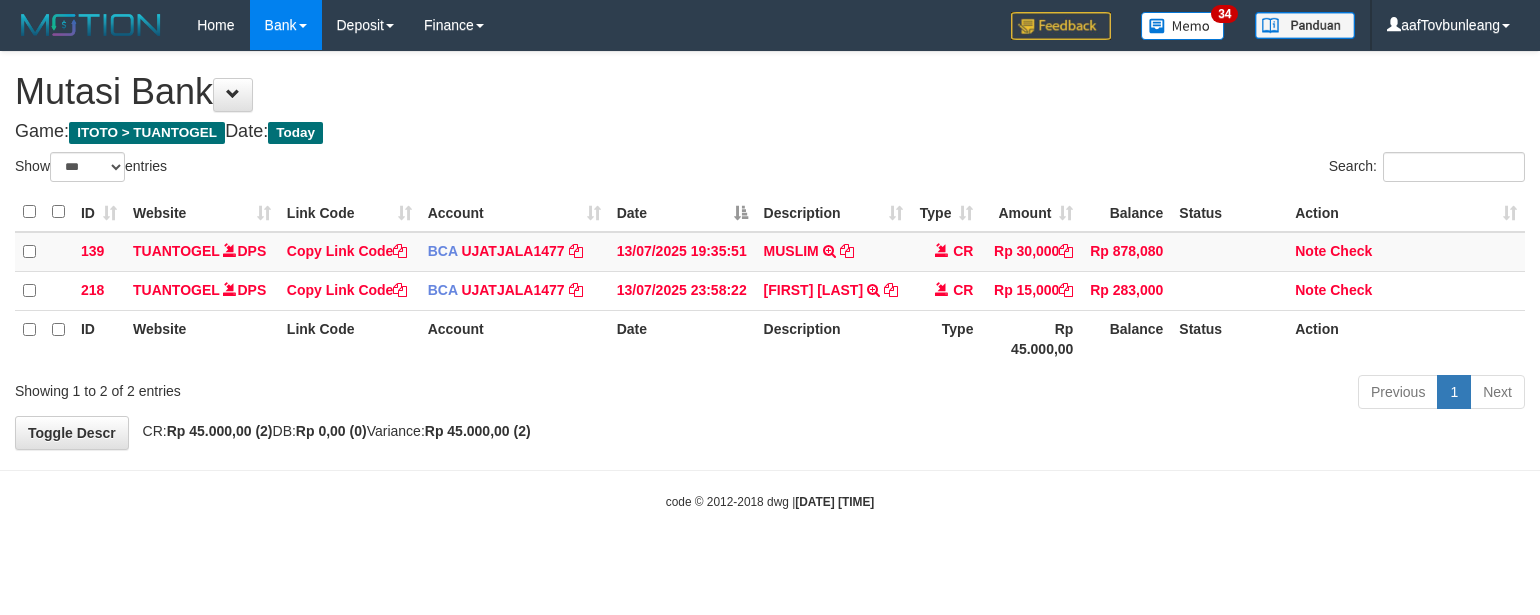scroll, scrollTop: 0, scrollLeft: 0, axis: both 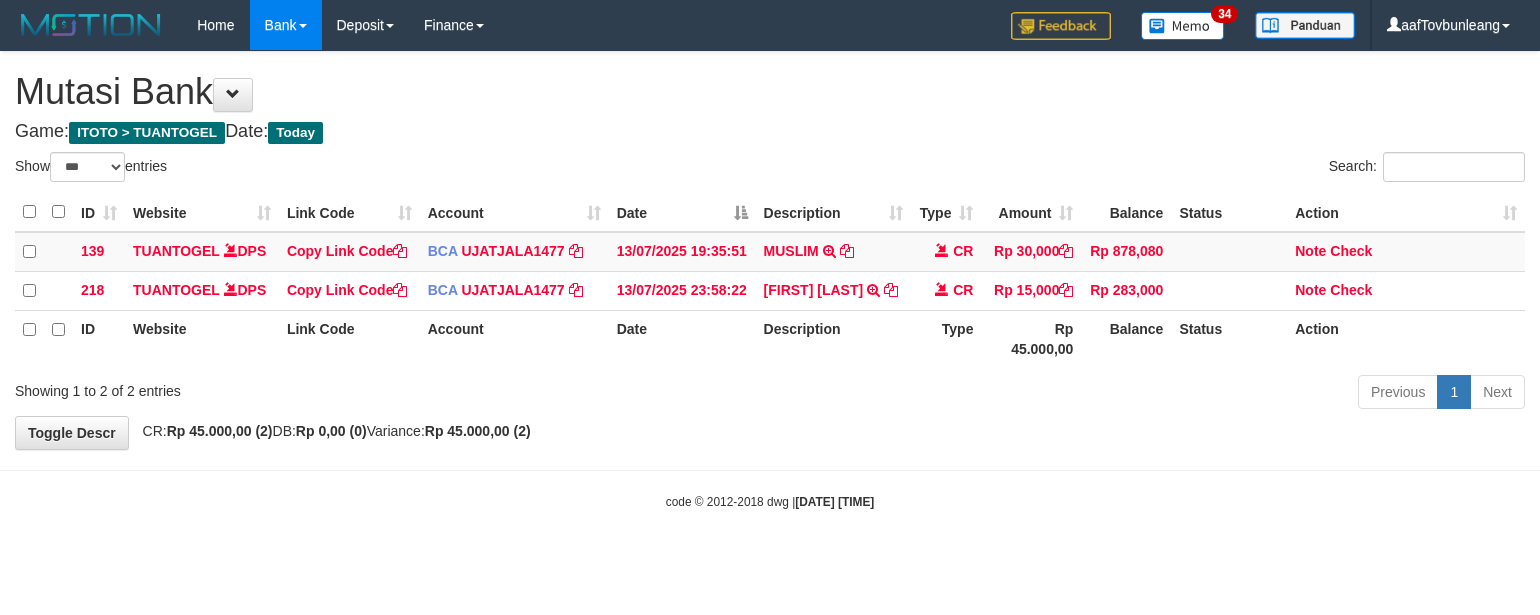 select on "***" 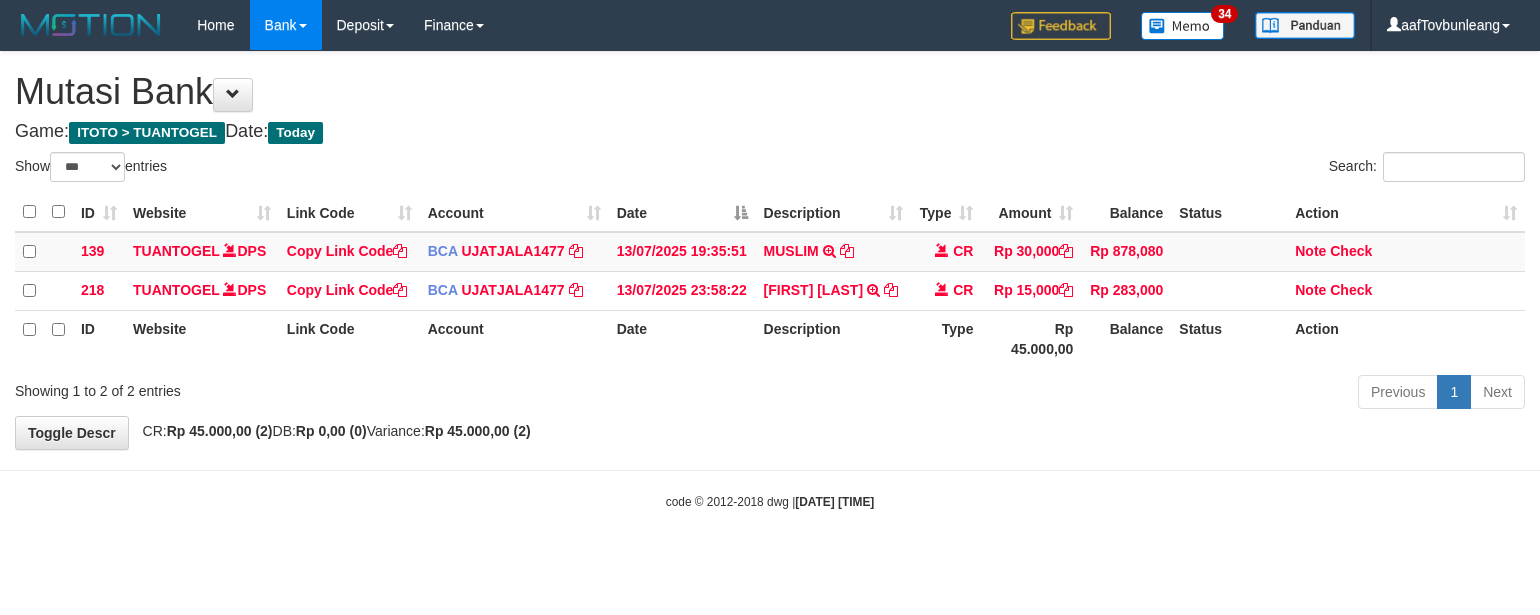 scroll, scrollTop: 0, scrollLeft: 0, axis: both 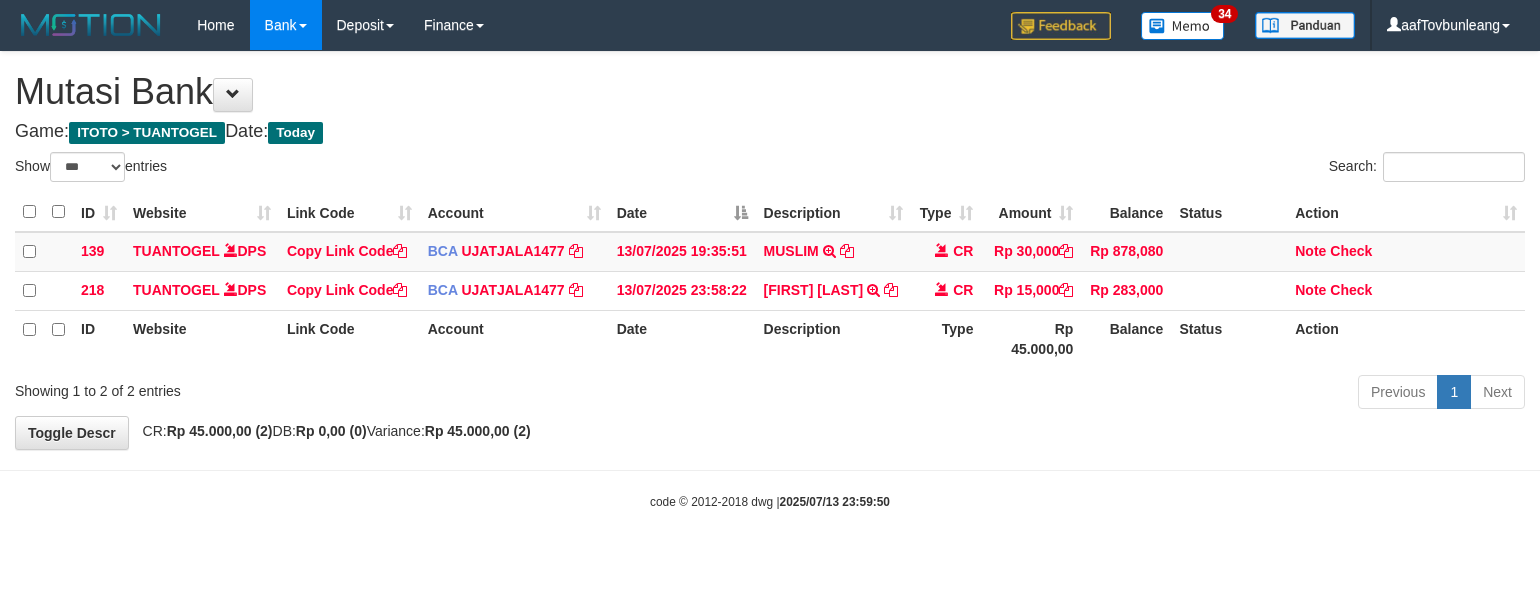 select on "***" 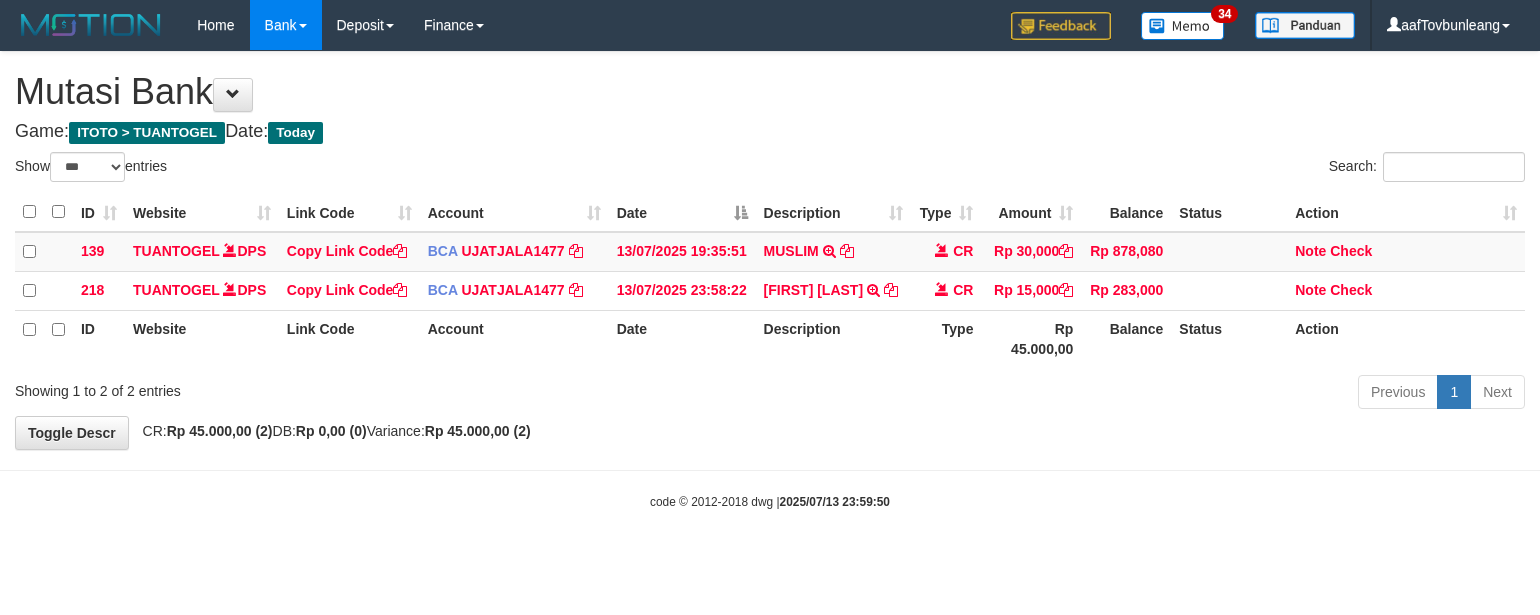scroll, scrollTop: 0, scrollLeft: 0, axis: both 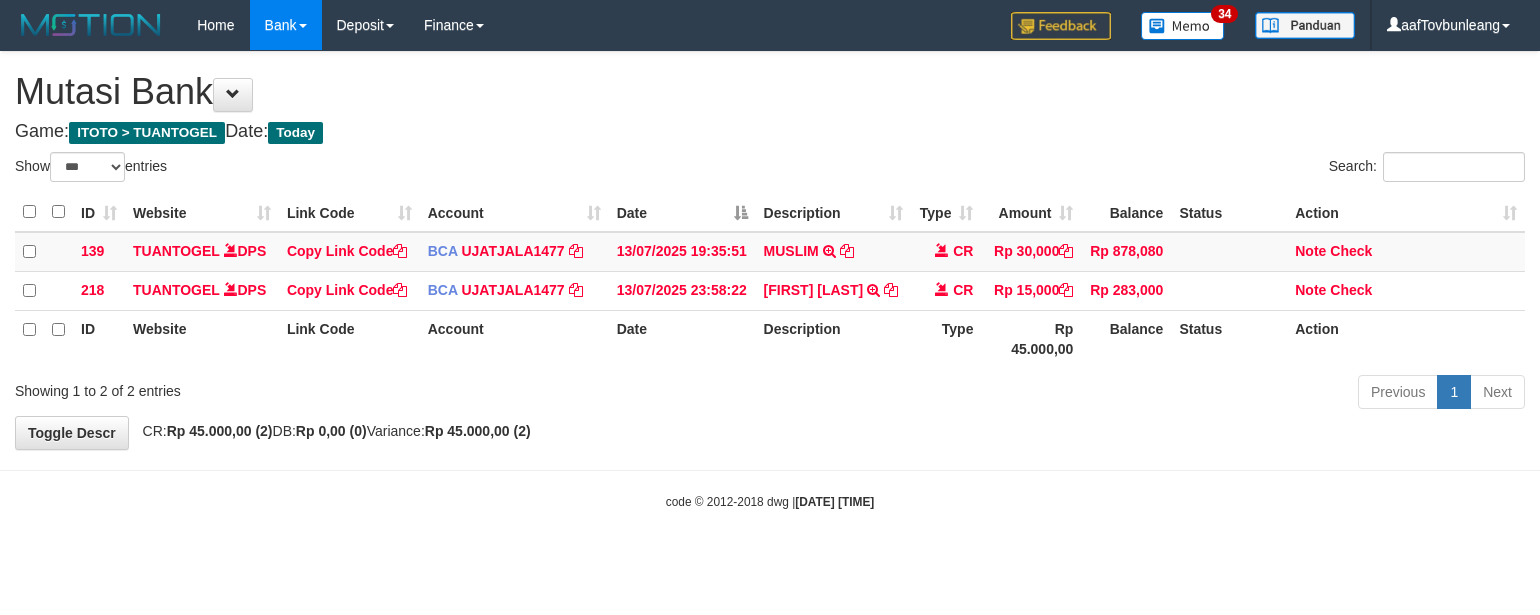 select on "***" 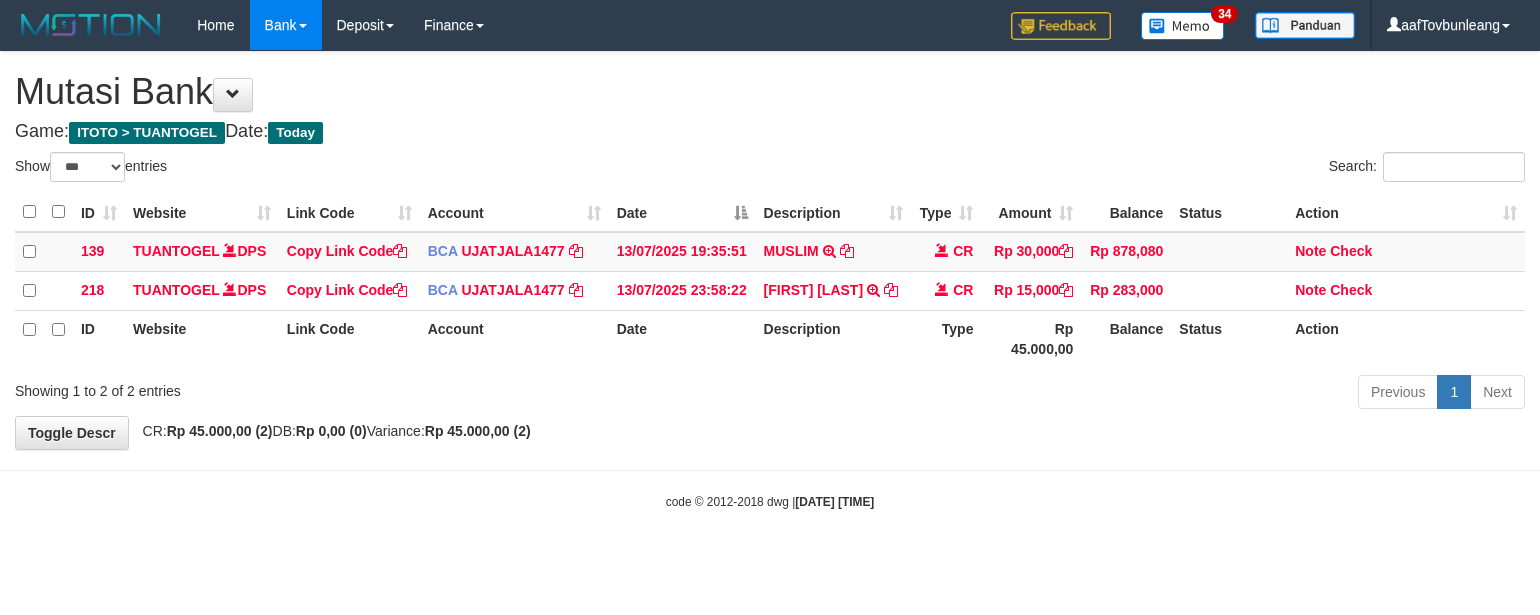 scroll, scrollTop: 0, scrollLeft: 0, axis: both 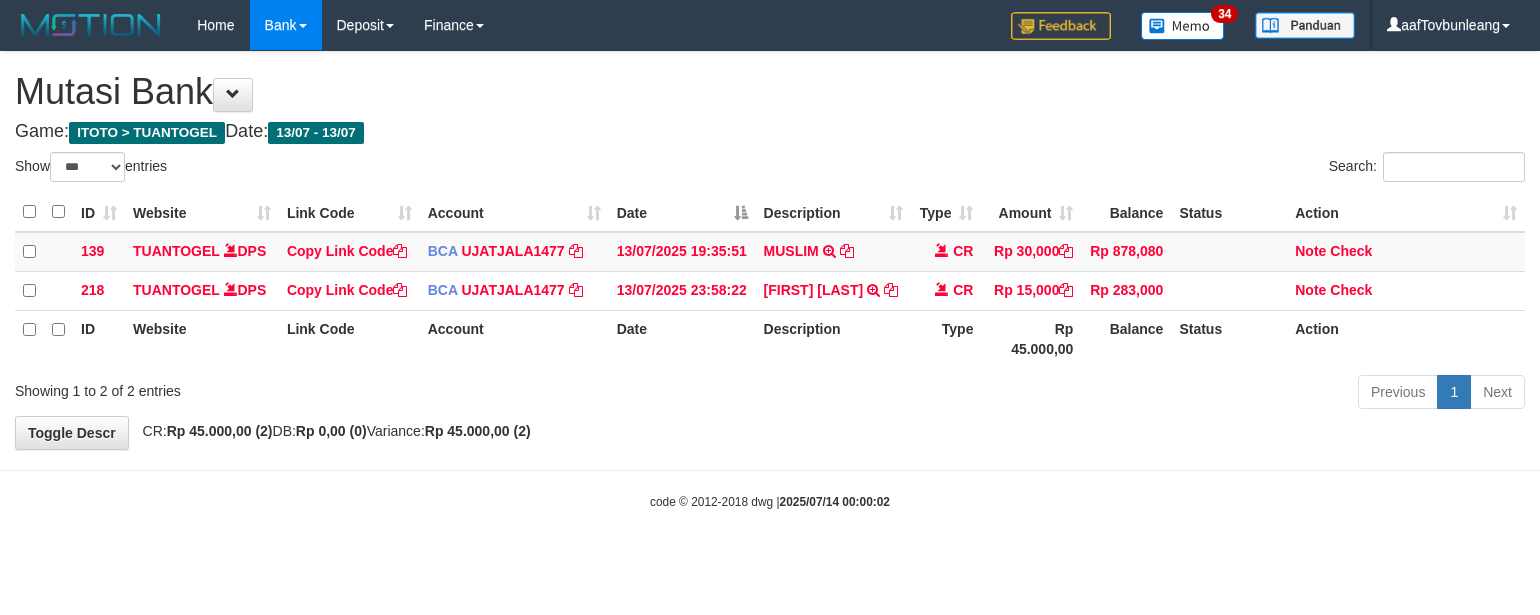 select on "***" 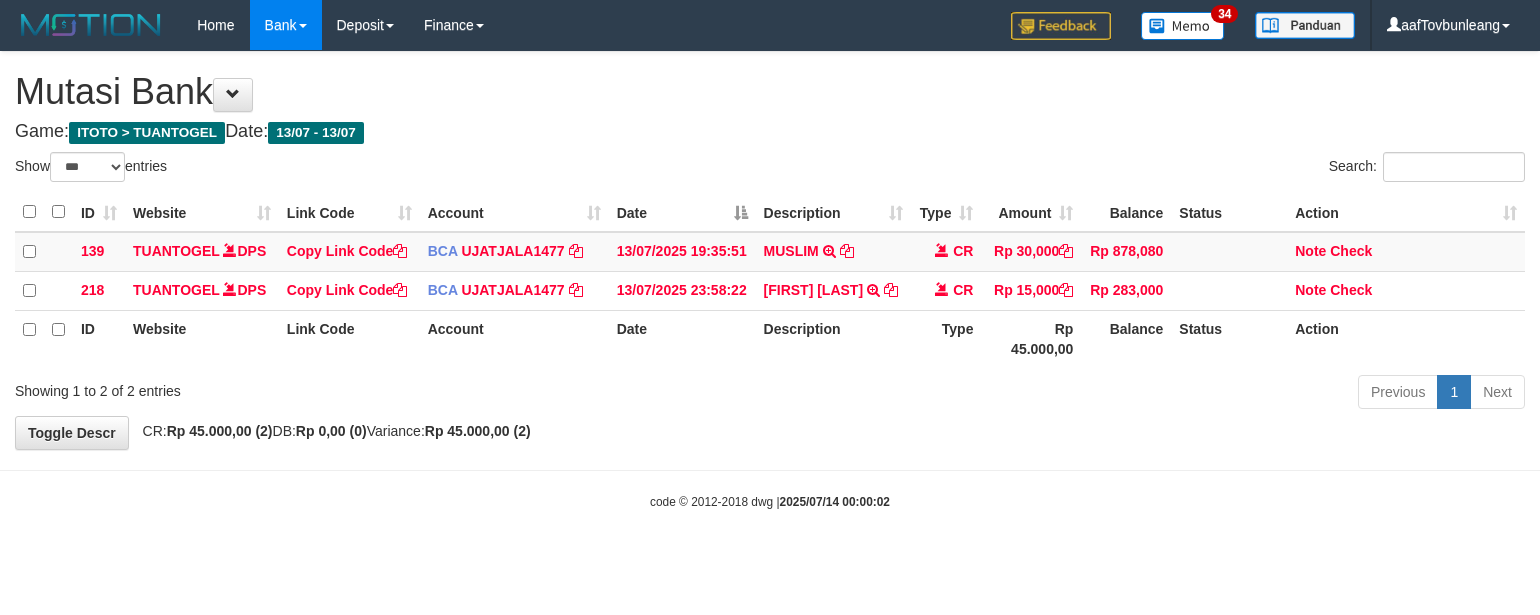 scroll, scrollTop: 0, scrollLeft: 0, axis: both 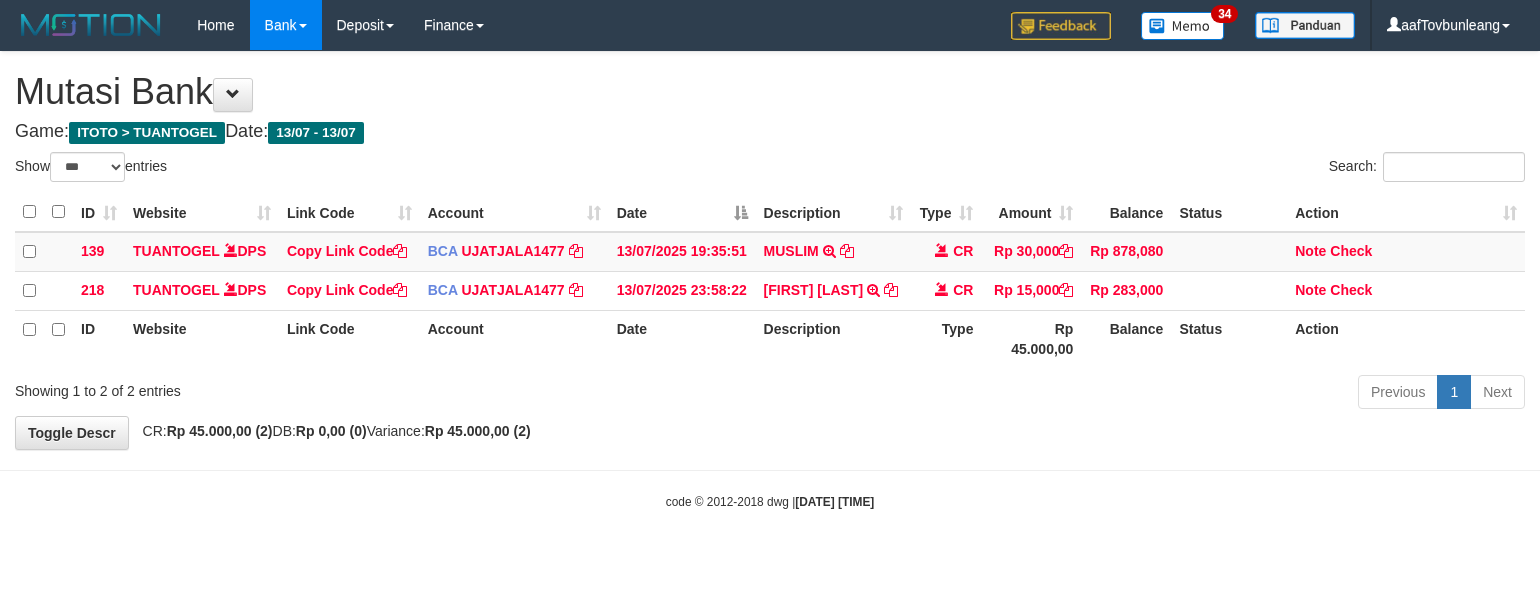 select on "***" 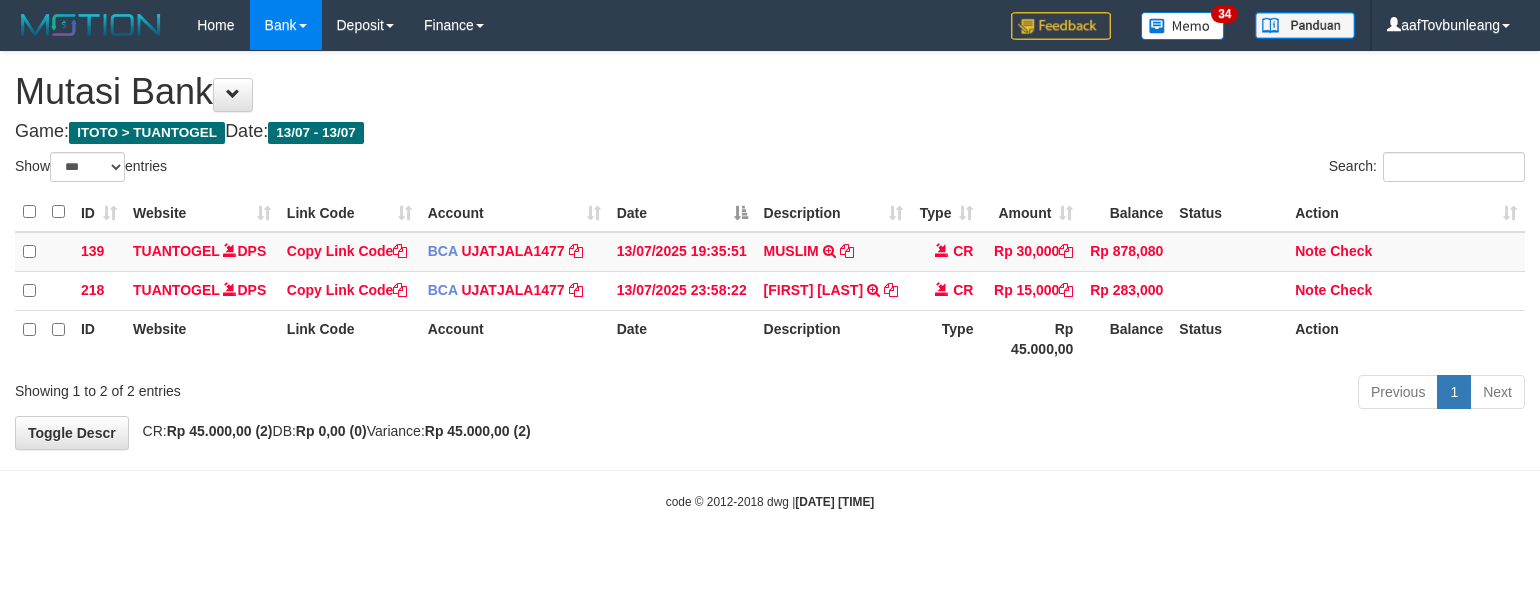 scroll, scrollTop: 0, scrollLeft: 0, axis: both 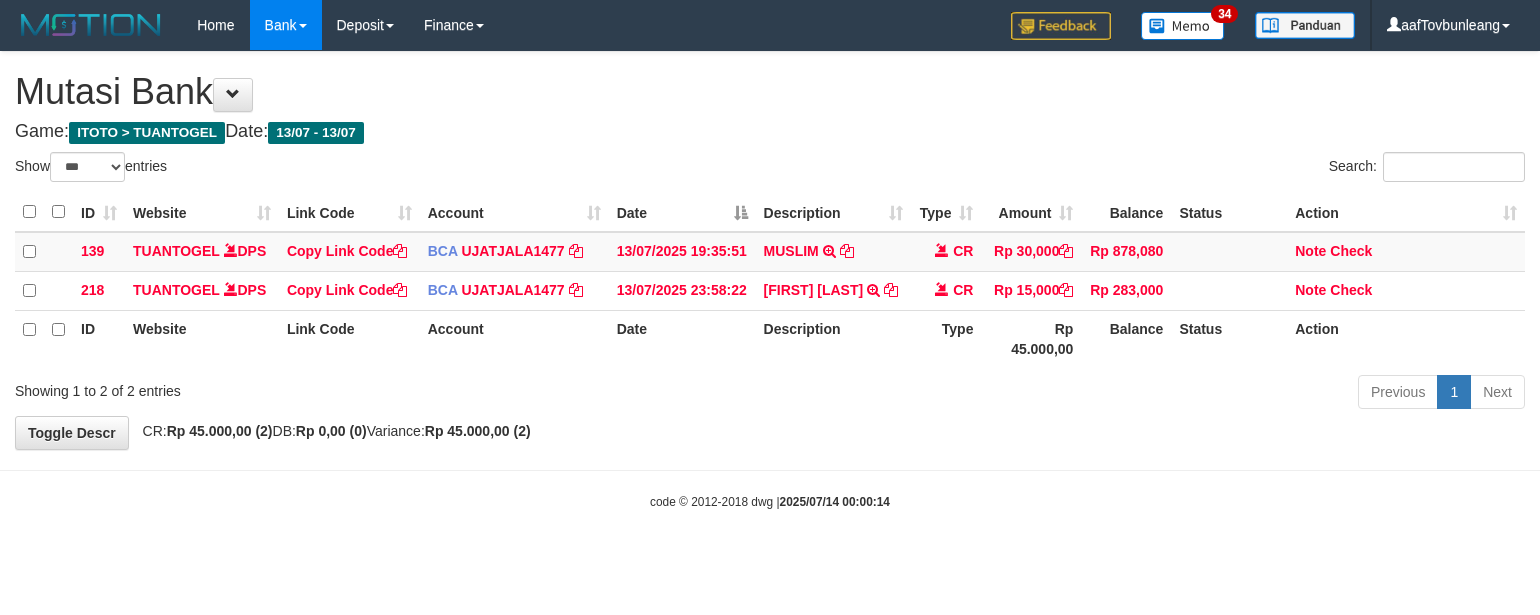 select on "***" 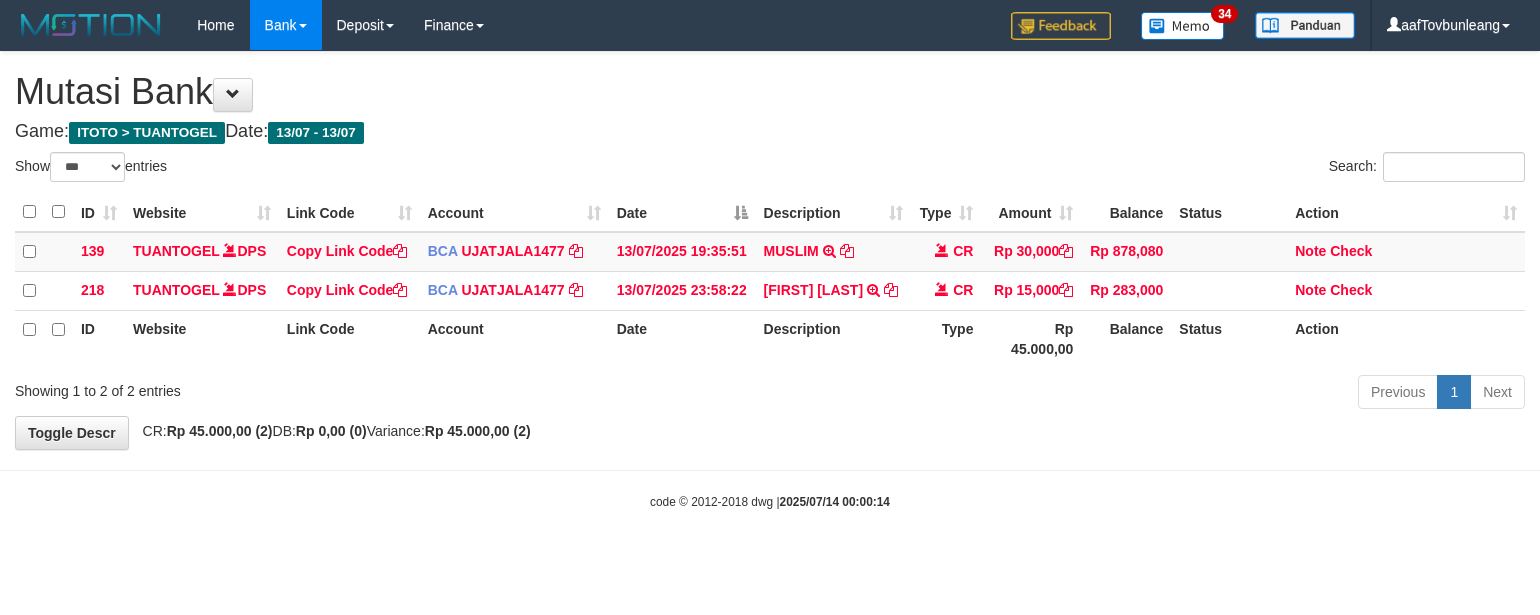 scroll, scrollTop: 0, scrollLeft: 0, axis: both 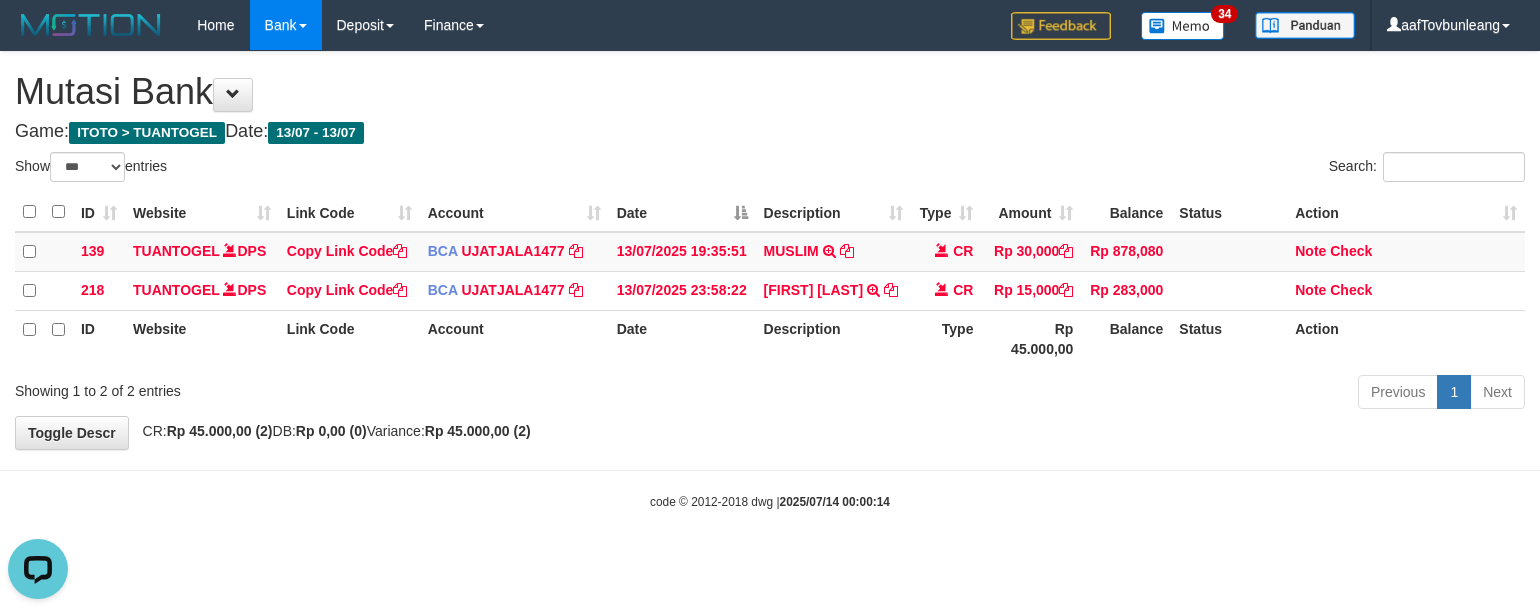 click on "Previous 1 Next" at bounding box center (1091, 394) 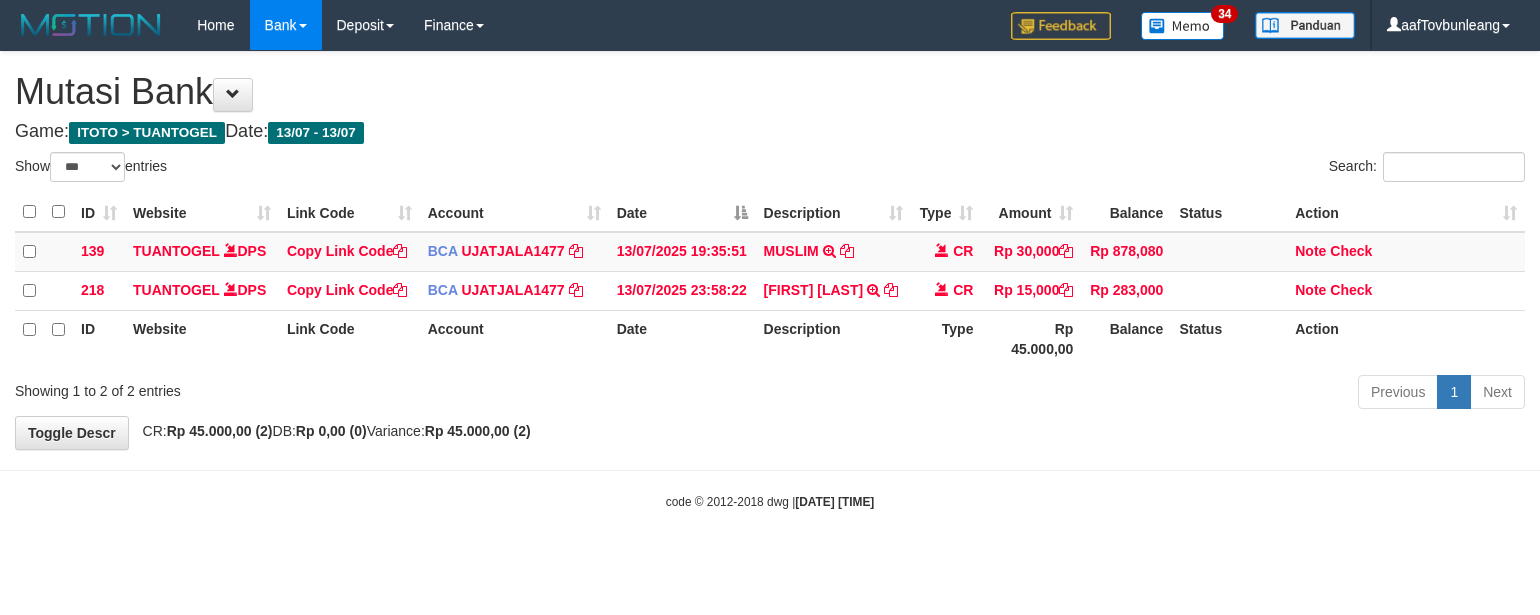 select on "***" 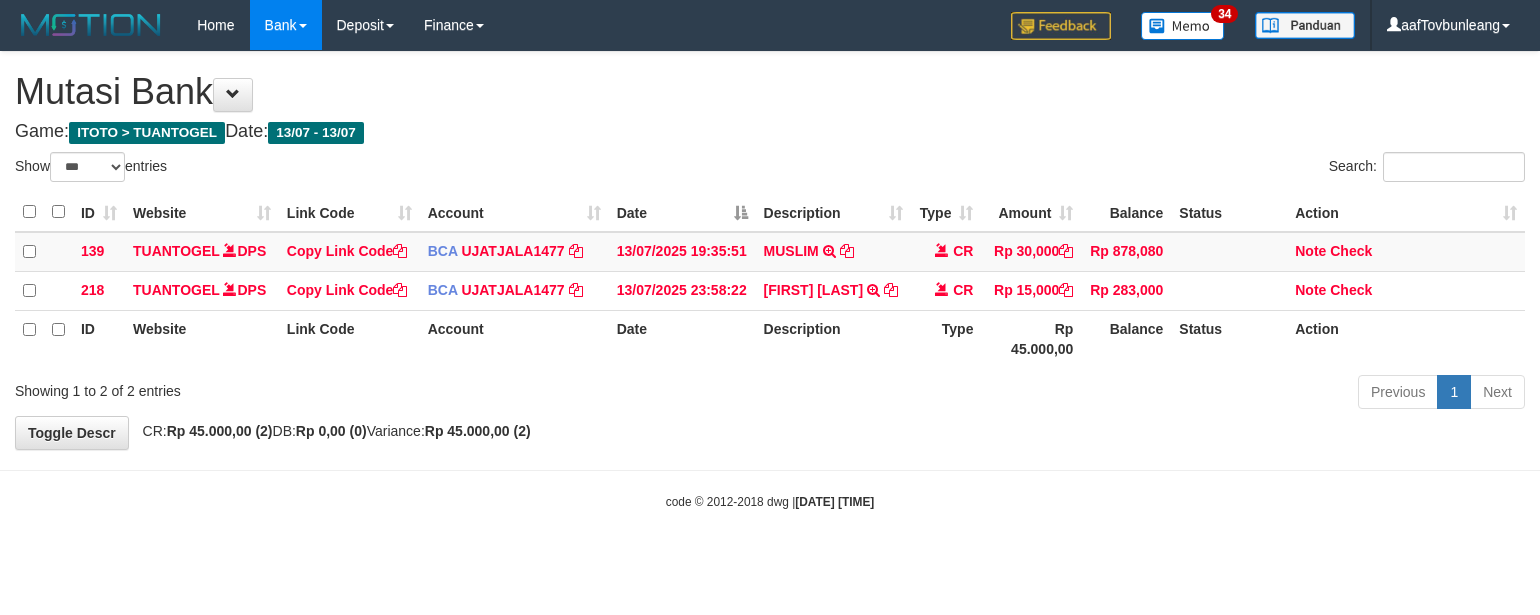 scroll, scrollTop: 0, scrollLeft: 0, axis: both 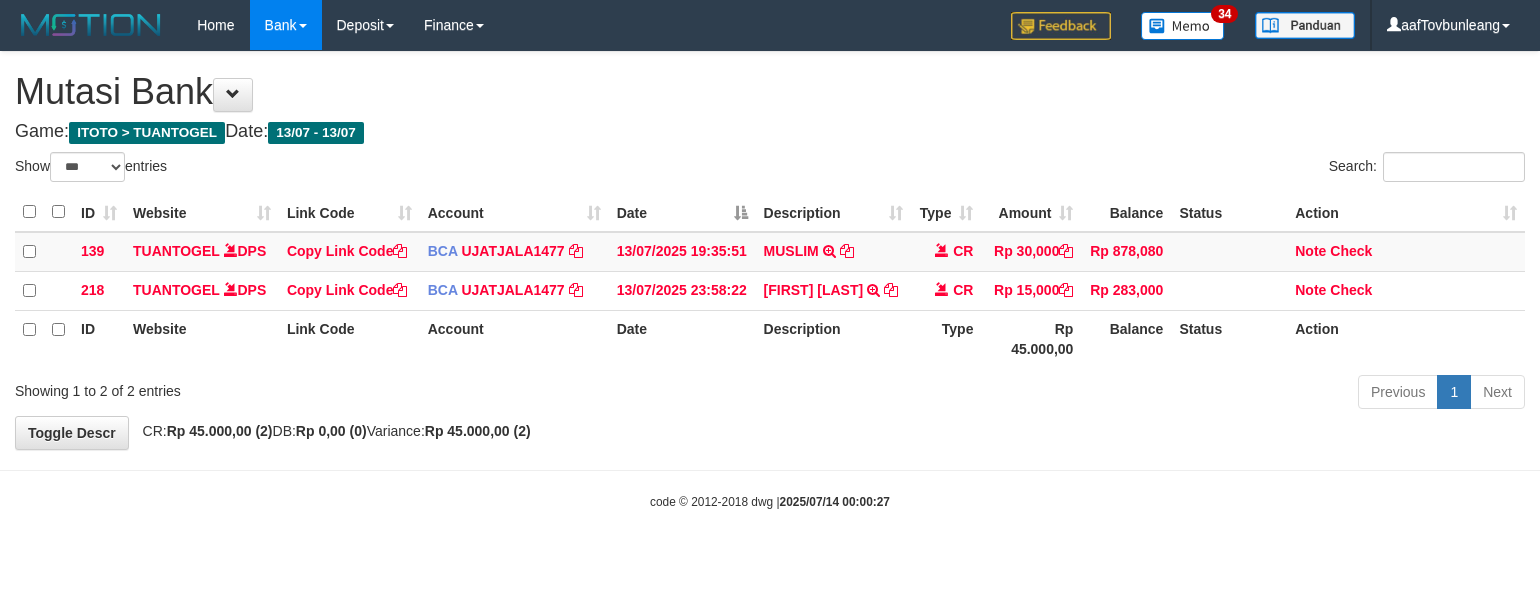 select on "***" 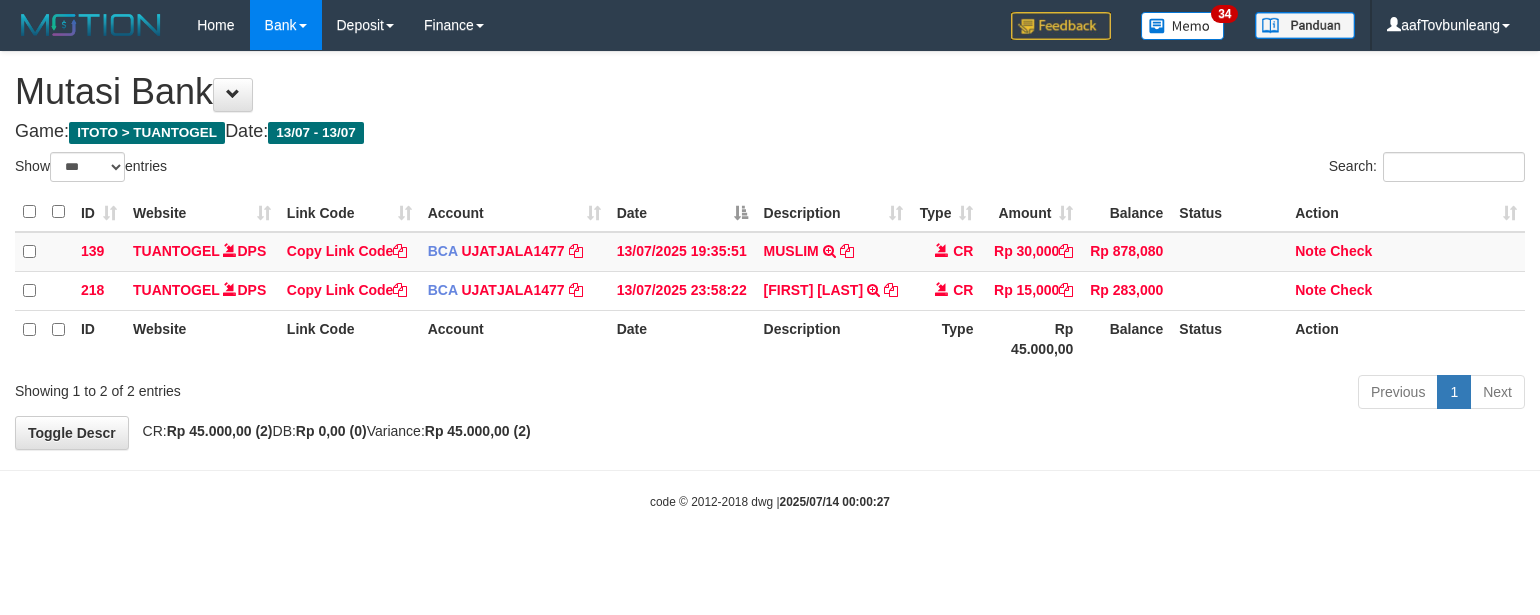 scroll, scrollTop: 0, scrollLeft: 0, axis: both 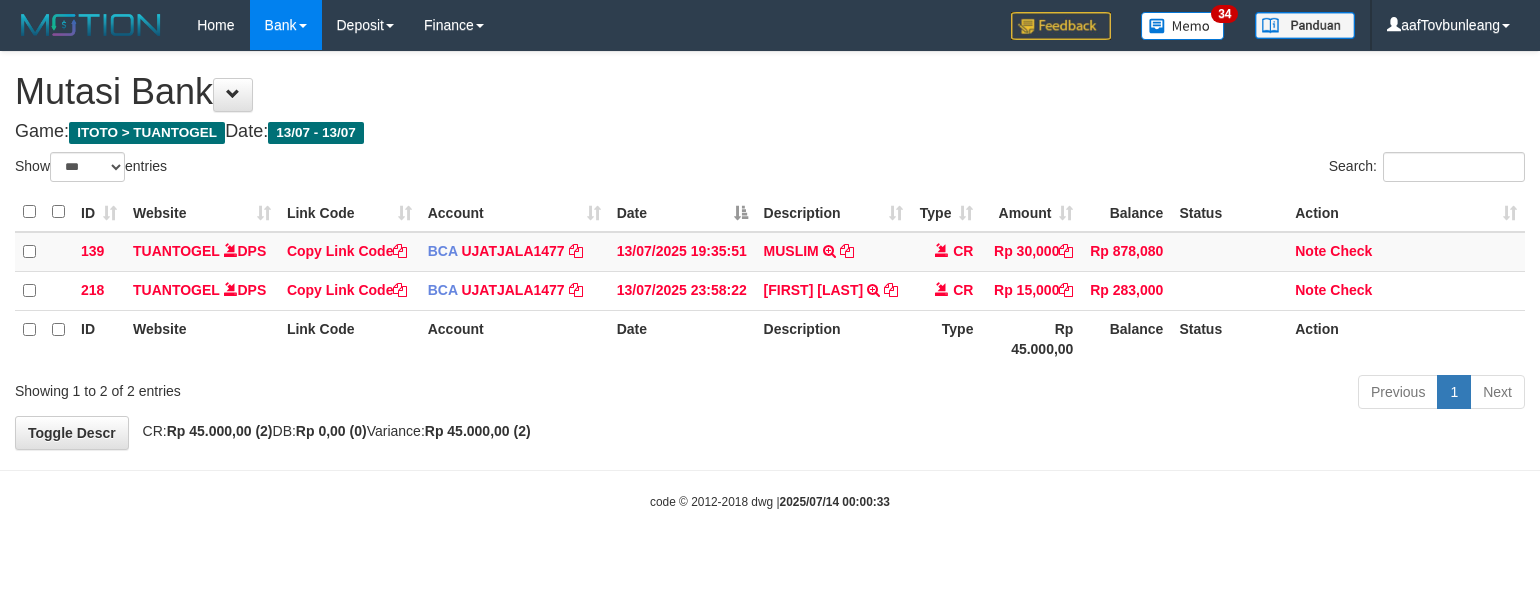select on "***" 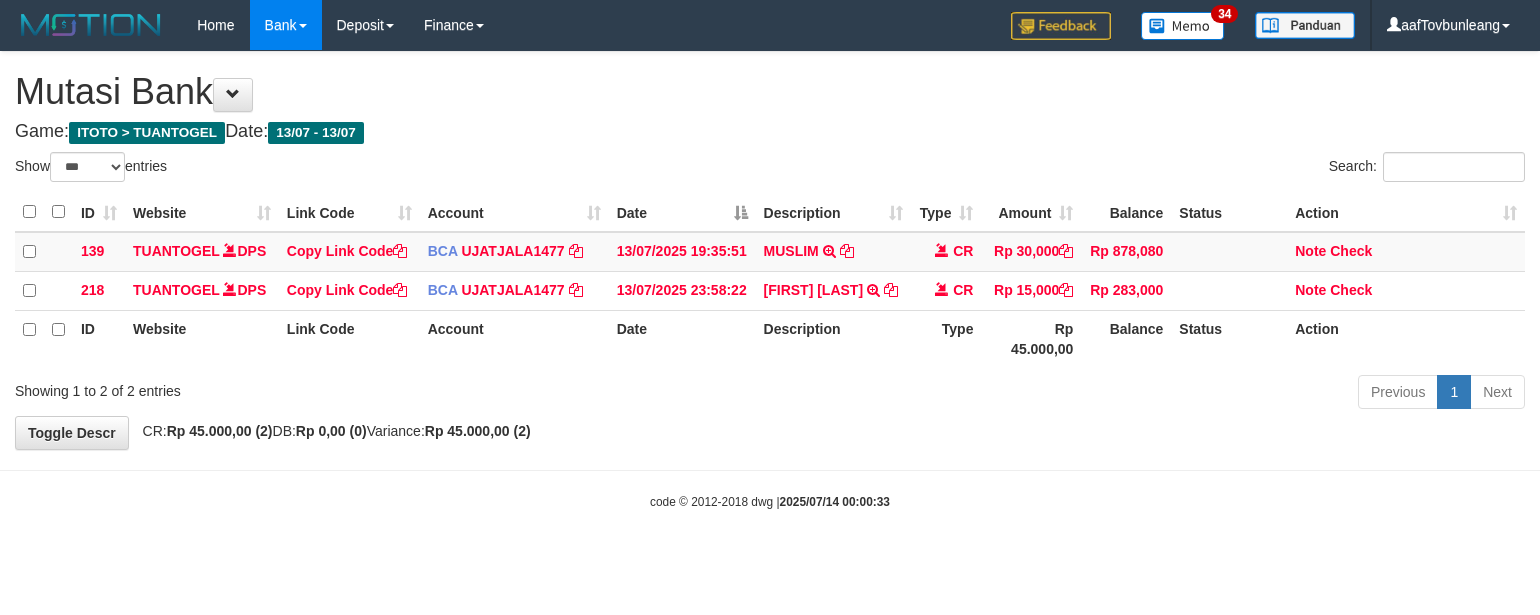 scroll, scrollTop: 0, scrollLeft: 0, axis: both 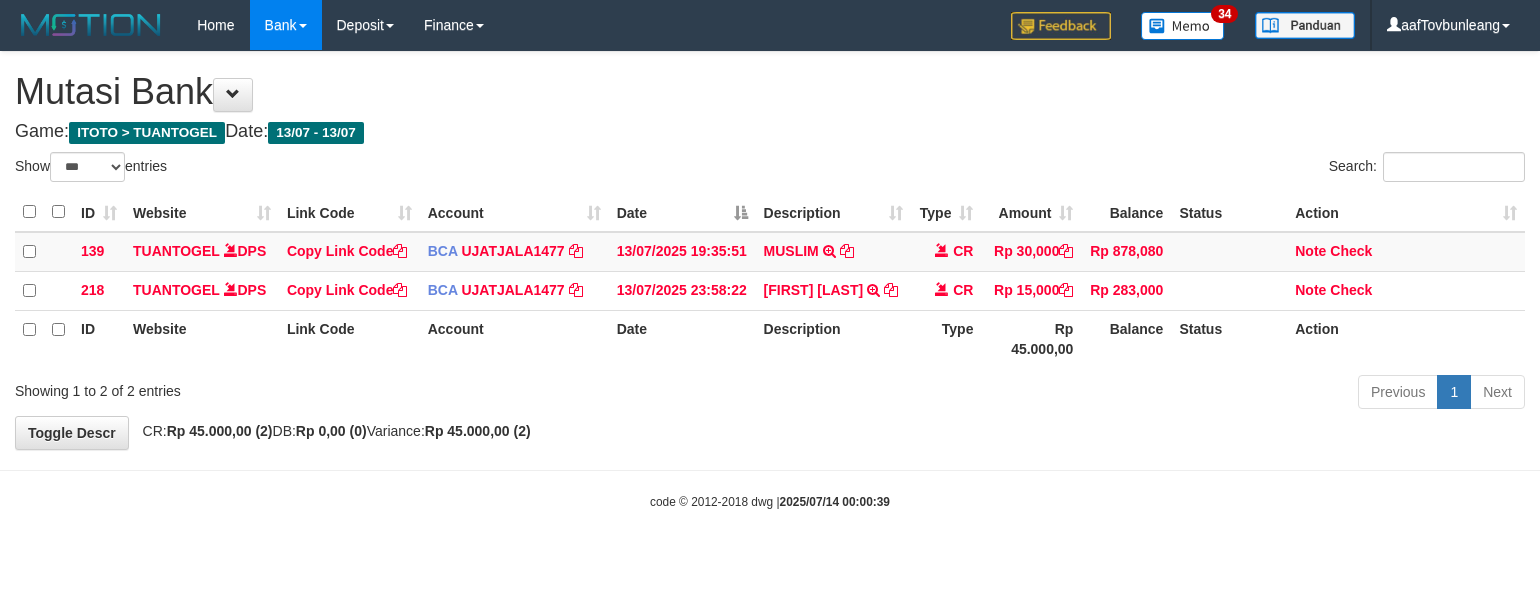 select on "***" 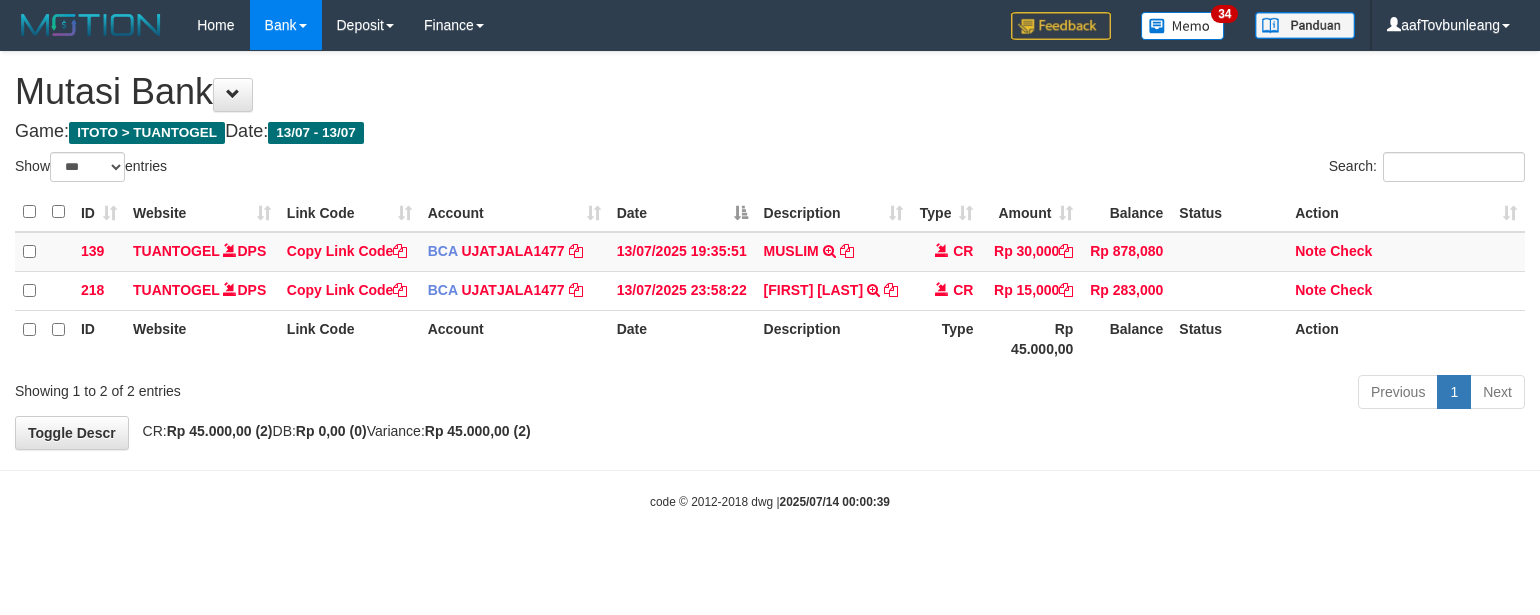 scroll, scrollTop: 0, scrollLeft: 0, axis: both 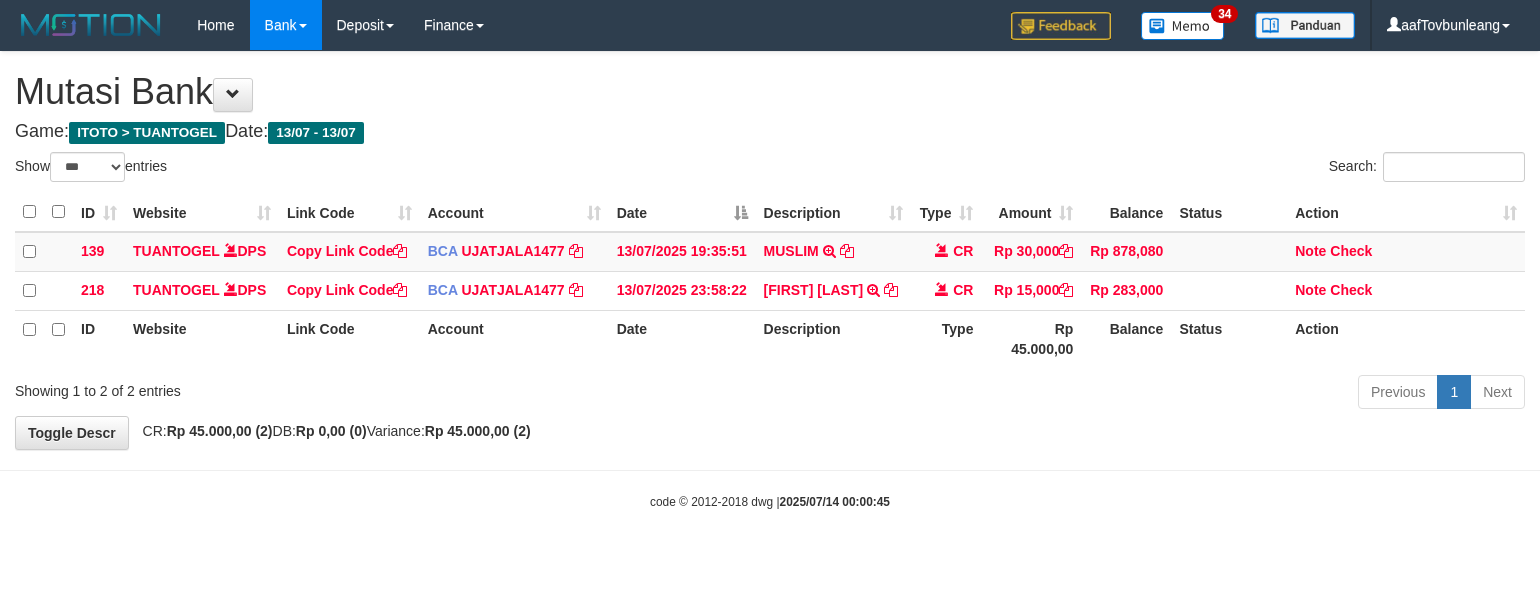 select on "***" 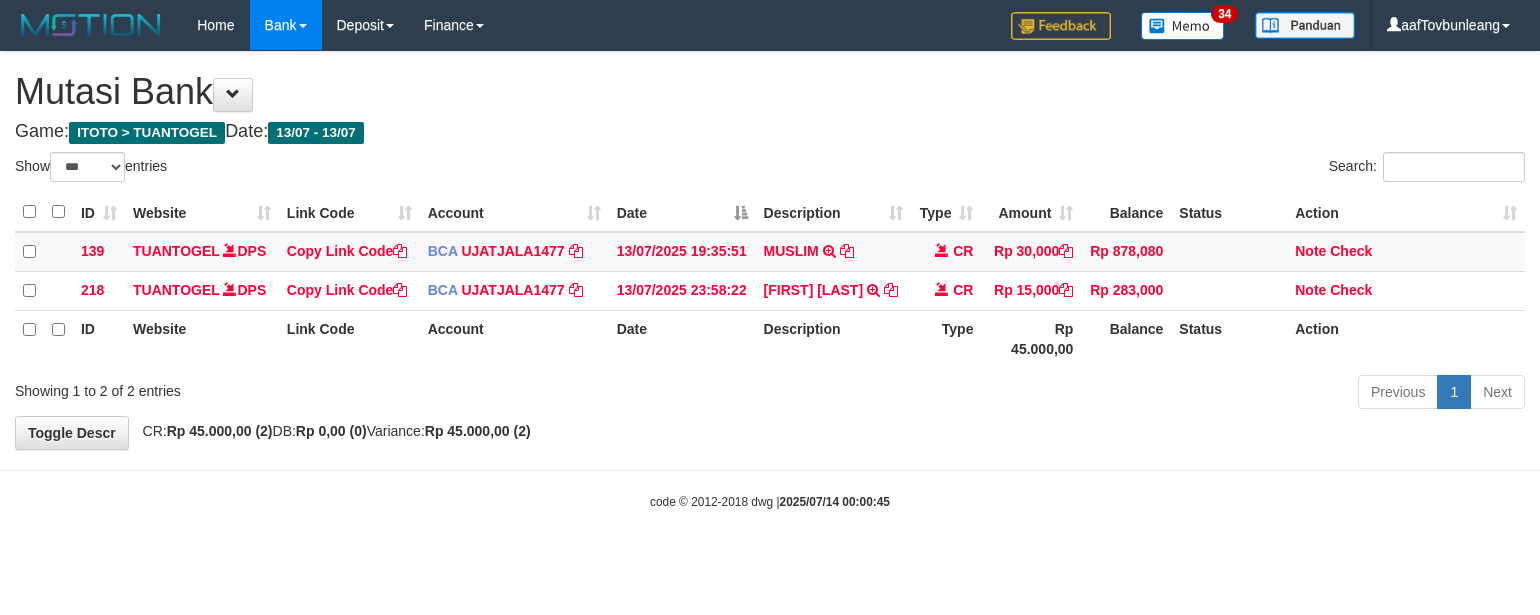scroll, scrollTop: 0, scrollLeft: 0, axis: both 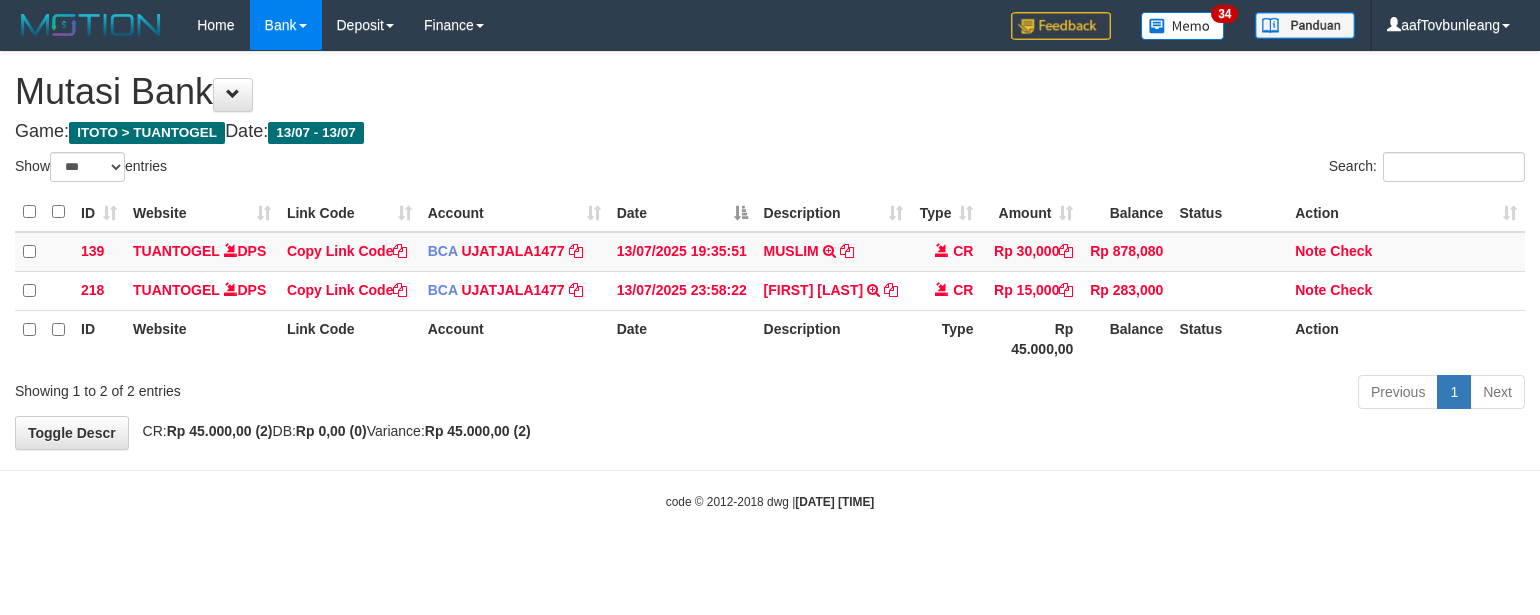 select on "***" 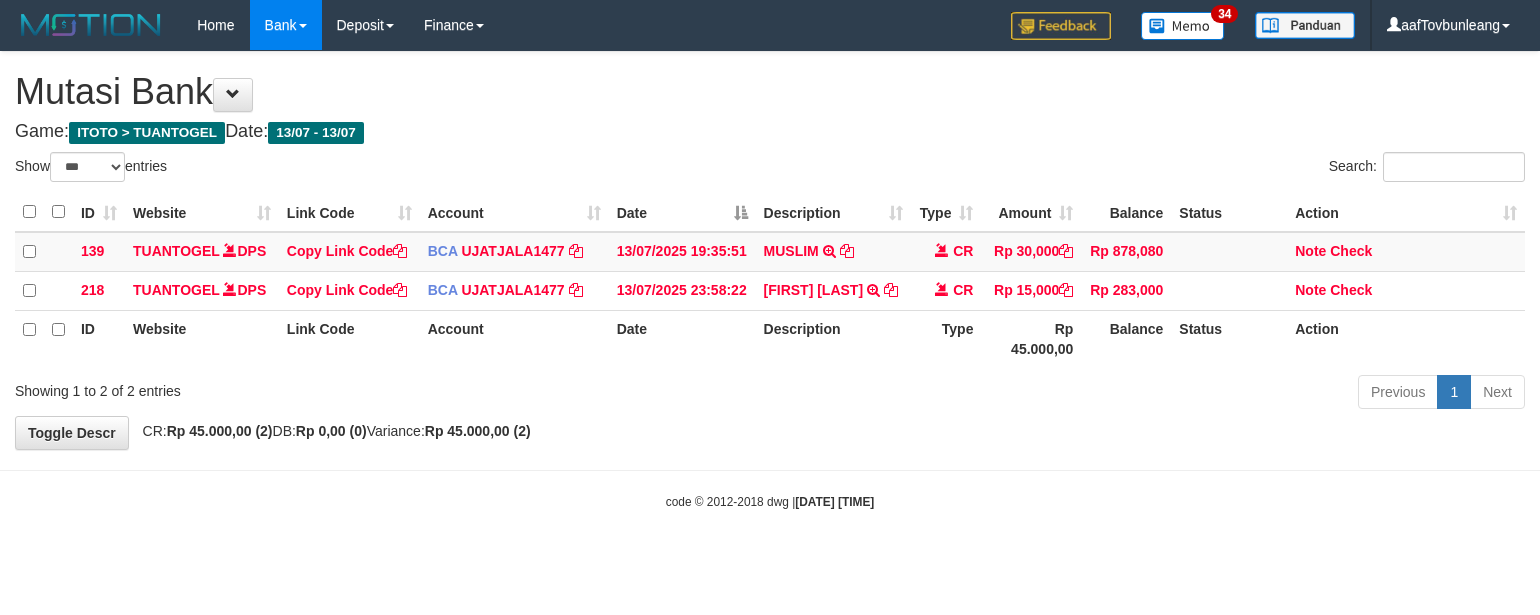 scroll, scrollTop: 0, scrollLeft: 0, axis: both 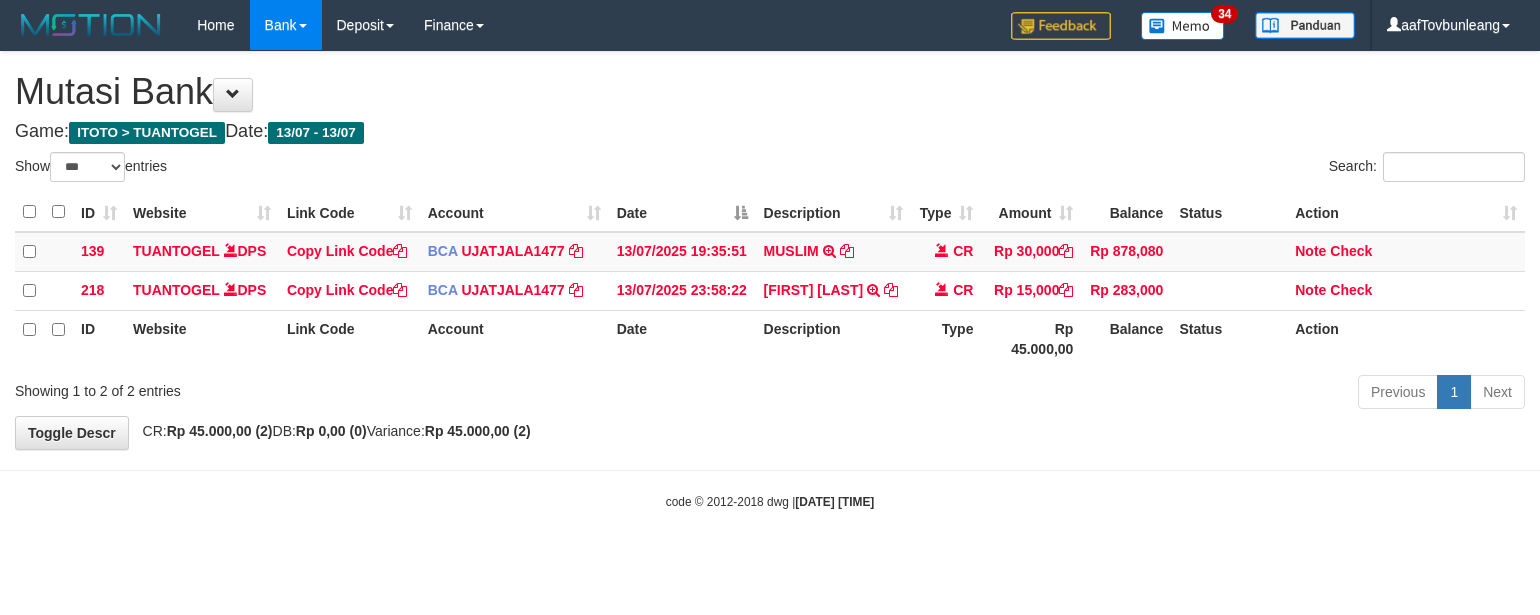 select on "***" 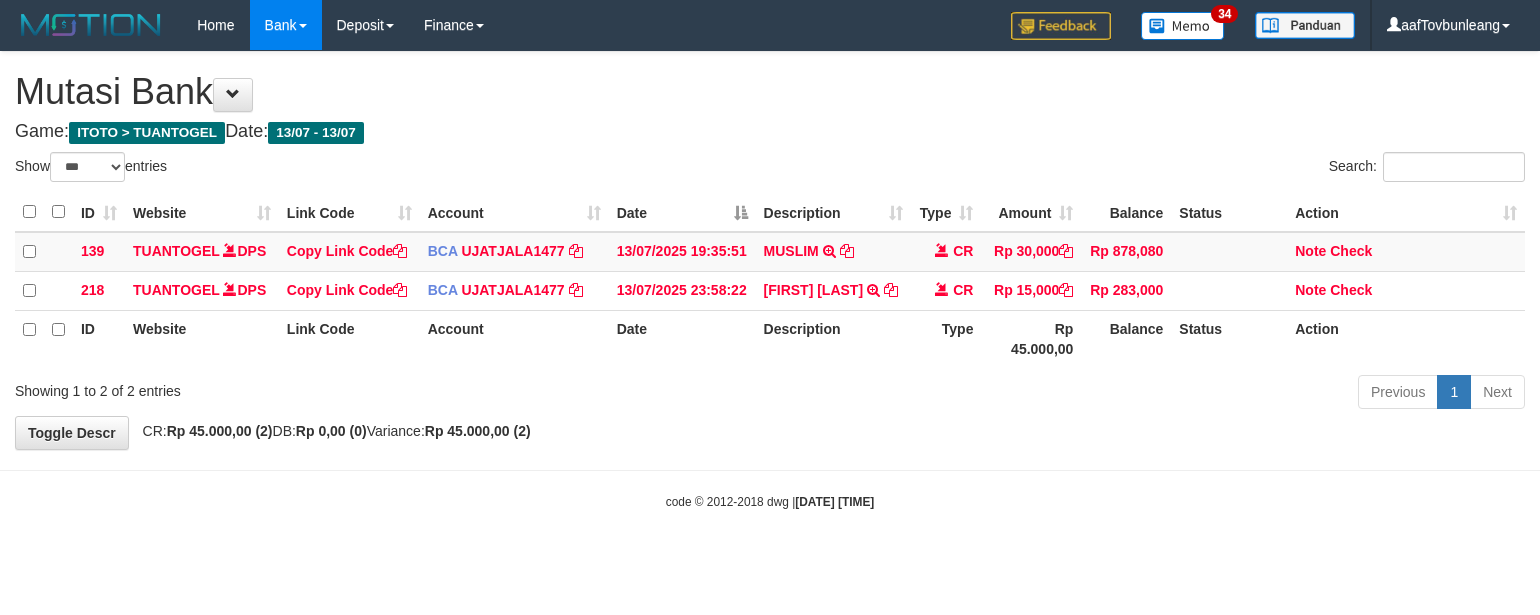 scroll, scrollTop: 0, scrollLeft: 0, axis: both 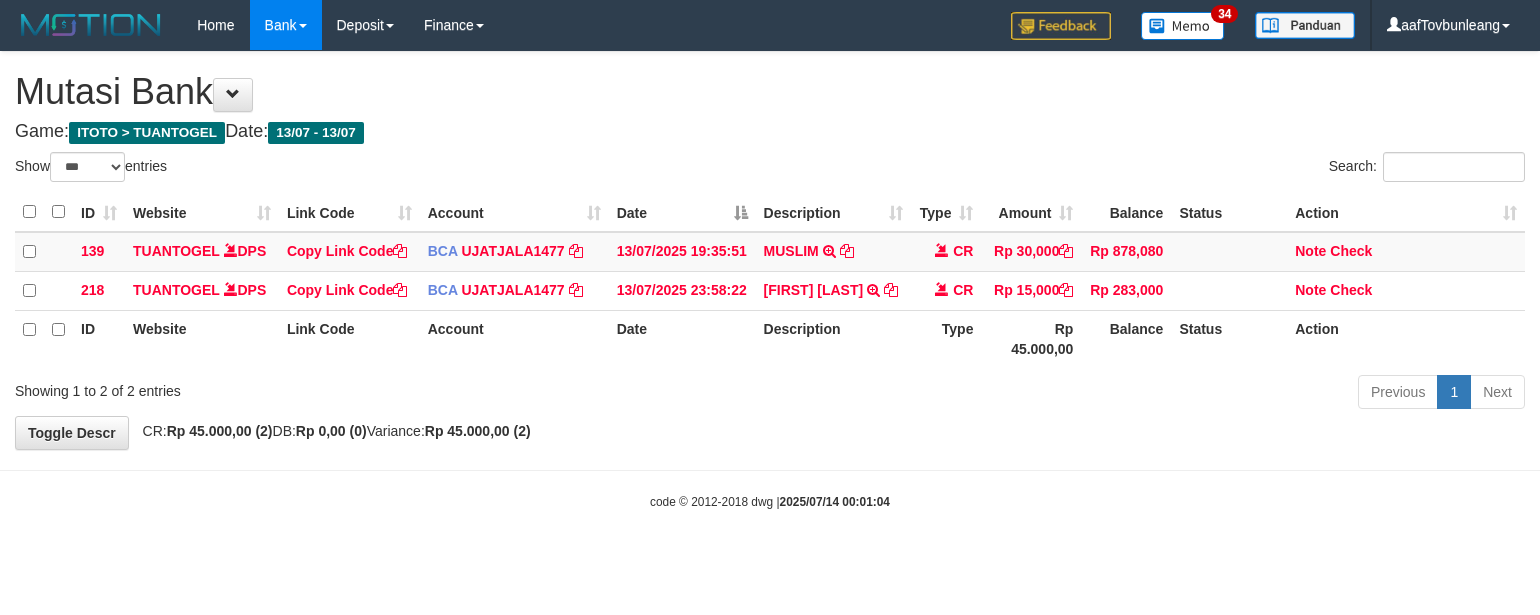 select on "***" 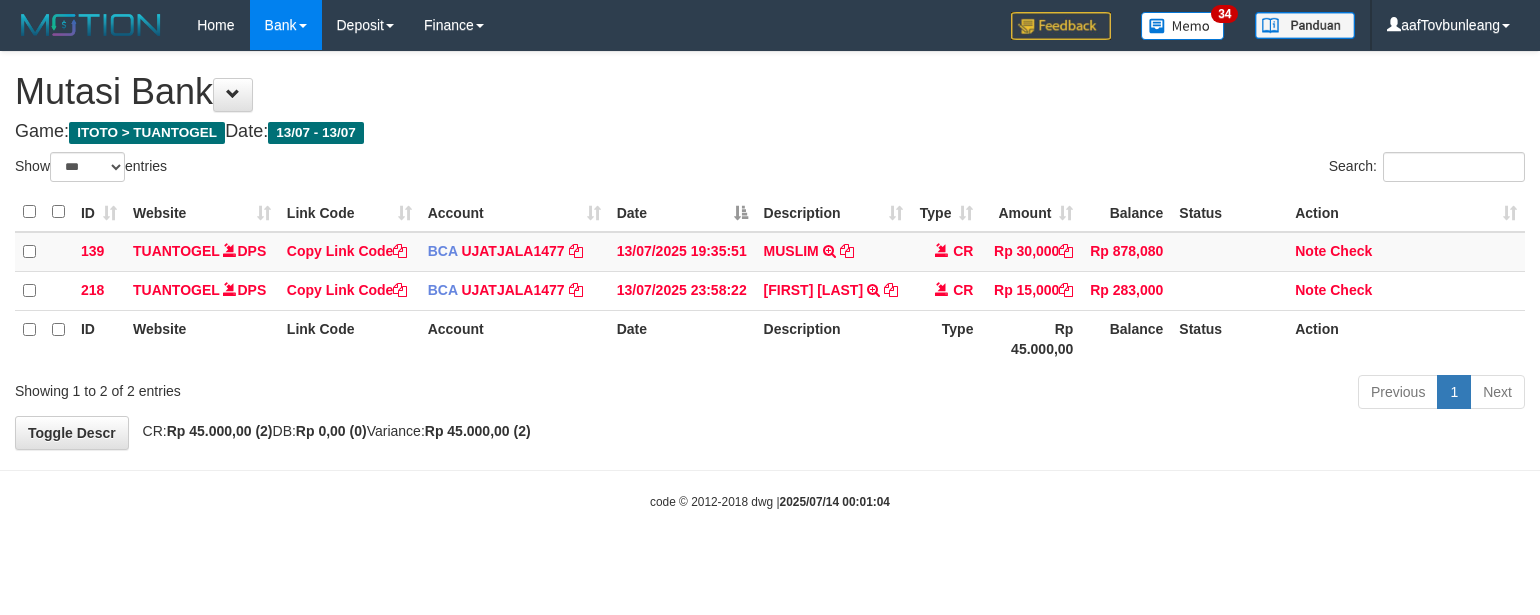 scroll, scrollTop: 0, scrollLeft: 0, axis: both 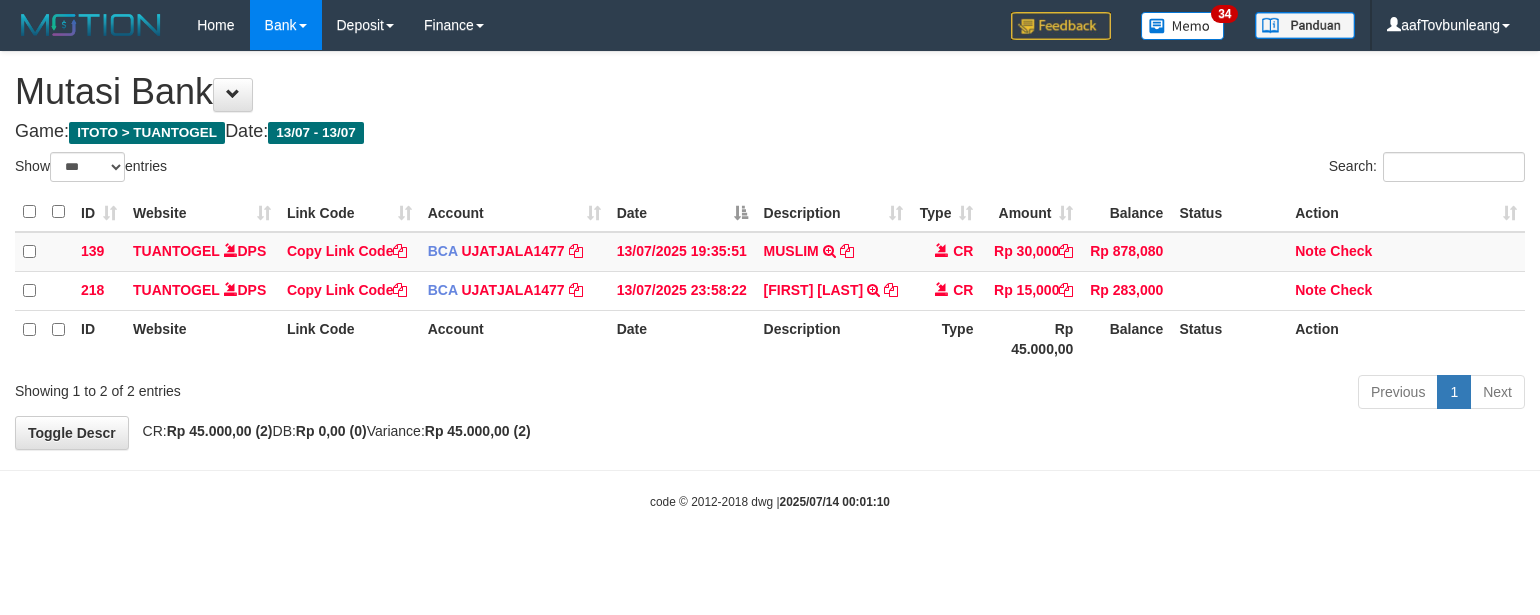 select on "***" 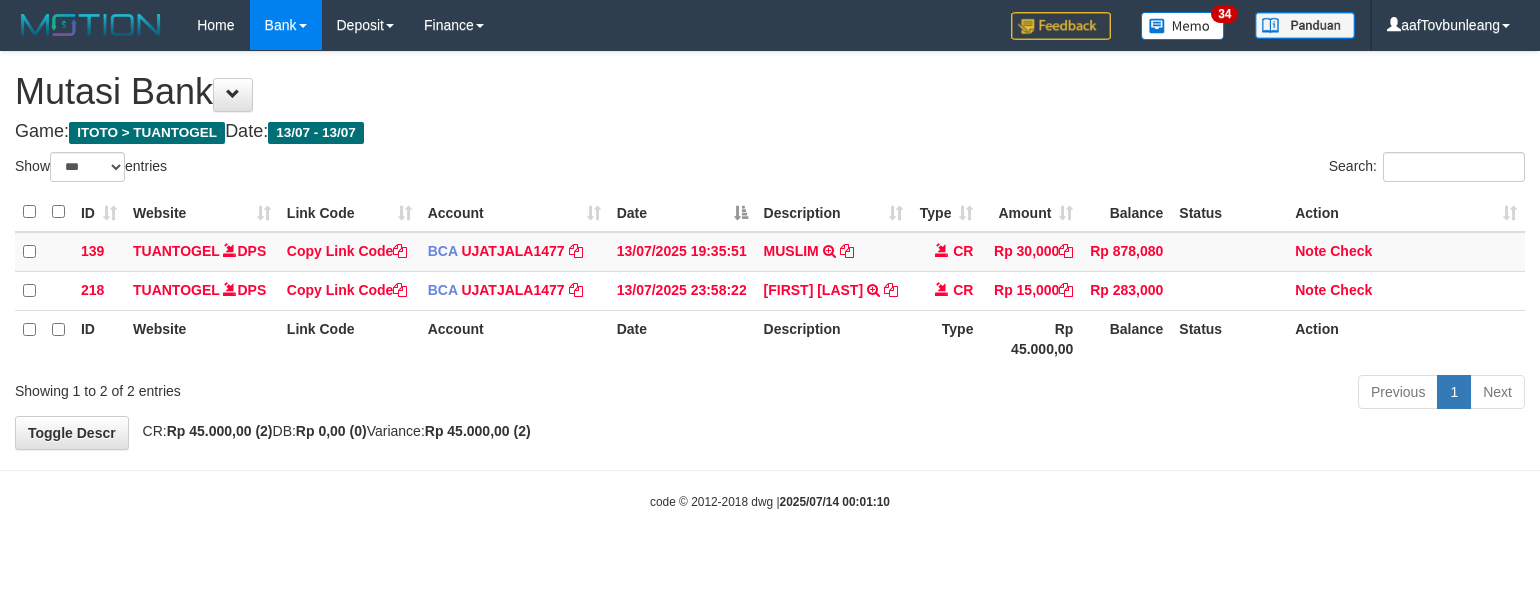 scroll, scrollTop: 0, scrollLeft: 0, axis: both 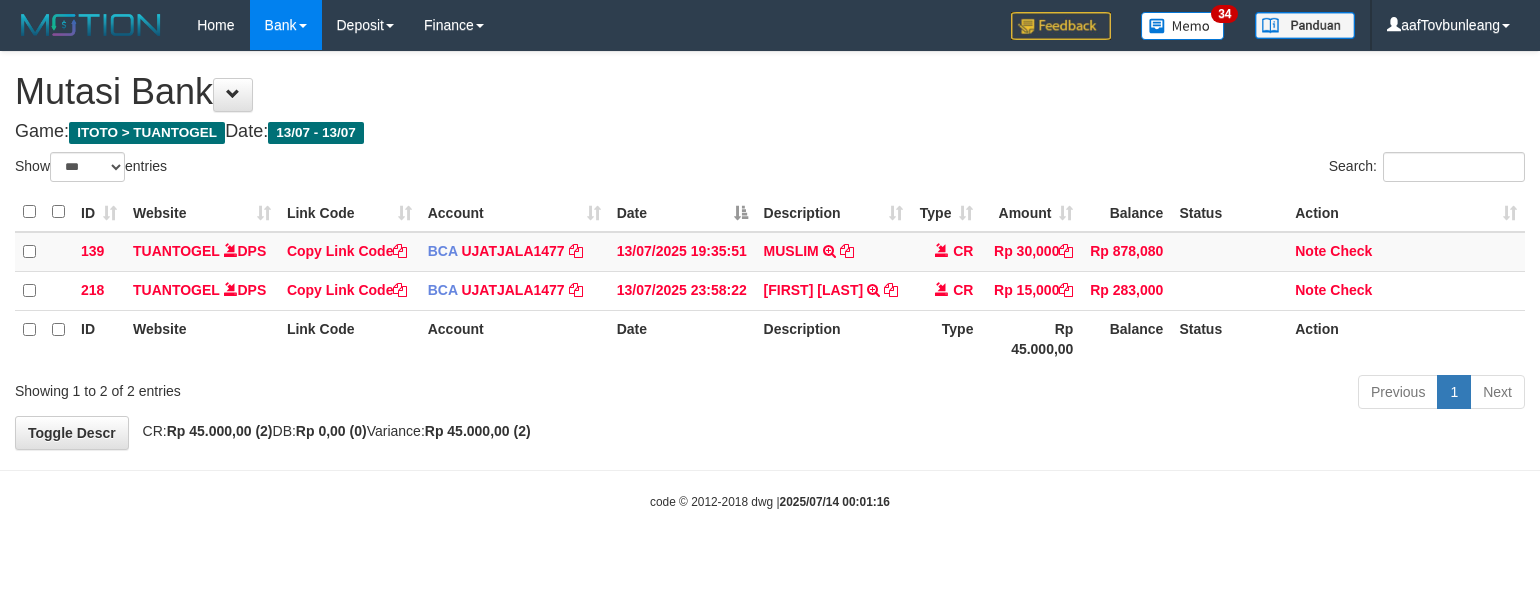 select on "***" 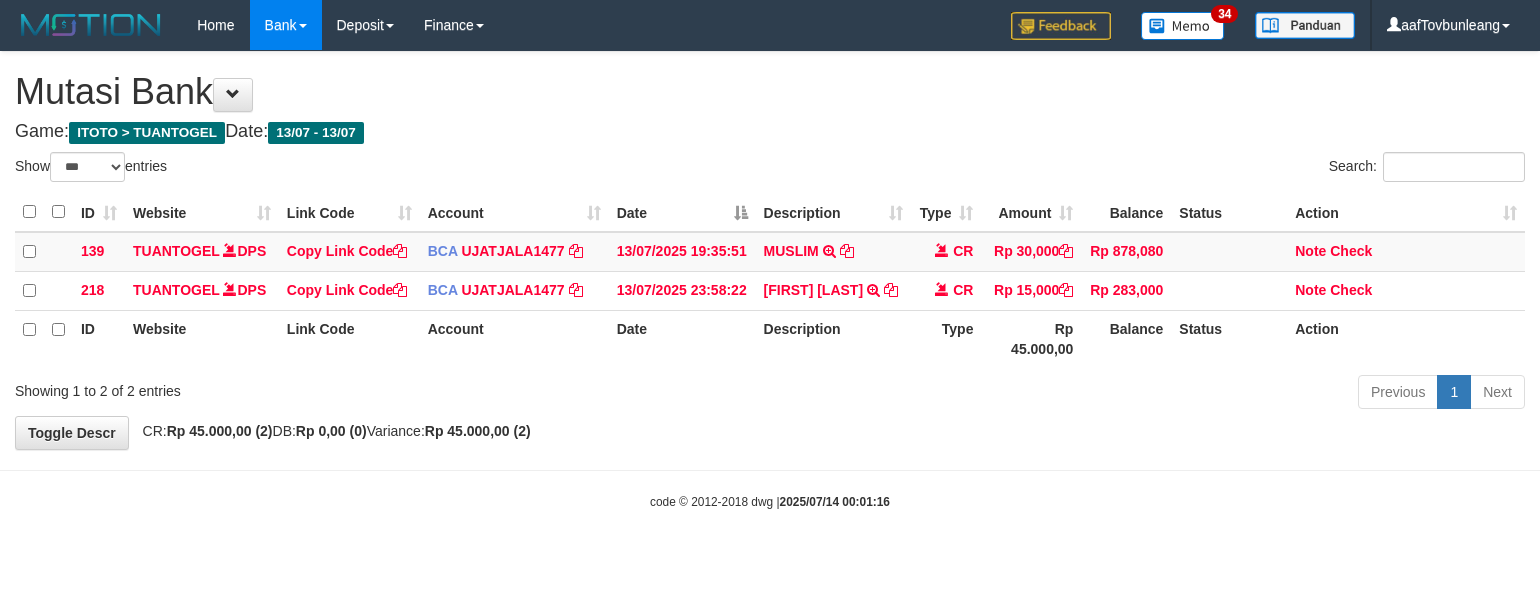 scroll, scrollTop: 0, scrollLeft: 0, axis: both 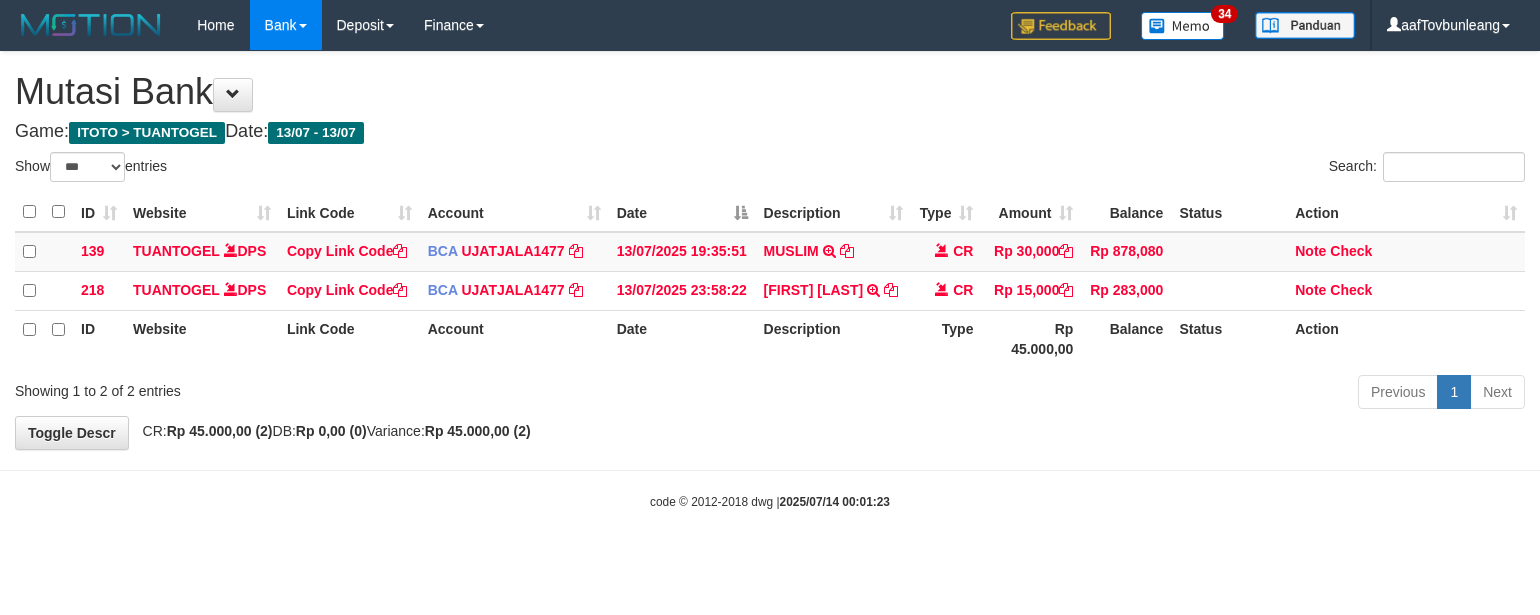 select on "***" 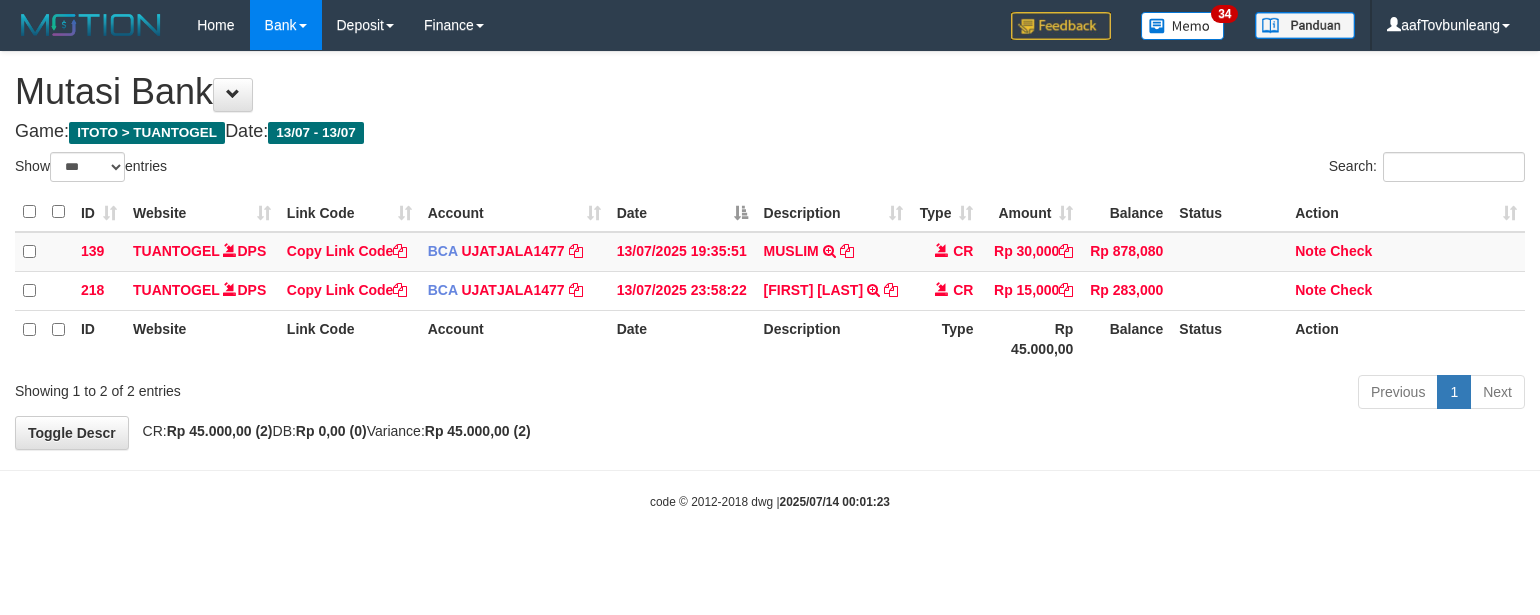 scroll, scrollTop: 0, scrollLeft: 0, axis: both 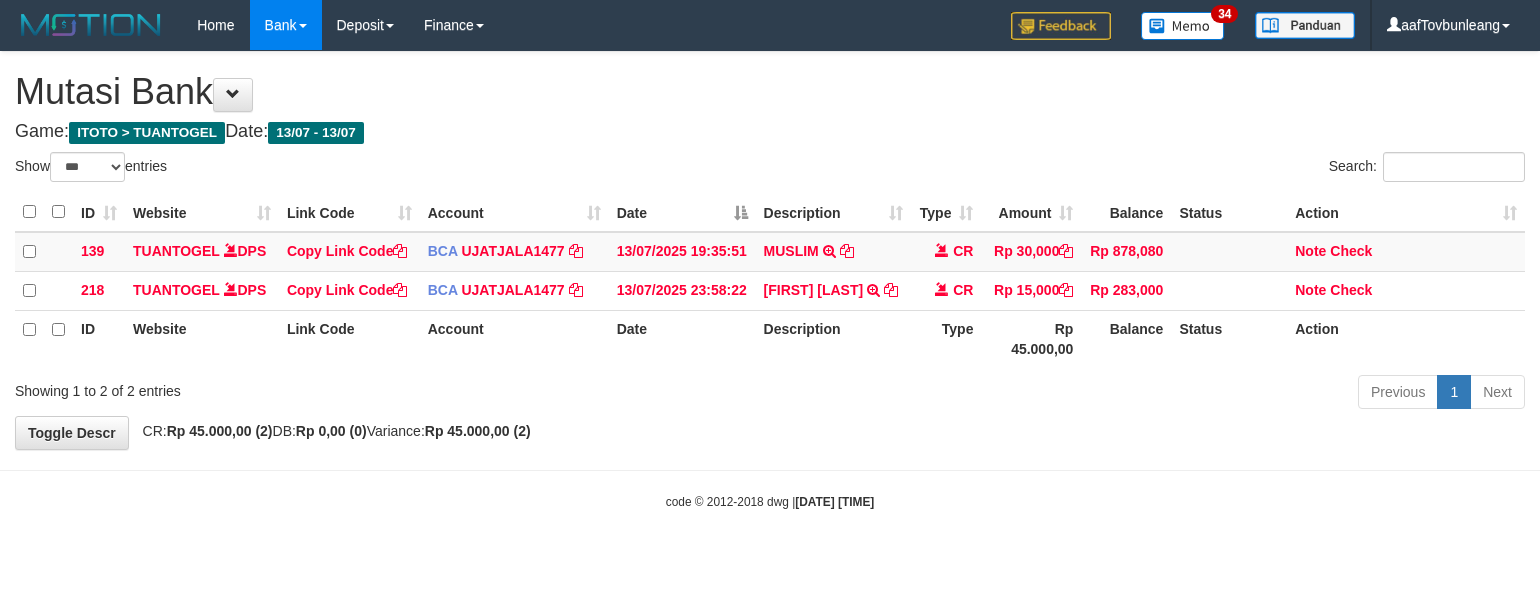 select on "***" 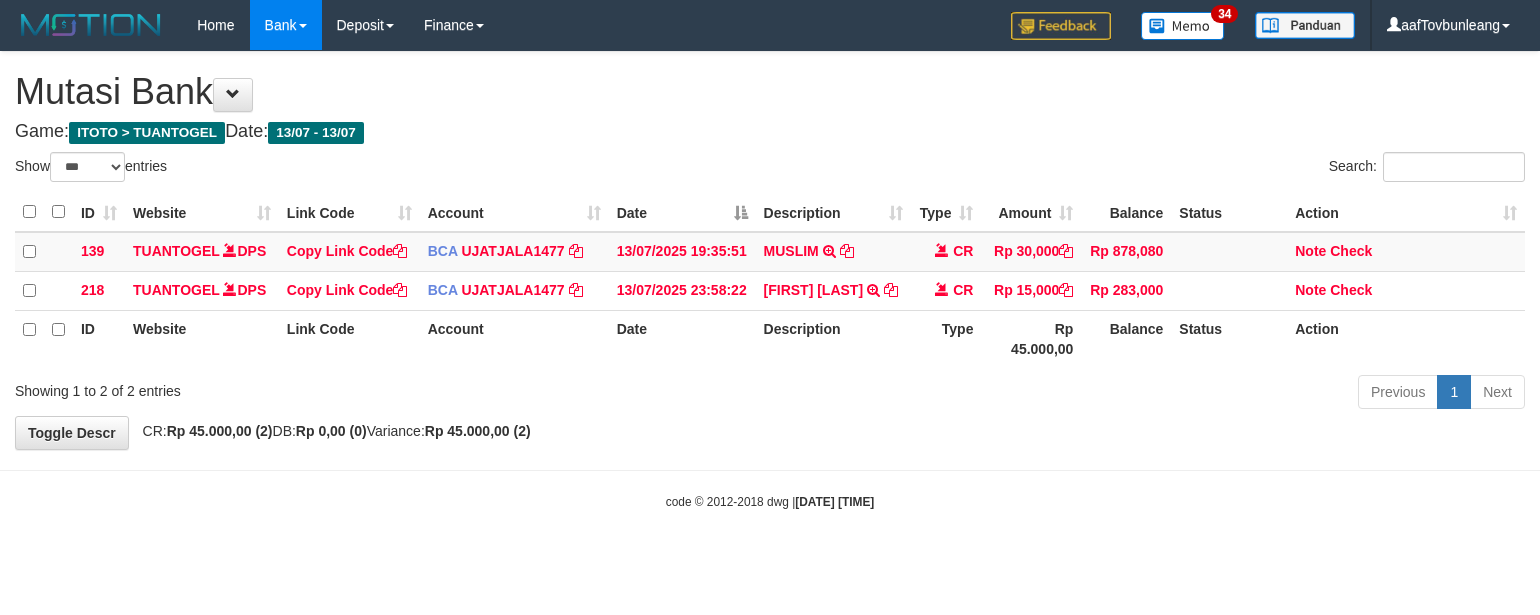 scroll, scrollTop: 0, scrollLeft: 0, axis: both 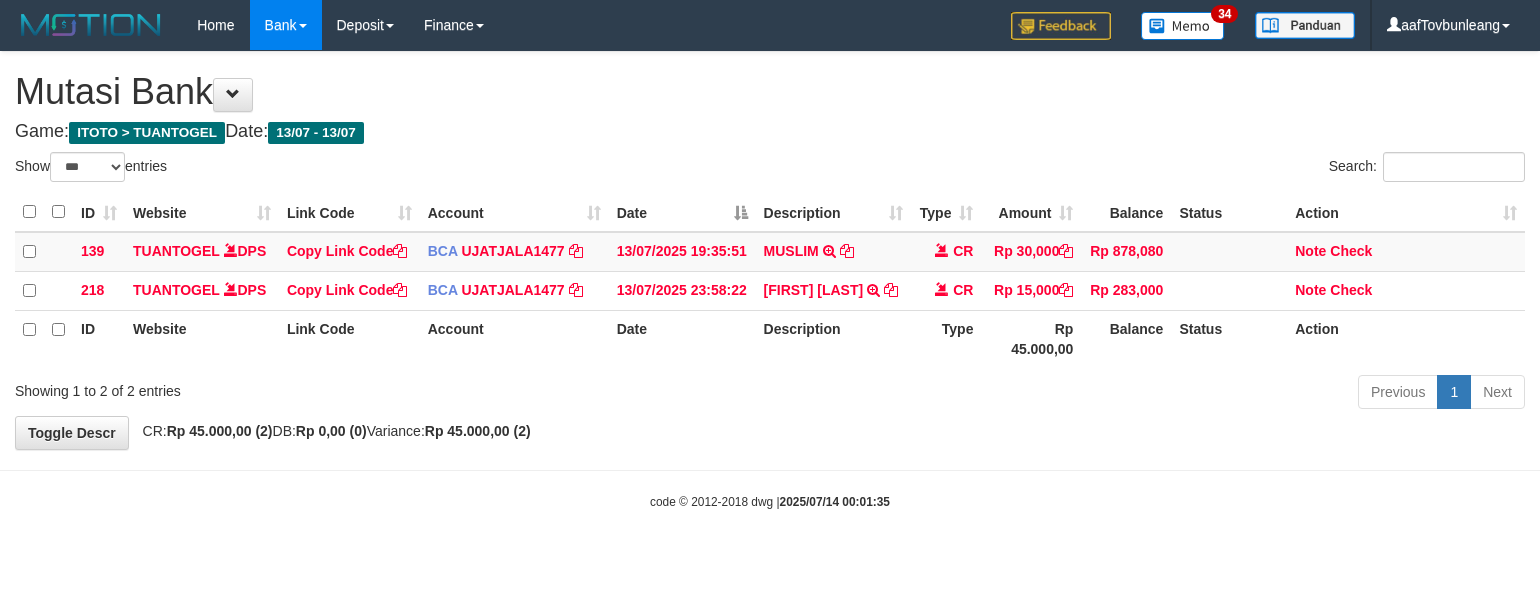 select on "***" 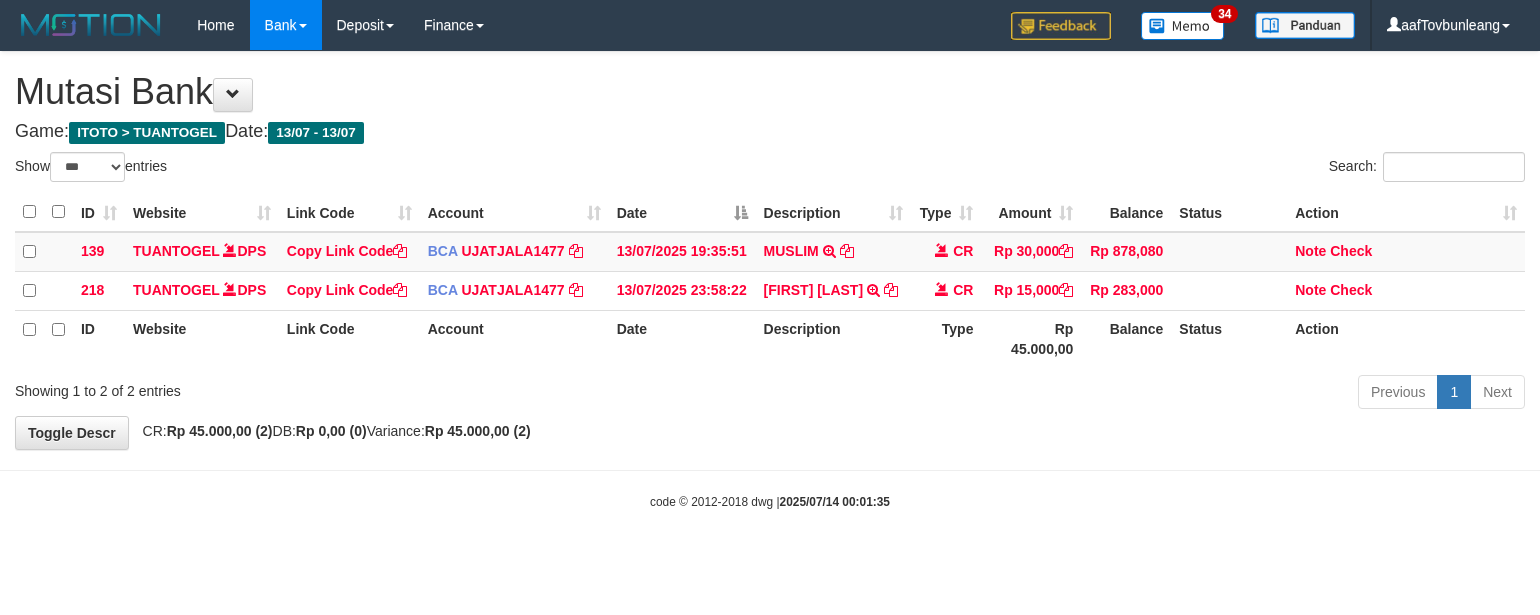 scroll, scrollTop: 0, scrollLeft: 0, axis: both 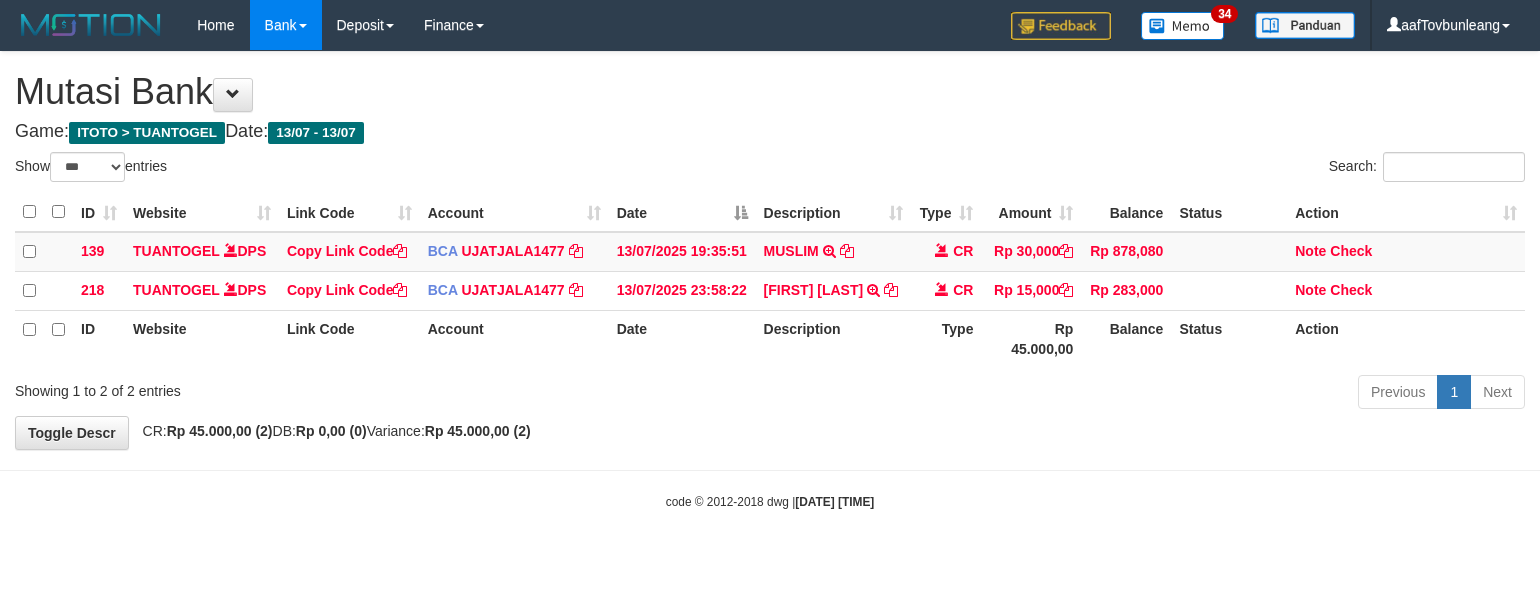 select on "***" 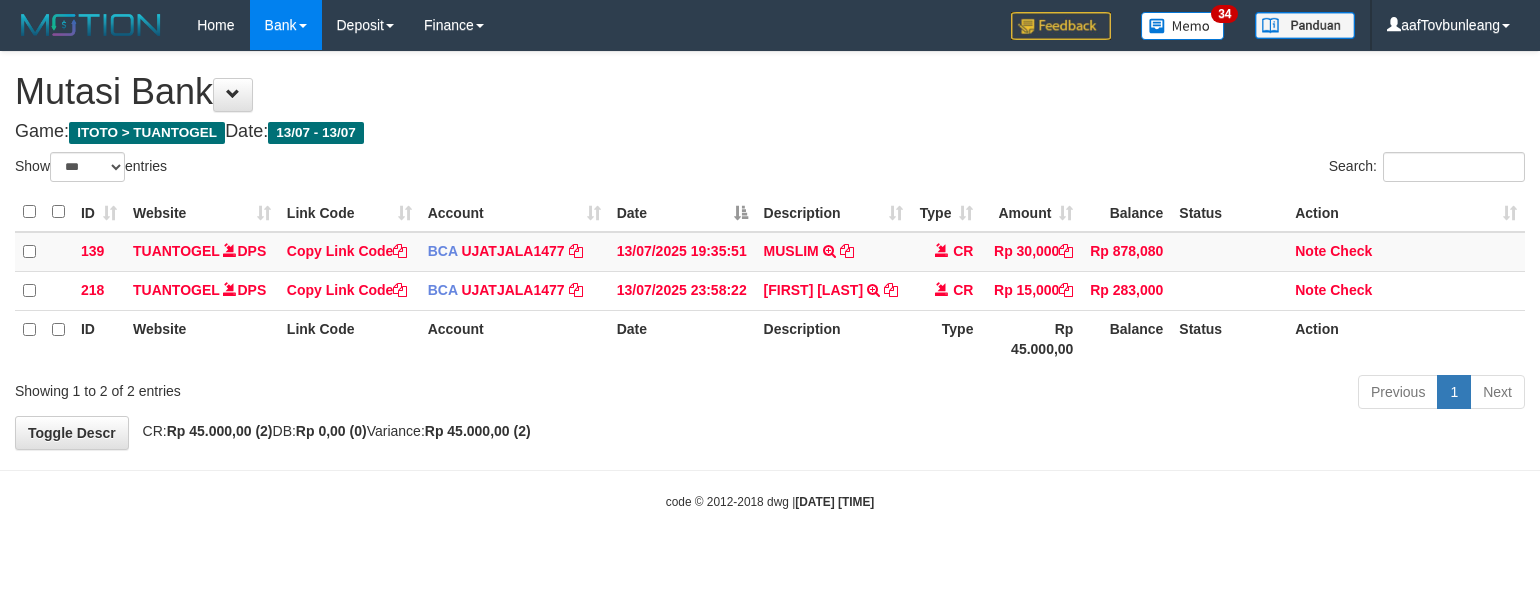 scroll, scrollTop: 0, scrollLeft: 0, axis: both 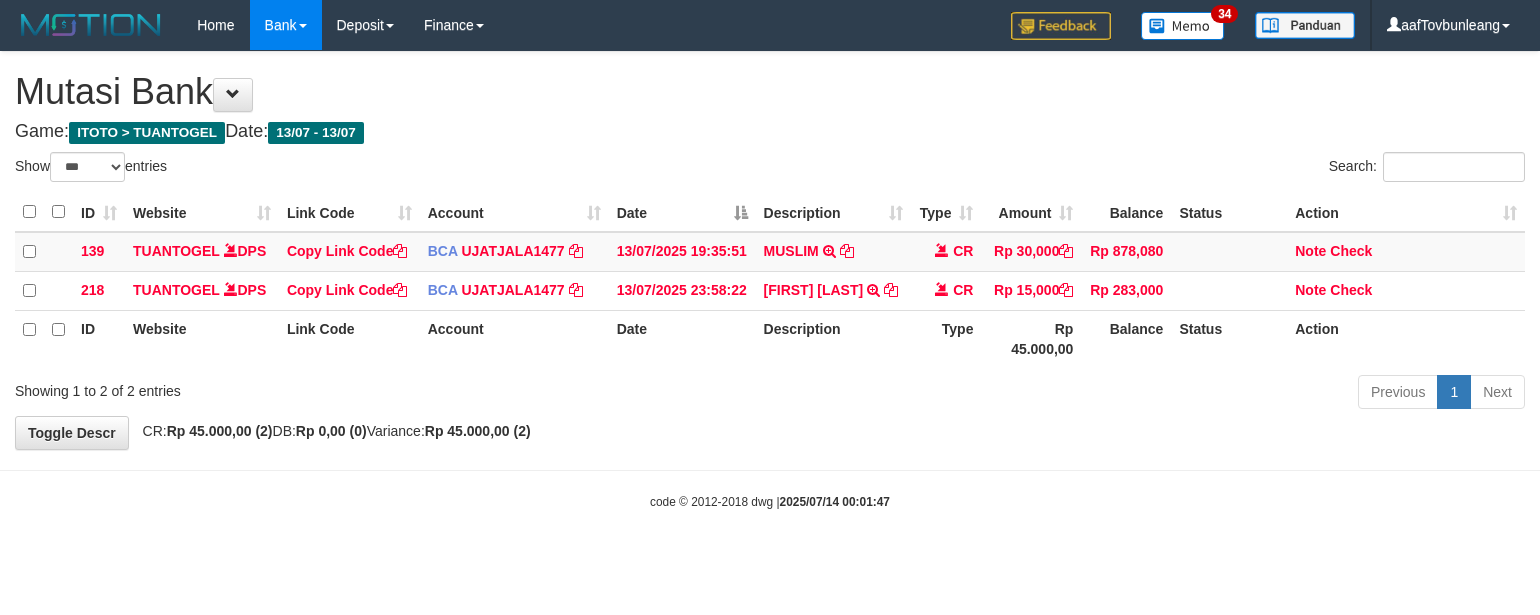 select on "***" 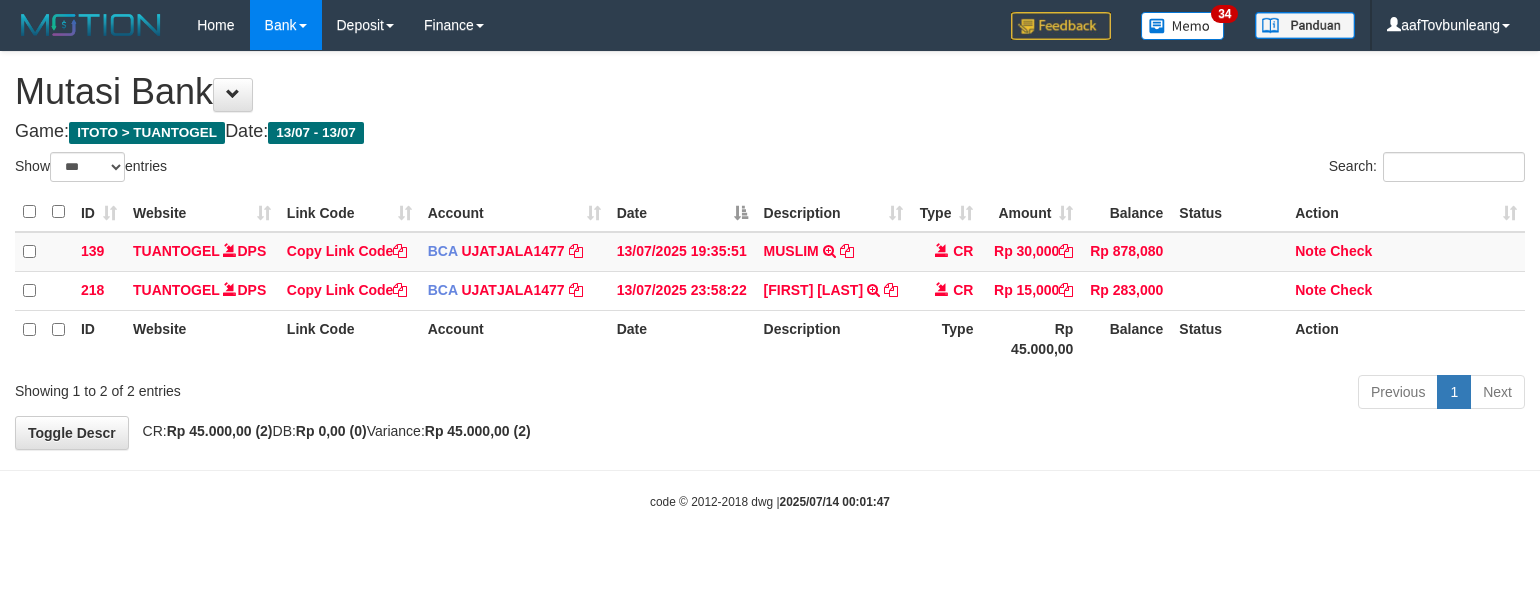 scroll, scrollTop: 0, scrollLeft: 0, axis: both 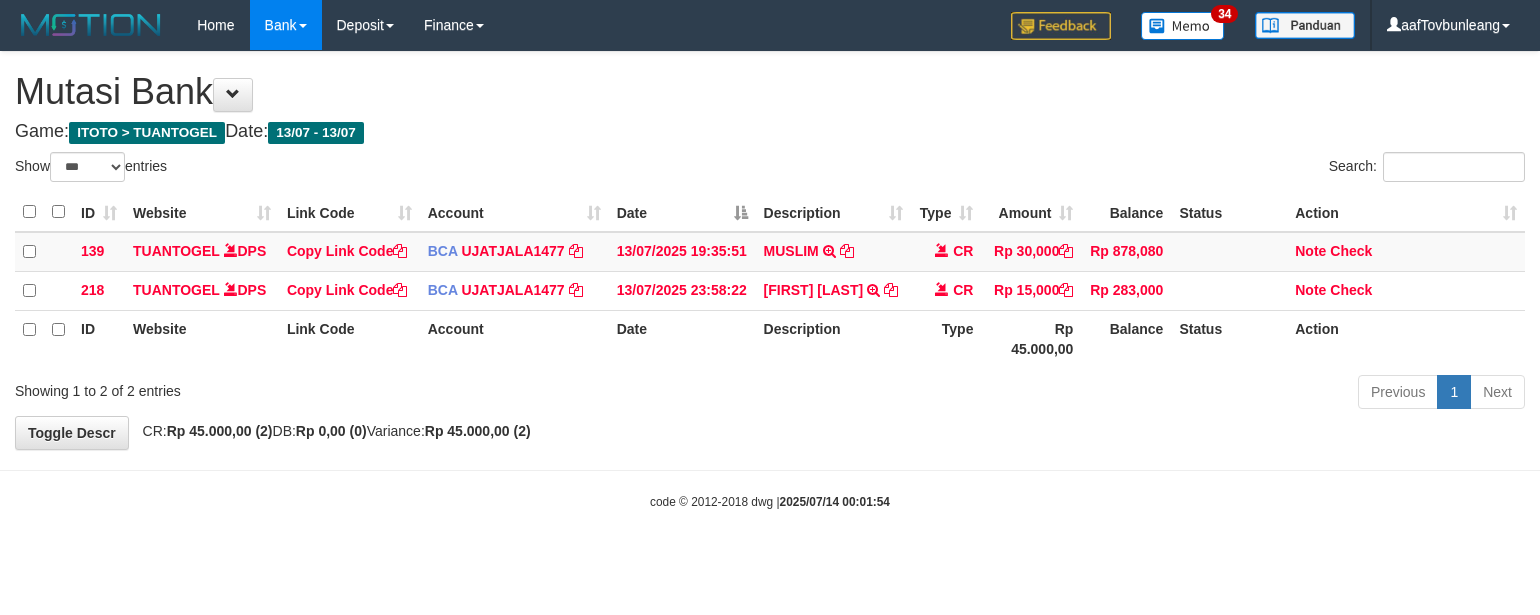 select on "***" 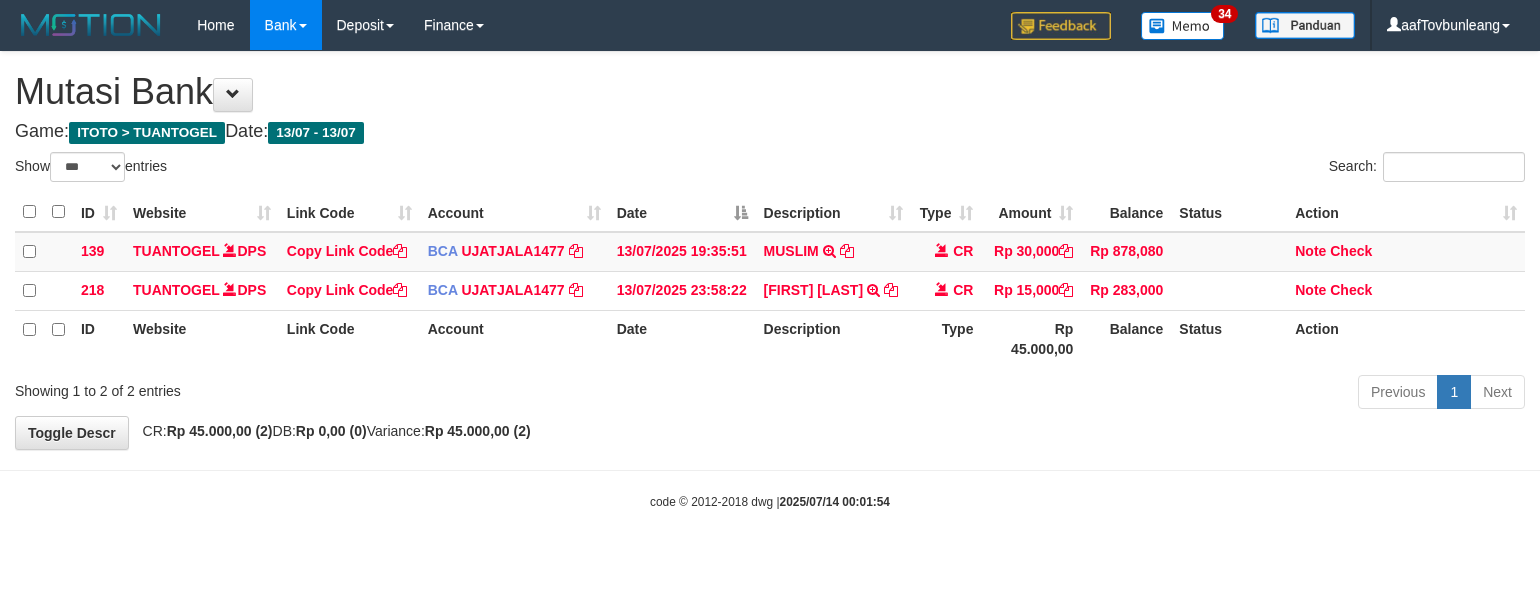 scroll, scrollTop: 0, scrollLeft: 0, axis: both 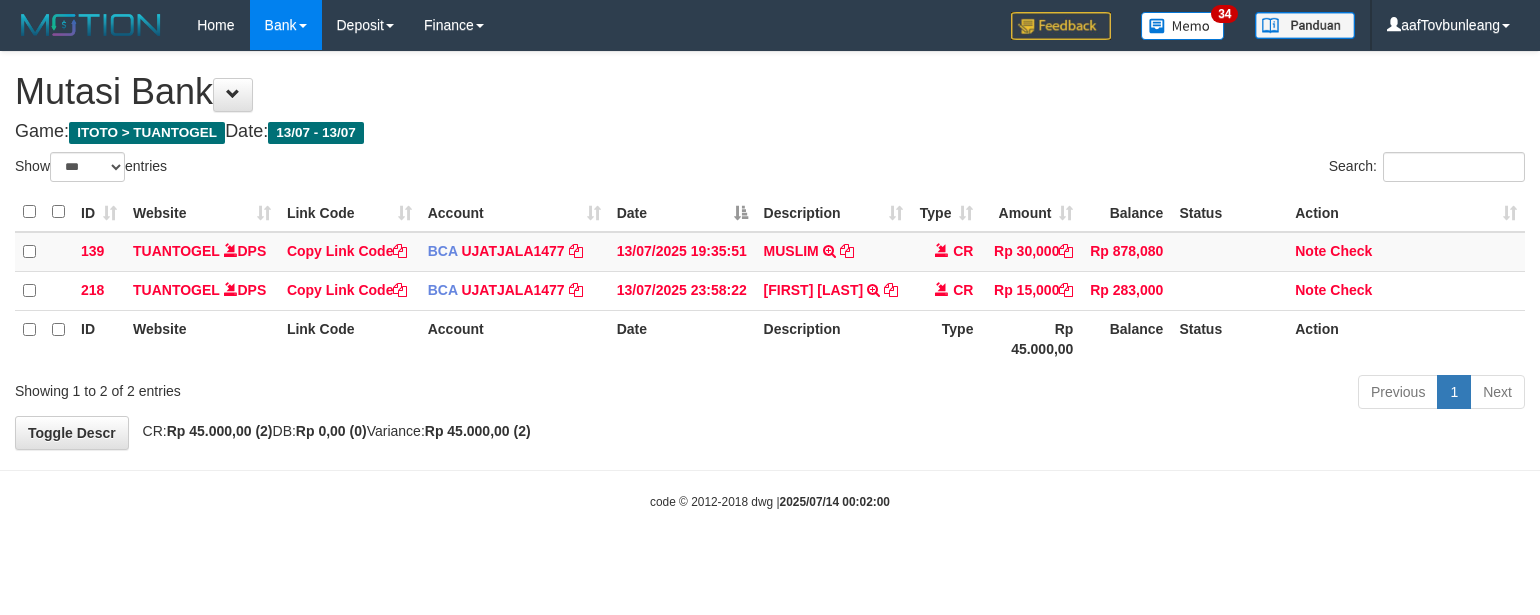 select on "***" 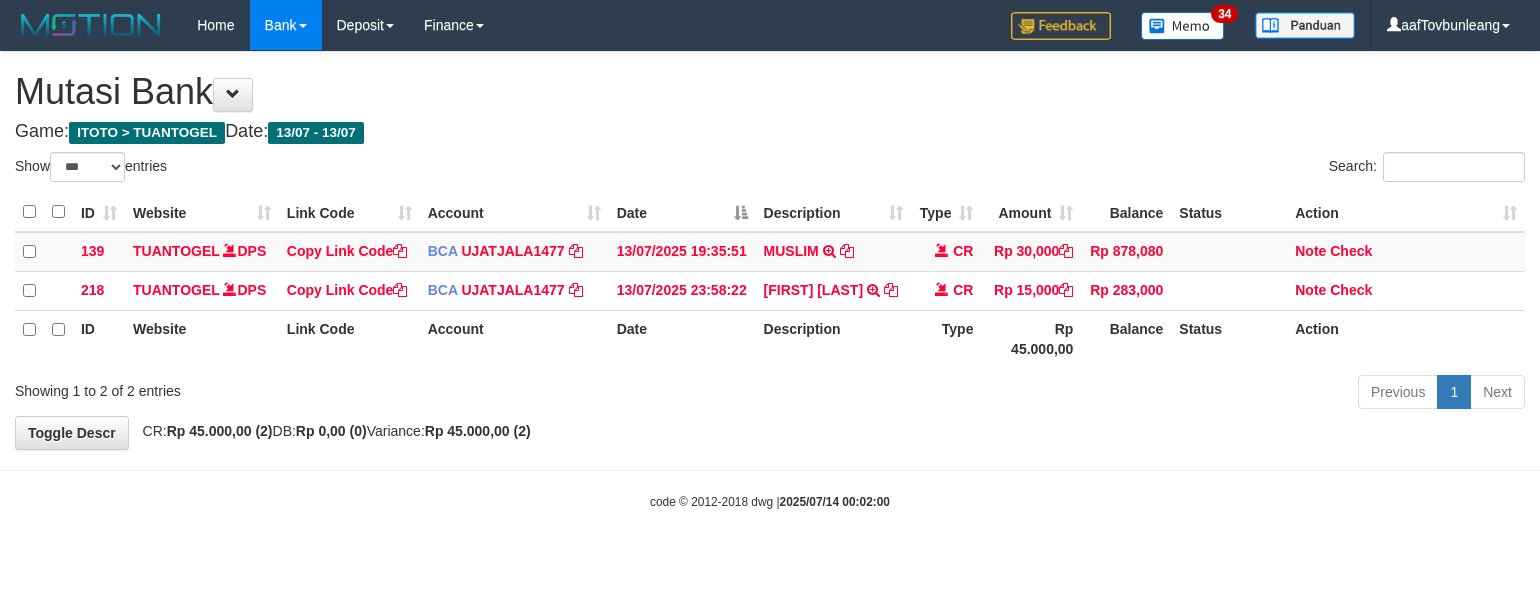 scroll, scrollTop: 0, scrollLeft: 0, axis: both 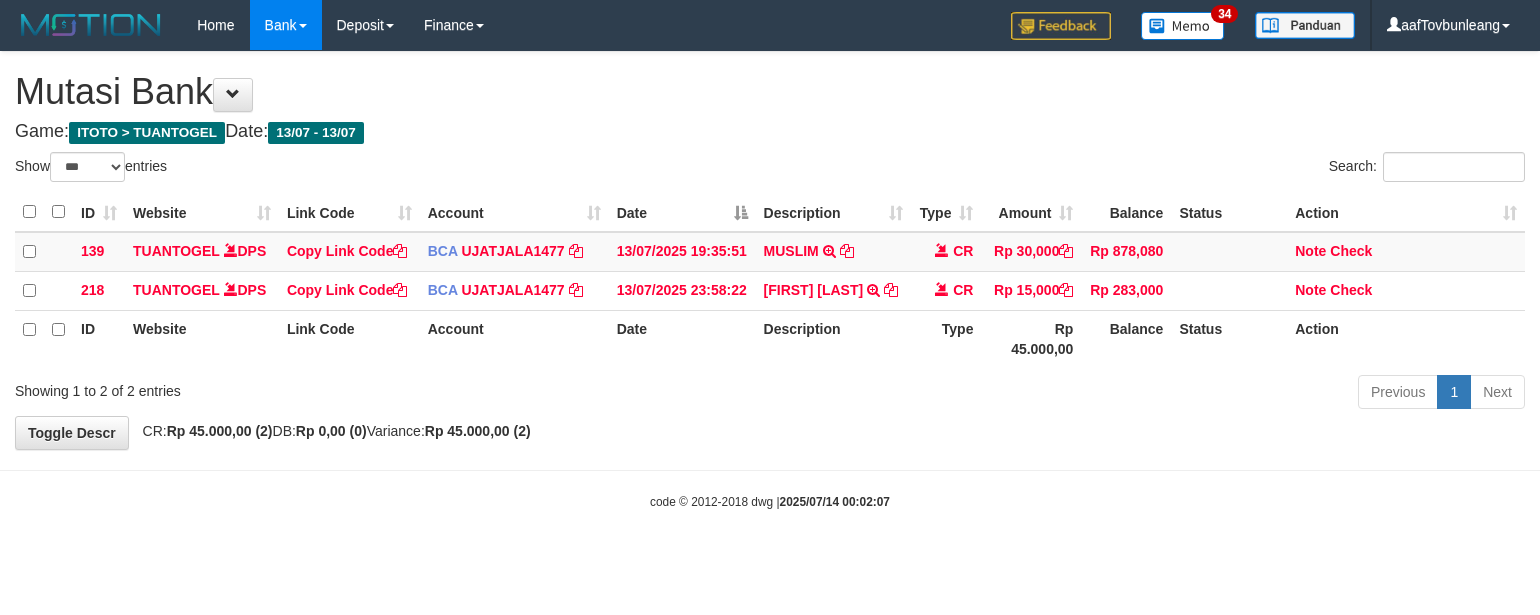 select on "***" 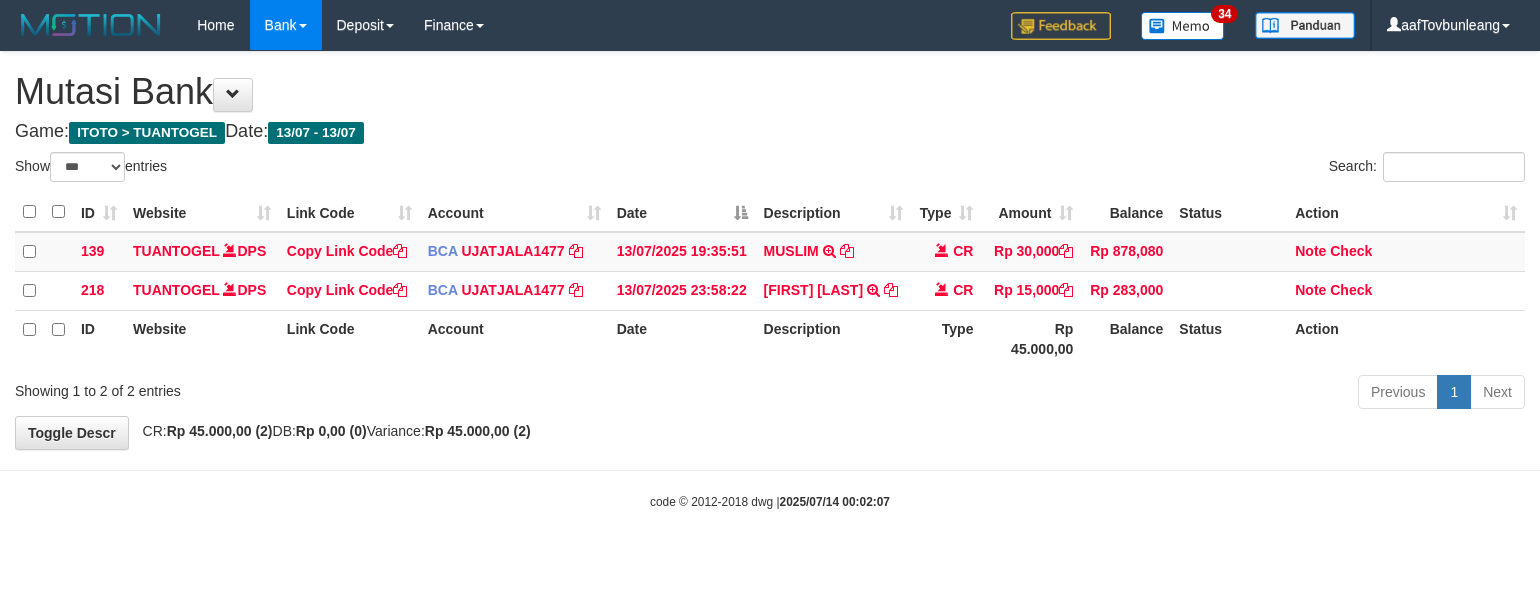 scroll, scrollTop: 0, scrollLeft: 0, axis: both 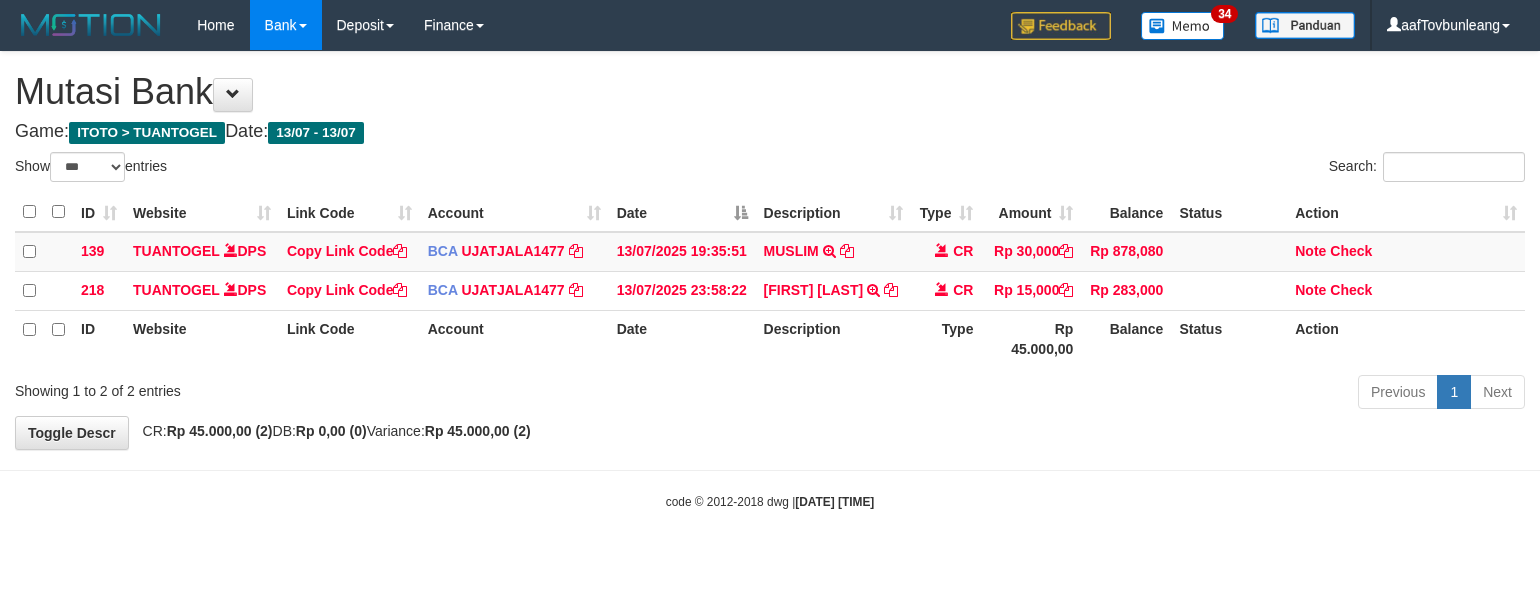 select on "***" 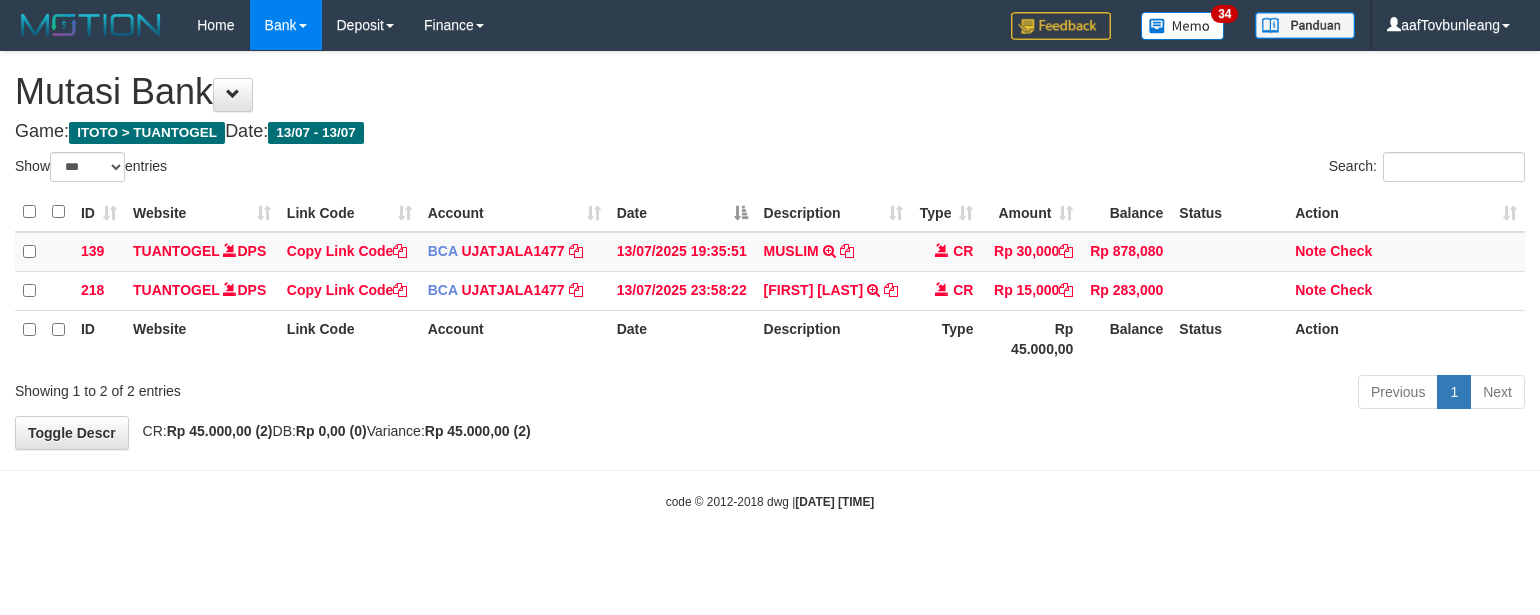 scroll, scrollTop: 0, scrollLeft: 0, axis: both 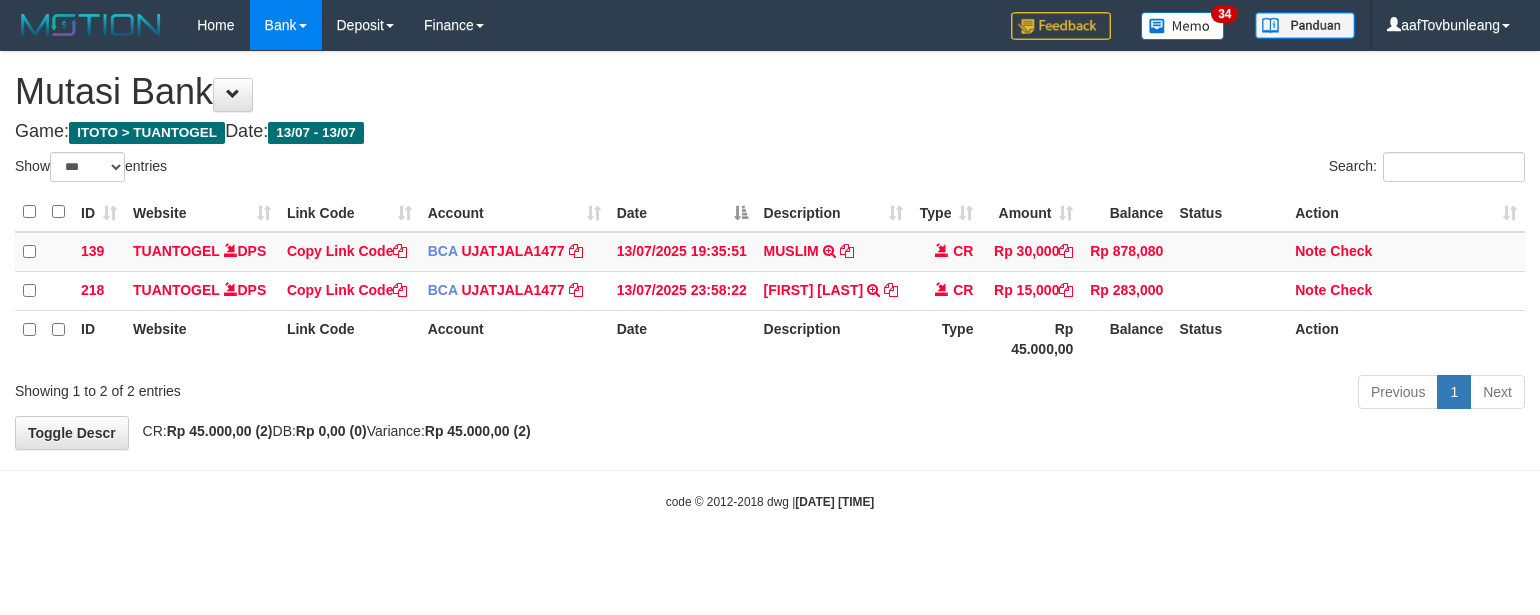 select on "***" 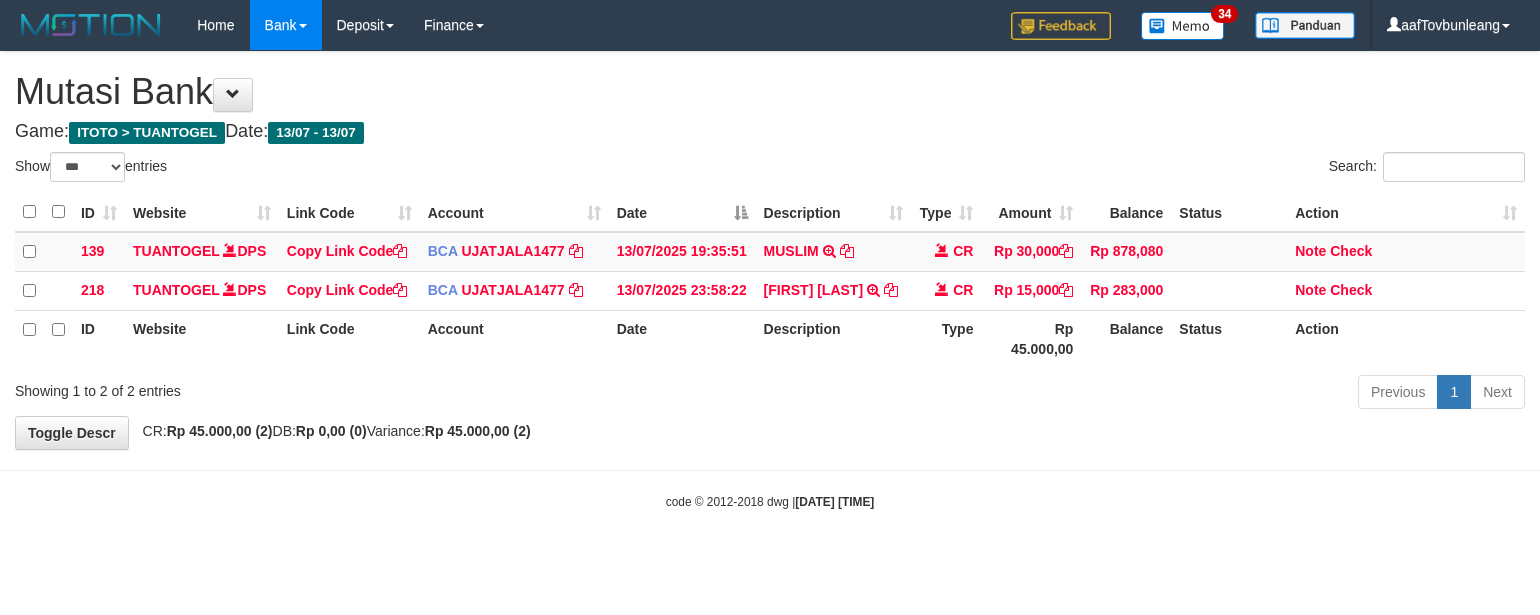 scroll, scrollTop: 0, scrollLeft: 0, axis: both 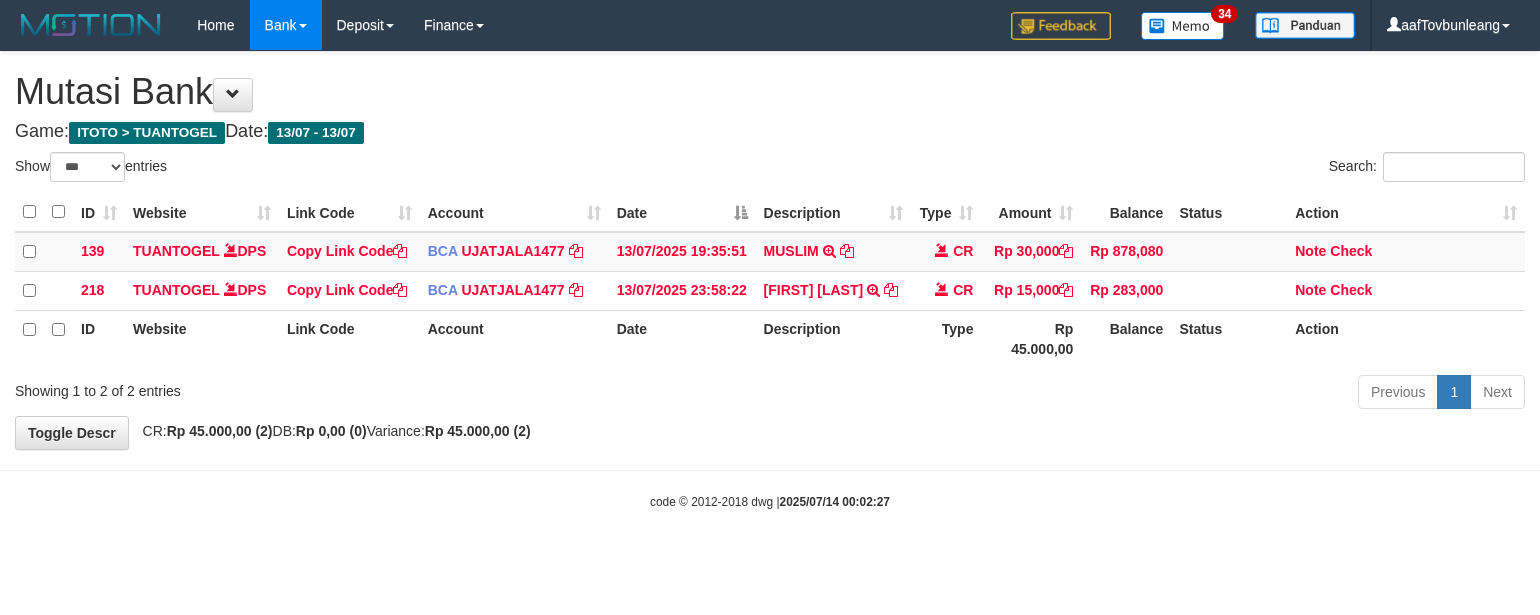 select on "***" 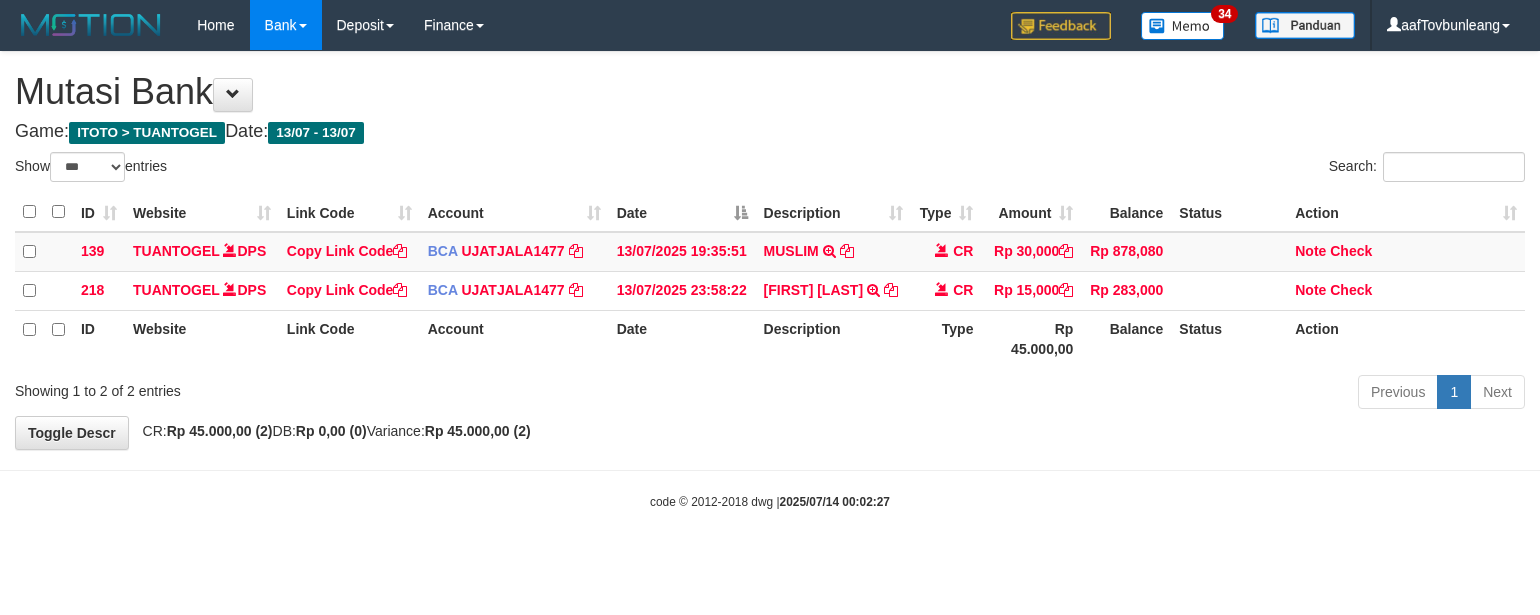 scroll, scrollTop: 0, scrollLeft: 0, axis: both 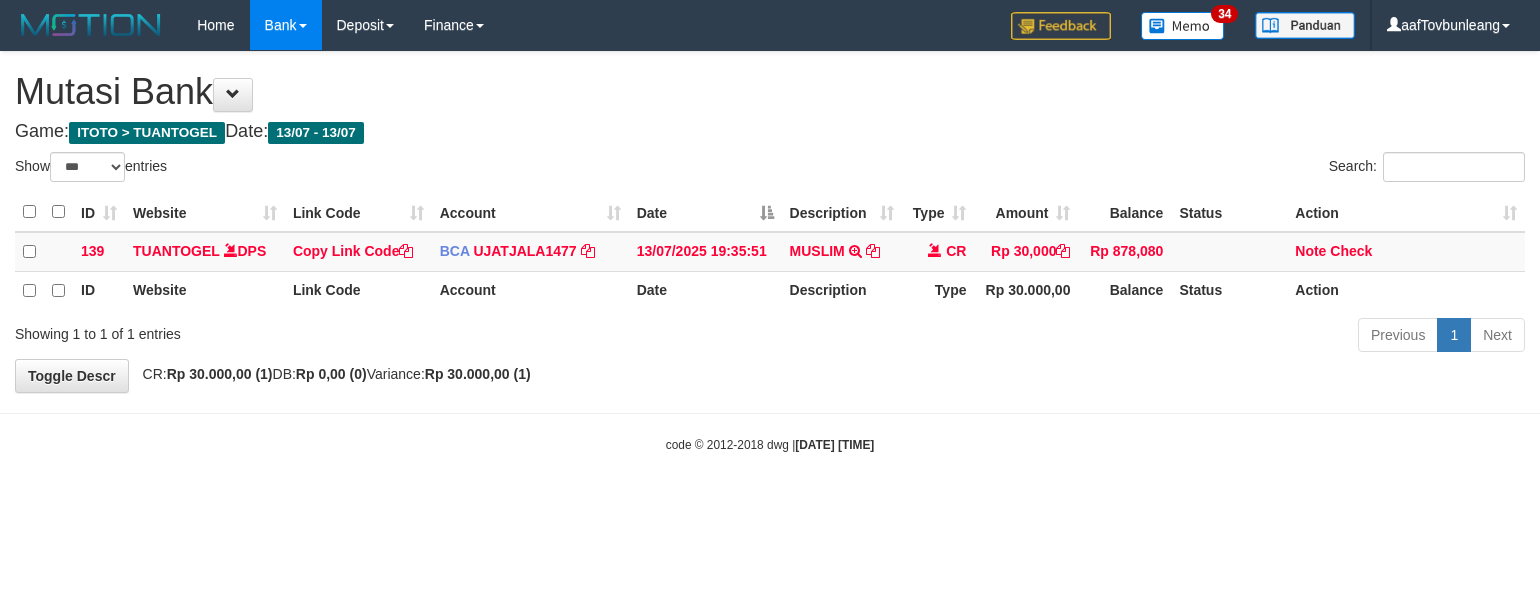 select on "***" 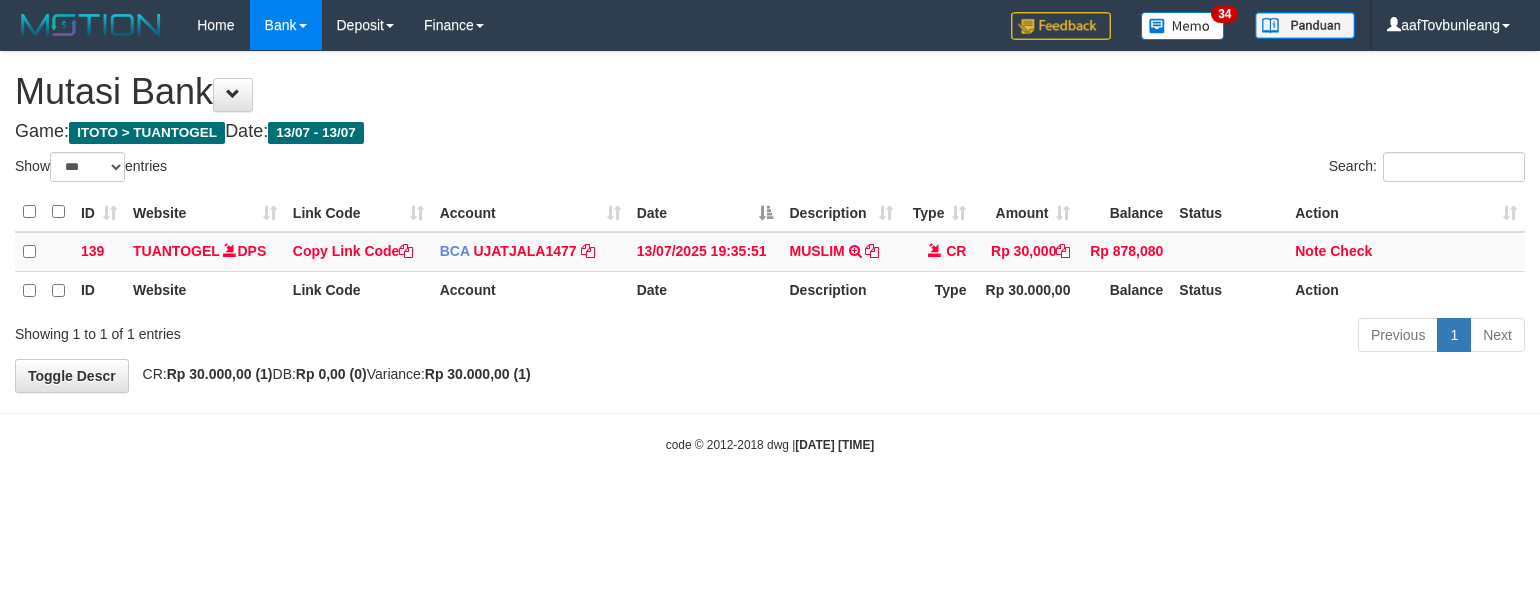scroll, scrollTop: 0, scrollLeft: 0, axis: both 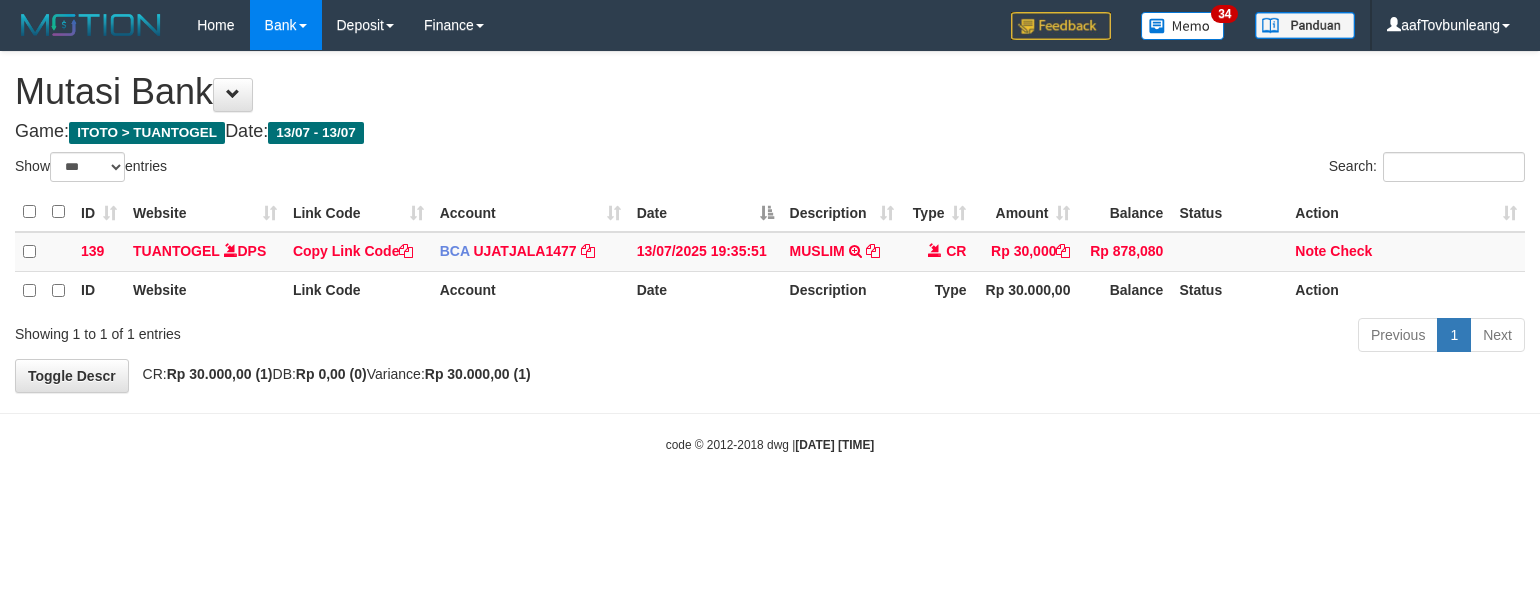 select on "***" 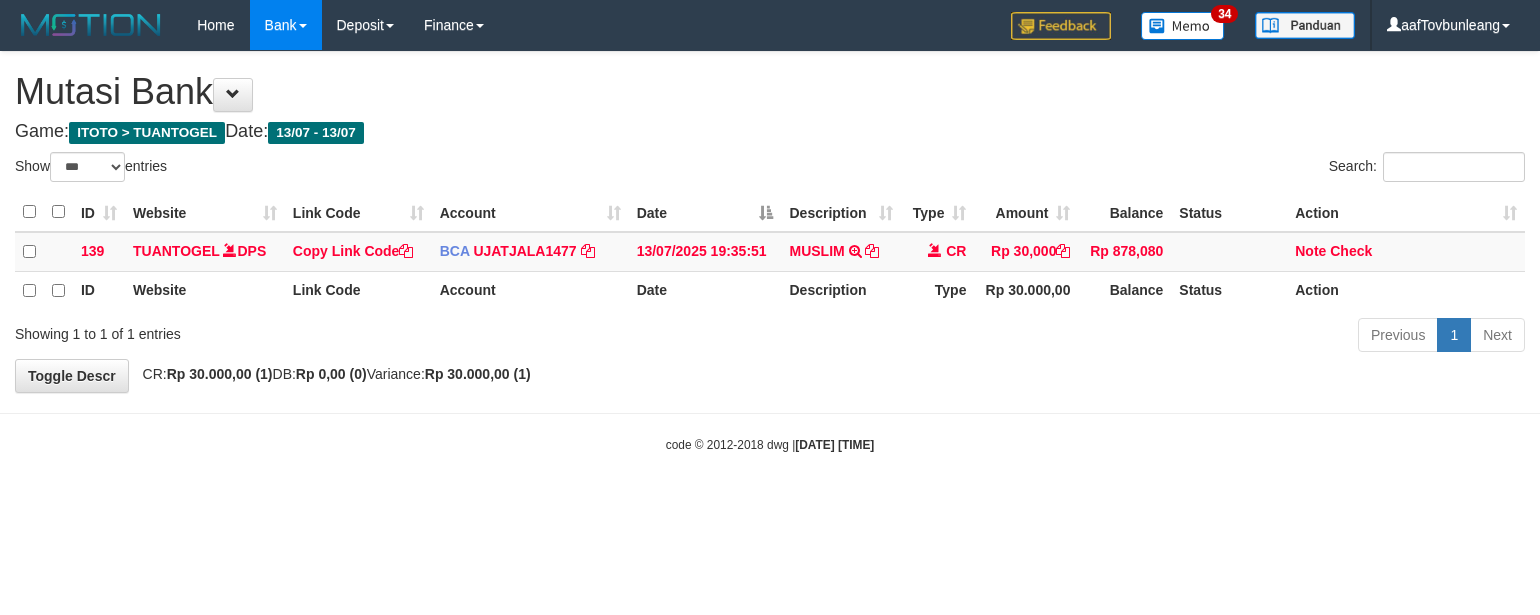 scroll, scrollTop: 0, scrollLeft: 0, axis: both 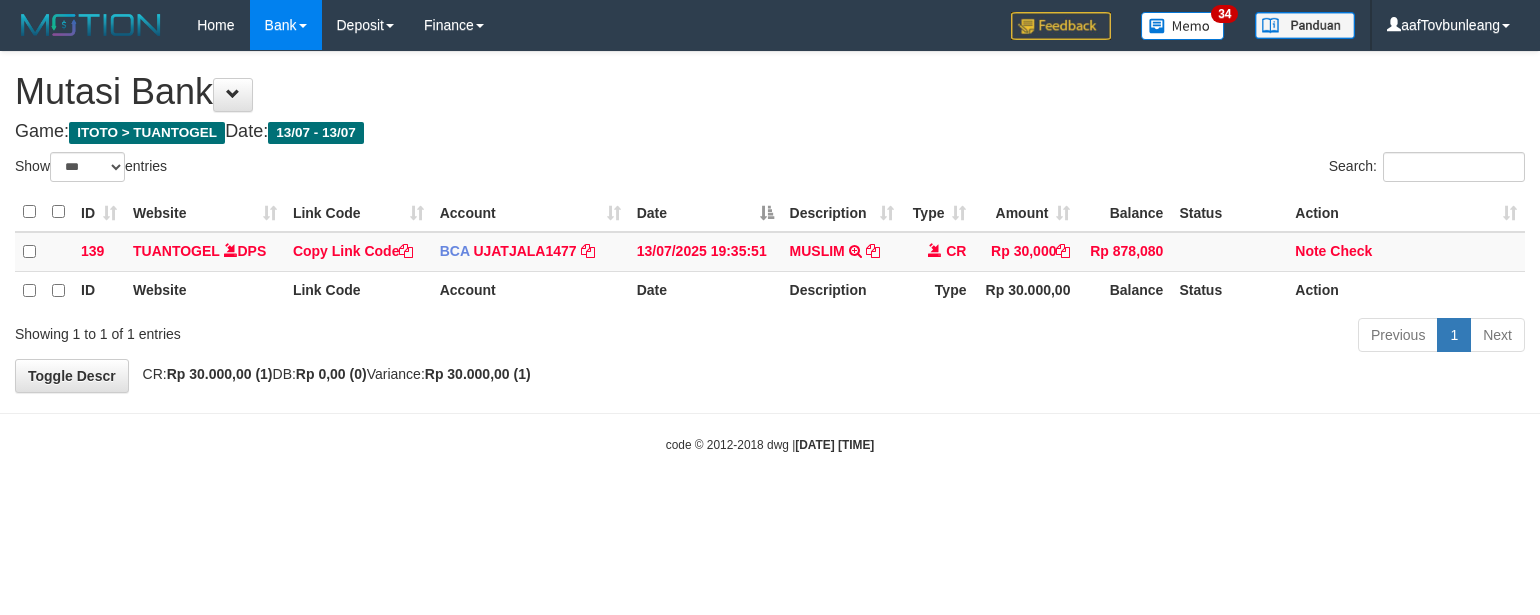 select on "***" 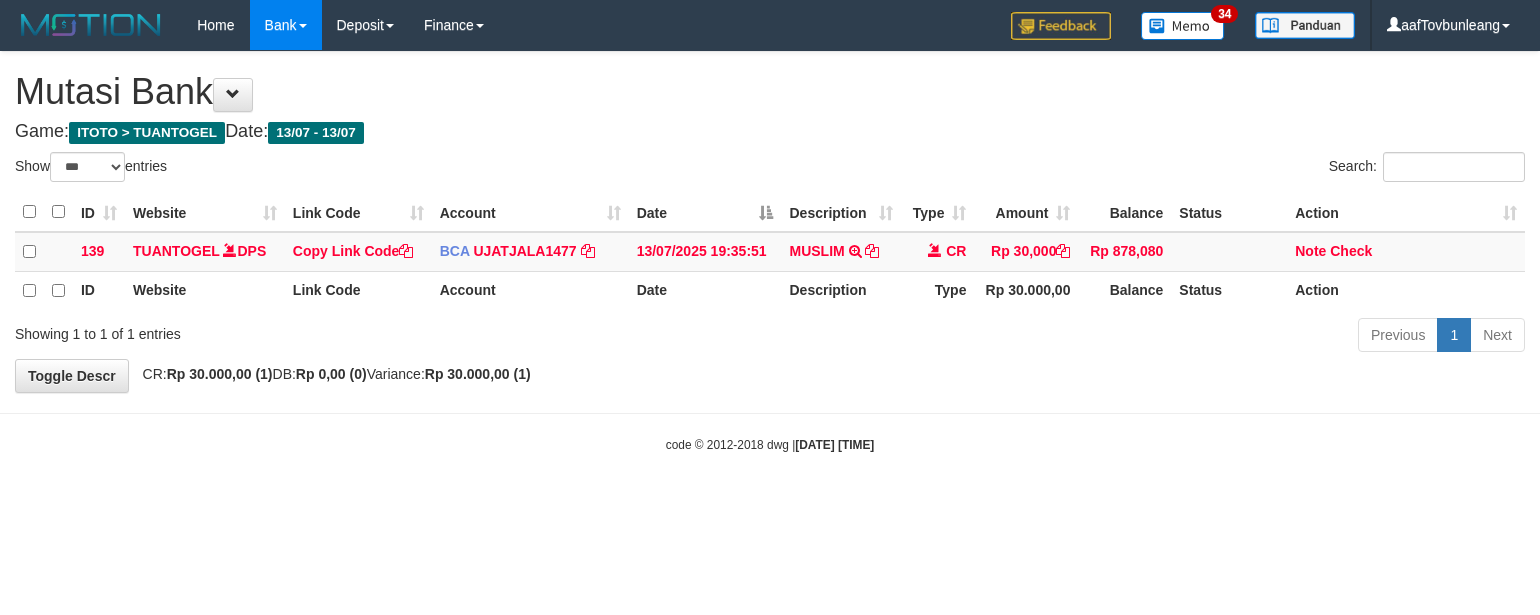scroll, scrollTop: 0, scrollLeft: 0, axis: both 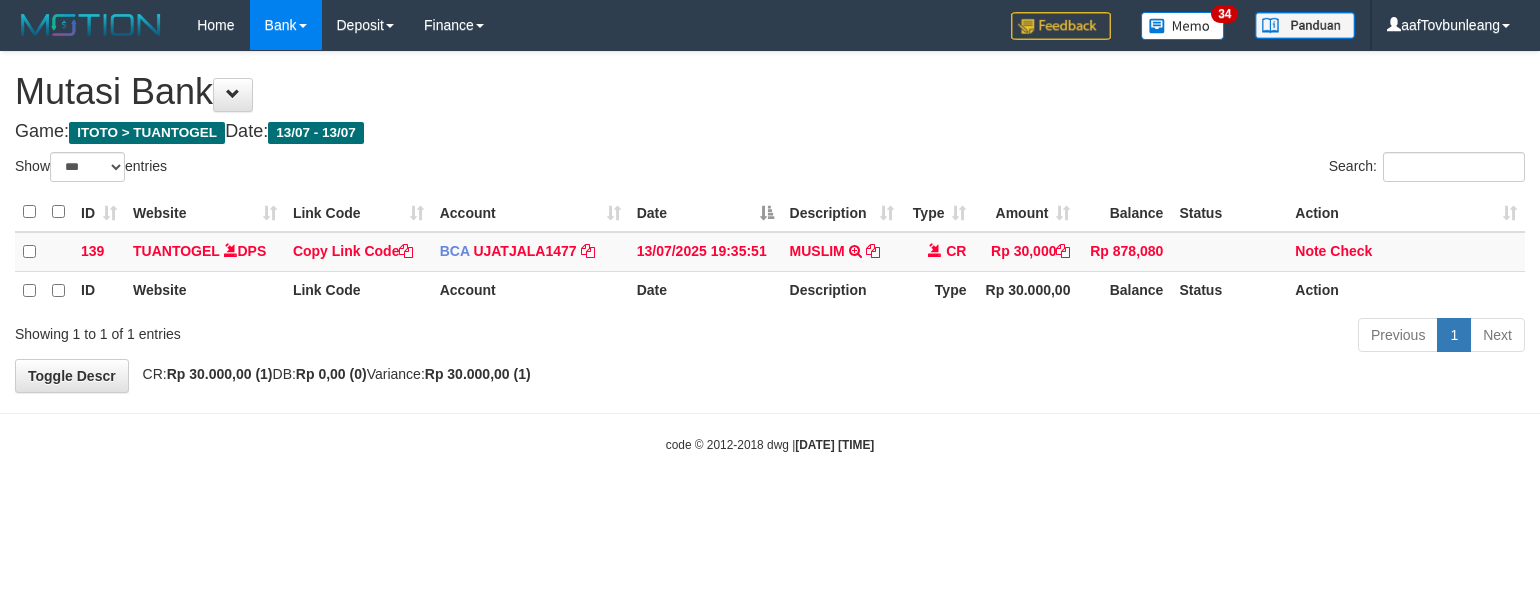 select on "***" 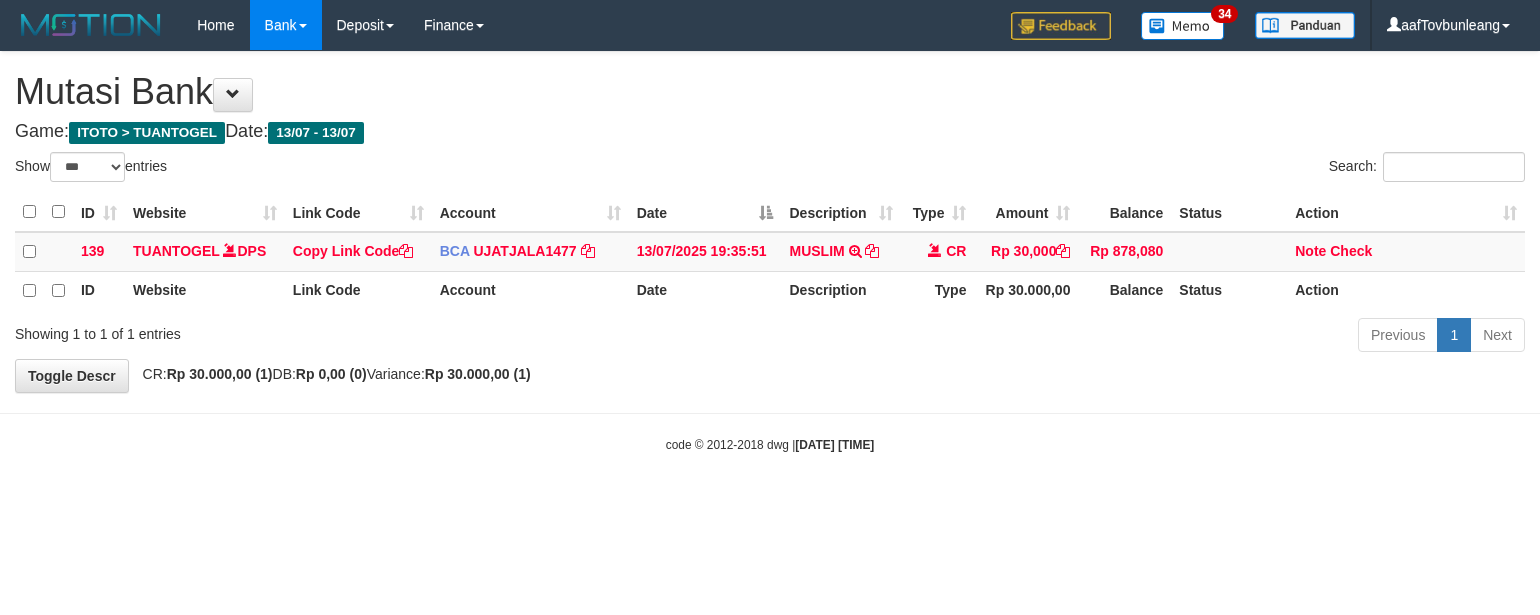 scroll, scrollTop: 0, scrollLeft: 0, axis: both 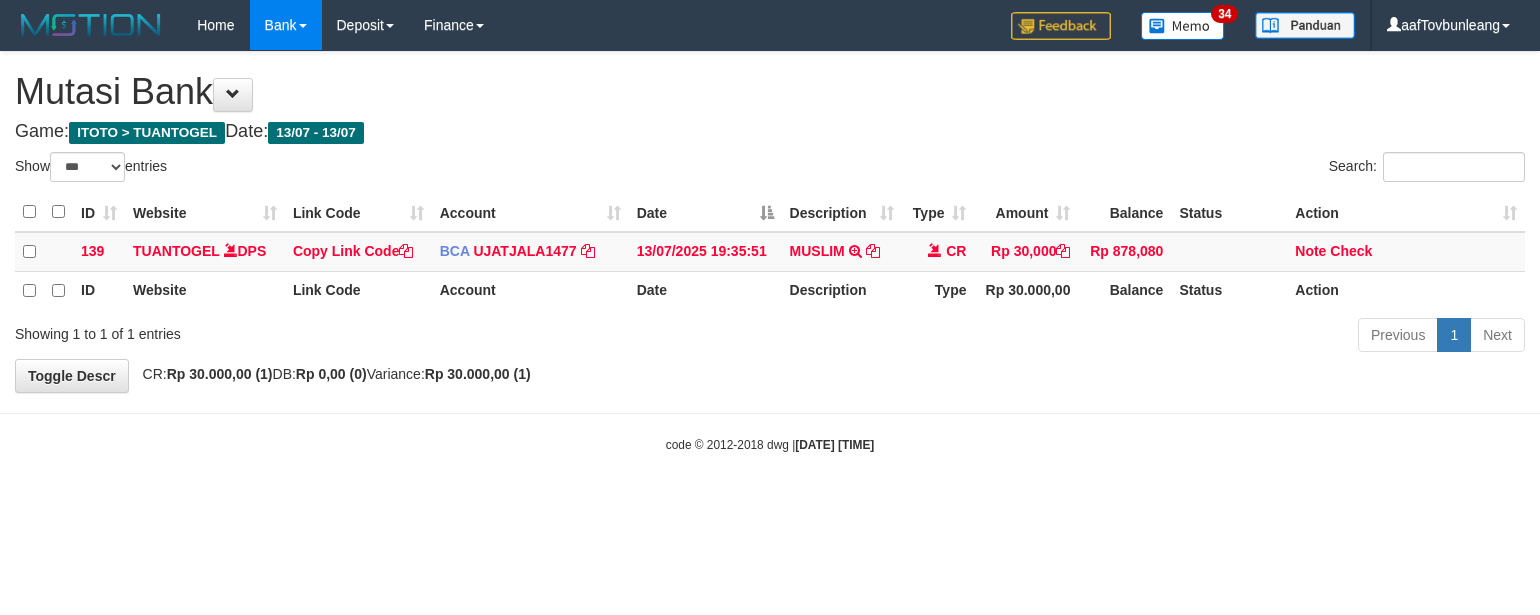 select on "***" 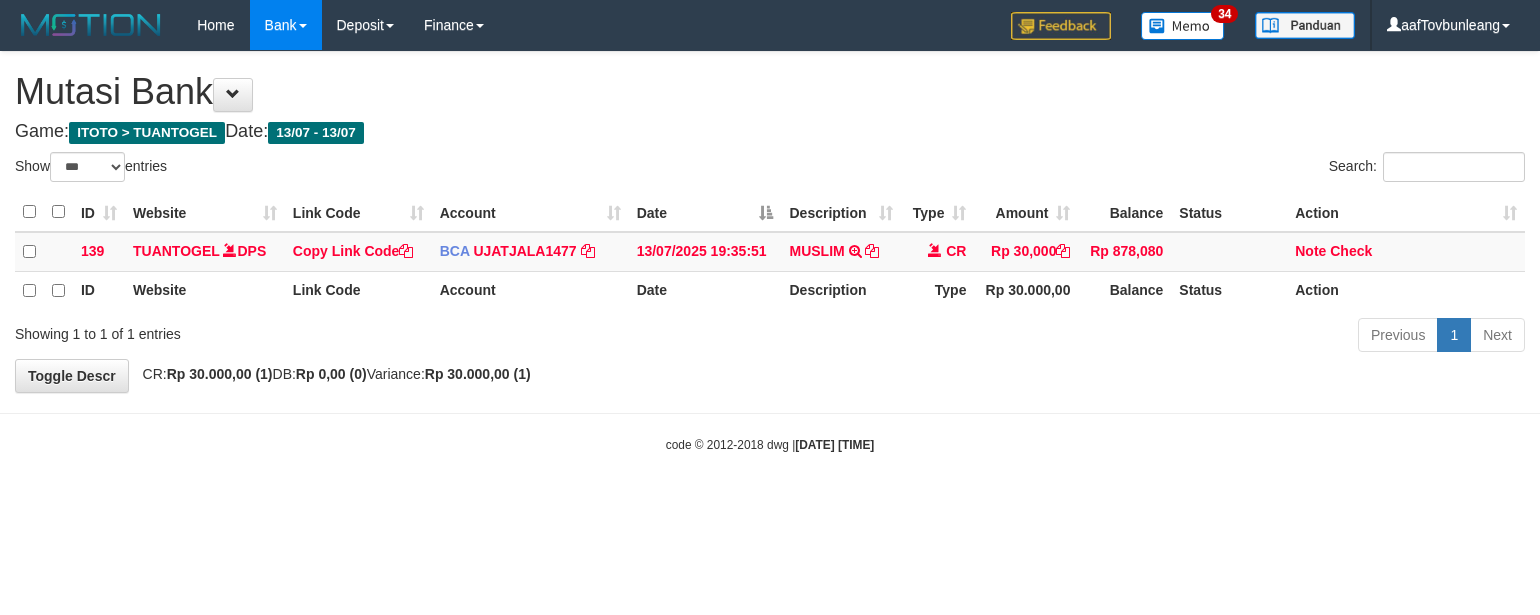 scroll, scrollTop: 0, scrollLeft: 0, axis: both 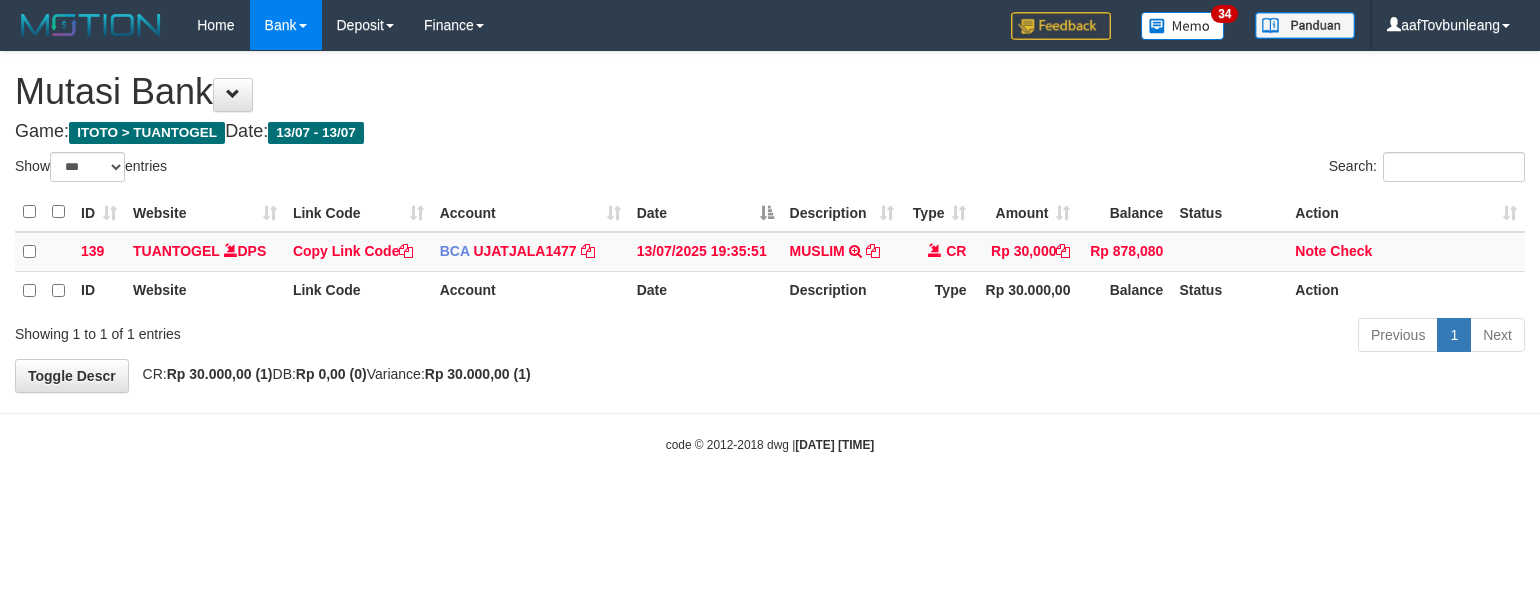 select on "***" 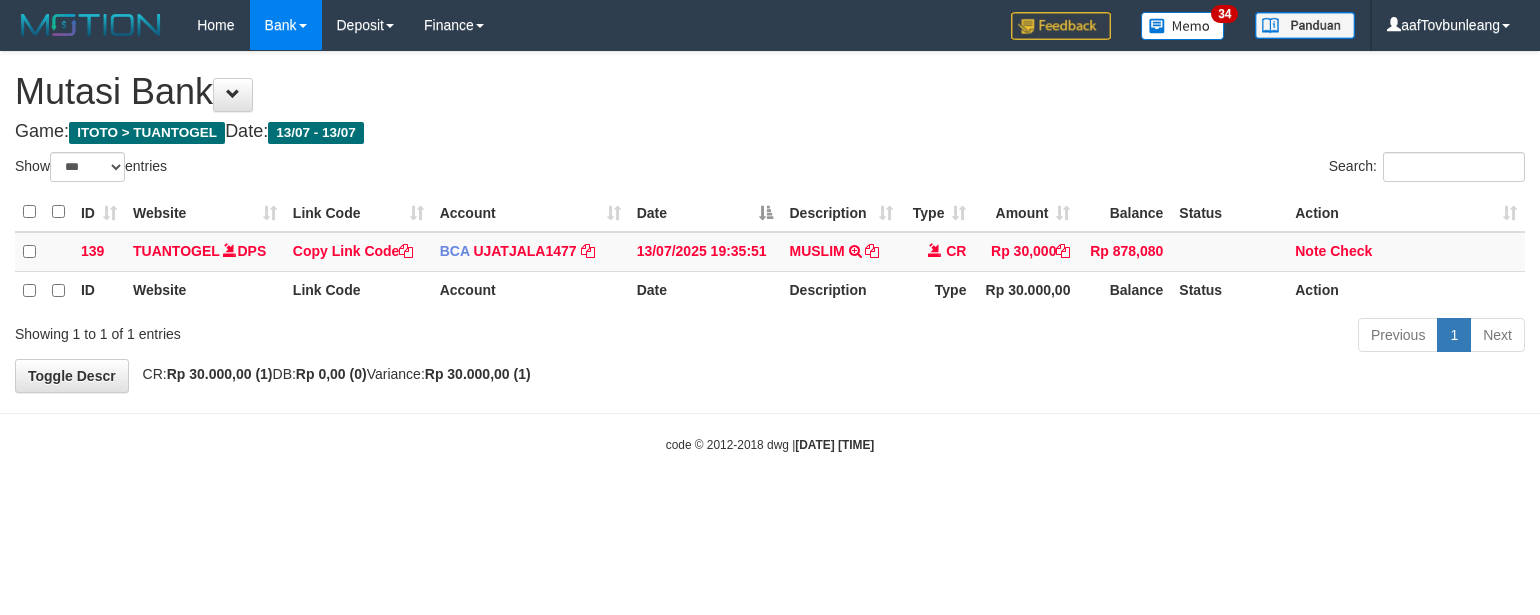 scroll, scrollTop: 0, scrollLeft: 0, axis: both 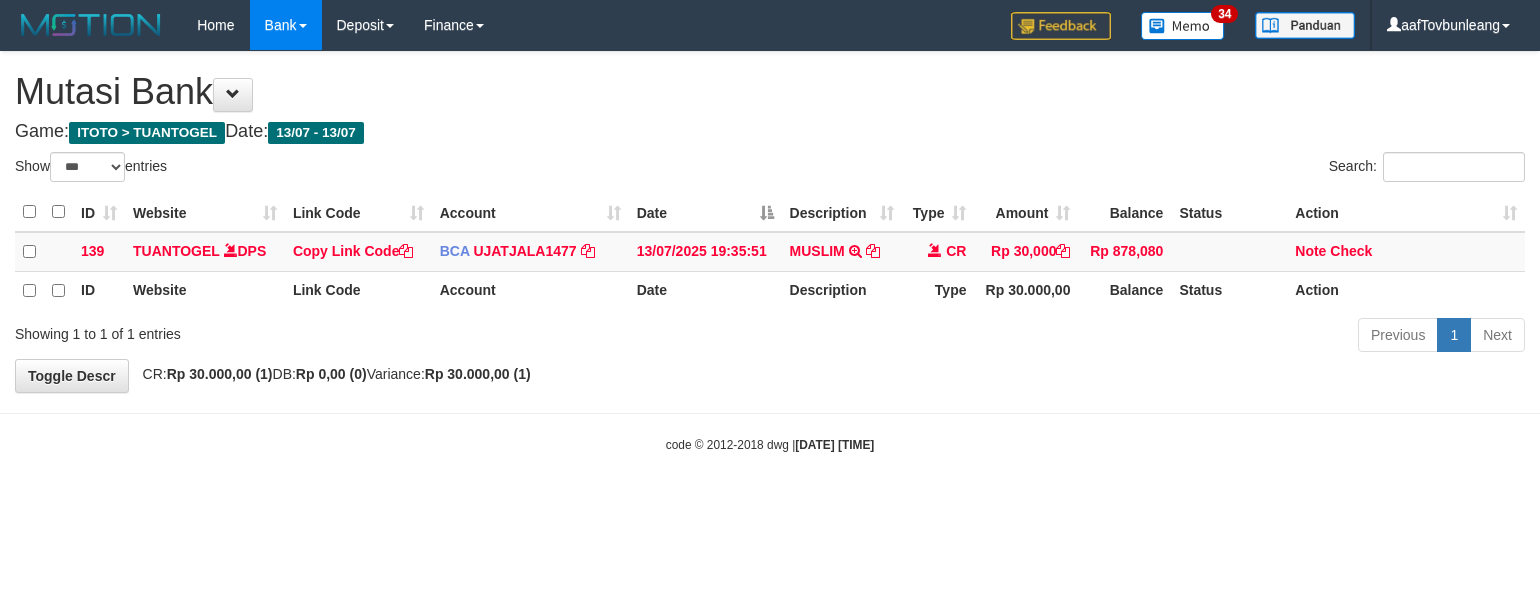 select on "***" 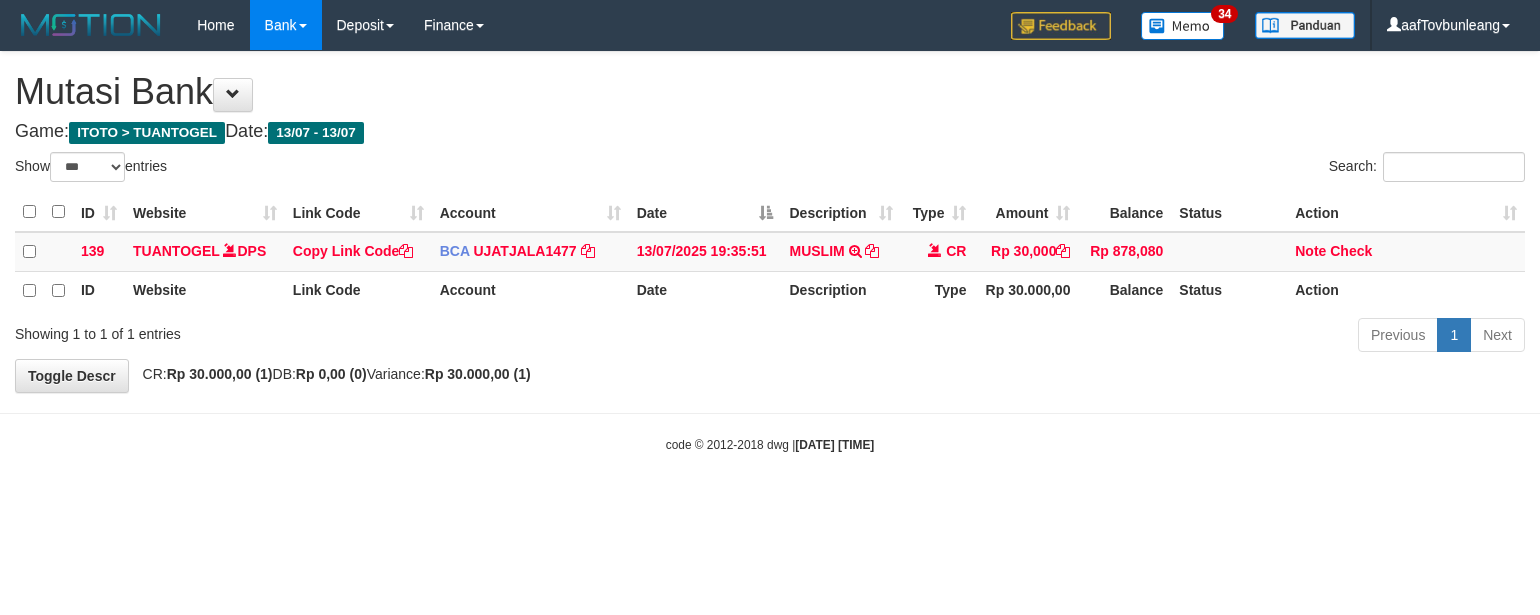 scroll, scrollTop: 0, scrollLeft: 0, axis: both 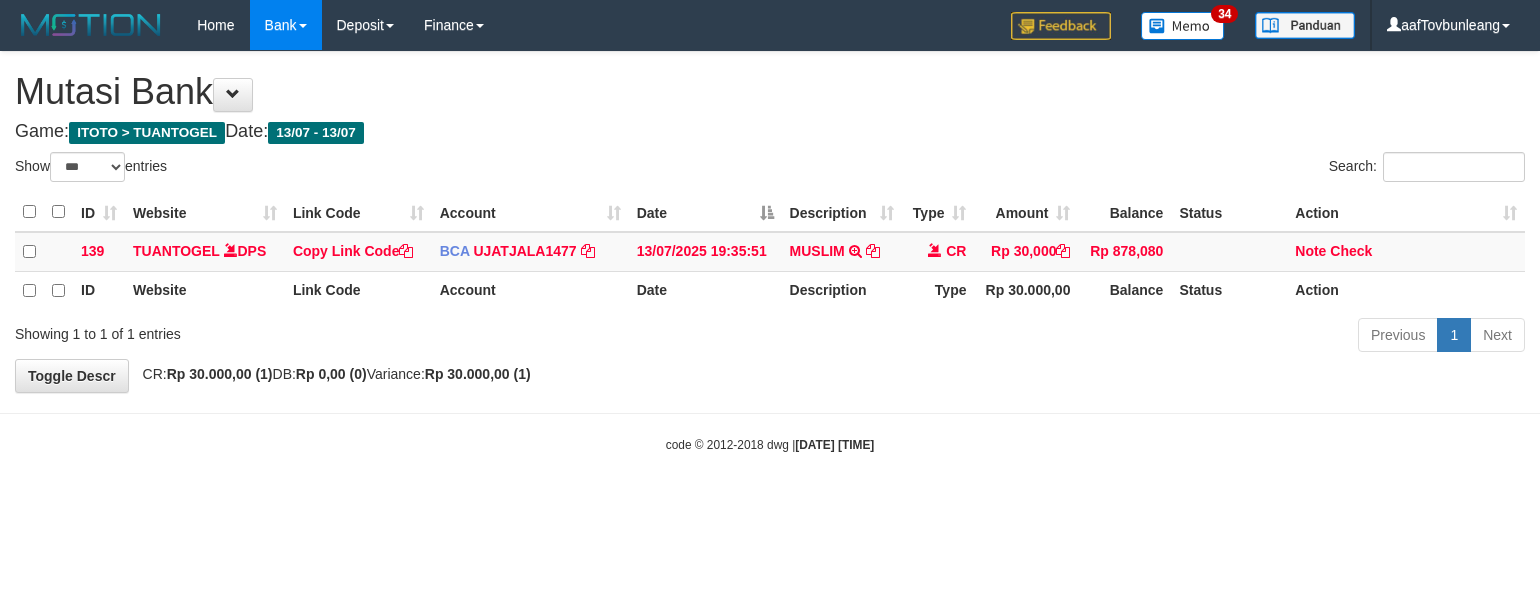 select on "***" 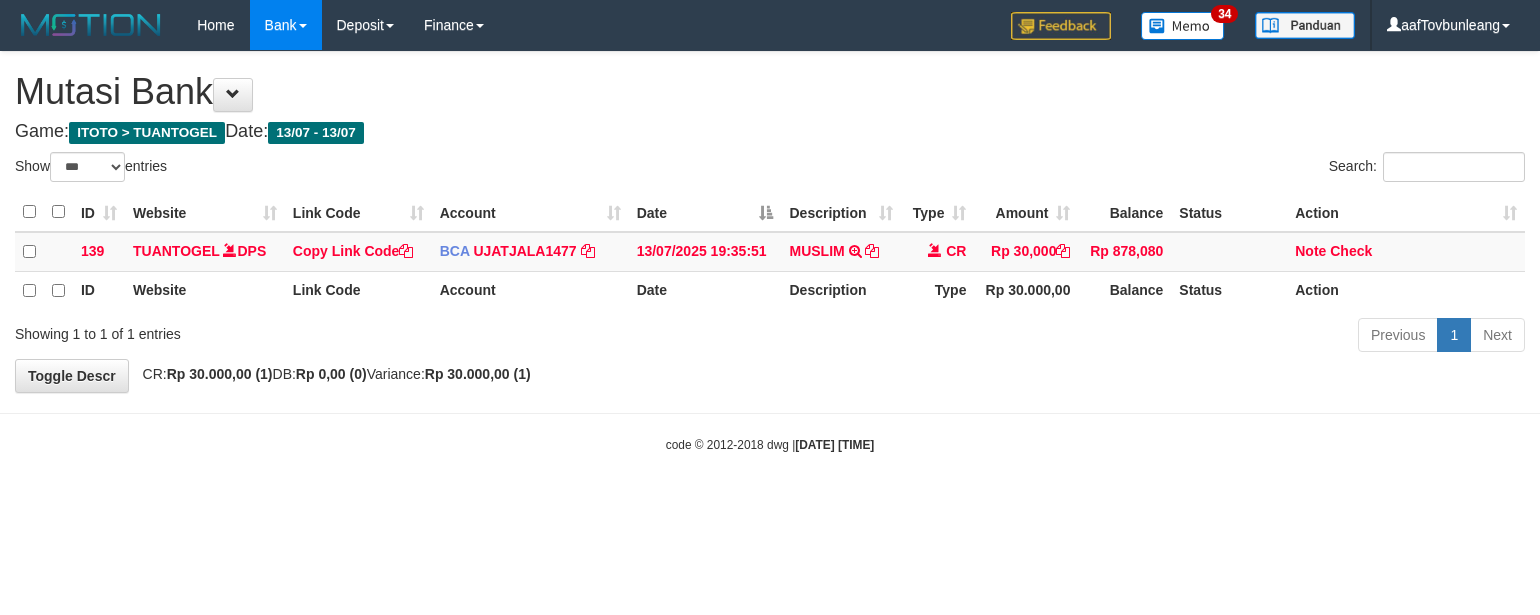 scroll, scrollTop: 0, scrollLeft: 0, axis: both 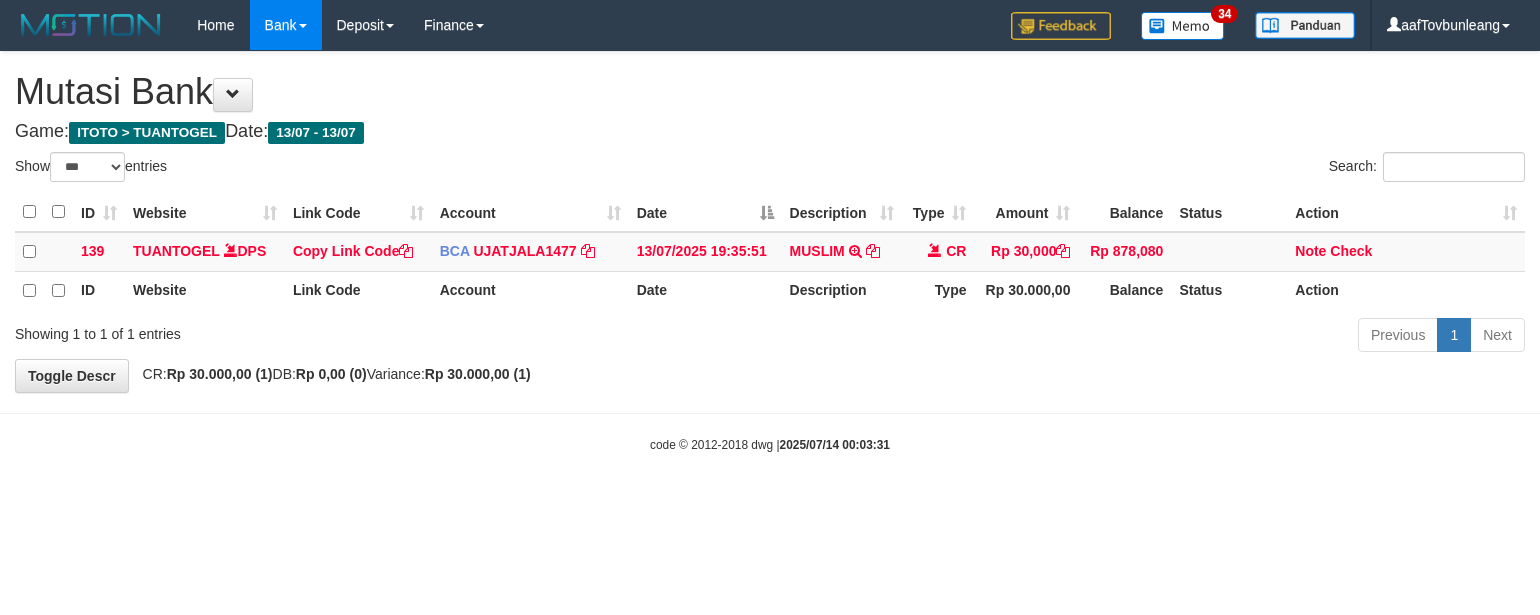 select on "***" 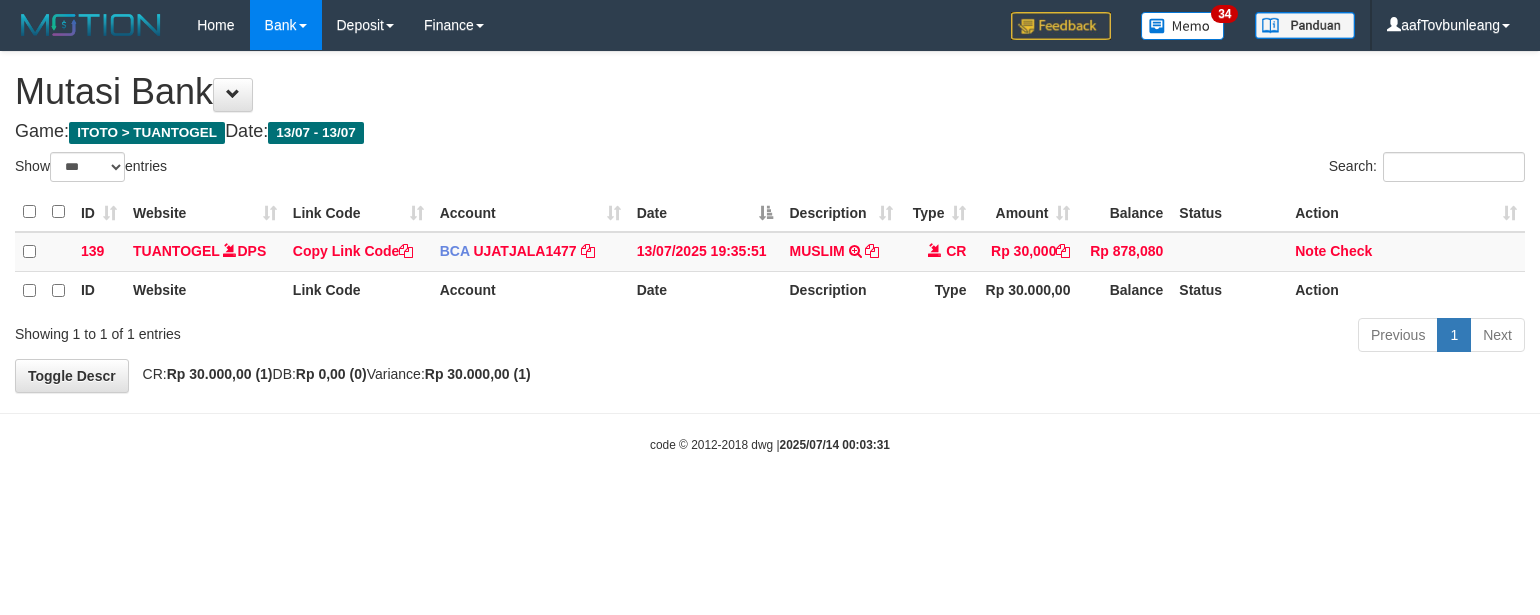 scroll, scrollTop: 0, scrollLeft: 0, axis: both 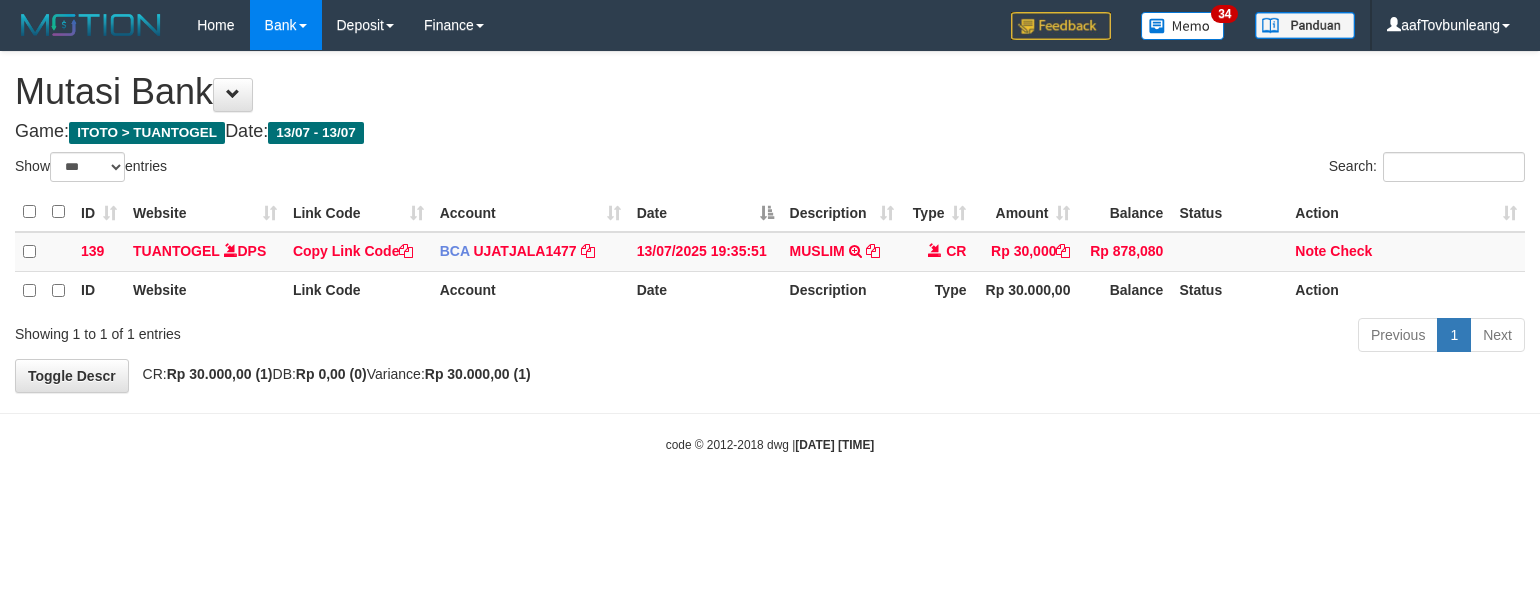 select on "***" 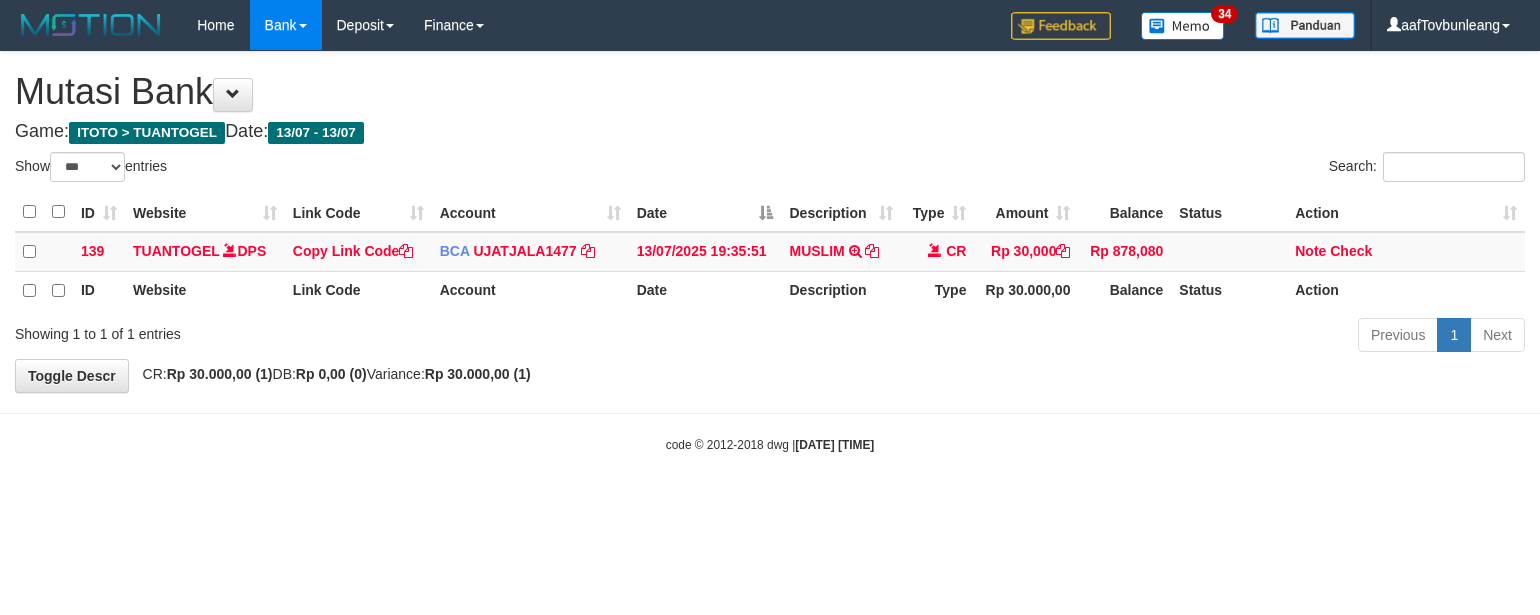 scroll, scrollTop: 0, scrollLeft: 0, axis: both 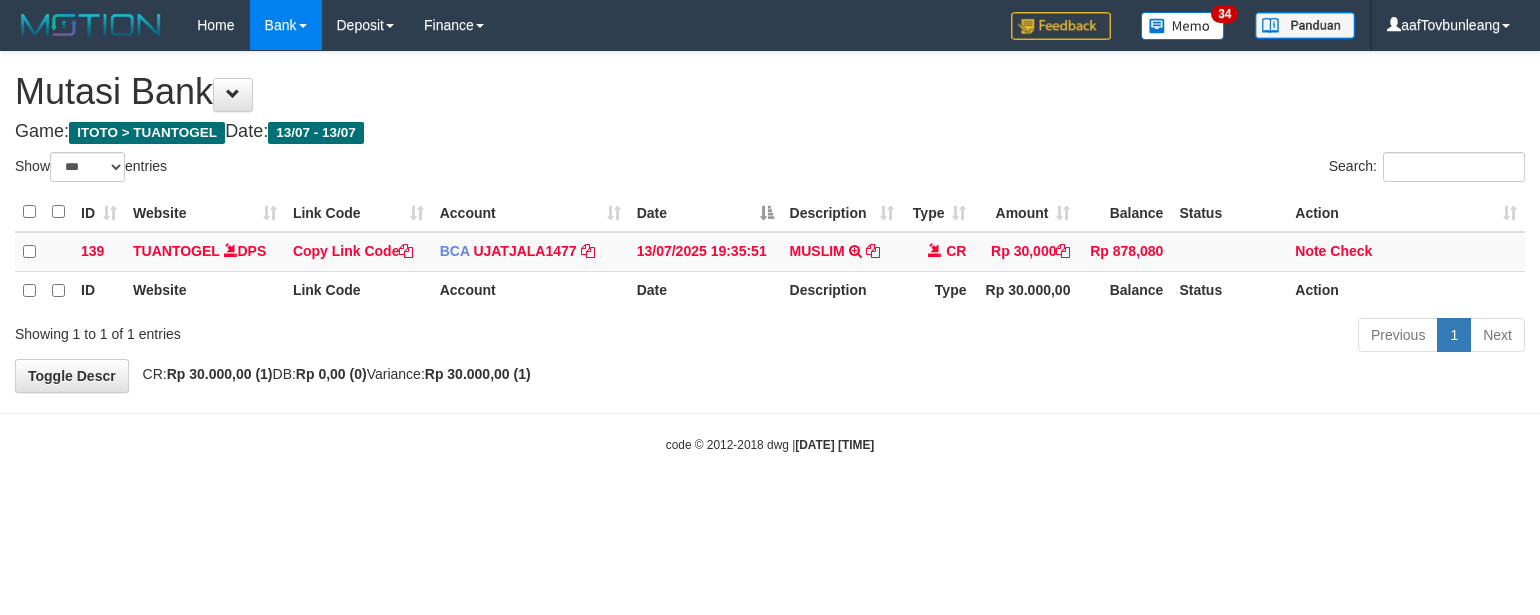 select on "***" 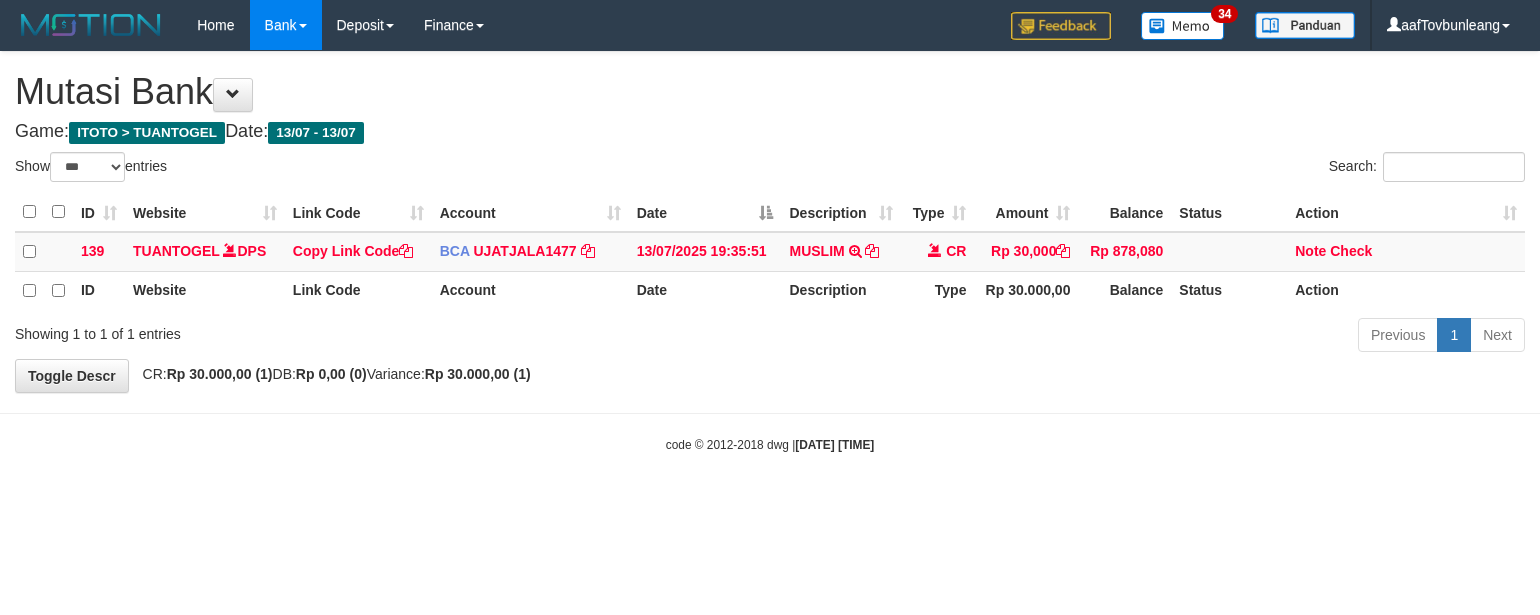 scroll, scrollTop: 0, scrollLeft: 0, axis: both 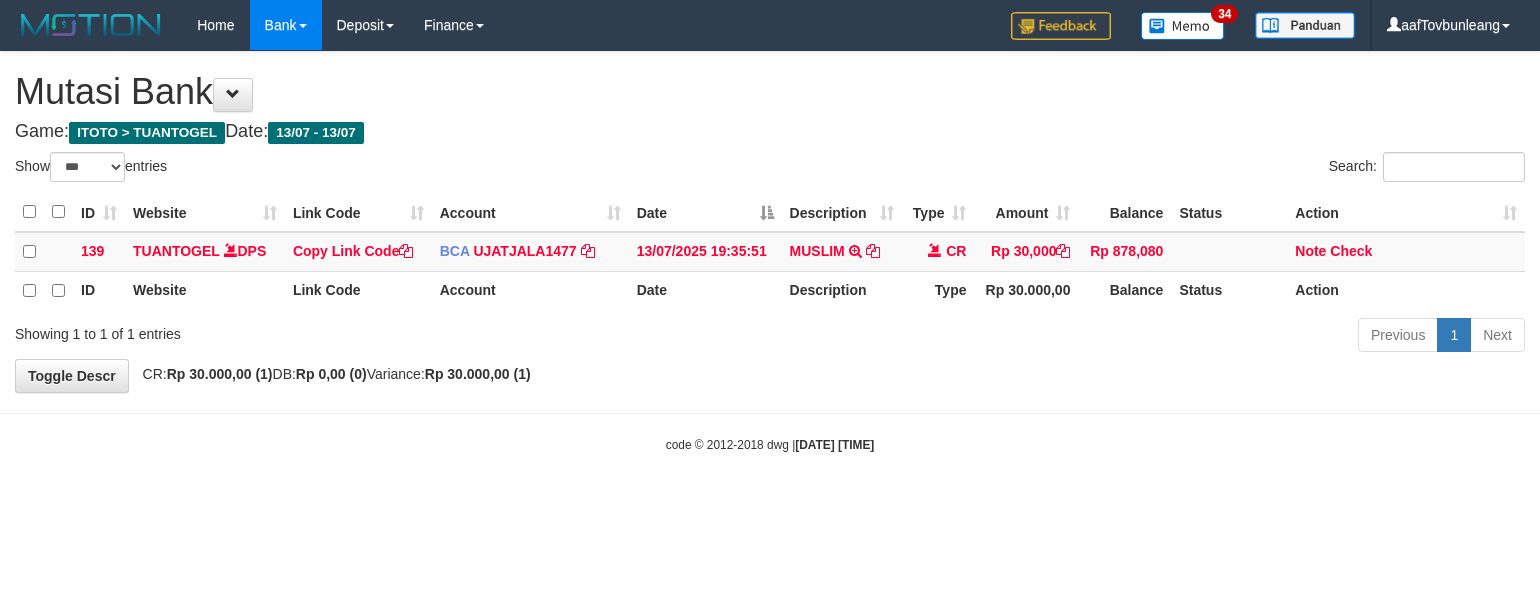 select on "***" 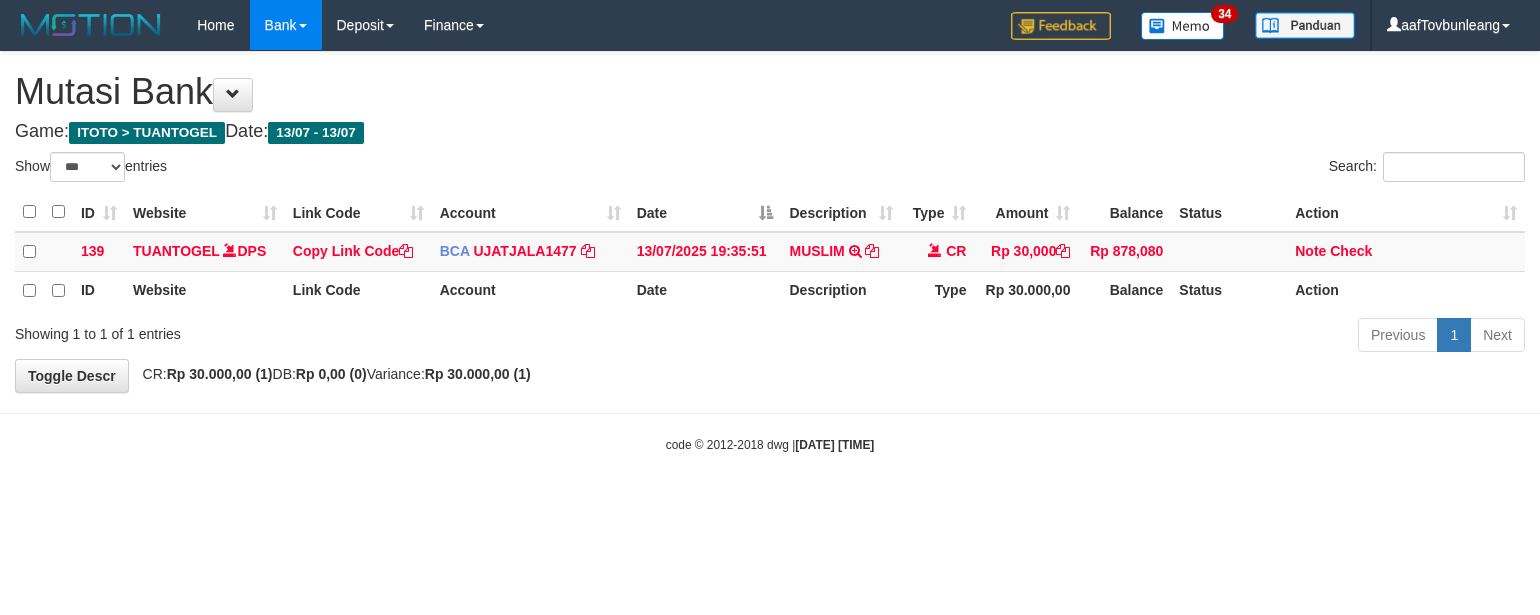 scroll, scrollTop: 0, scrollLeft: 0, axis: both 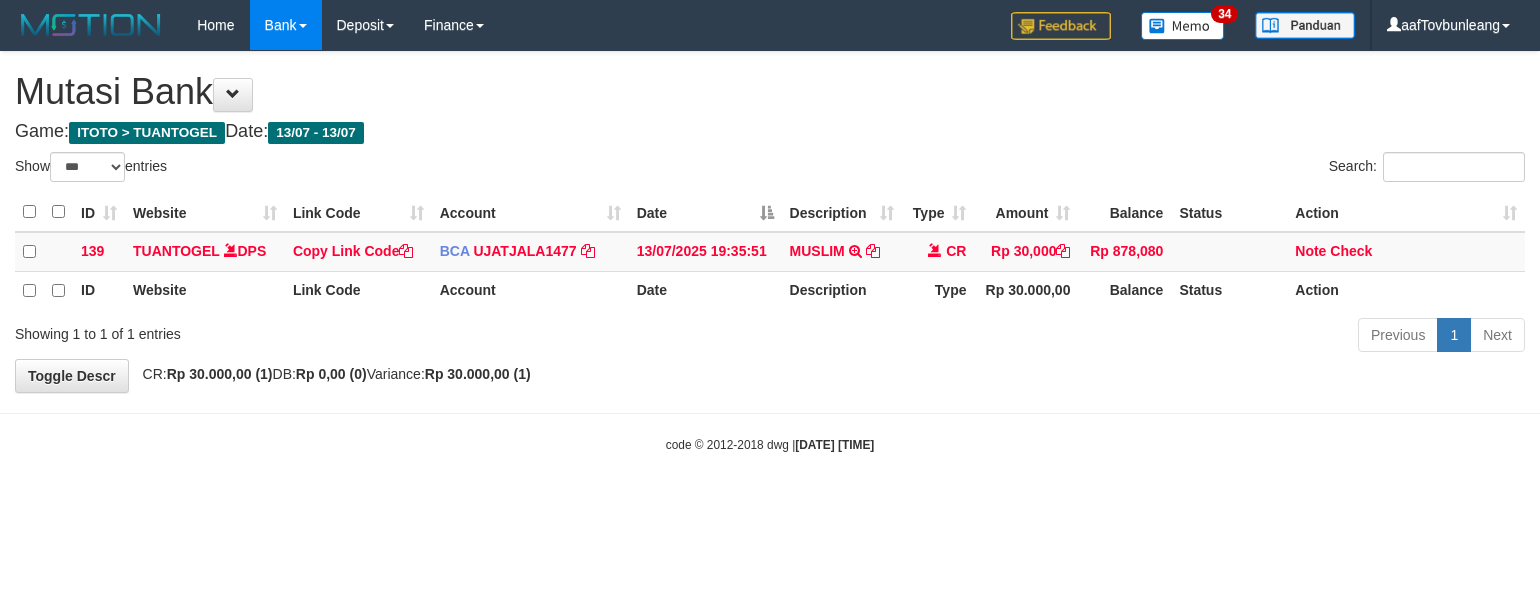 select on "***" 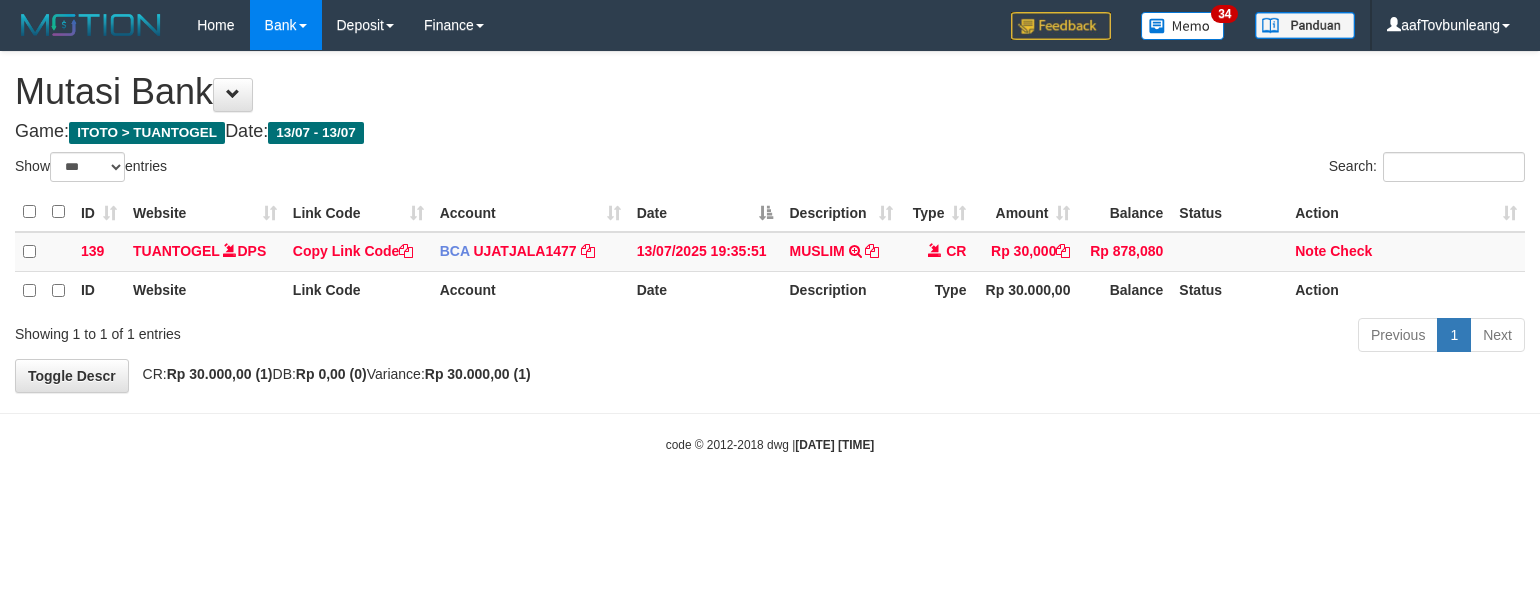 scroll, scrollTop: 0, scrollLeft: 0, axis: both 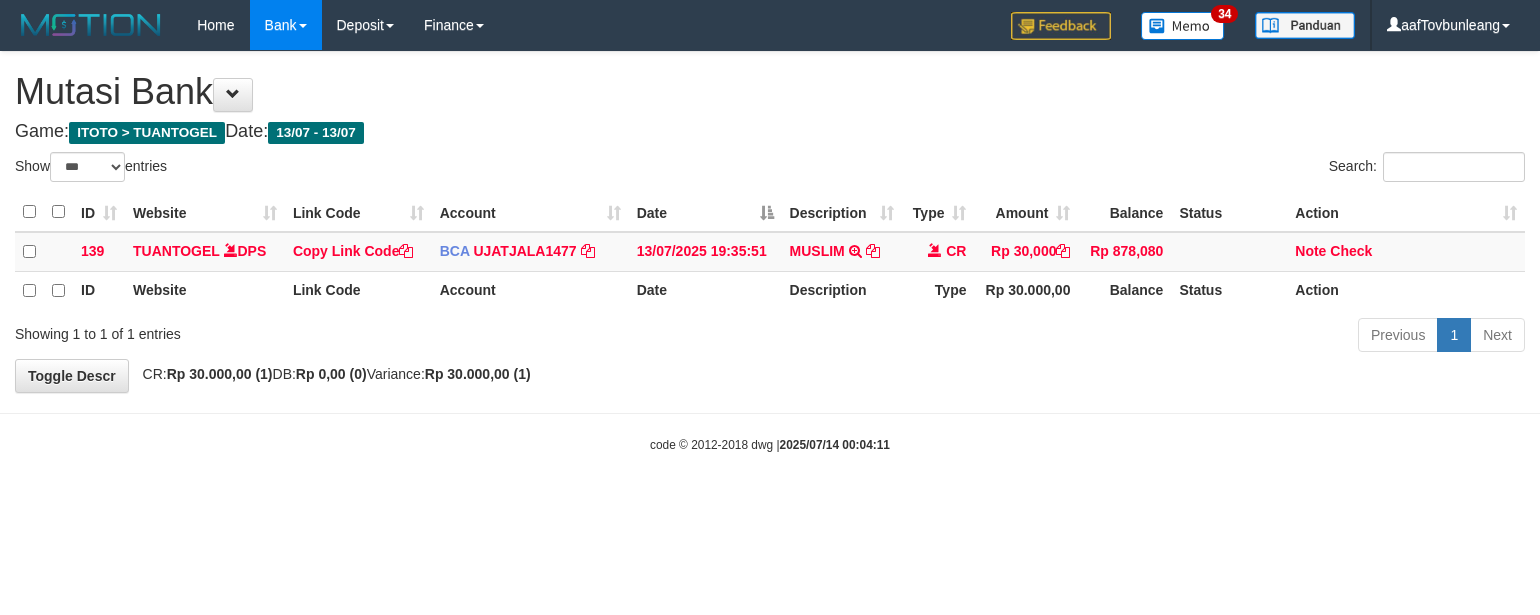 select on "***" 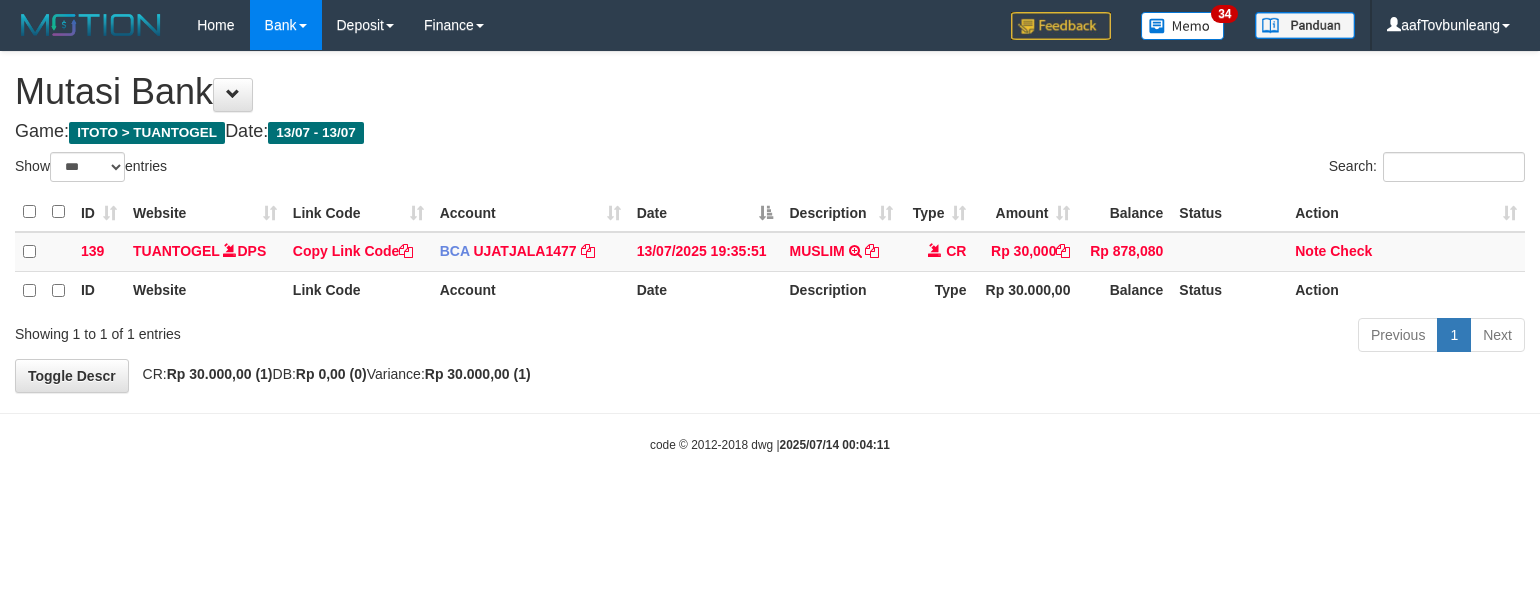 scroll, scrollTop: 0, scrollLeft: 0, axis: both 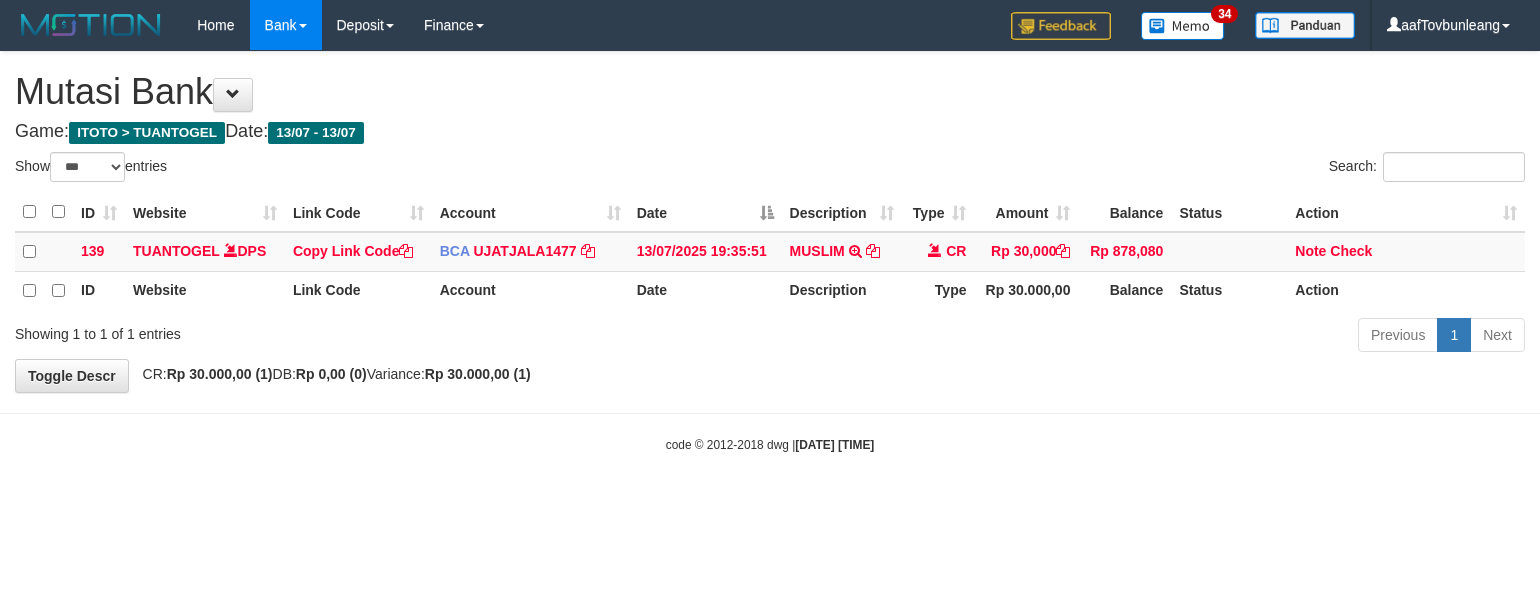 select on "***" 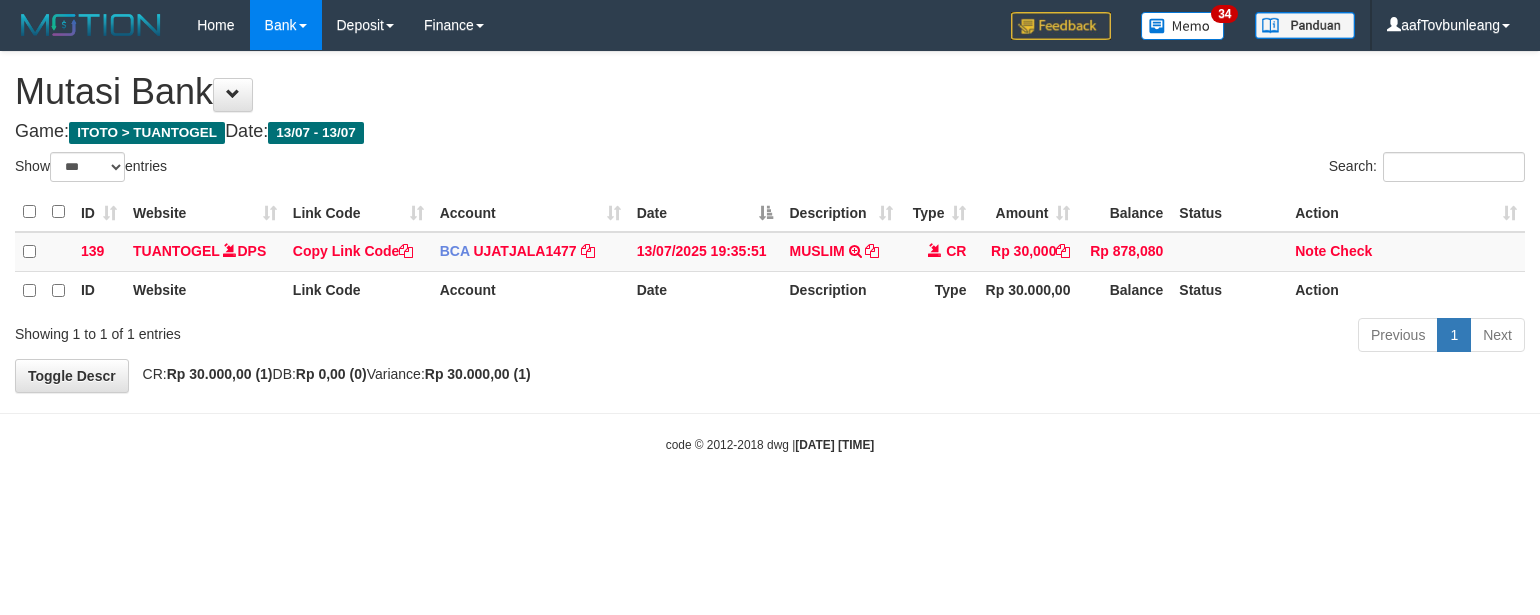scroll, scrollTop: 0, scrollLeft: 0, axis: both 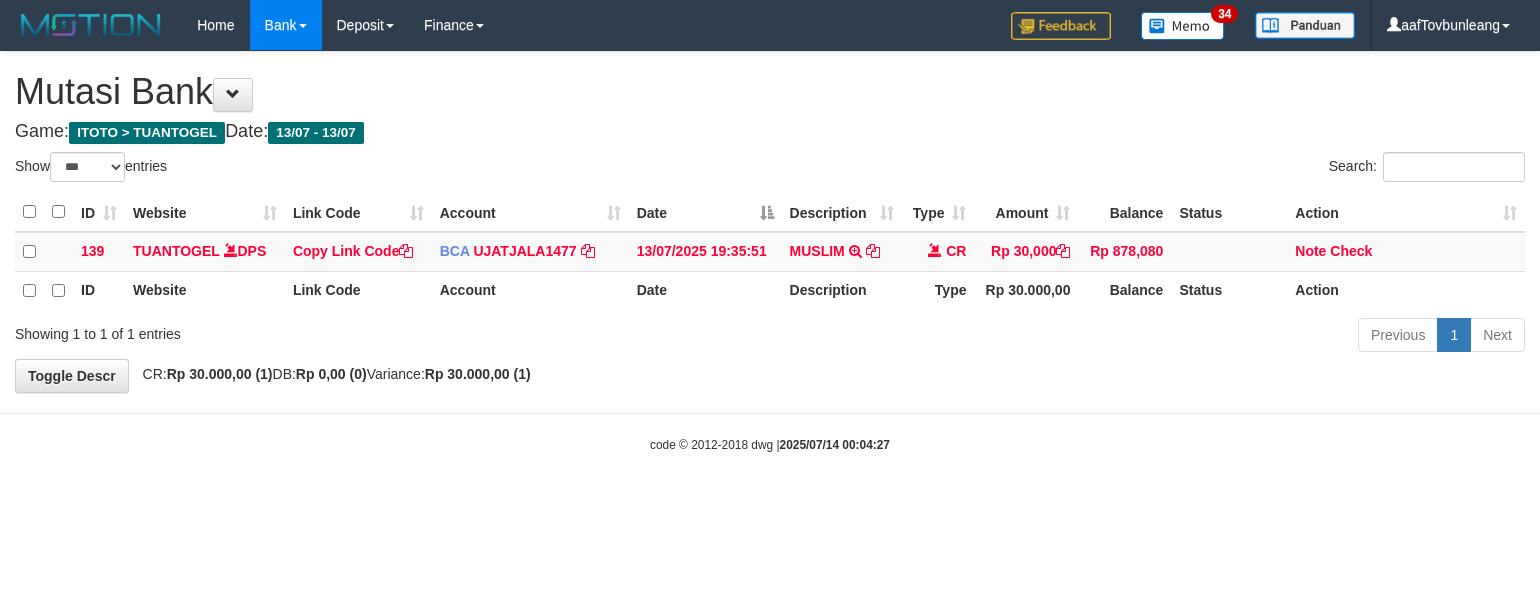 select on "***" 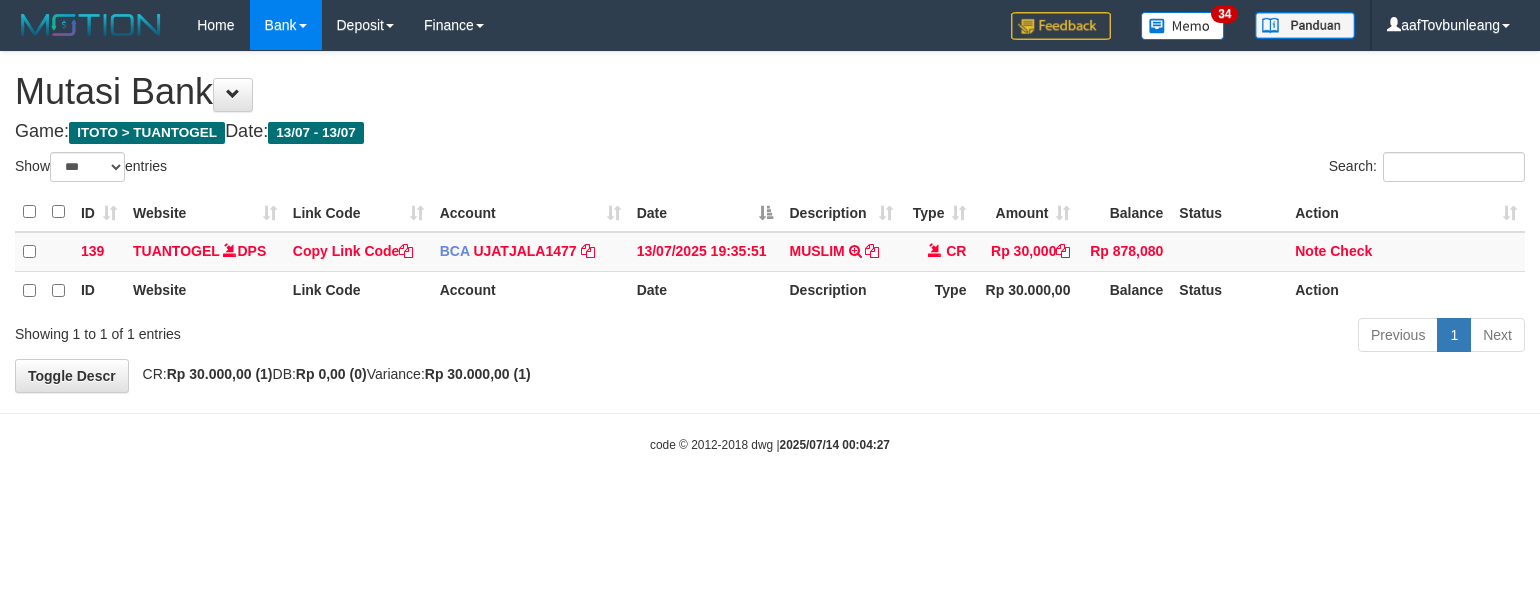 scroll, scrollTop: 0, scrollLeft: 0, axis: both 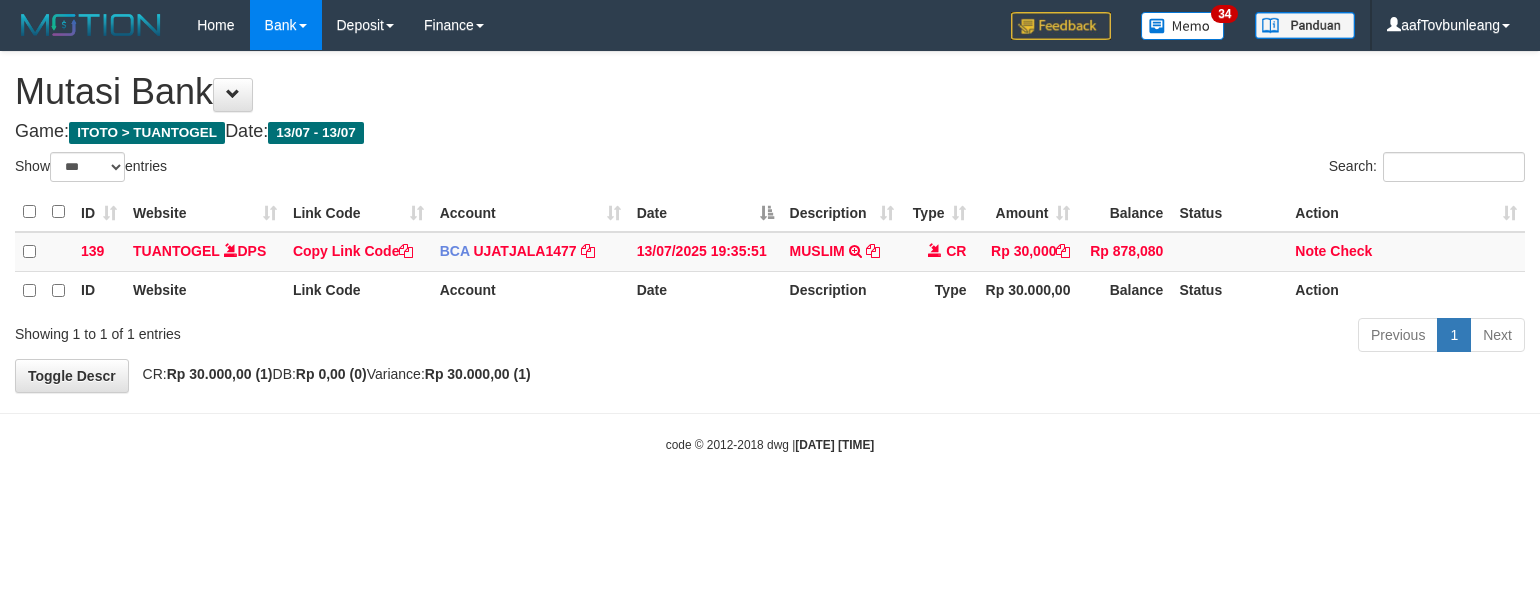 select on "***" 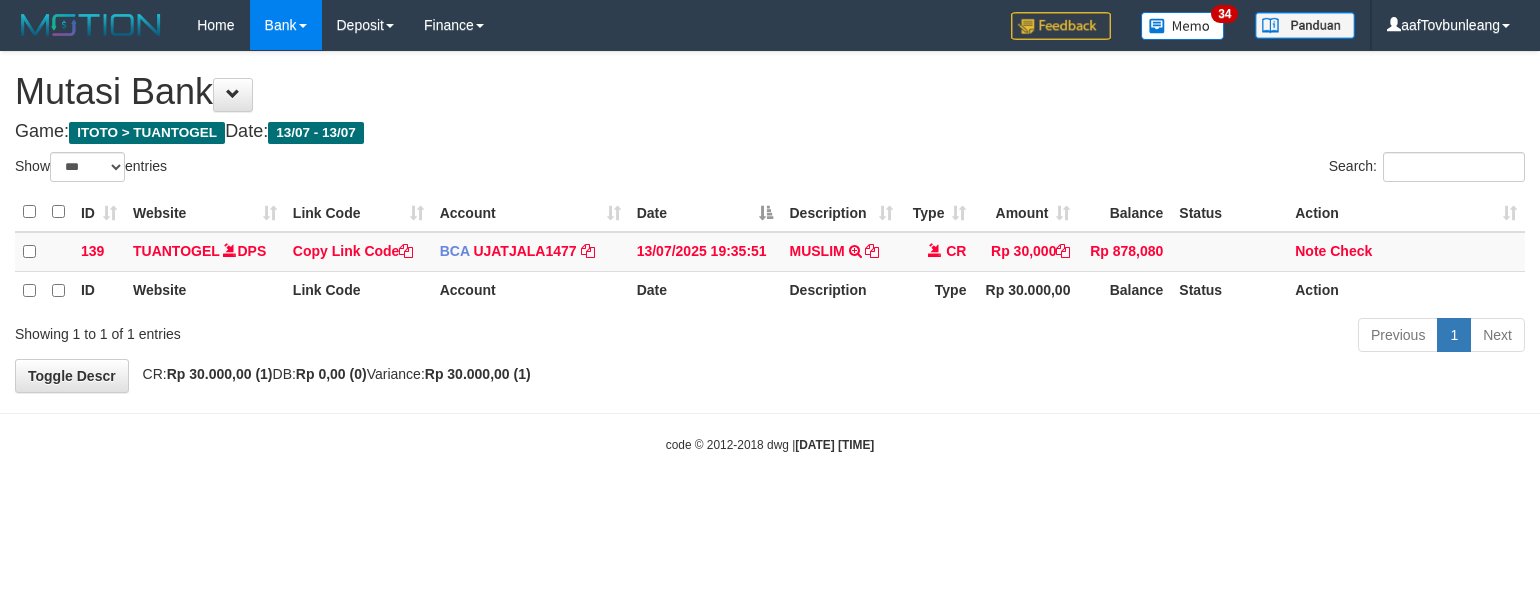 scroll, scrollTop: 0, scrollLeft: 0, axis: both 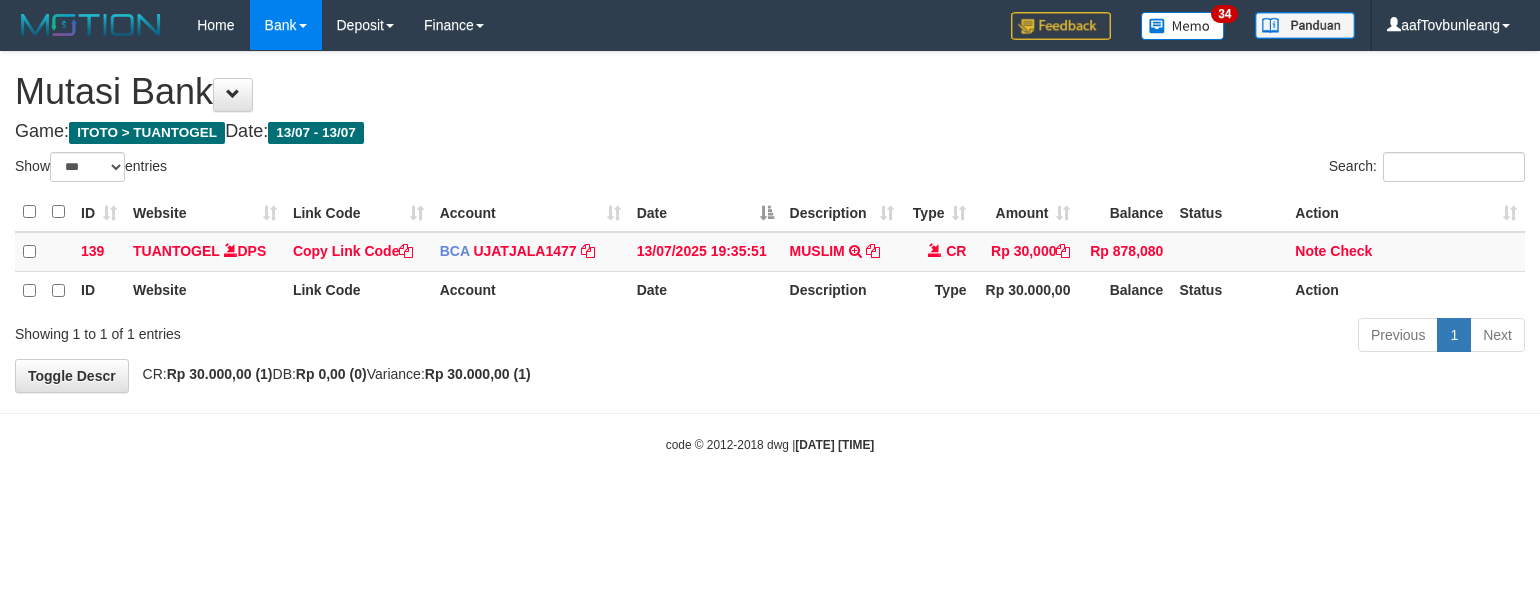 select on "***" 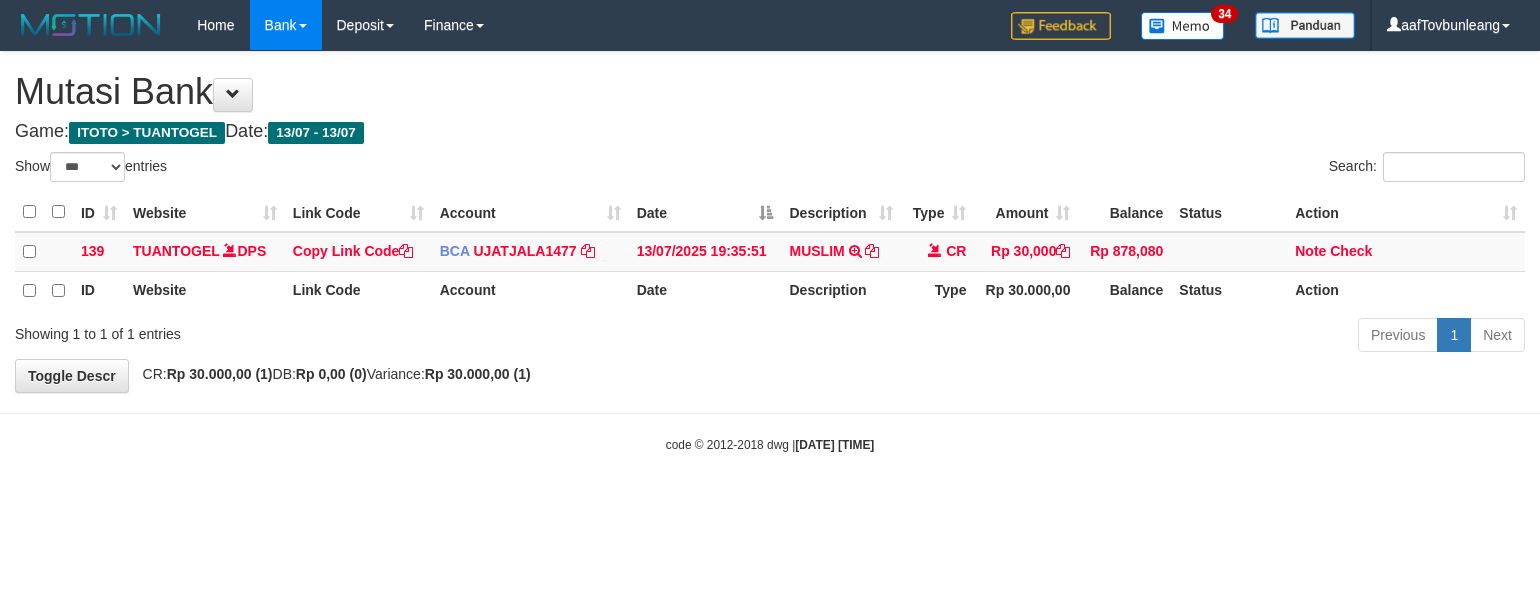 scroll, scrollTop: 0, scrollLeft: 0, axis: both 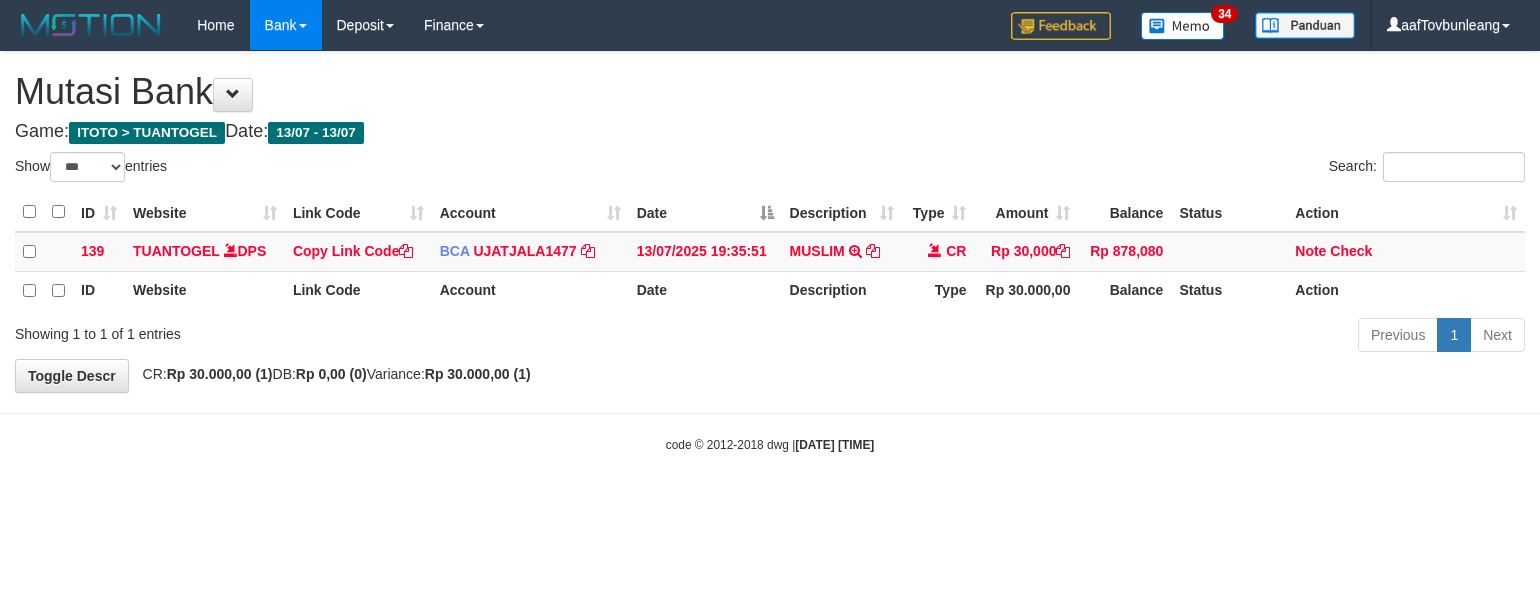 select on "***" 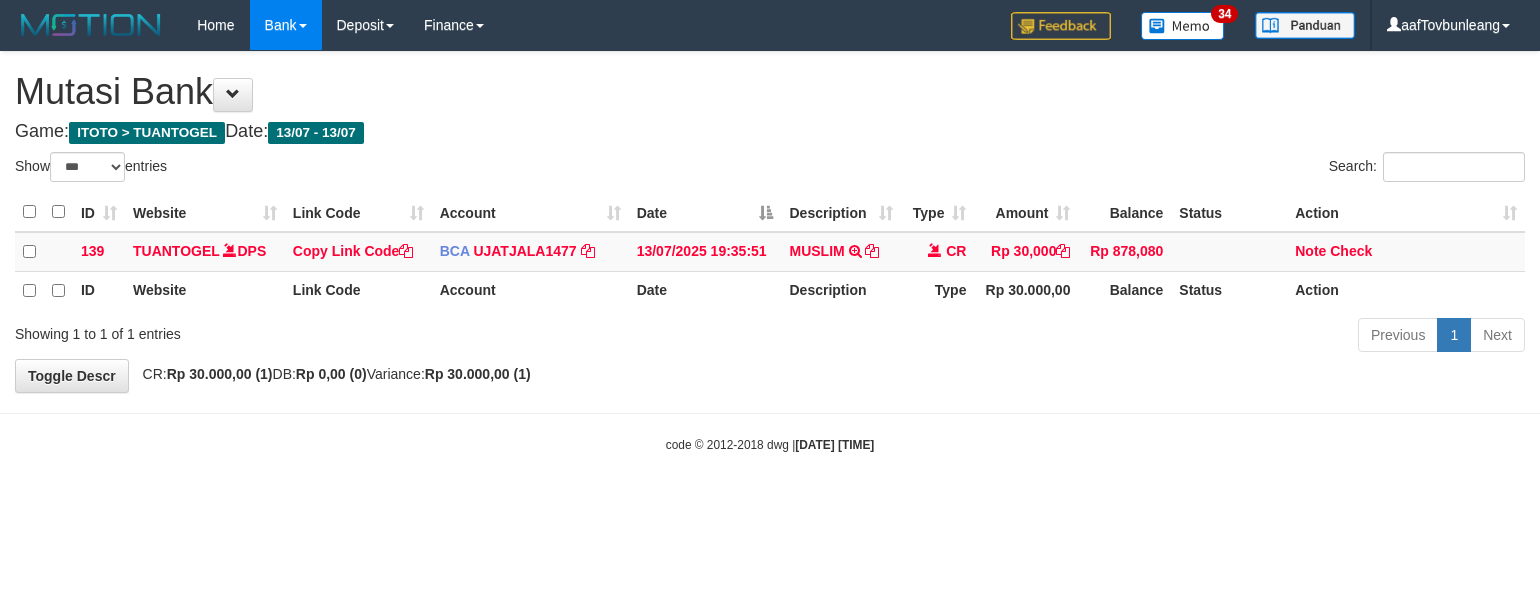 scroll, scrollTop: 0, scrollLeft: 0, axis: both 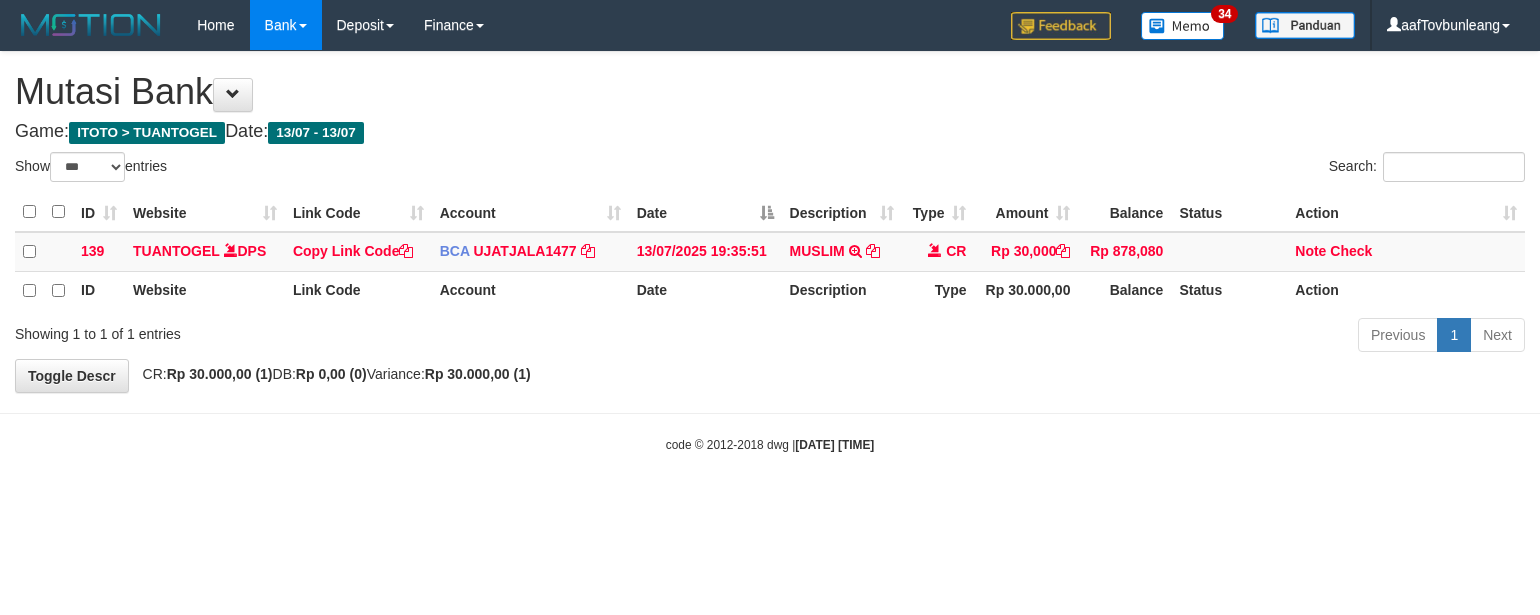 select on "***" 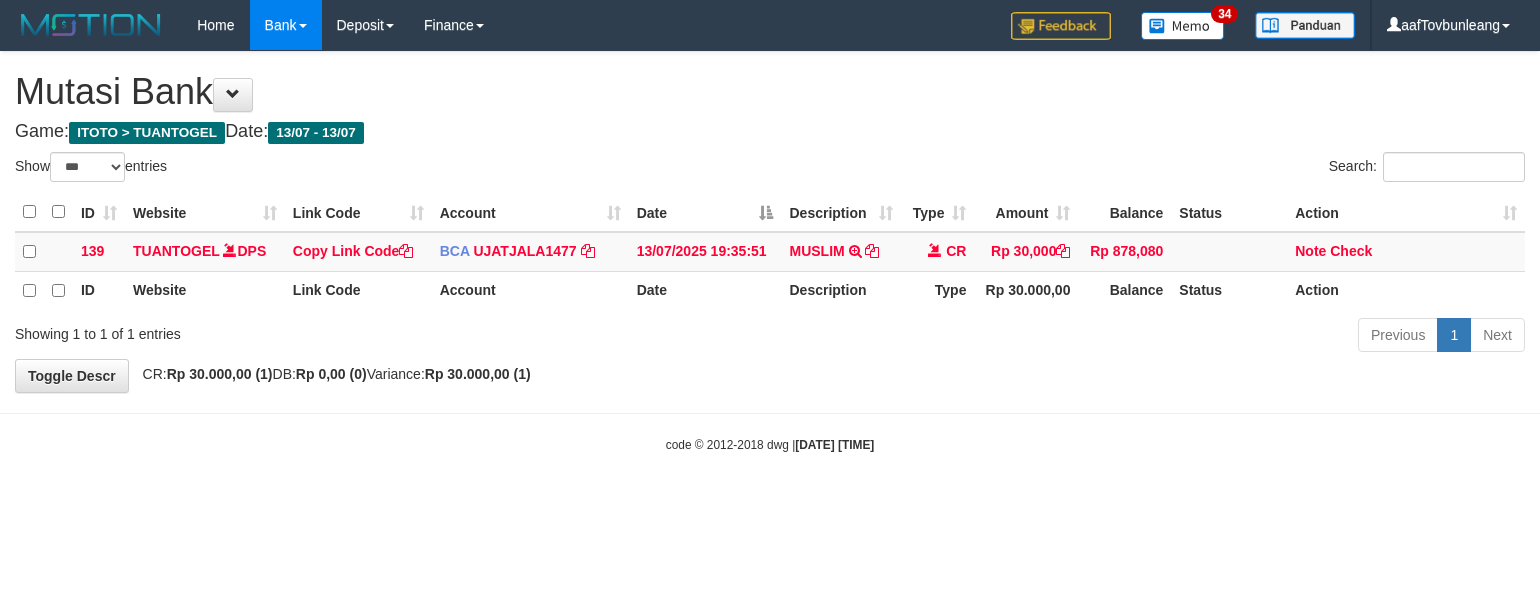 scroll, scrollTop: 0, scrollLeft: 0, axis: both 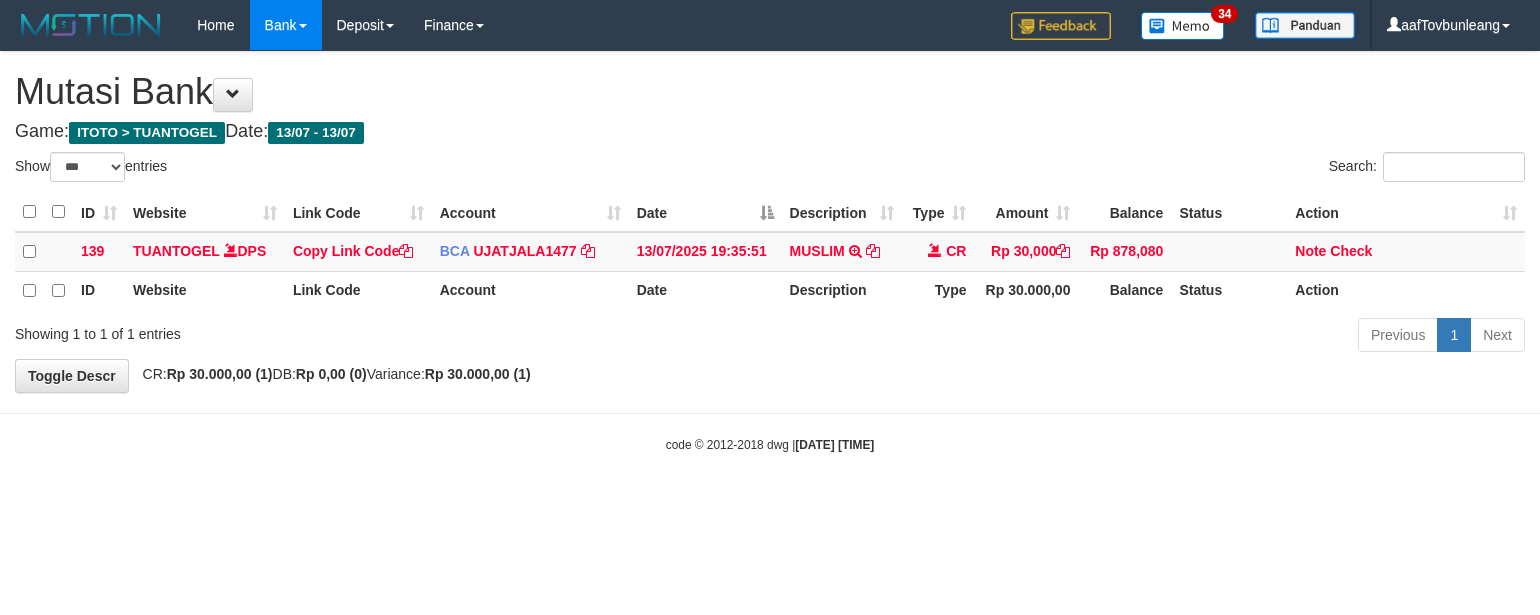select on "***" 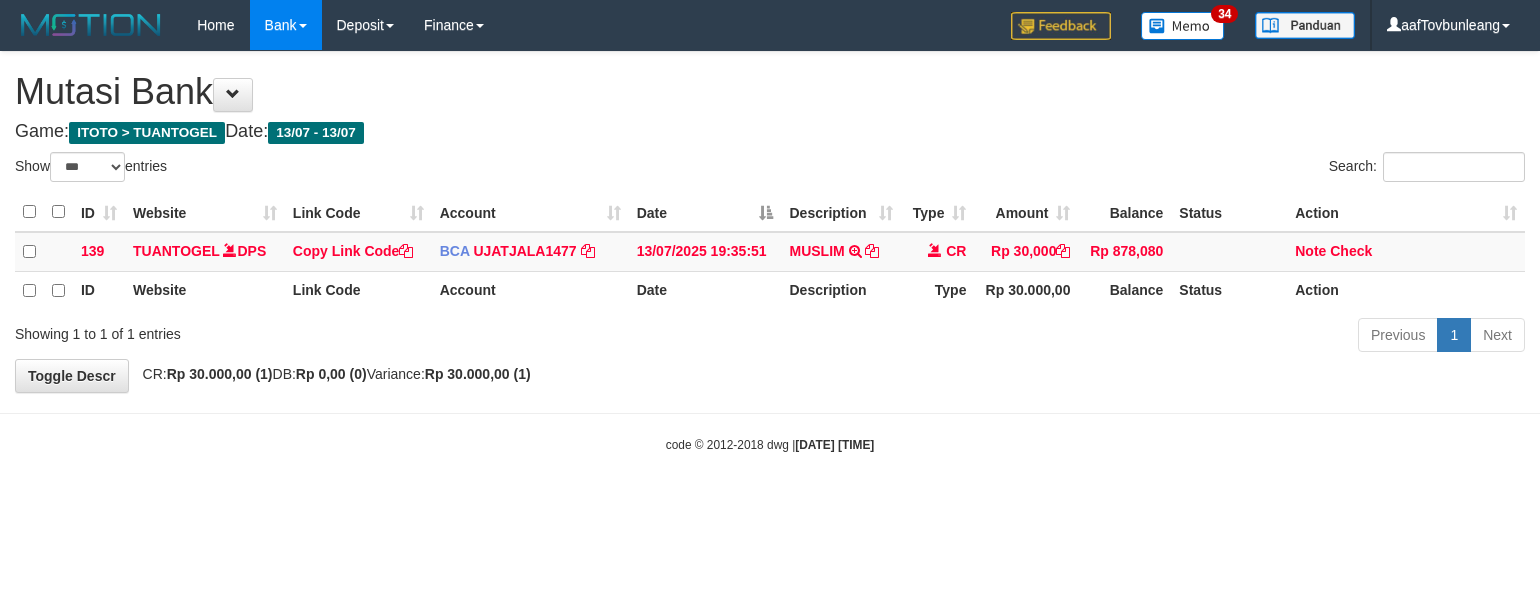 scroll, scrollTop: 0, scrollLeft: 0, axis: both 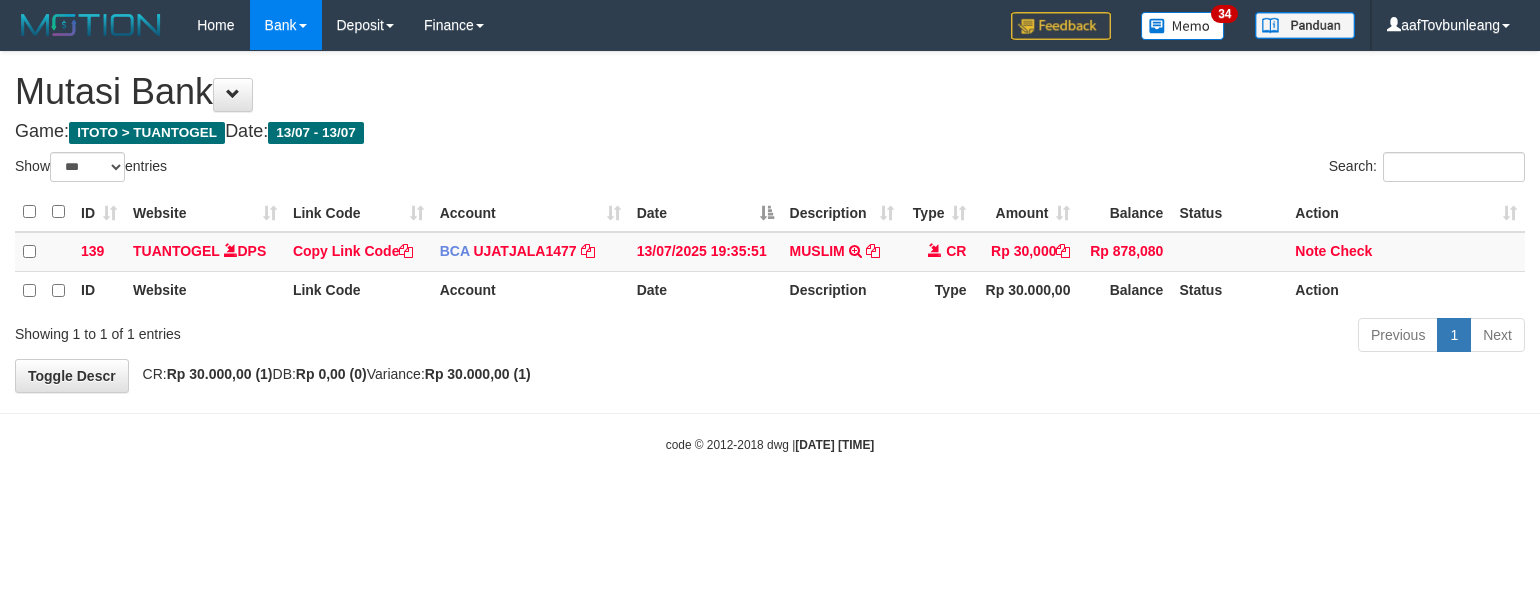 select on "***" 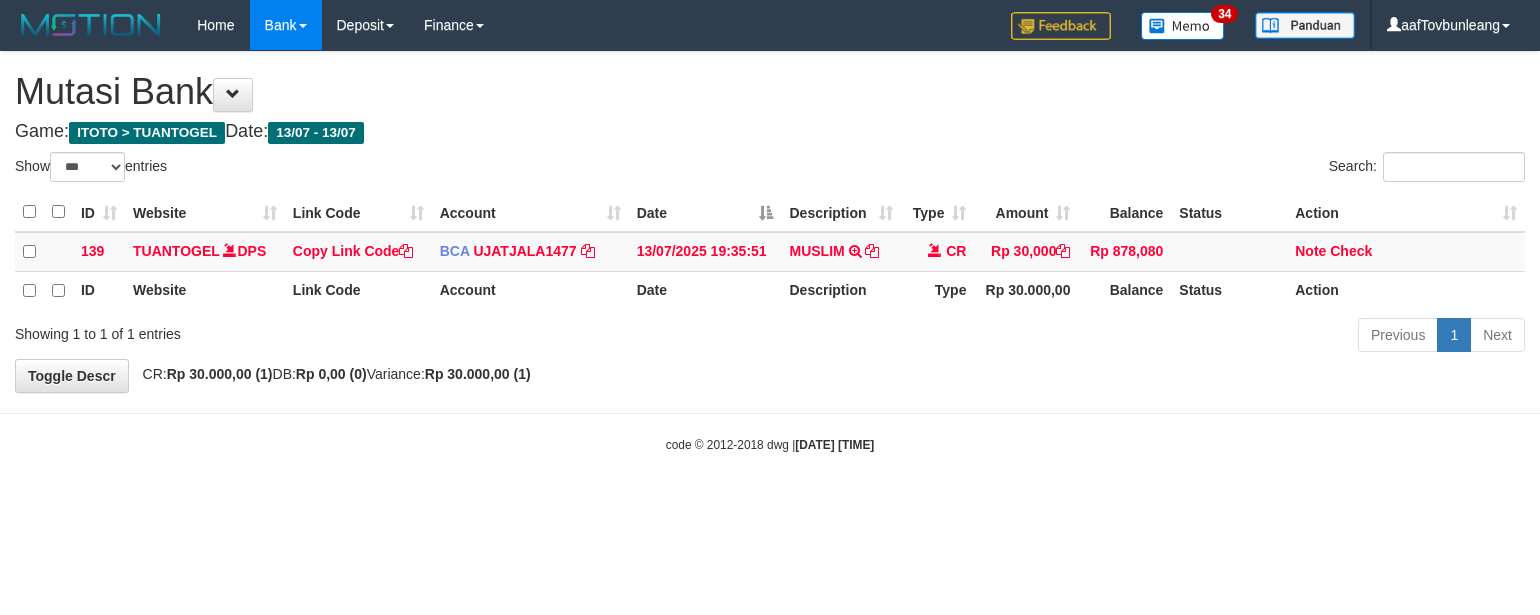 scroll, scrollTop: 0, scrollLeft: 0, axis: both 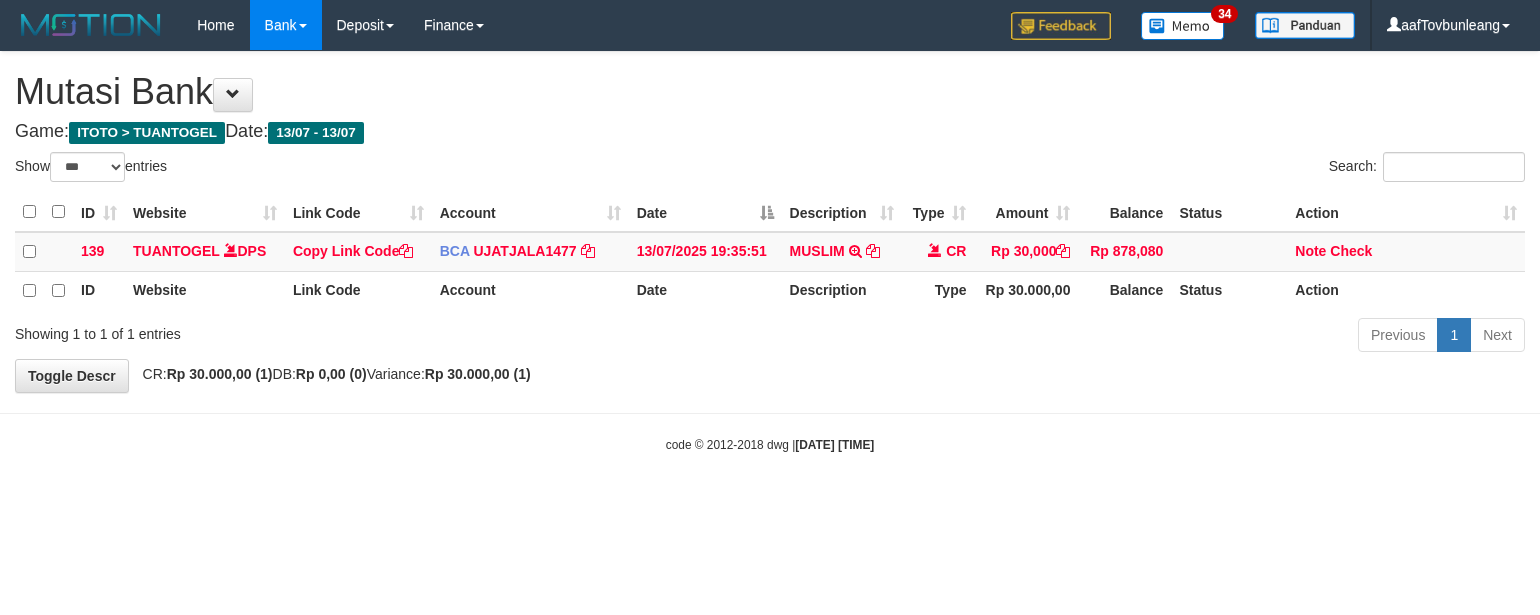 select on "***" 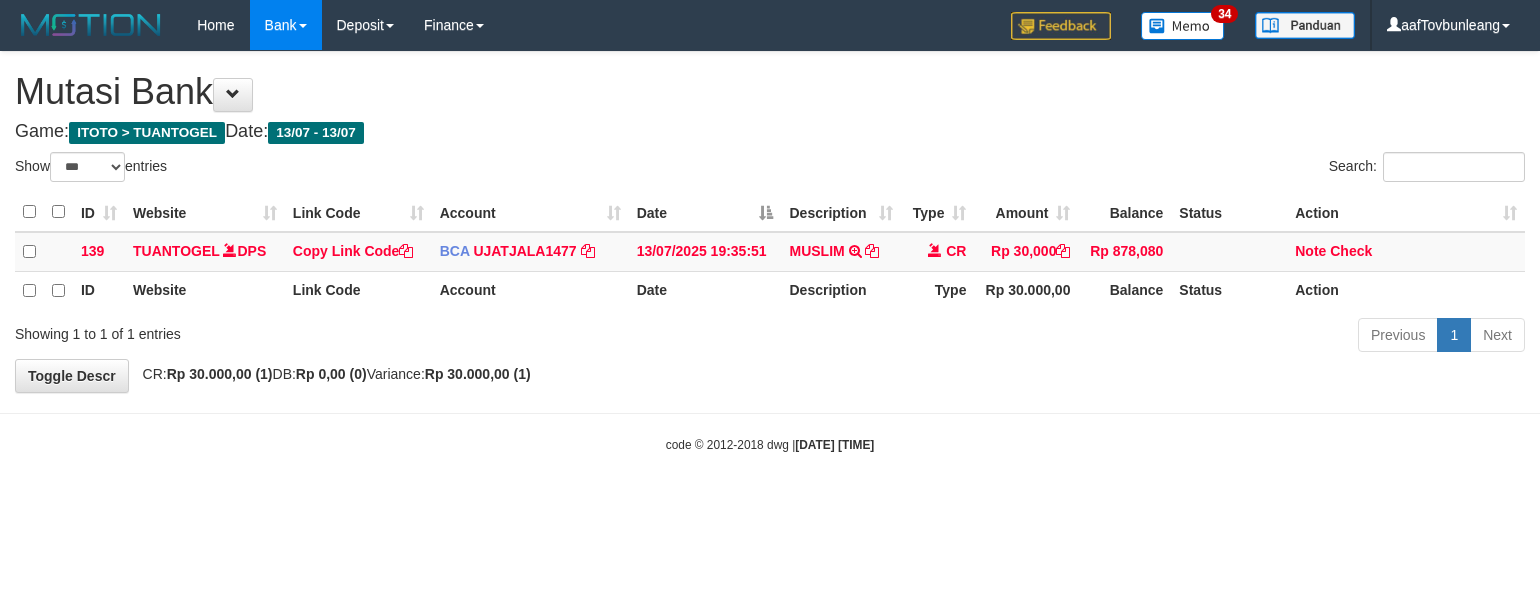 scroll, scrollTop: 0, scrollLeft: 0, axis: both 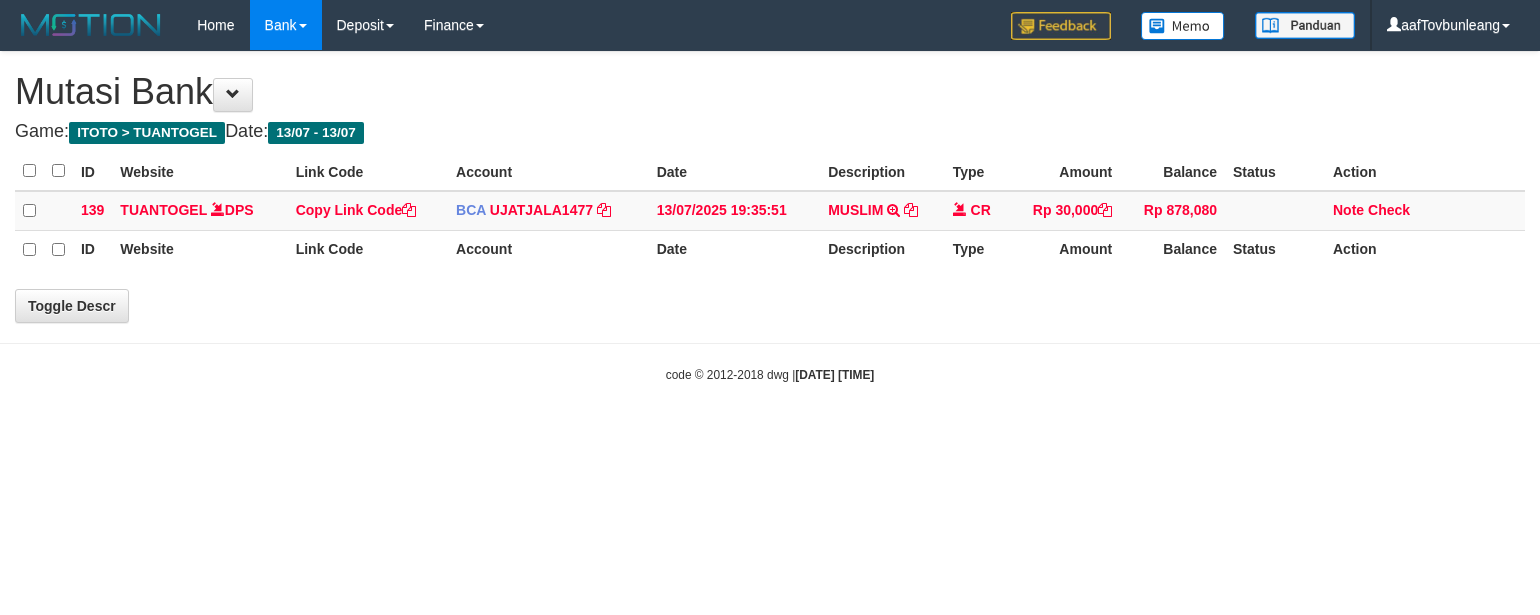 select on "***" 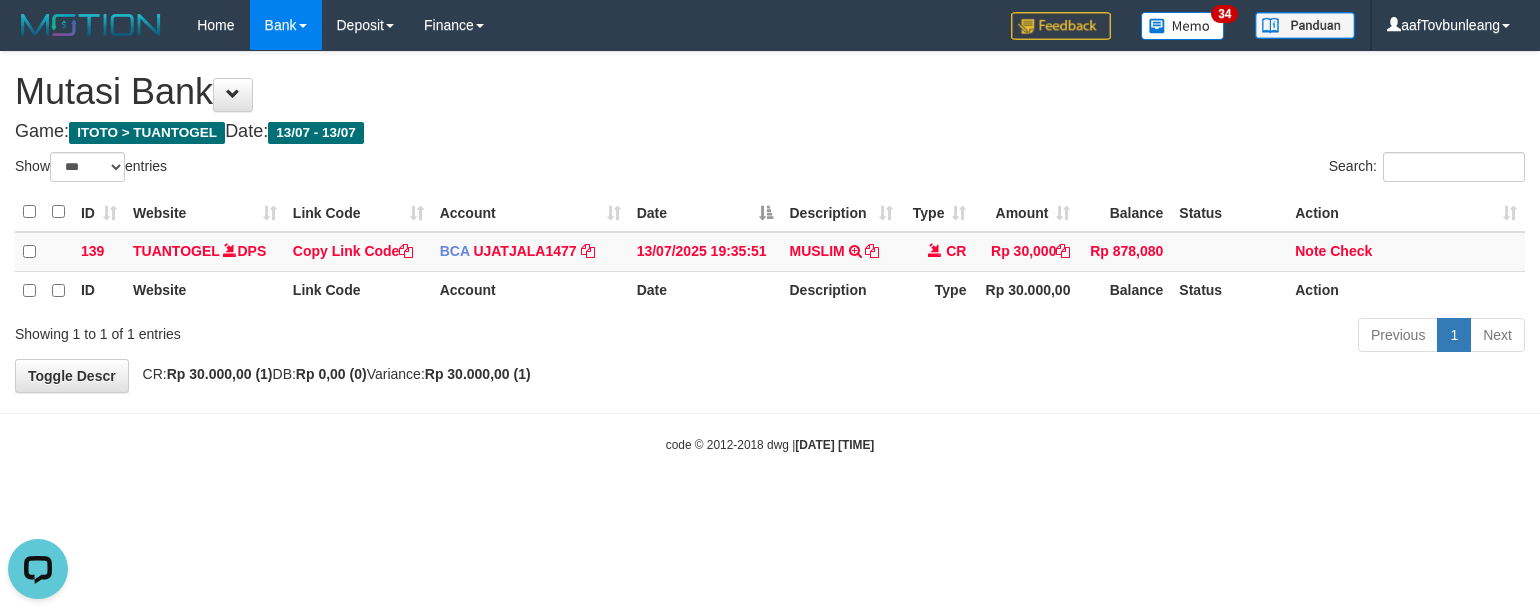 scroll, scrollTop: 0, scrollLeft: 0, axis: both 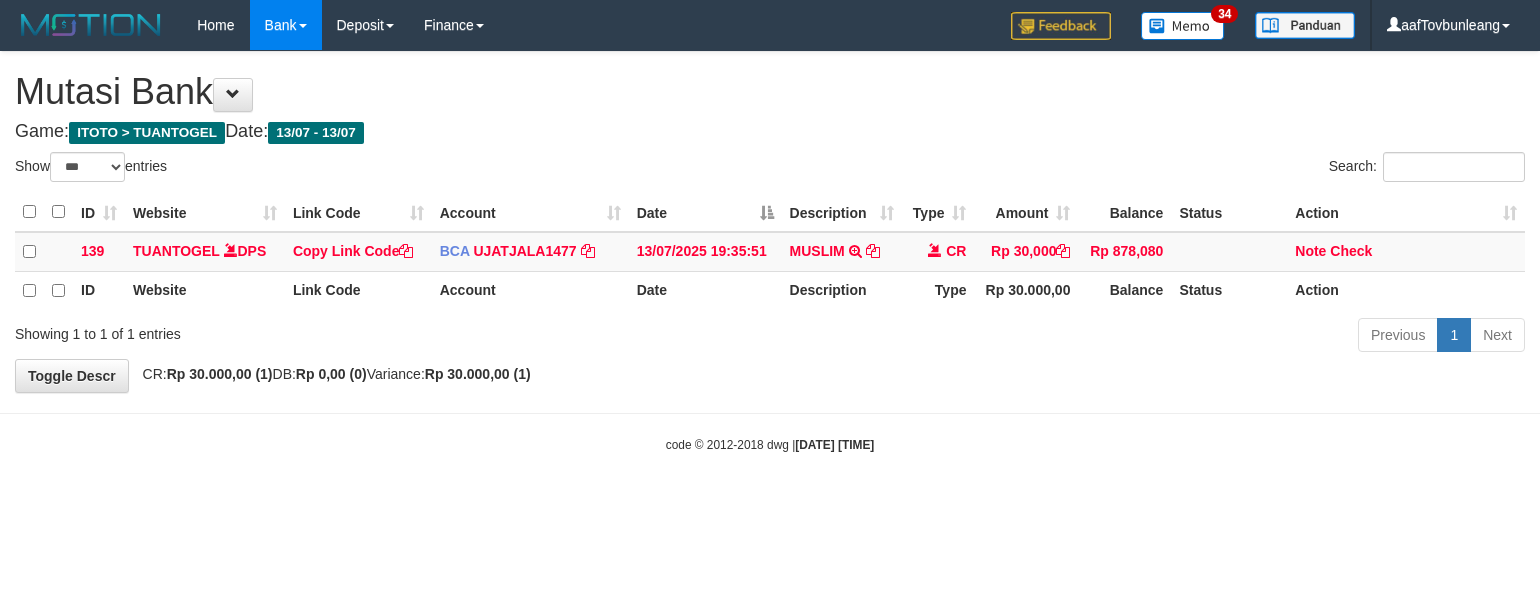 select on "***" 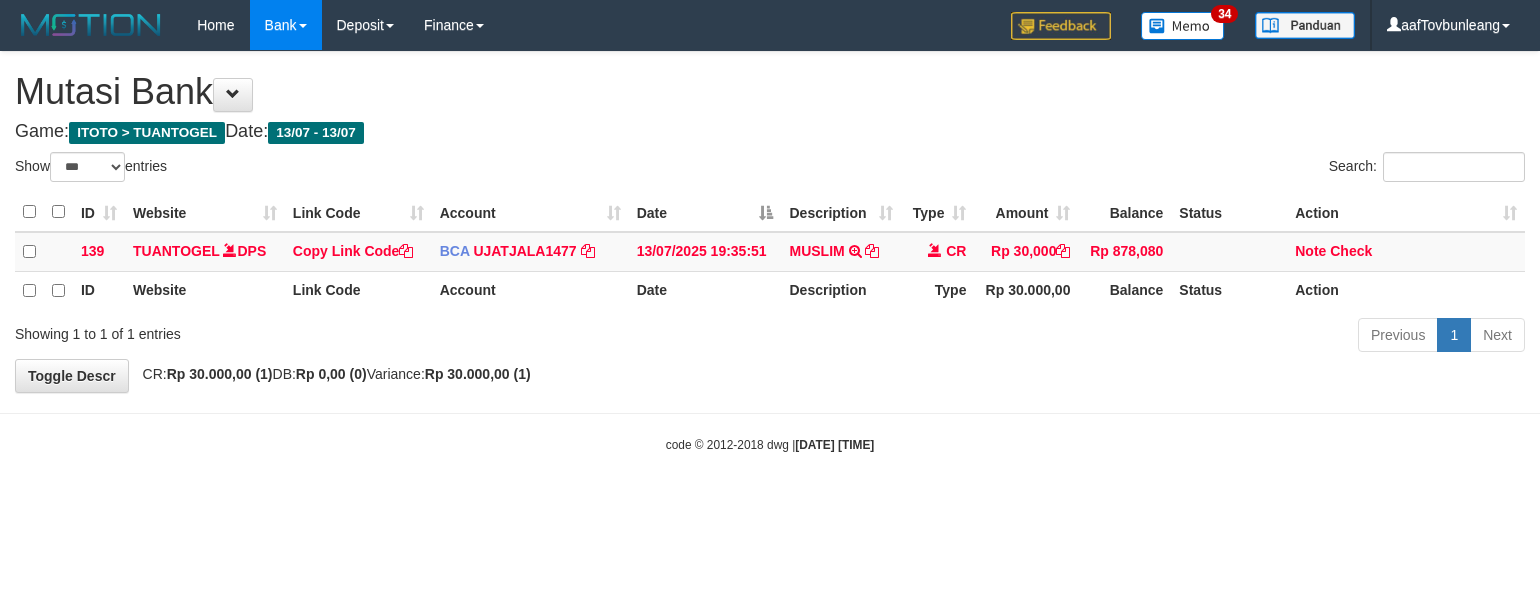 scroll, scrollTop: 0, scrollLeft: 0, axis: both 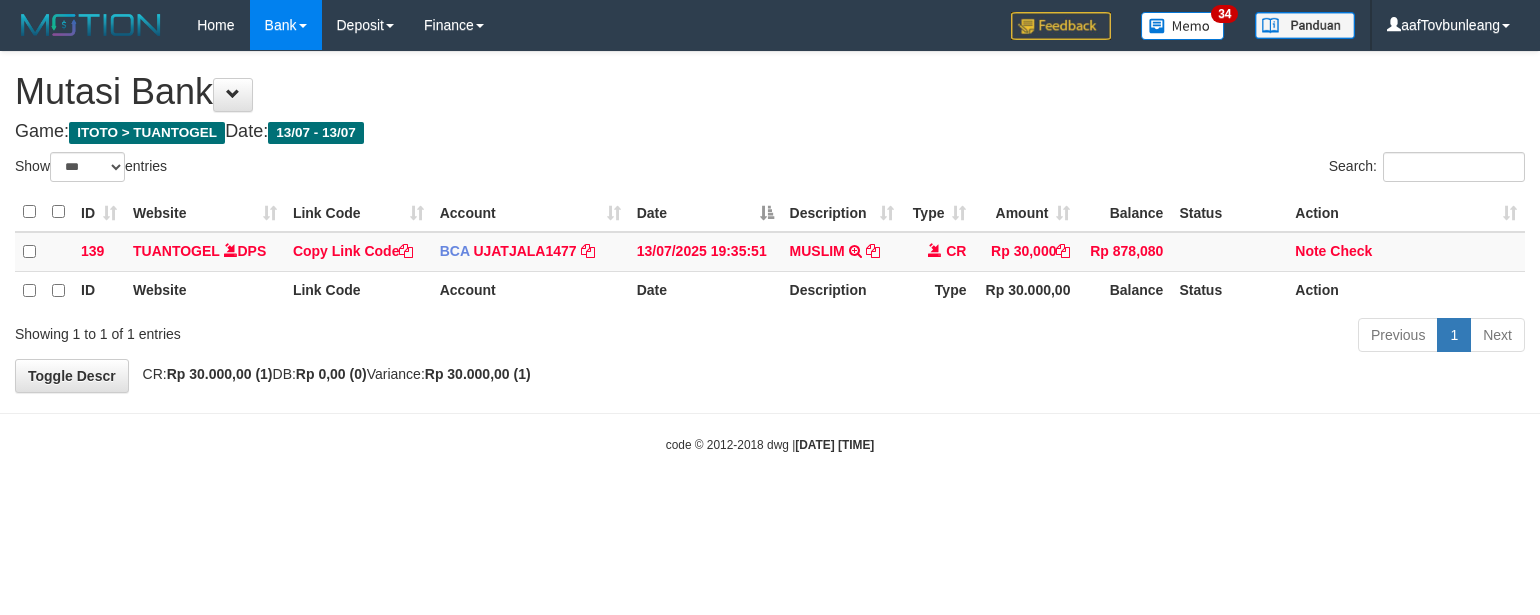 select on "***" 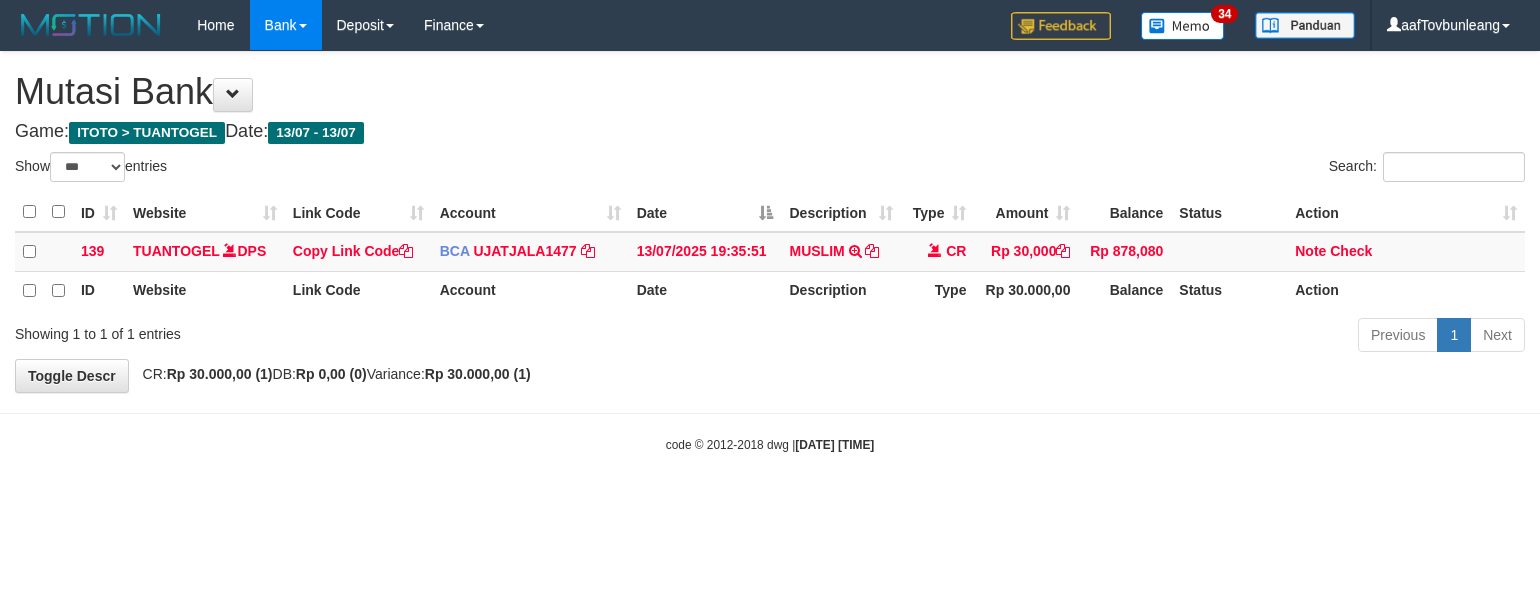 scroll, scrollTop: 0, scrollLeft: 0, axis: both 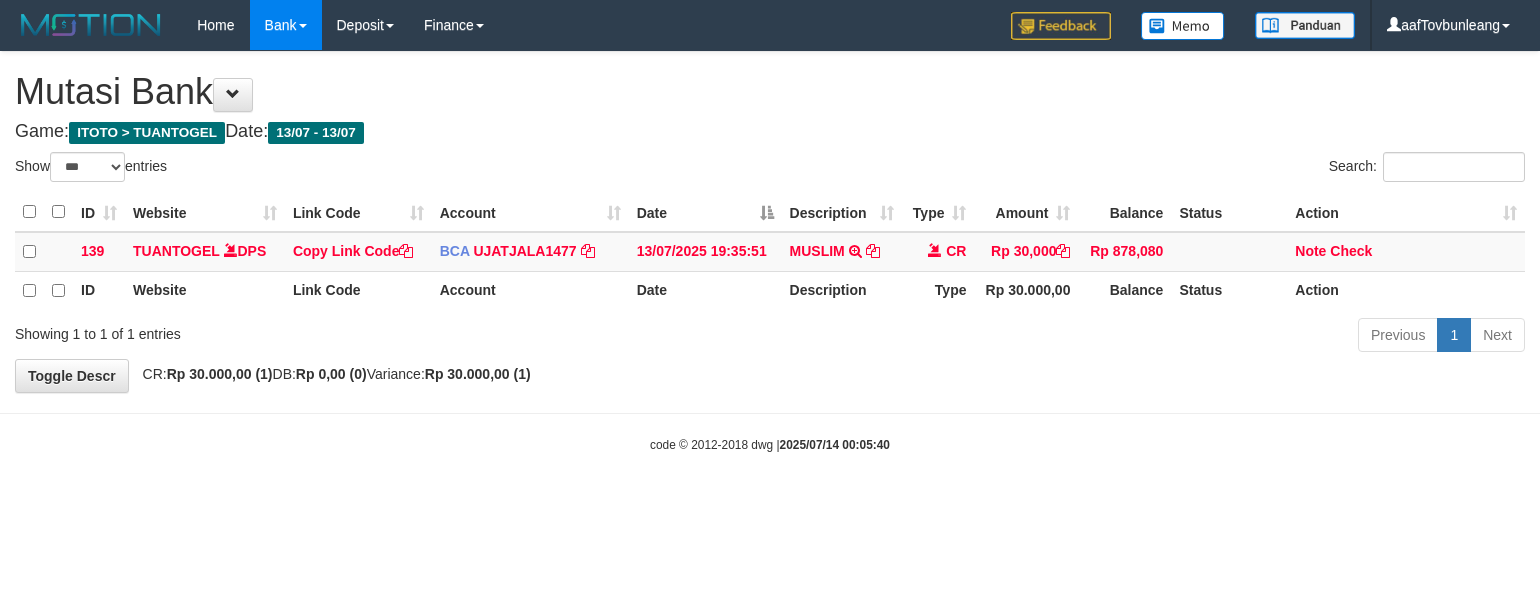 select on "***" 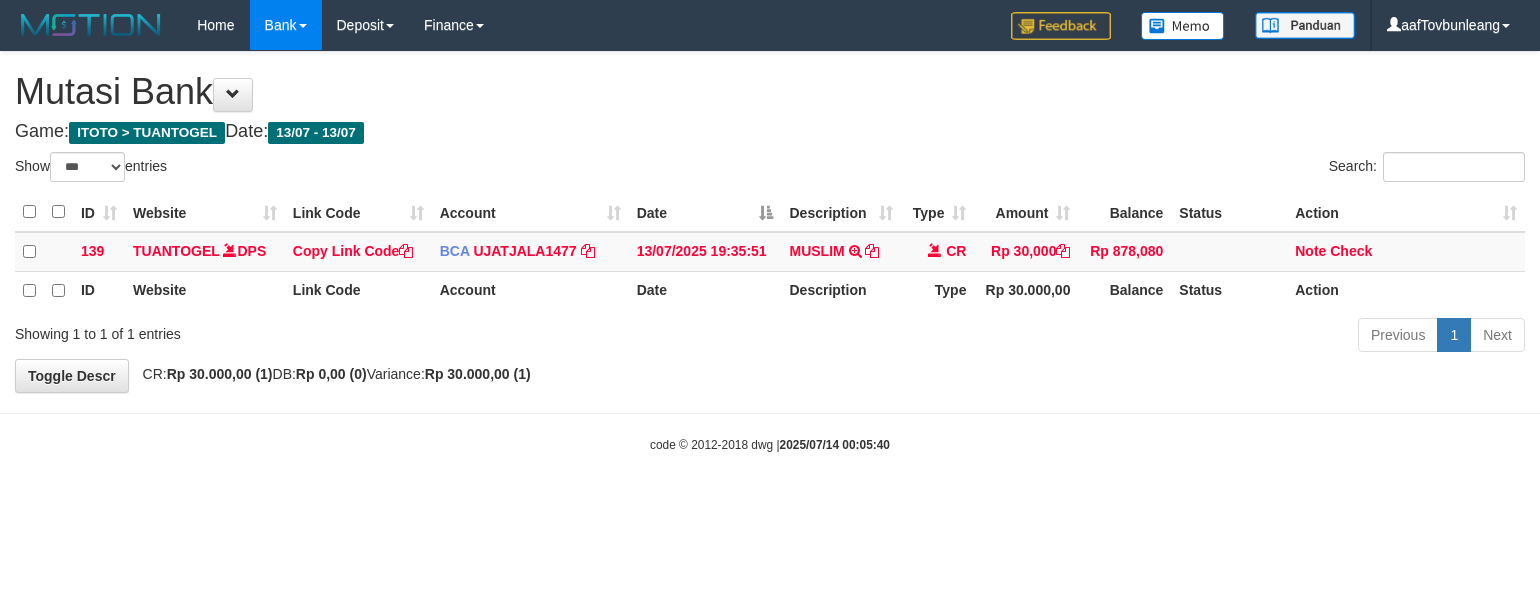 scroll, scrollTop: 0, scrollLeft: 0, axis: both 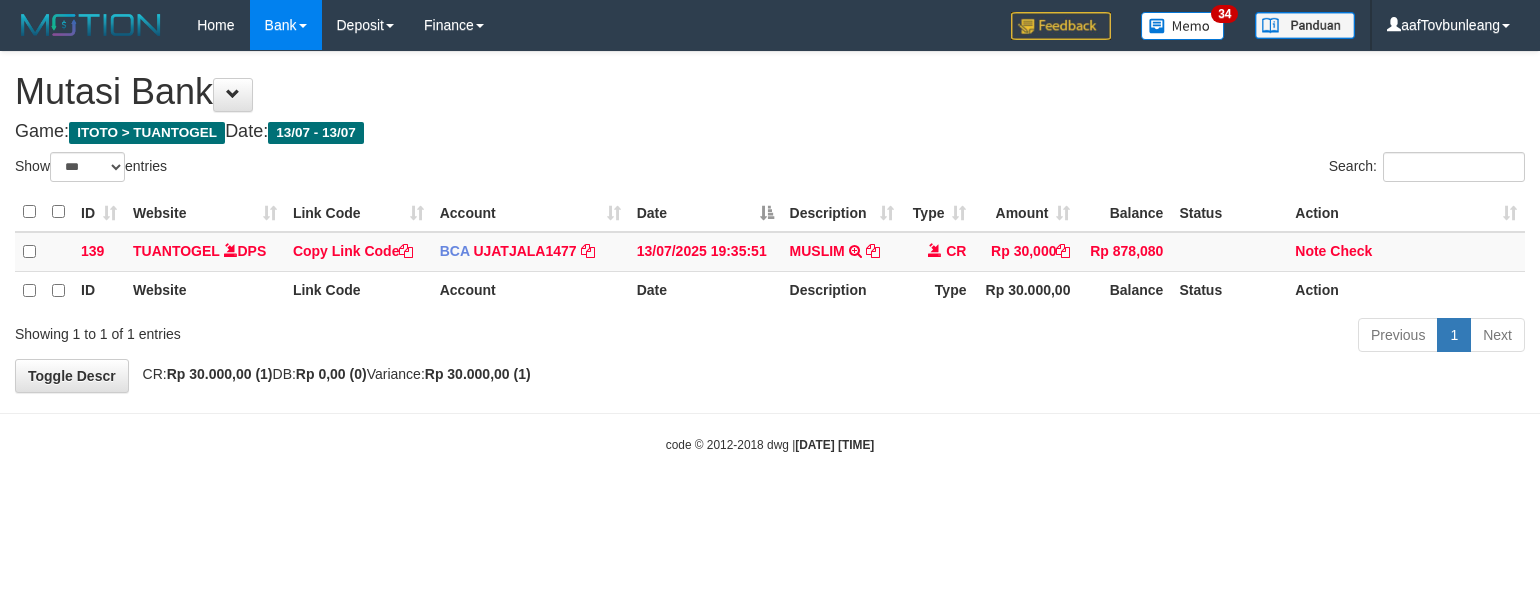 select on "***" 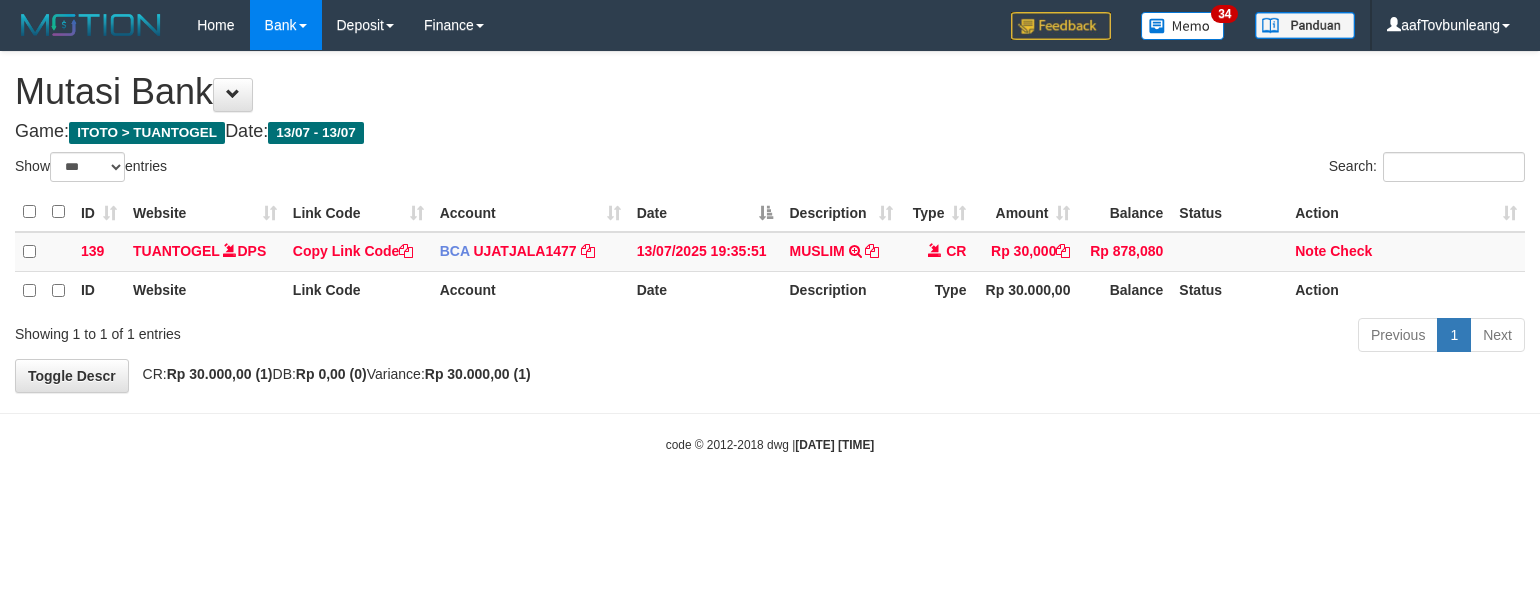 scroll, scrollTop: 0, scrollLeft: 0, axis: both 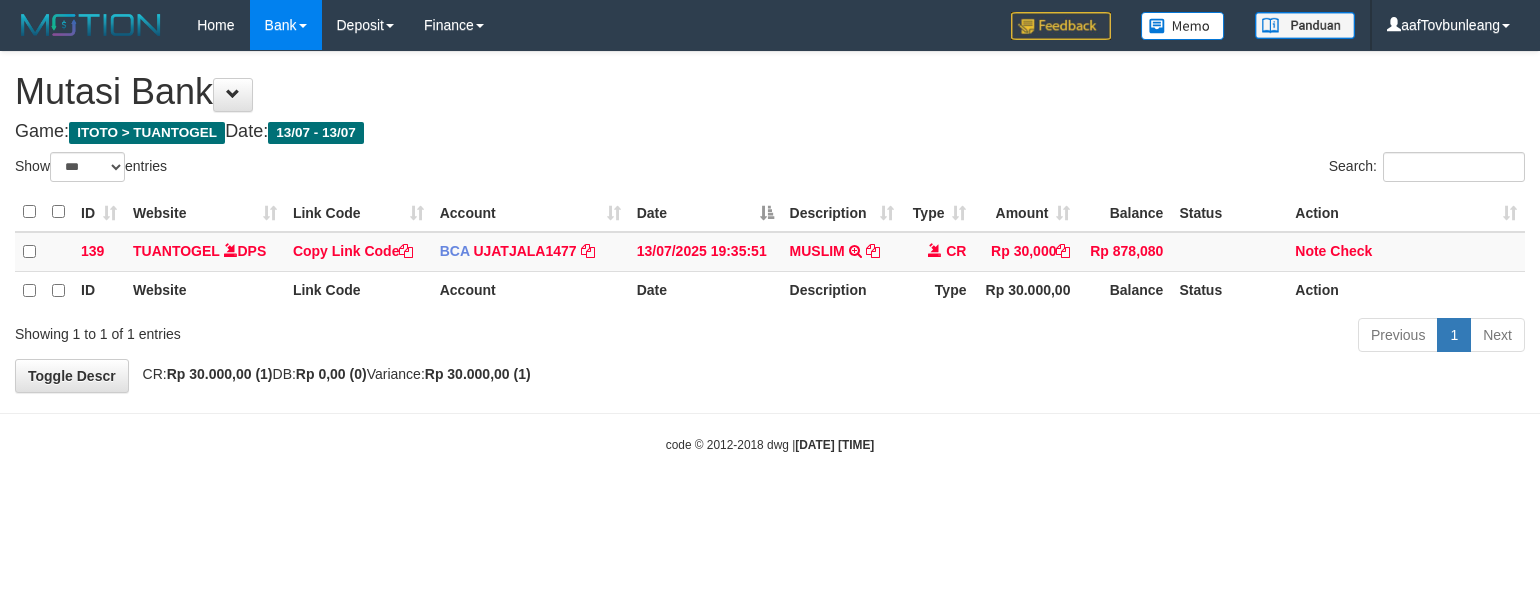 select on "***" 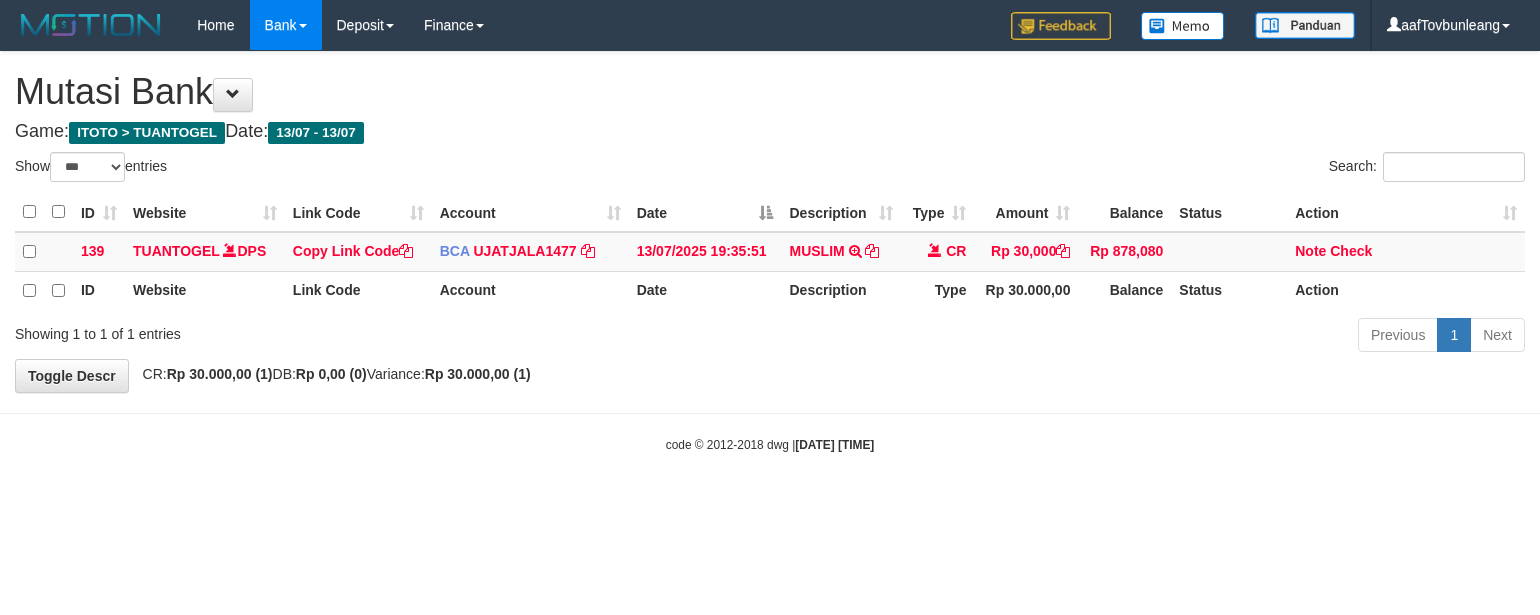 scroll, scrollTop: 0, scrollLeft: 0, axis: both 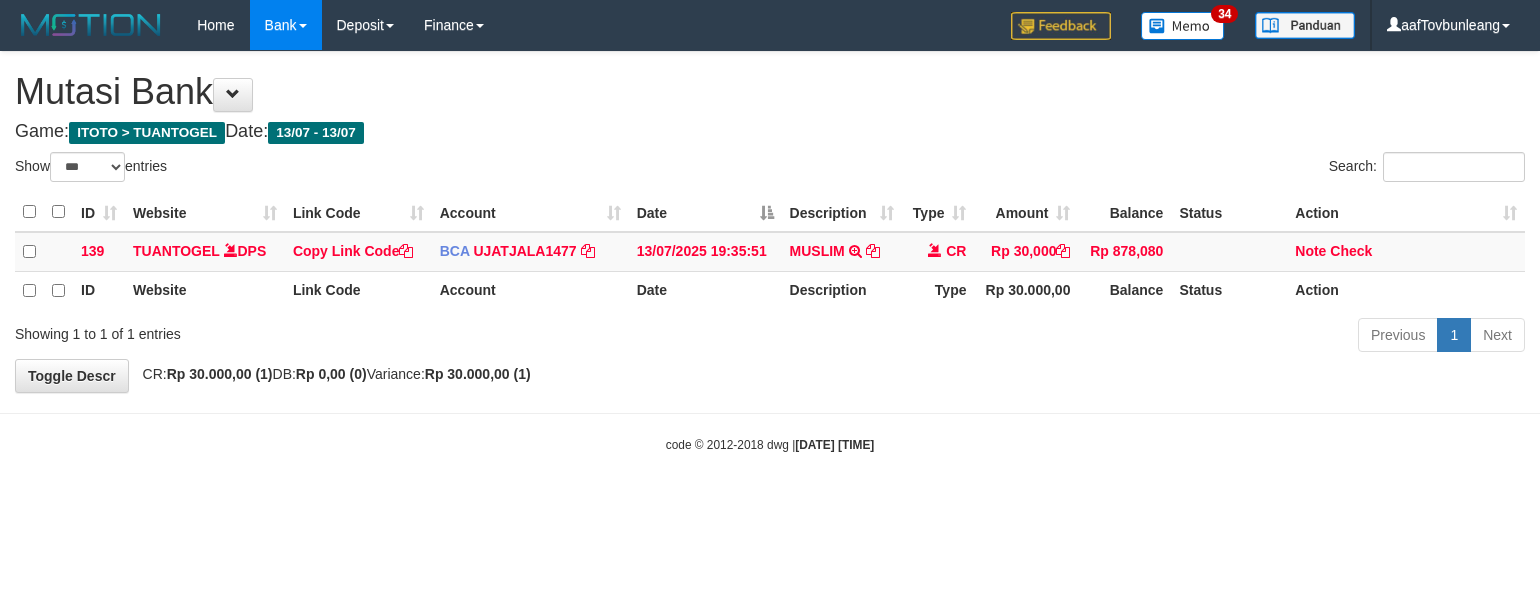 select on "***" 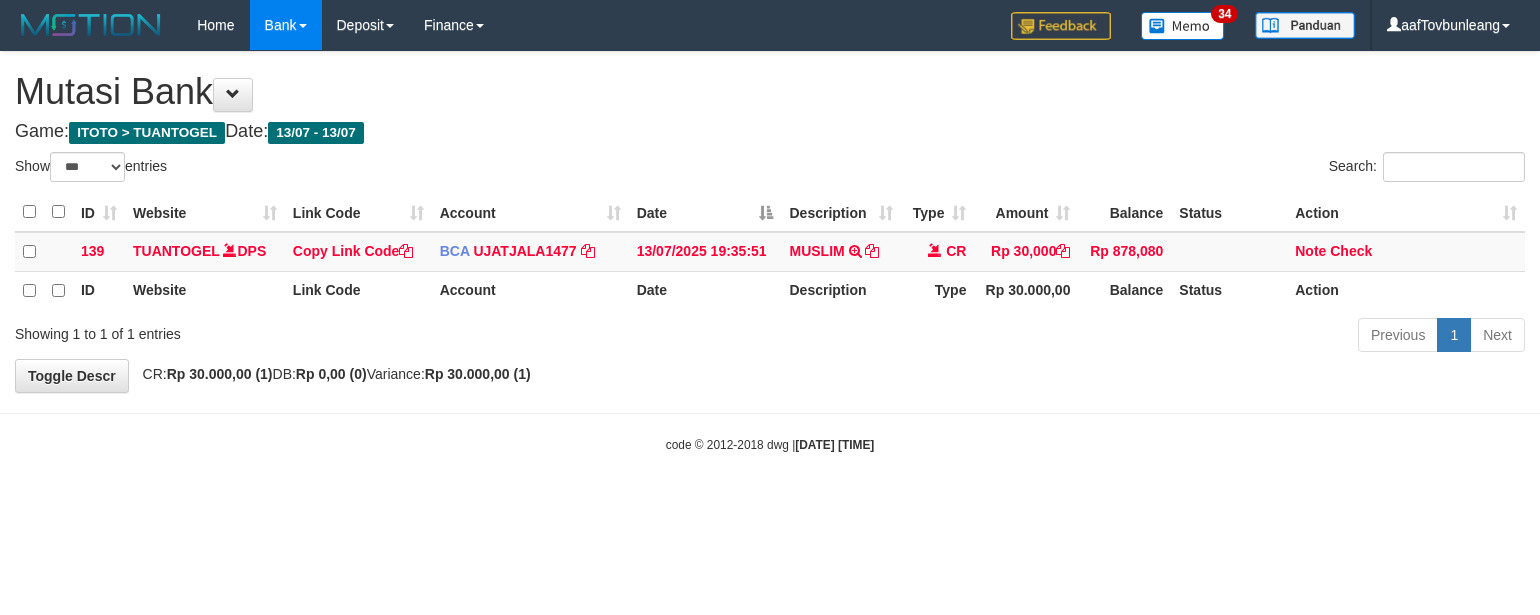 scroll, scrollTop: 0, scrollLeft: 0, axis: both 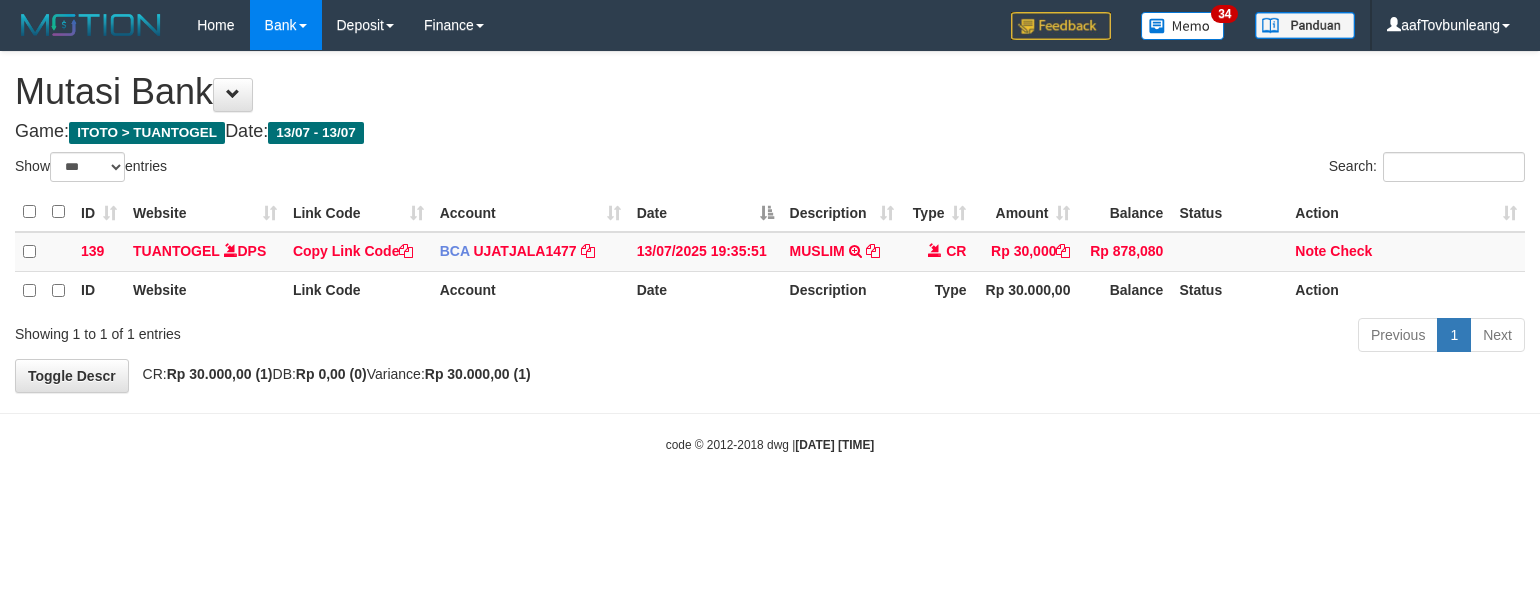 select on "***" 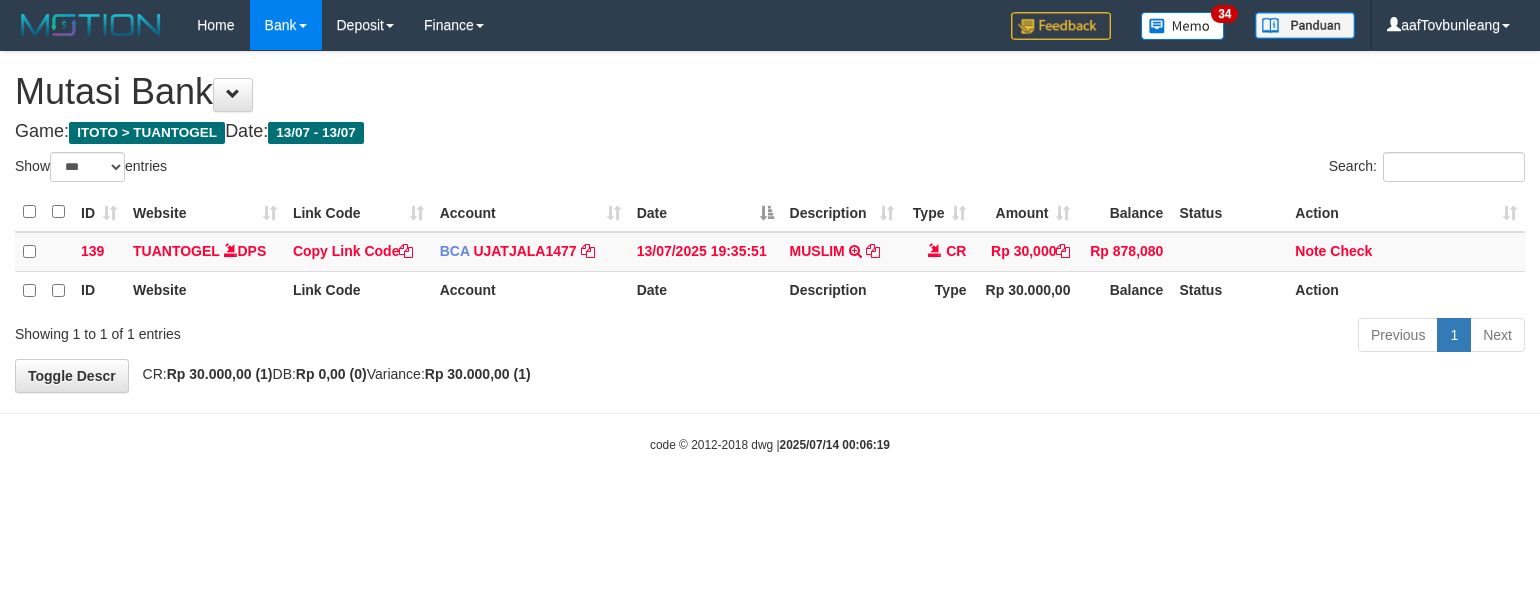 select on "***" 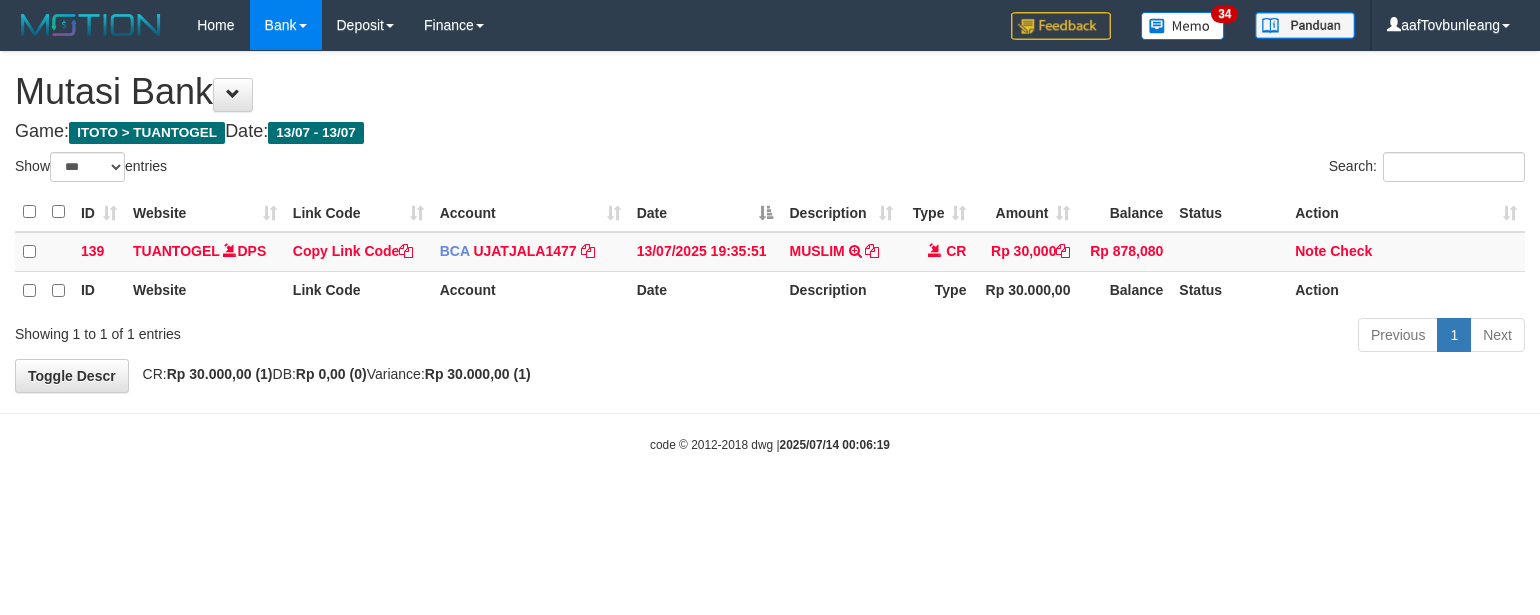scroll, scrollTop: 0, scrollLeft: 0, axis: both 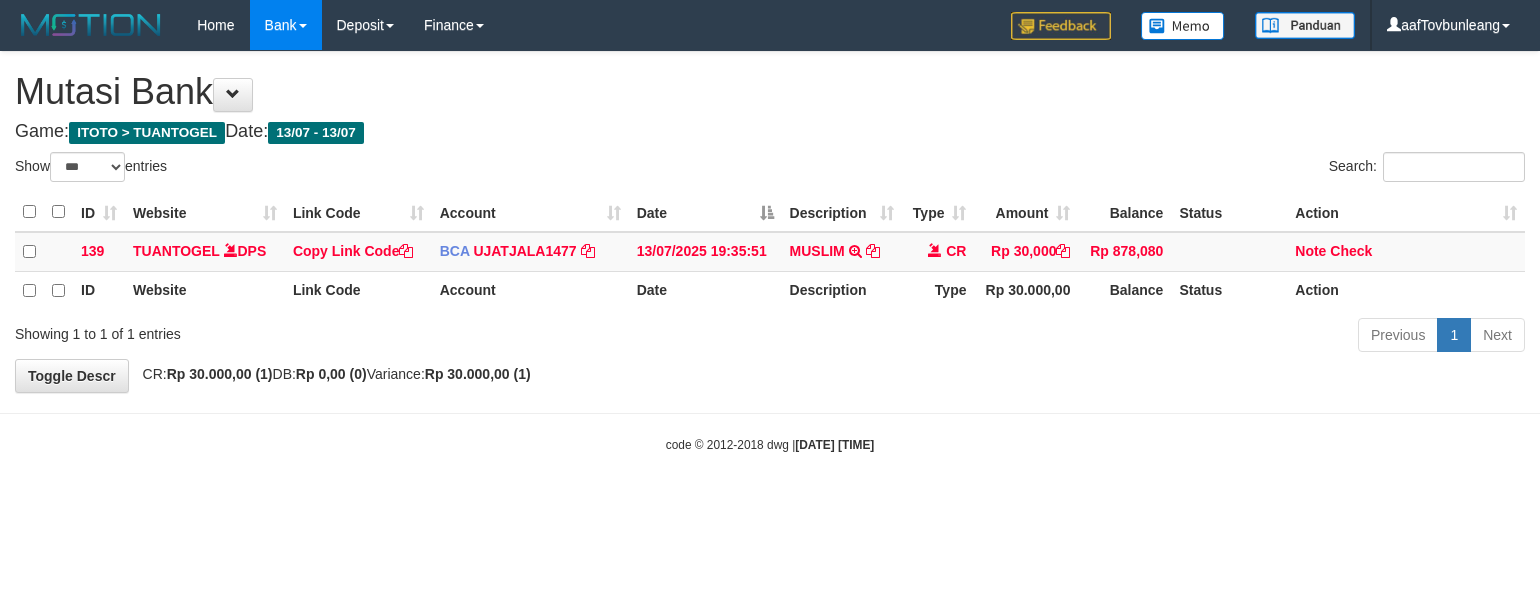 select on "***" 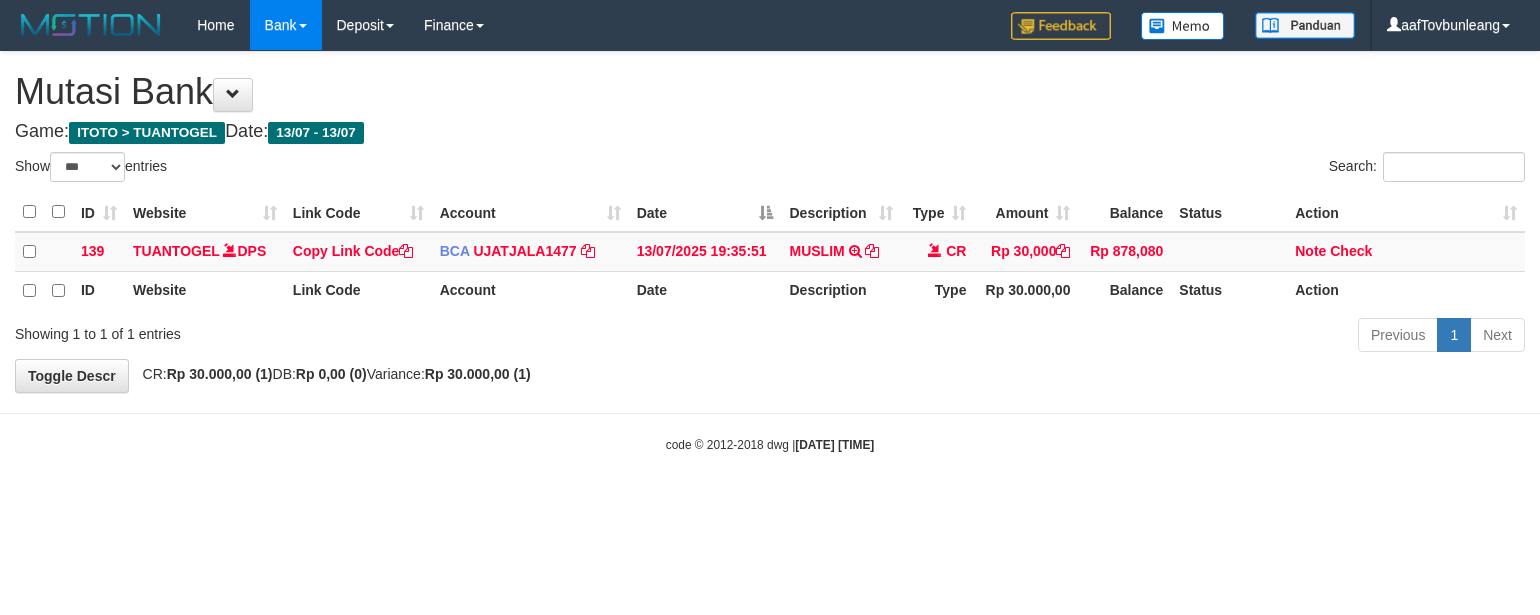 scroll, scrollTop: 0, scrollLeft: 0, axis: both 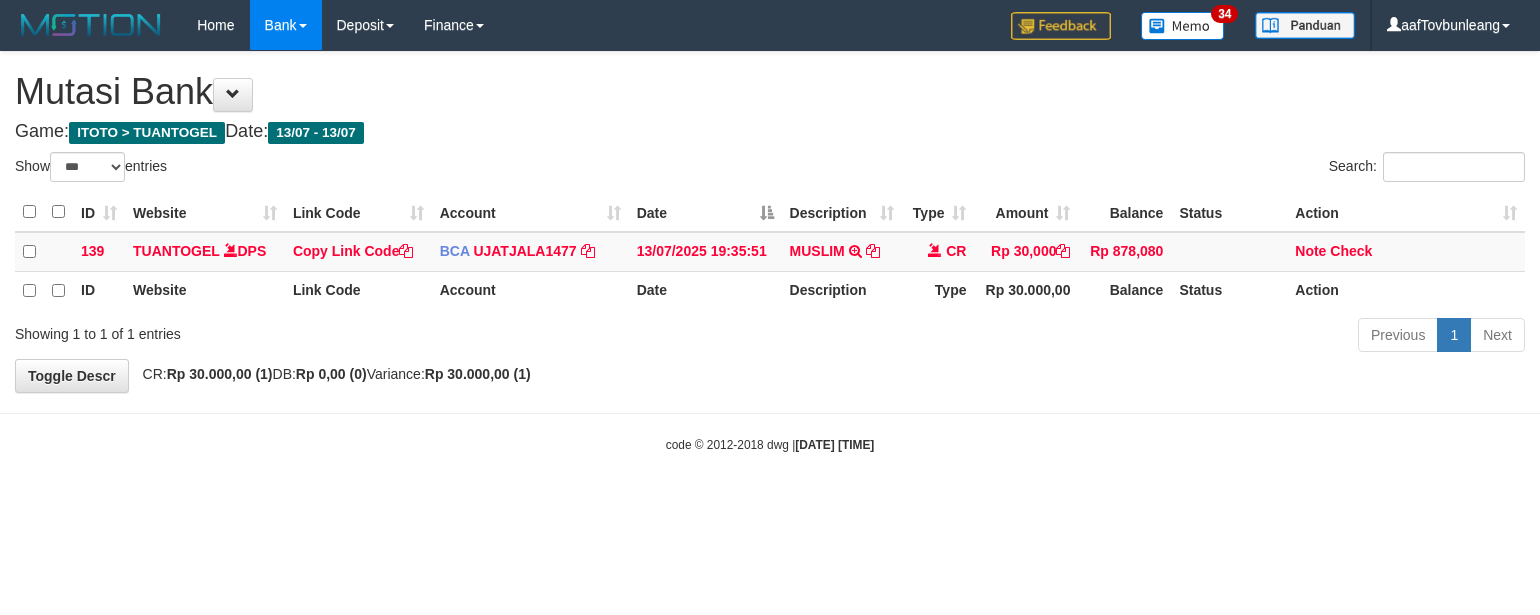 select on "***" 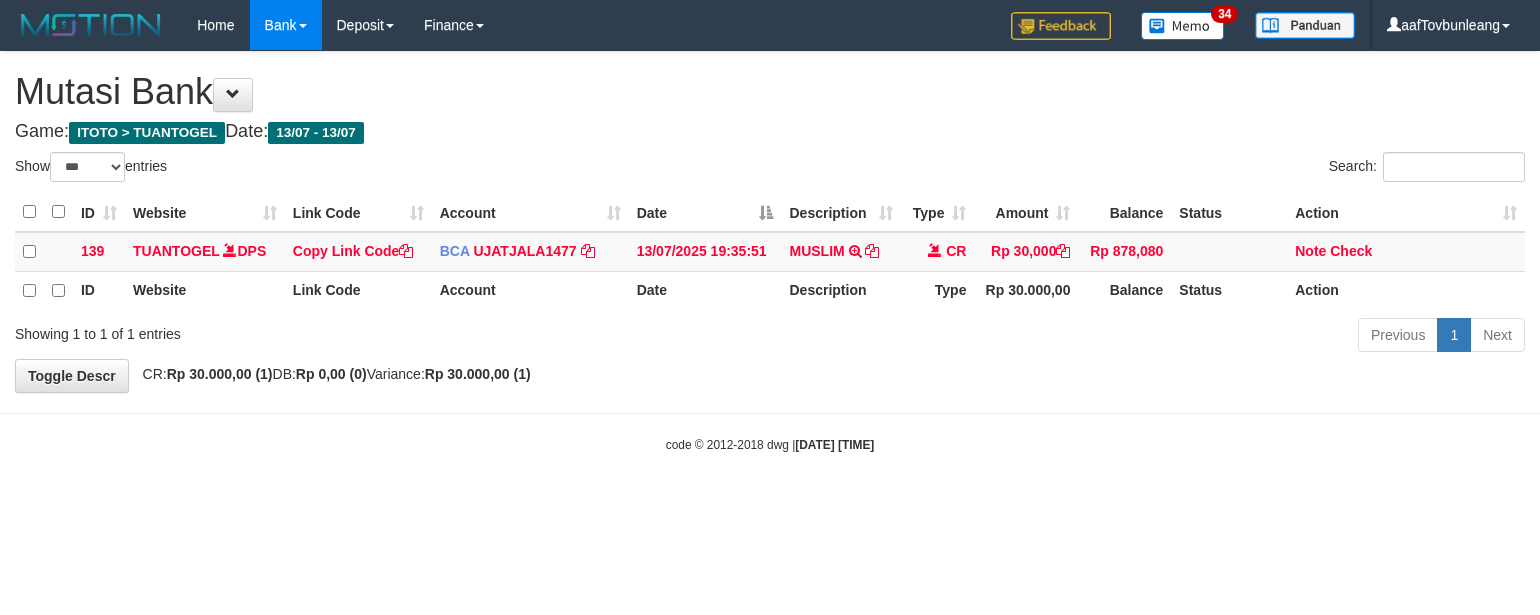 scroll, scrollTop: 0, scrollLeft: 0, axis: both 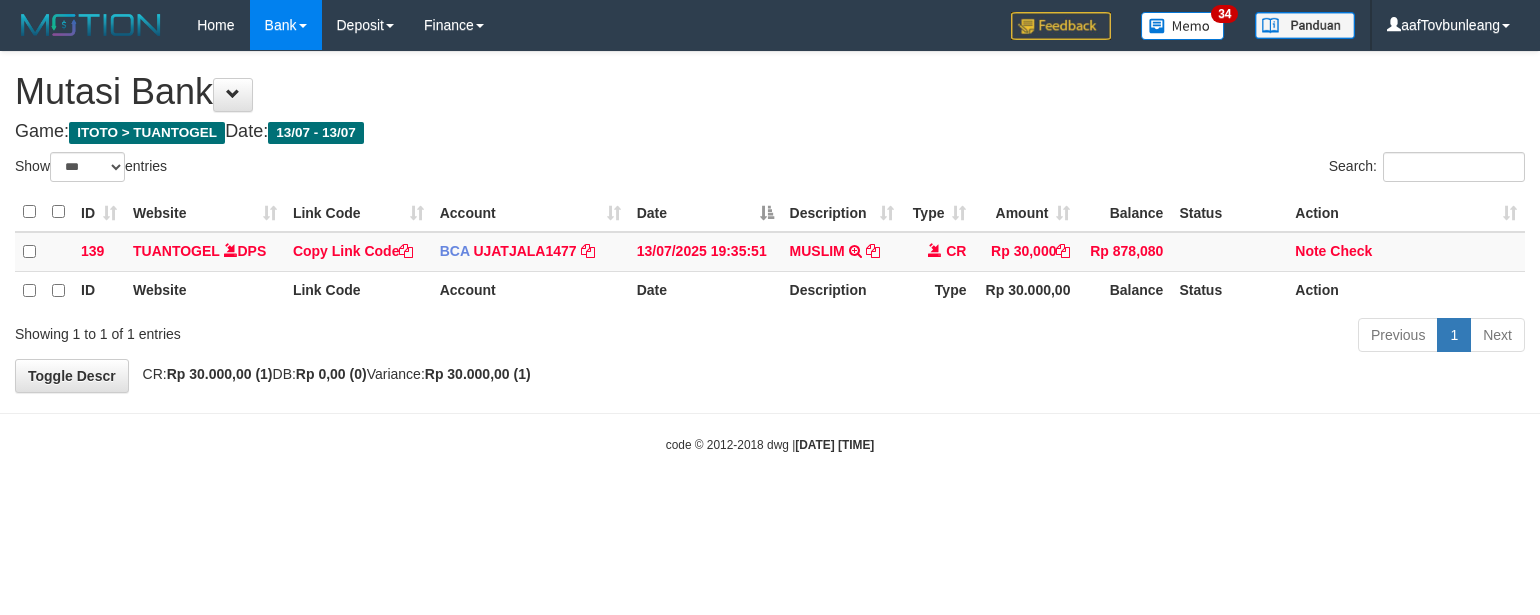select on "***" 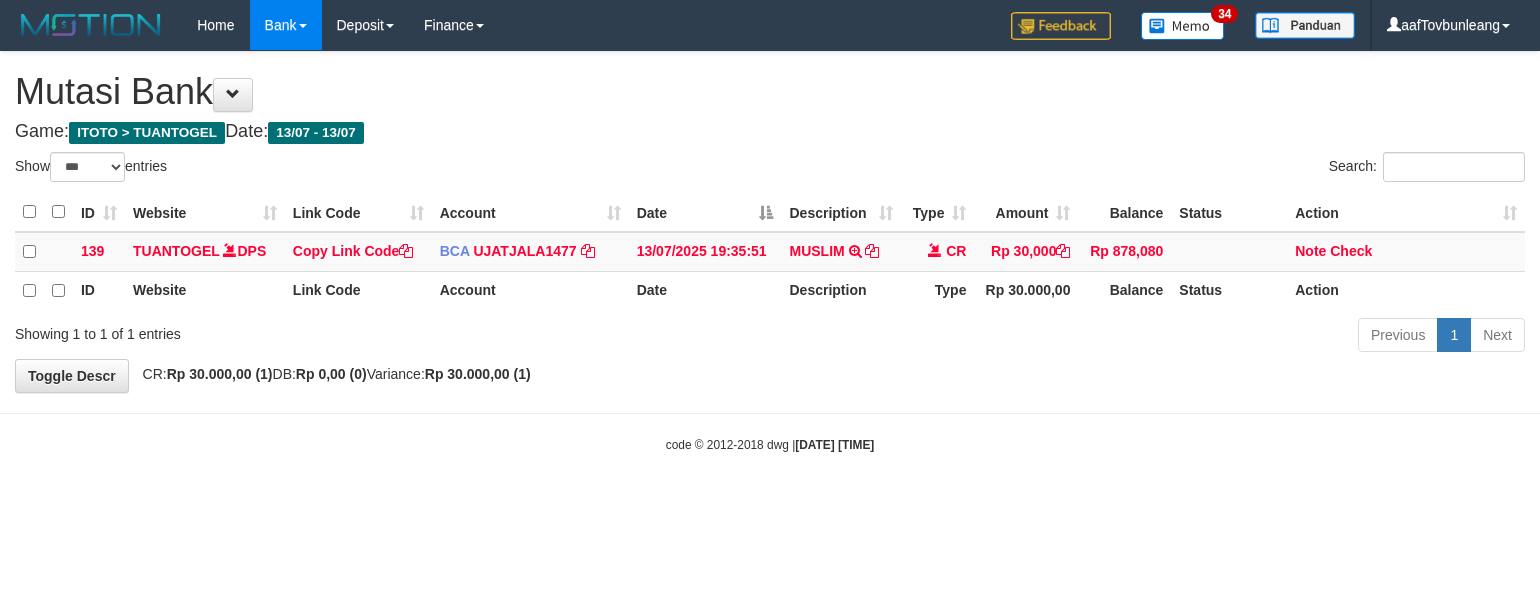 scroll, scrollTop: 0, scrollLeft: 0, axis: both 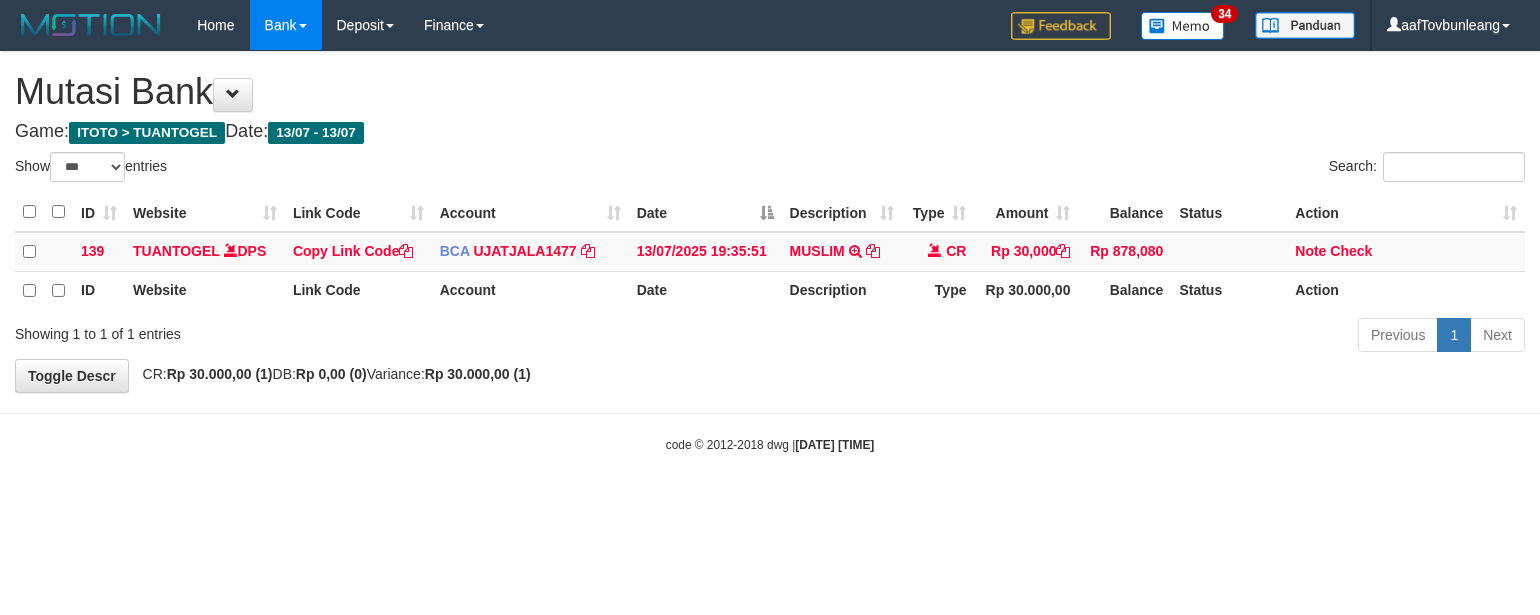 select on "***" 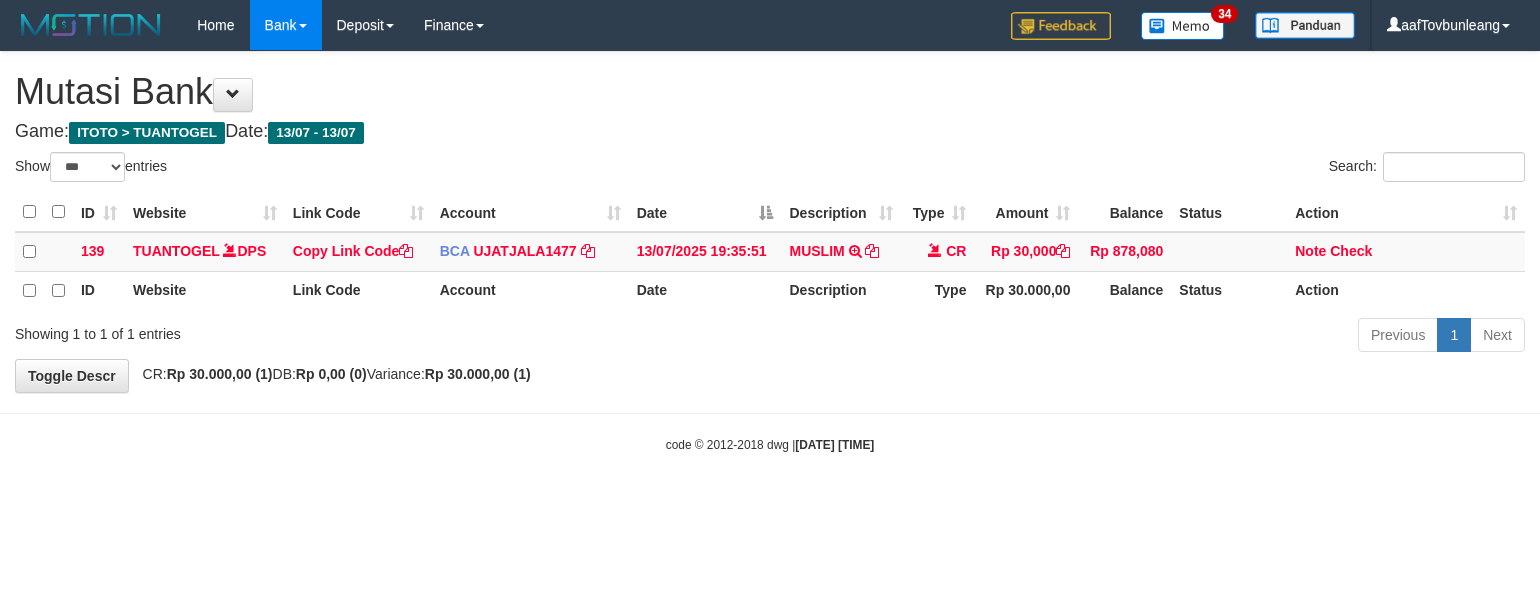 scroll, scrollTop: 0, scrollLeft: 0, axis: both 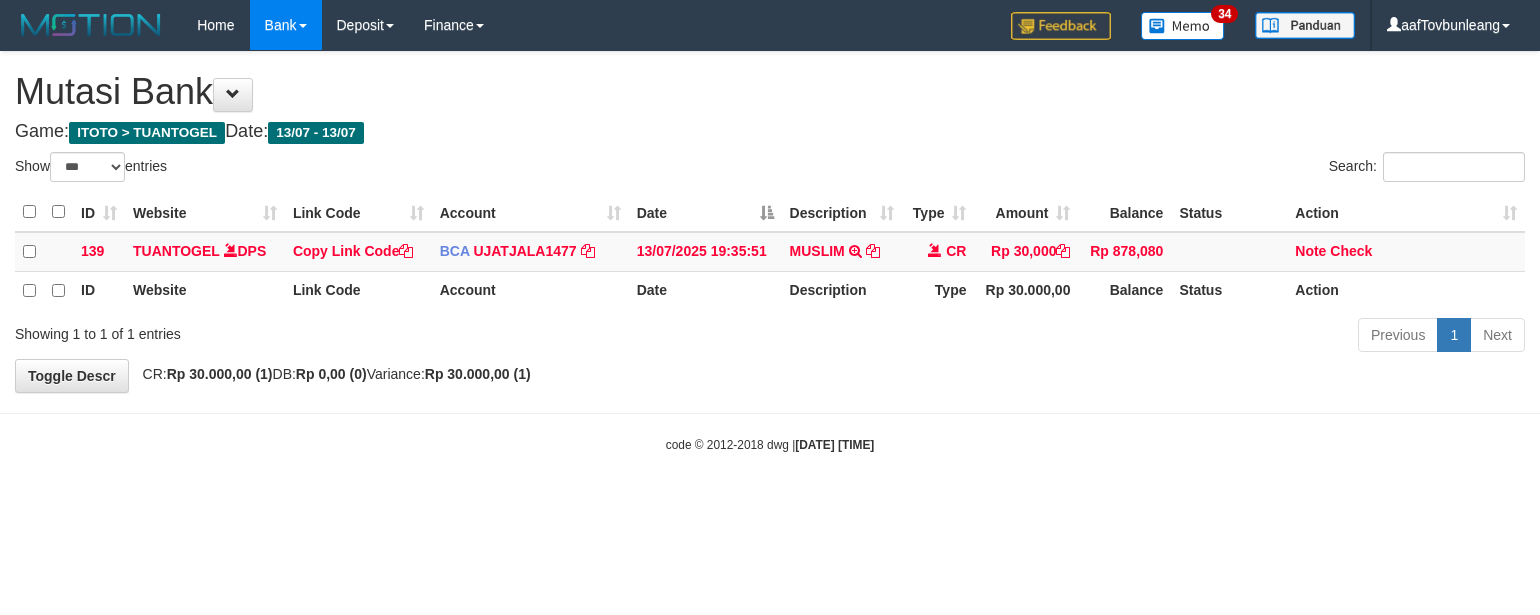select on "***" 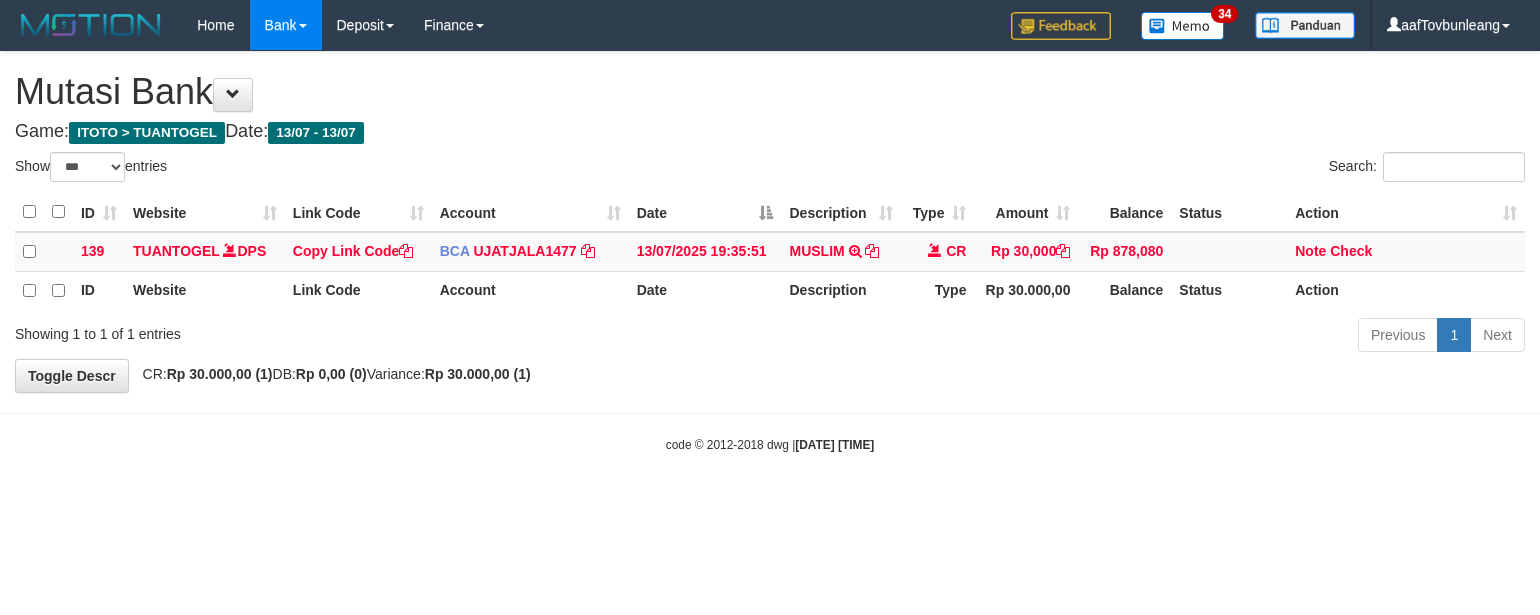 scroll, scrollTop: 0, scrollLeft: 0, axis: both 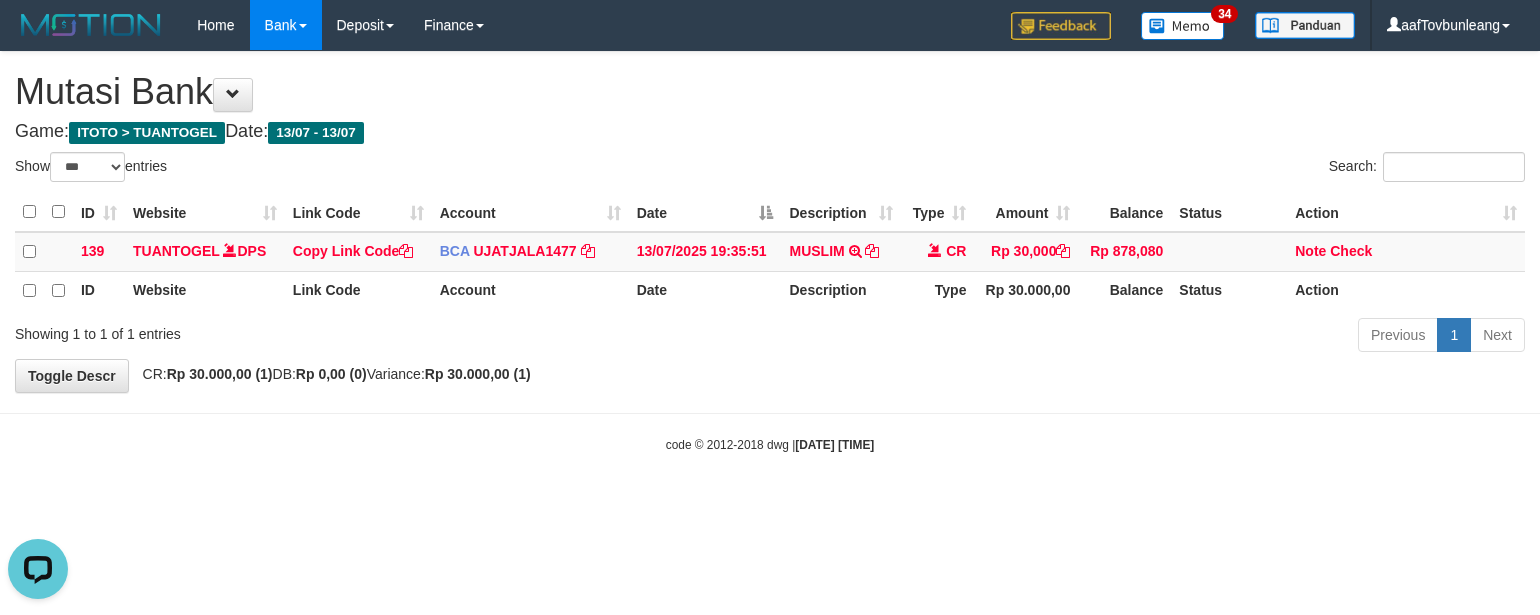click on "Toggle navigation
Home
Bank
Account List
Load
By Website
Group
[ITOTO]													TUANTOGEL
By Load Group (DPS)
Group aaf-DPBCA02TUANTOGEL" at bounding box center [770, 252] 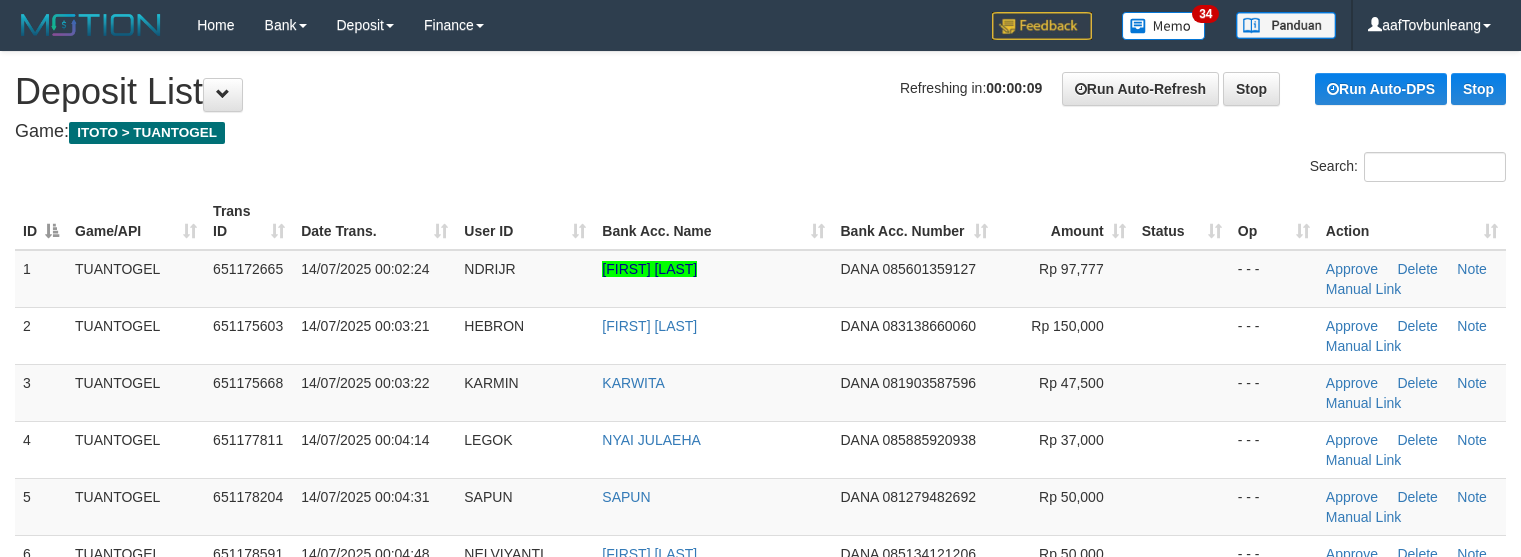 scroll, scrollTop: 0, scrollLeft: 0, axis: both 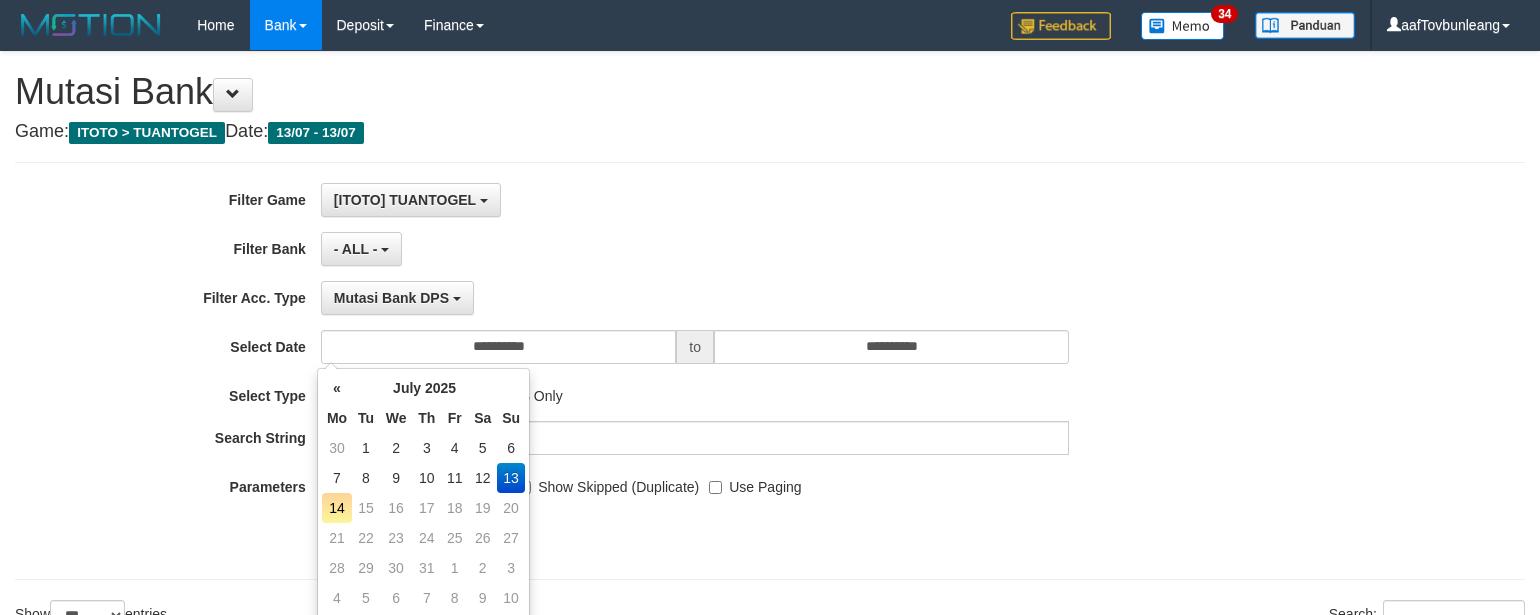 select on "***" 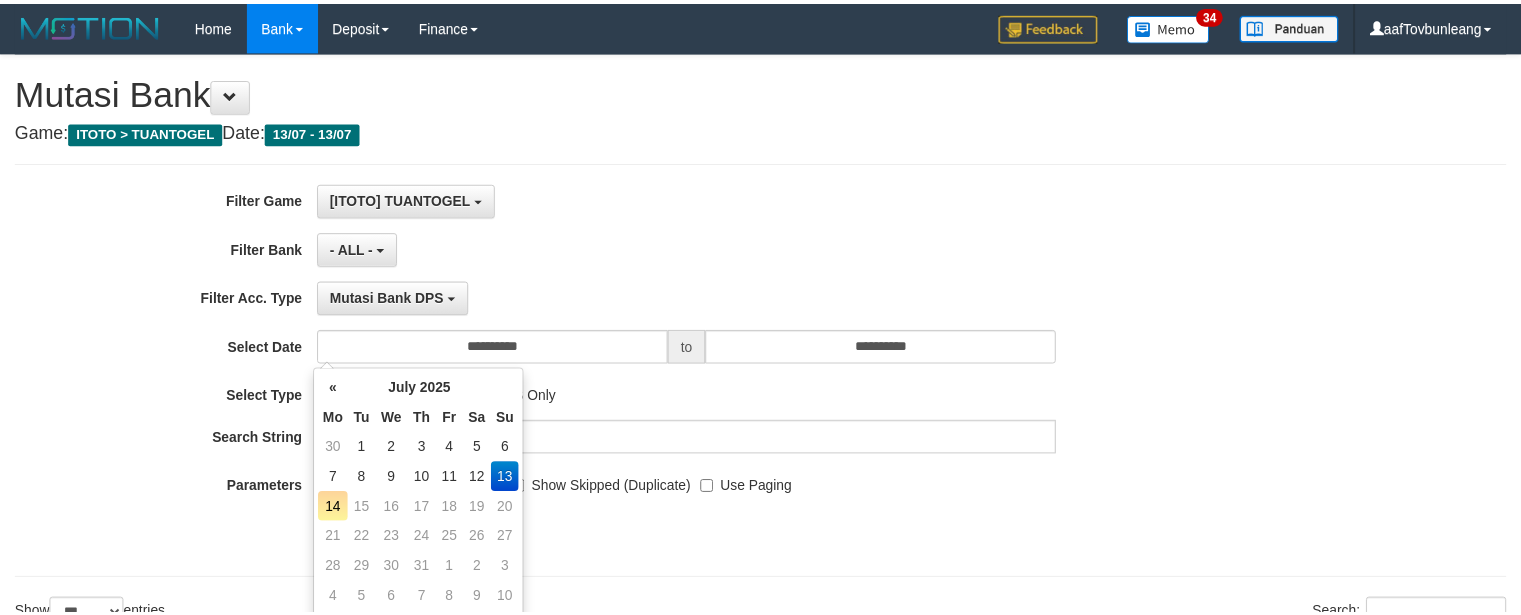 scroll, scrollTop: 0, scrollLeft: 0, axis: both 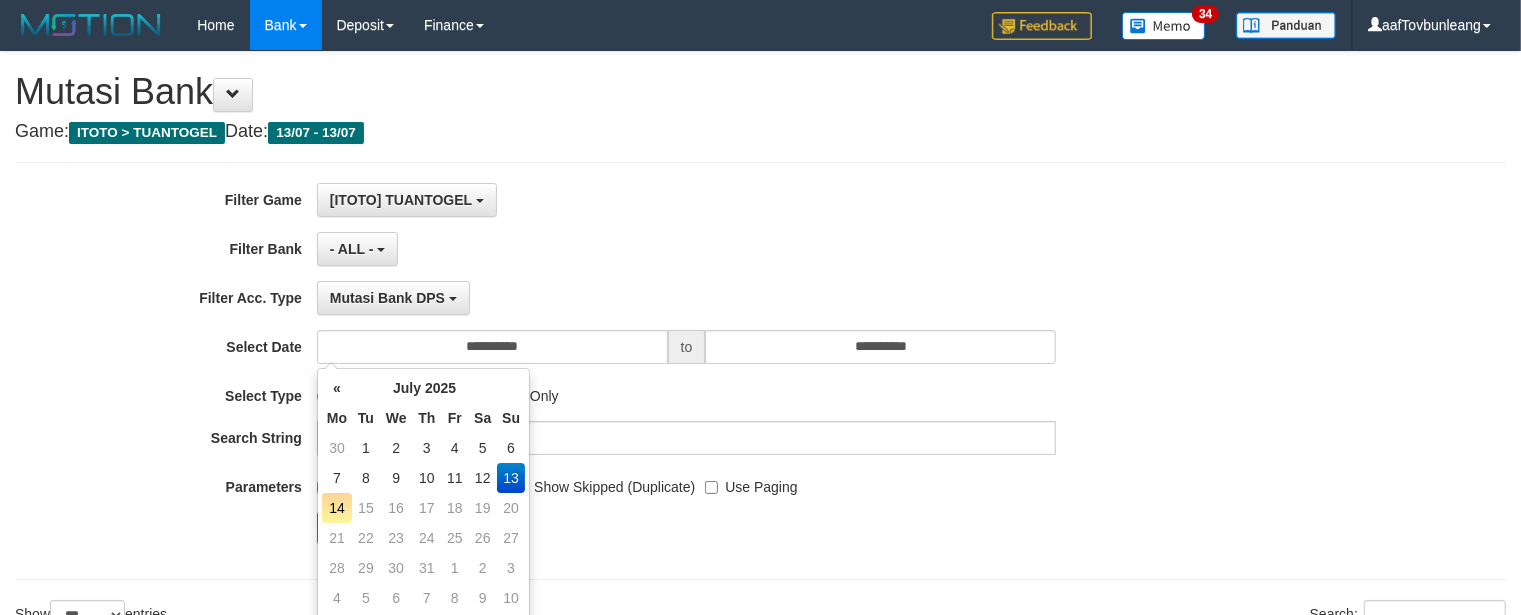 click on "**********" at bounding box center (492, 347) 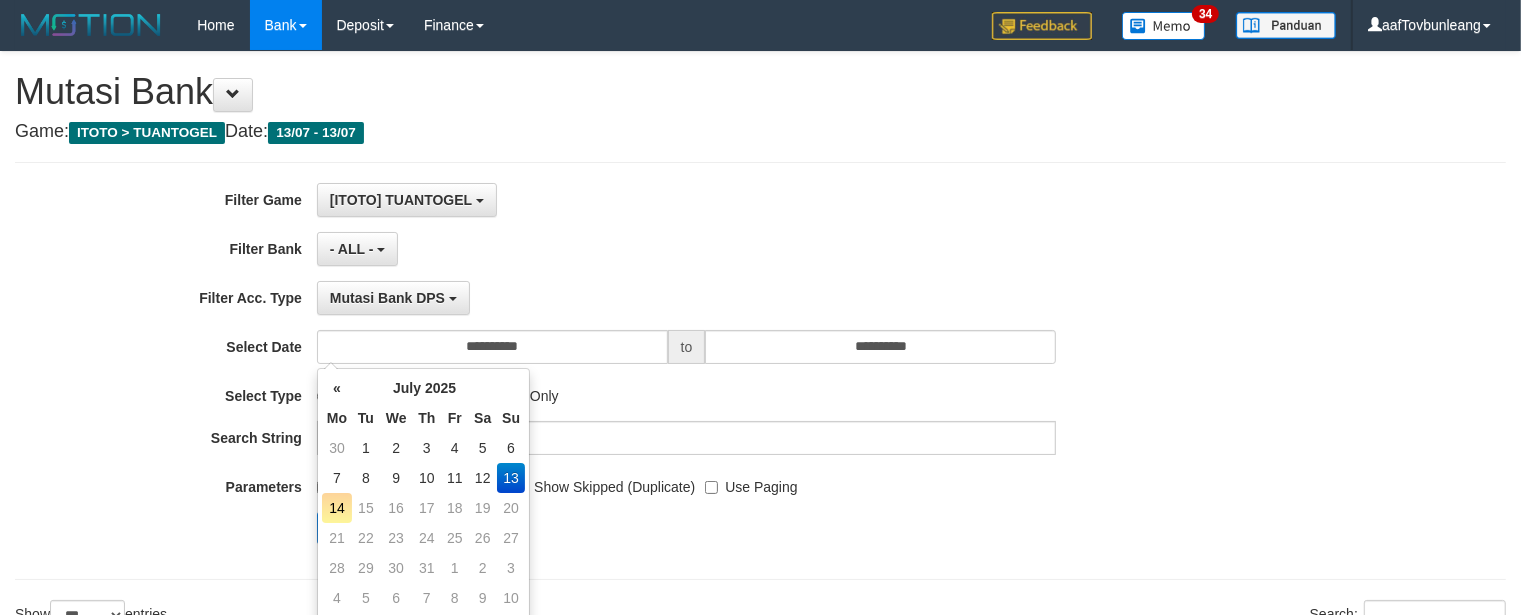 click on "14" at bounding box center [337, 508] 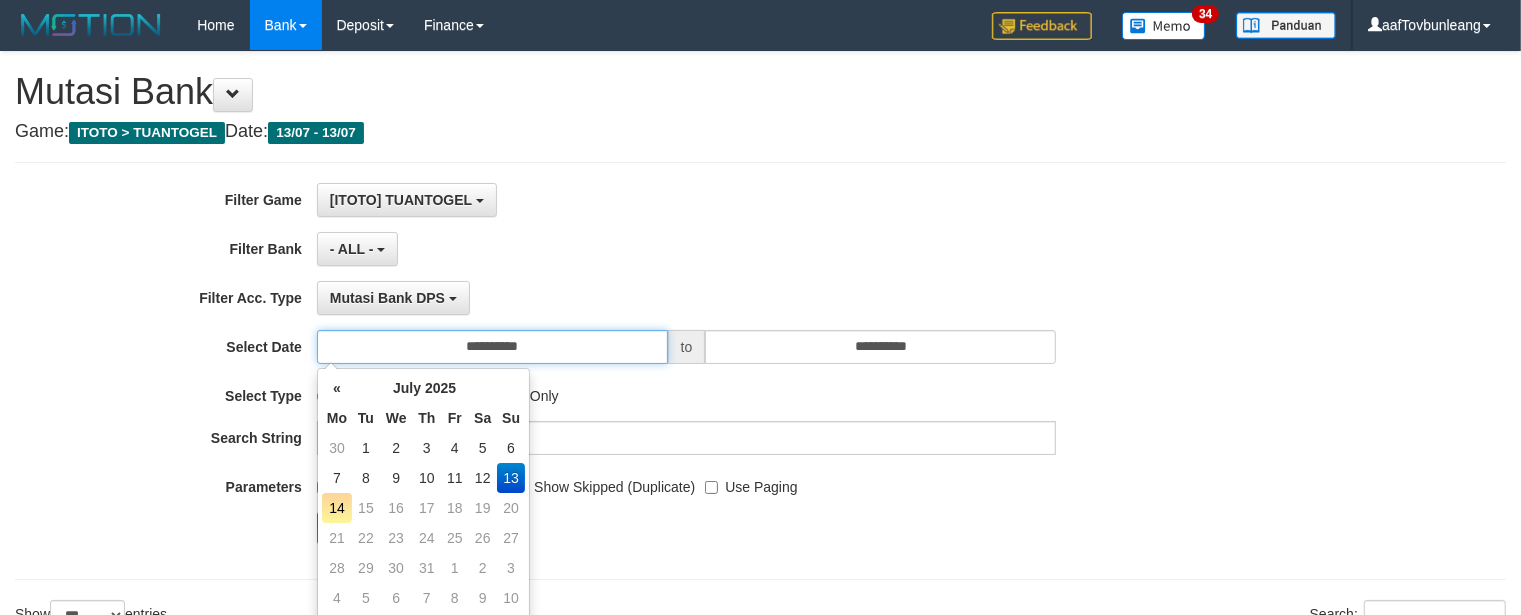type on "**********" 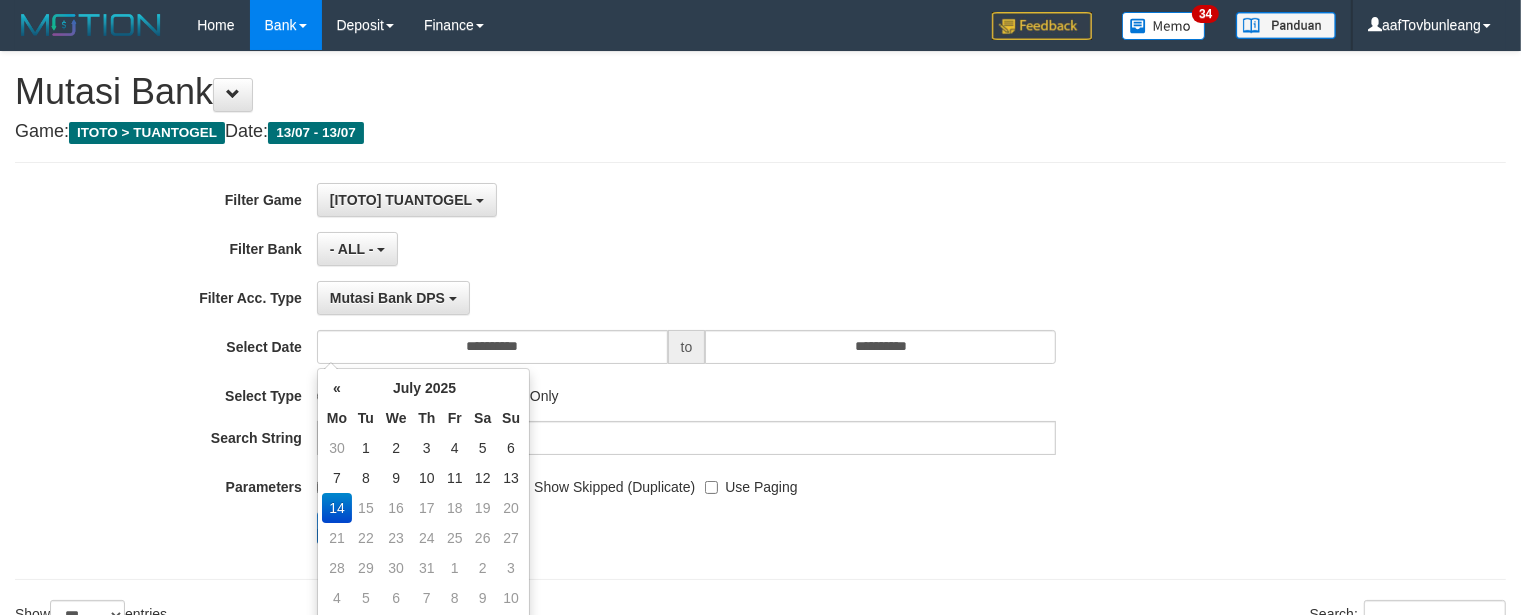 drag, startPoint x: 265, startPoint y: 522, endPoint x: 362, endPoint y: 513, distance: 97.41663 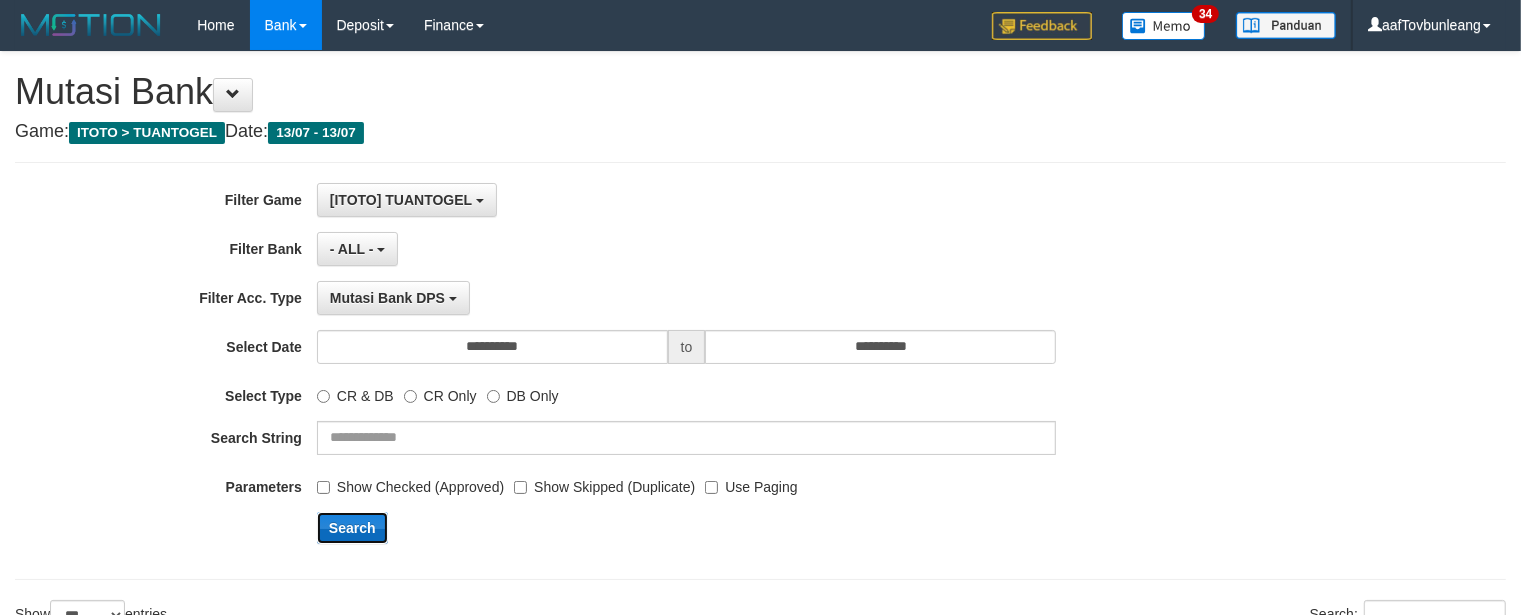 click on "Search" at bounding box center (352, 528) 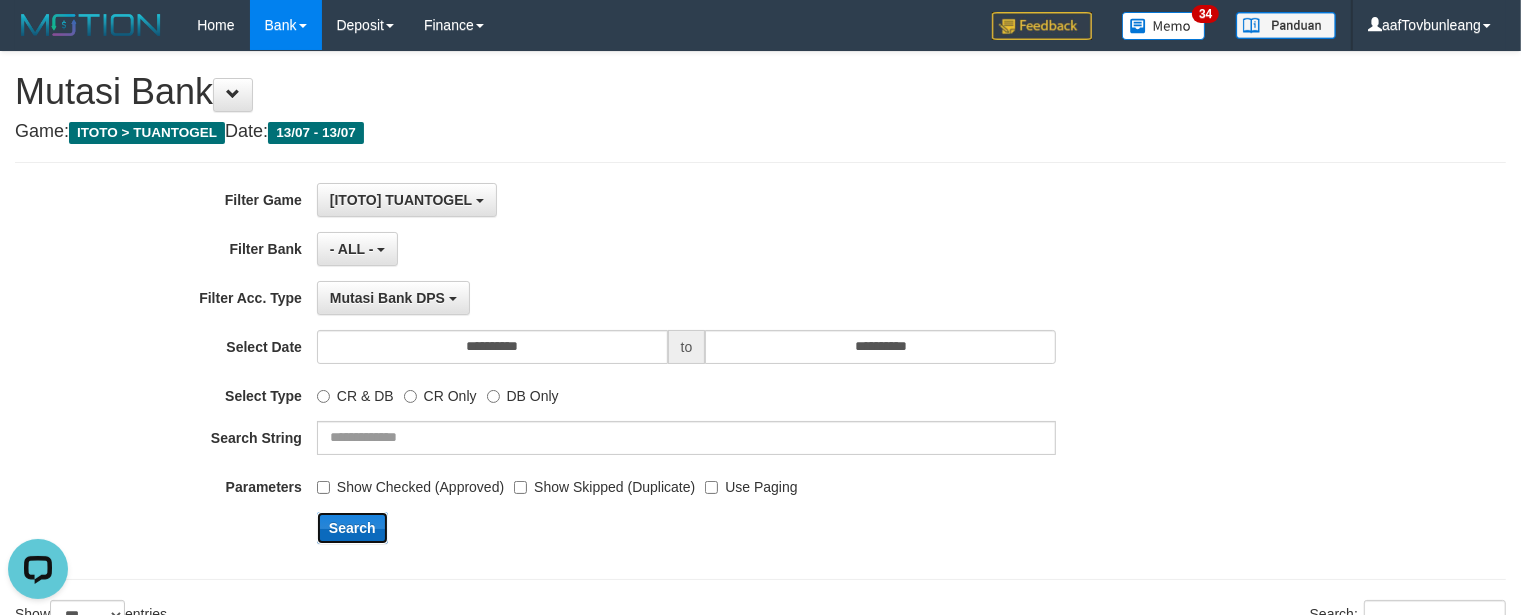 scroll, scrollTop: 0, scrollLeft: 0, axis: both 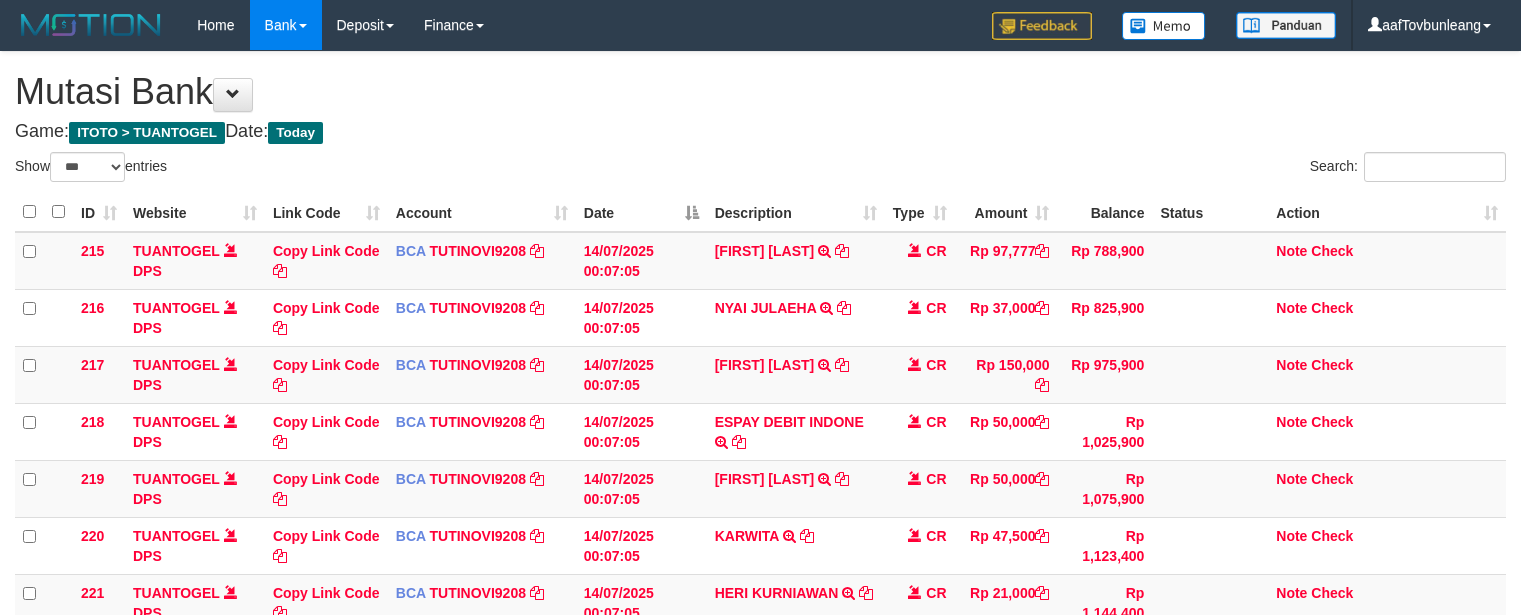 select on "***" 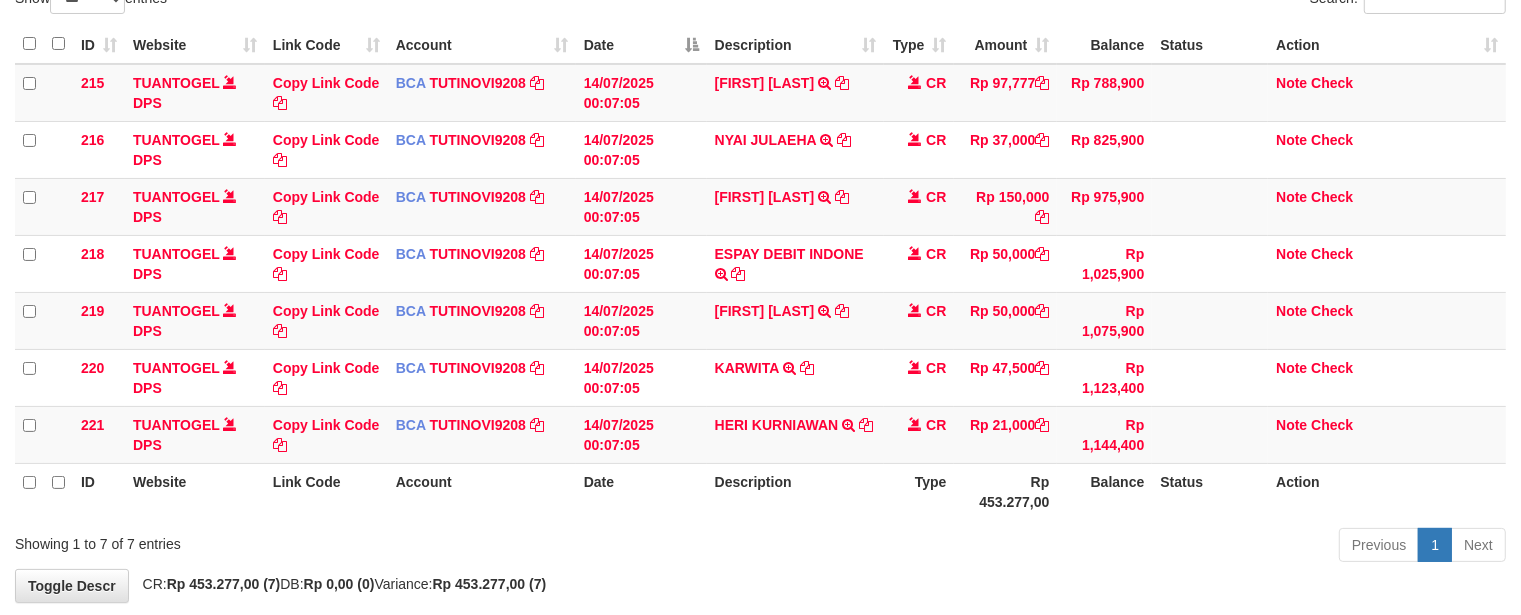 scroll, scrollTop: 125, scrollLeft: 0, axis: vertical 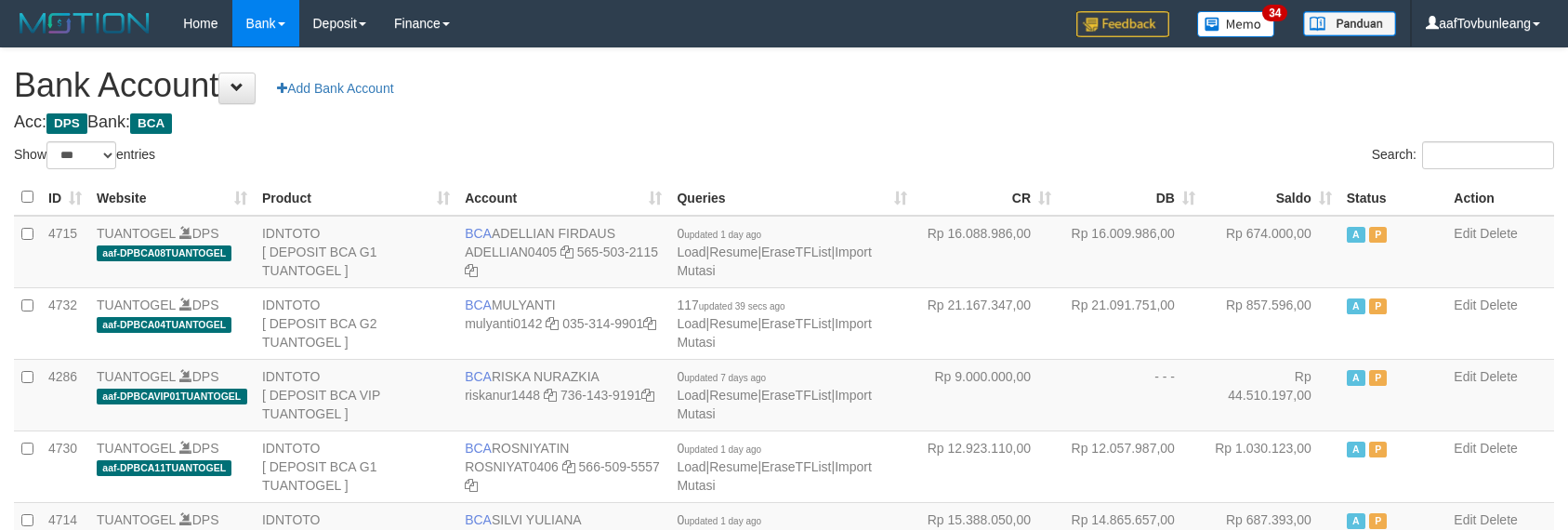 select on "***" 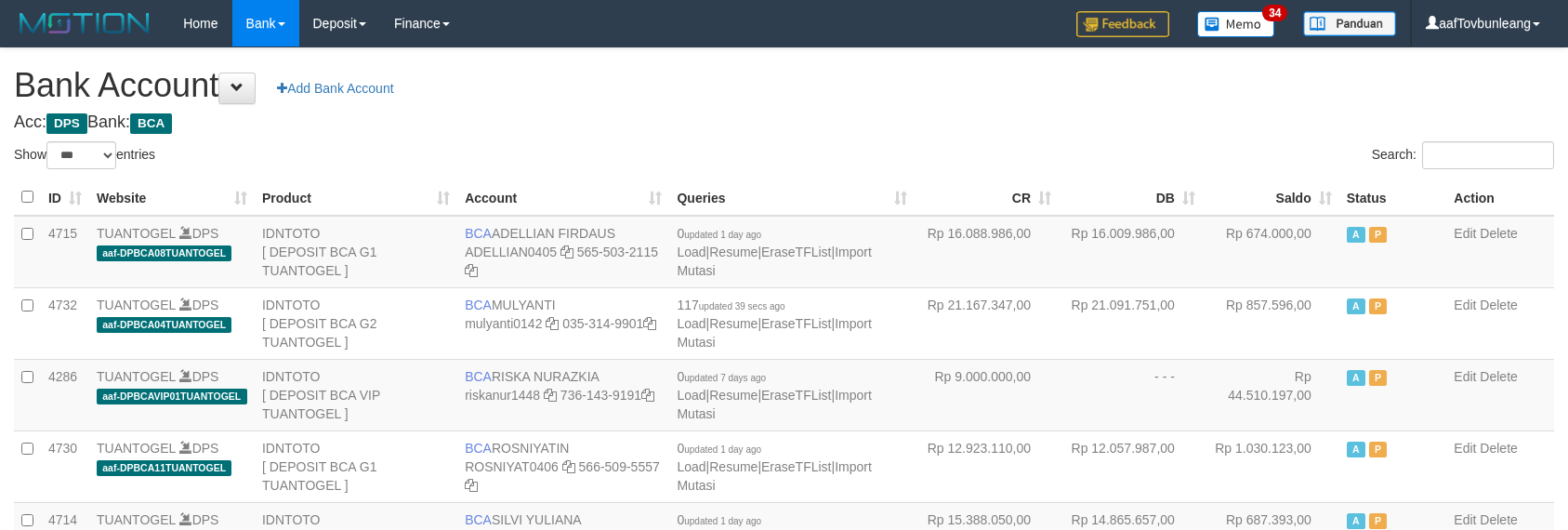 scroll, scrollTop: 586, scrollLeft: 0, axis: vertical 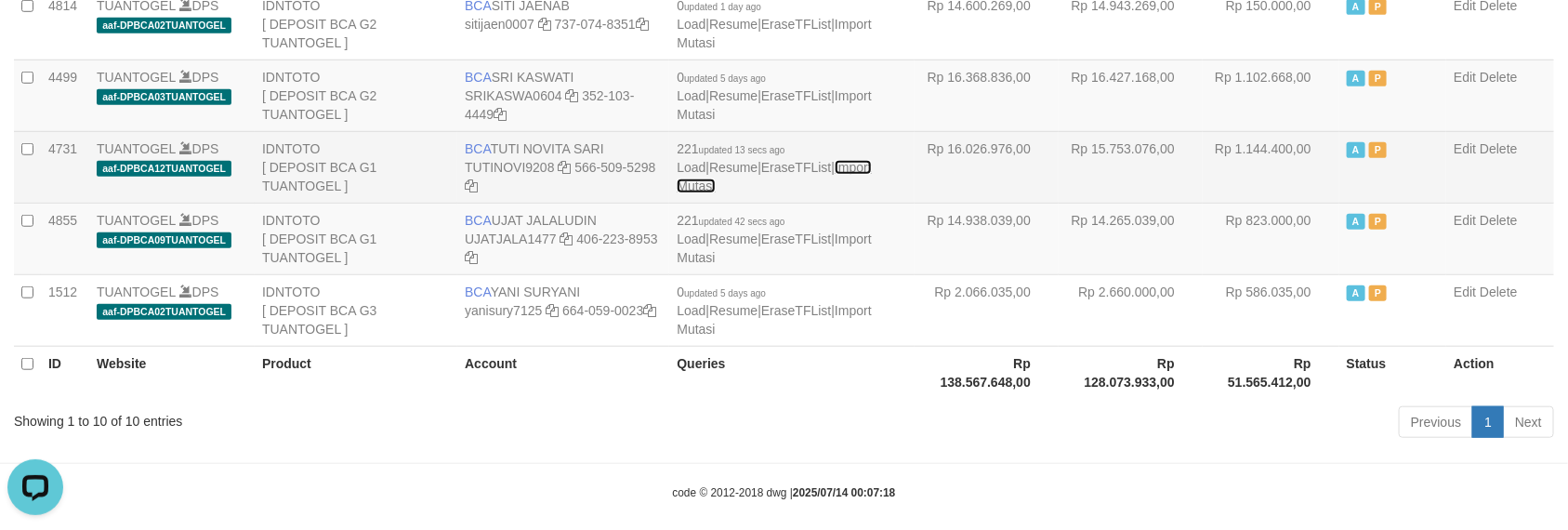 click on "Import Mutasi" at bounding box center (773, 177) 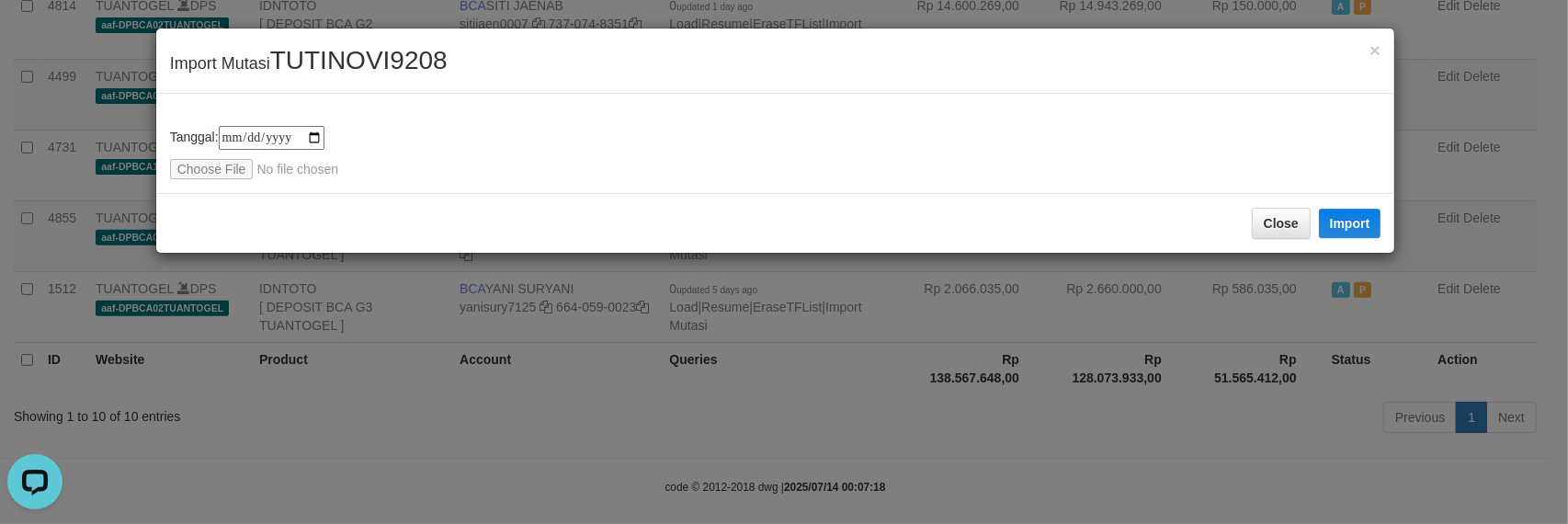 click on "TUTINOVI9208" at bounding box center [358, 60] 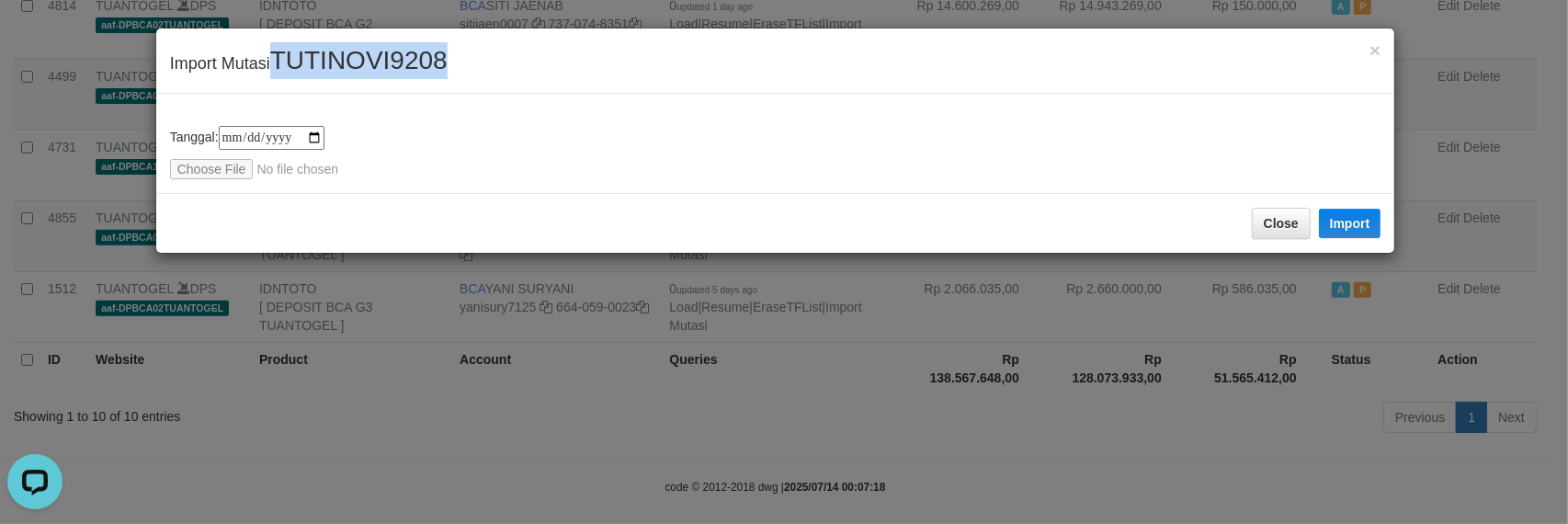 click on "TUTINOVI9208" at bounding box center [358, 60] 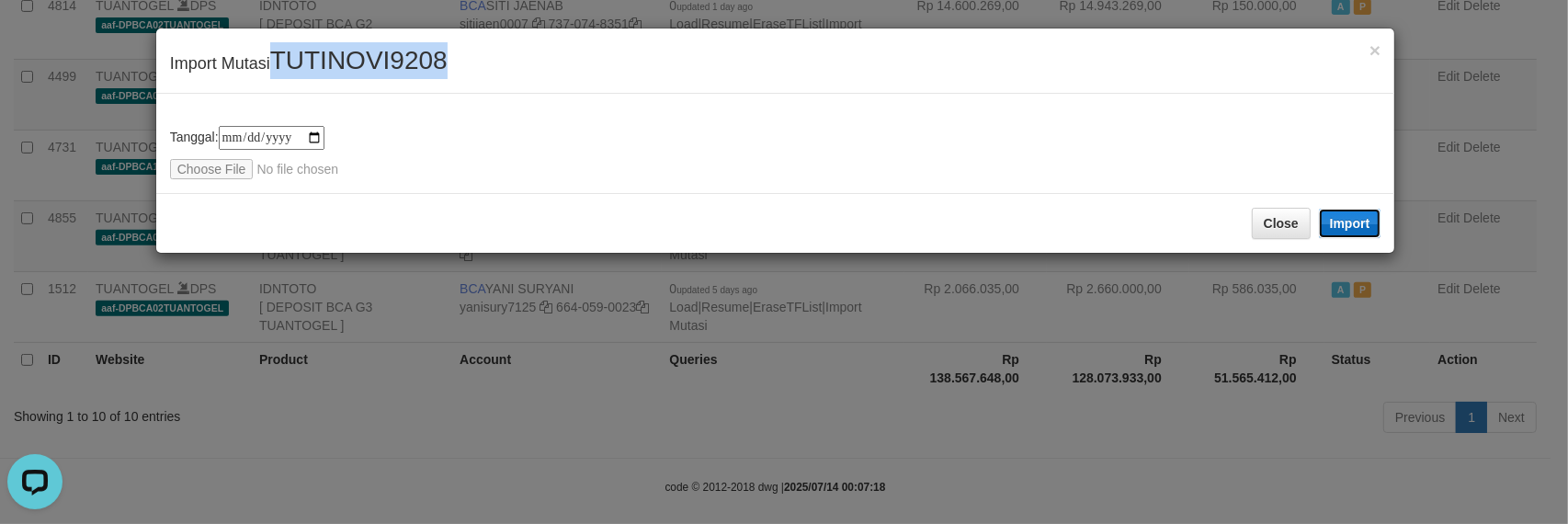 click on "Import" at bounding box center (1350, 223) 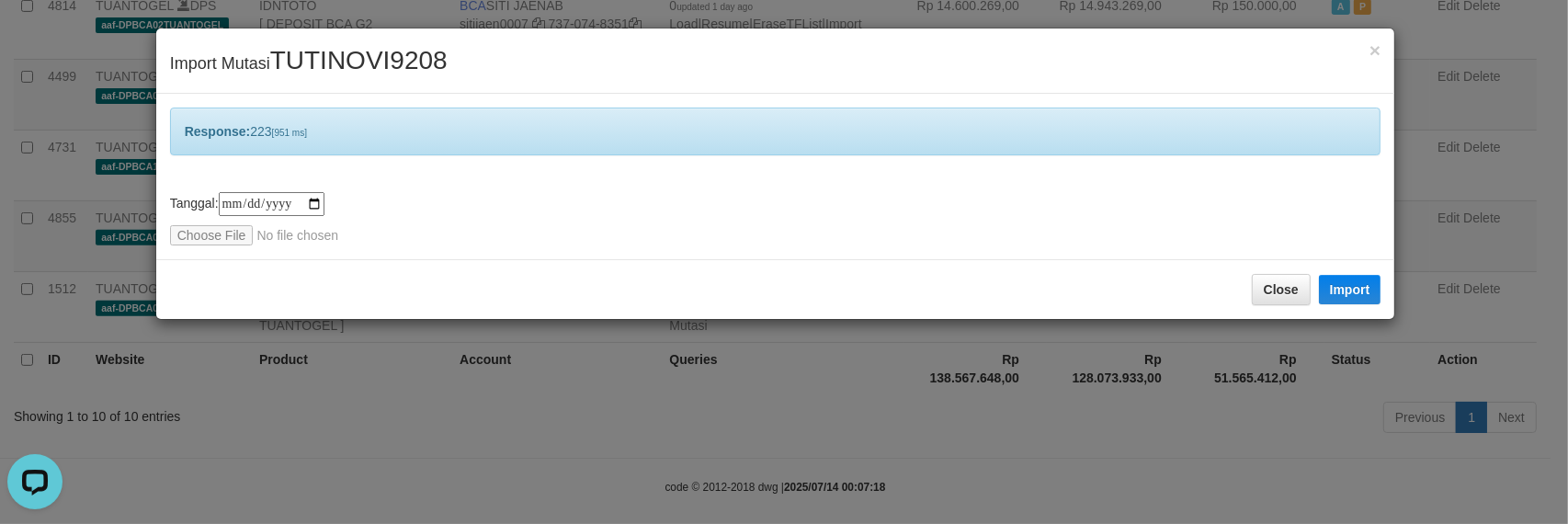 click on "**********" at bounding box center [776, 219] 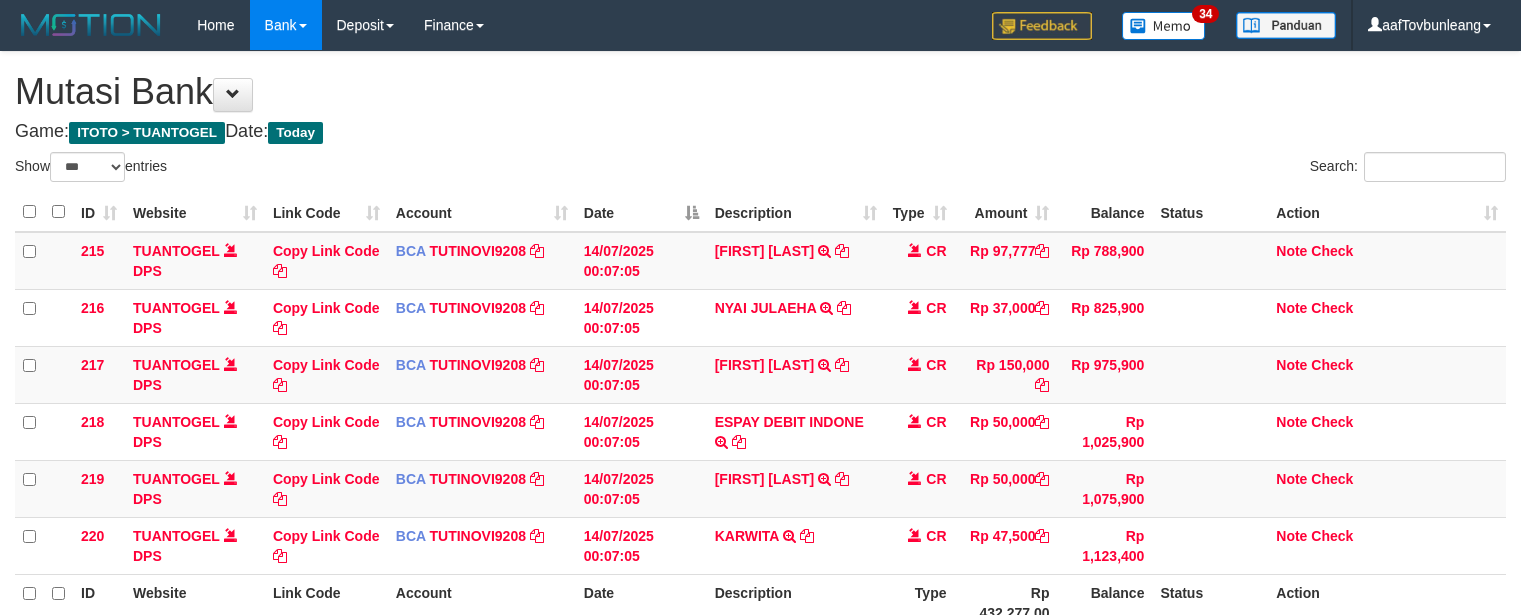 select on "***" 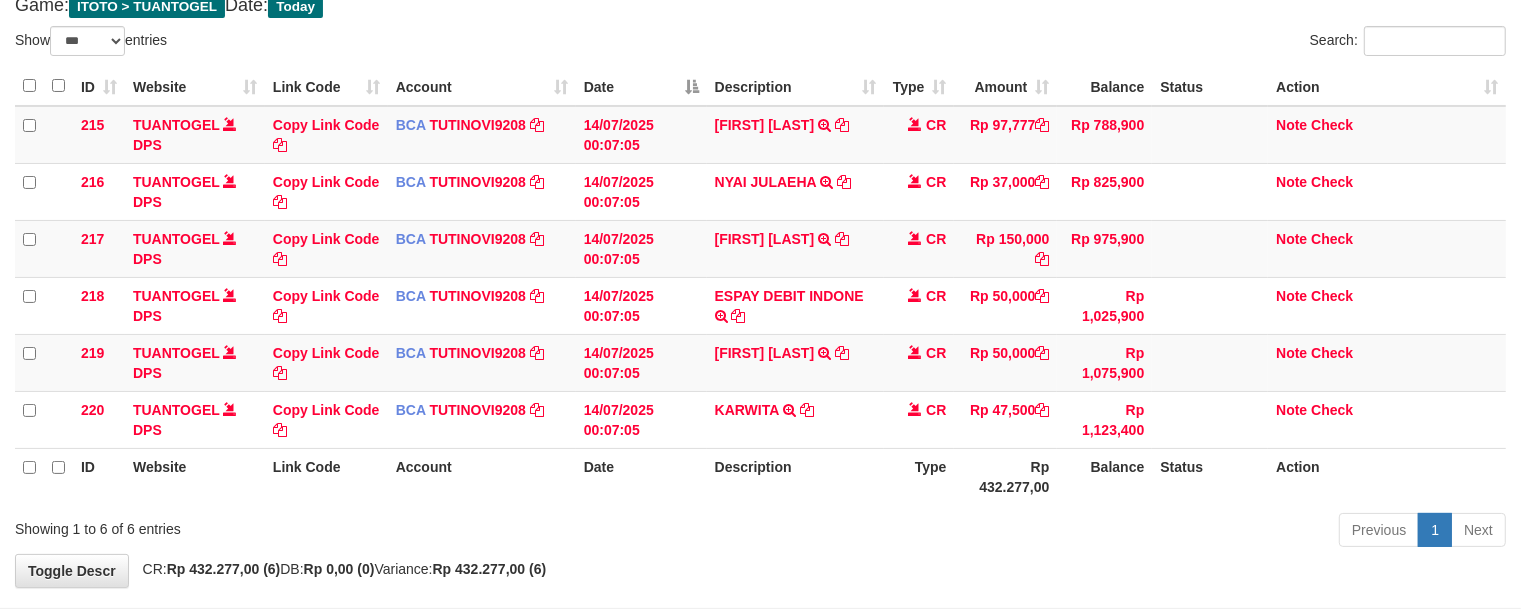 scroll, scrollTop: 125, scrollLeft: 0, axis: vertical 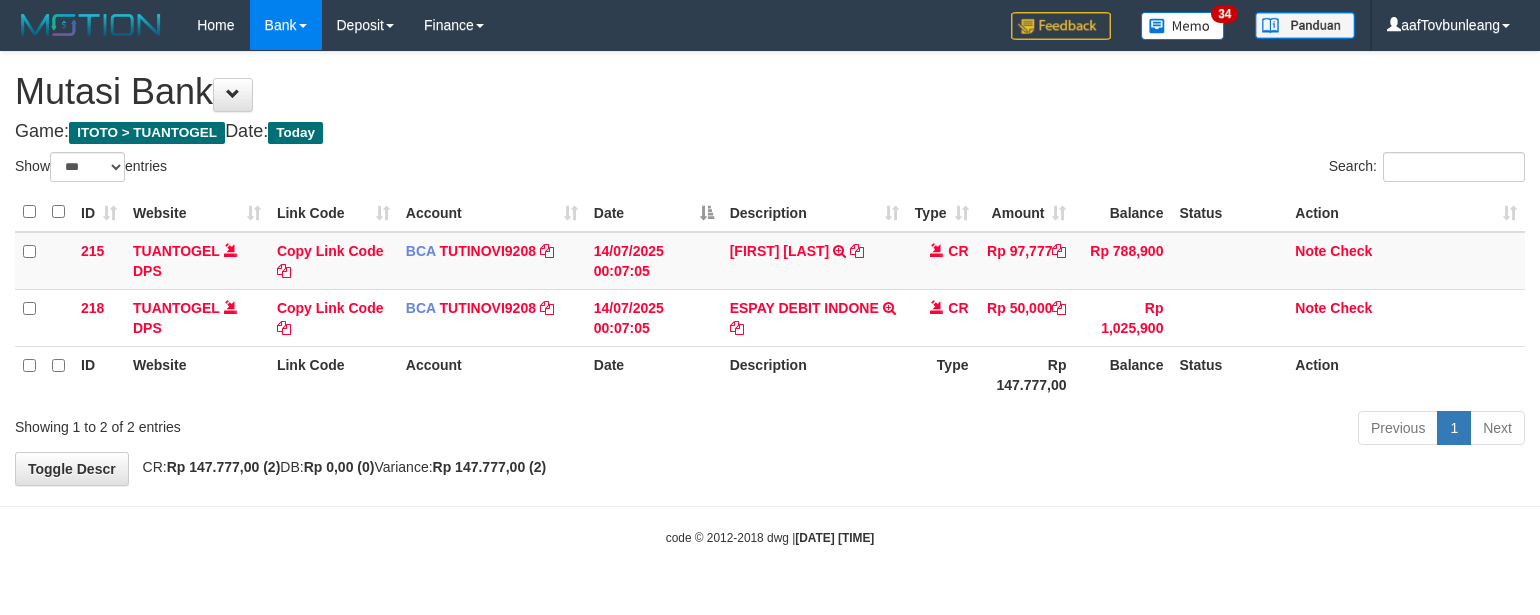select on "***" 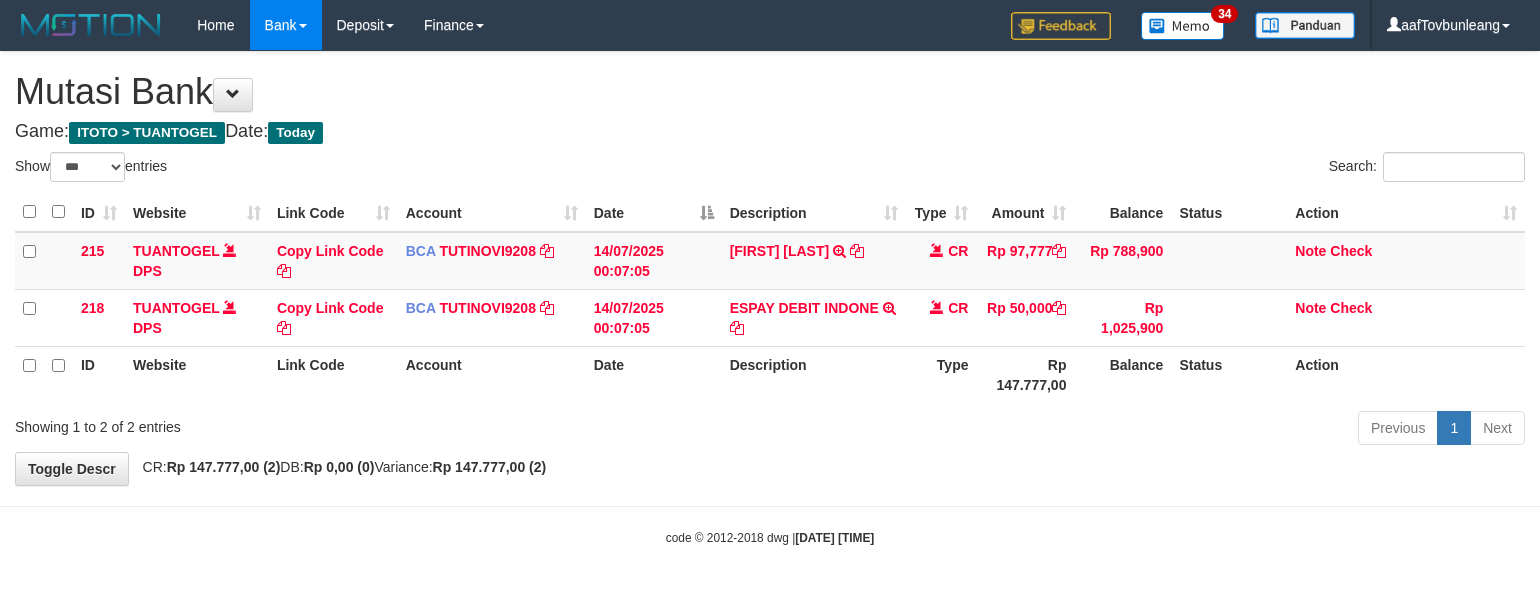 scroll, scrollTop: 0, scrollLeft: 0, axis: both 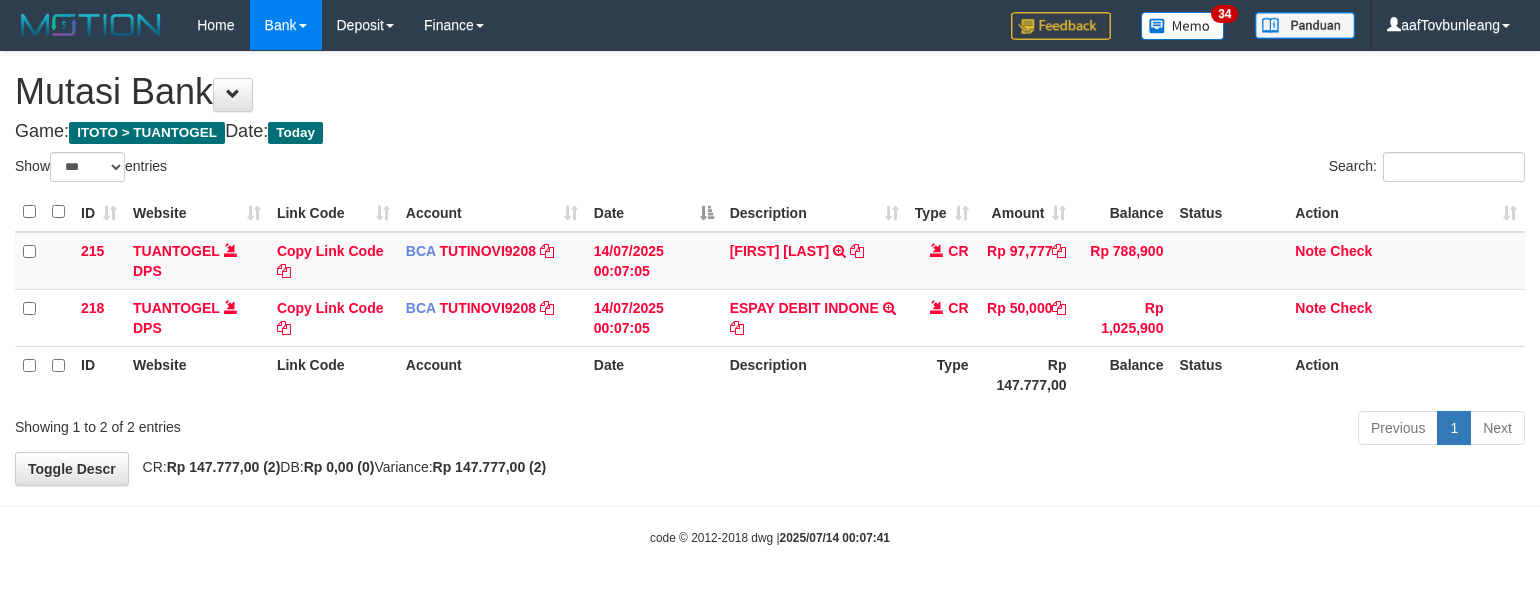 select on "***" 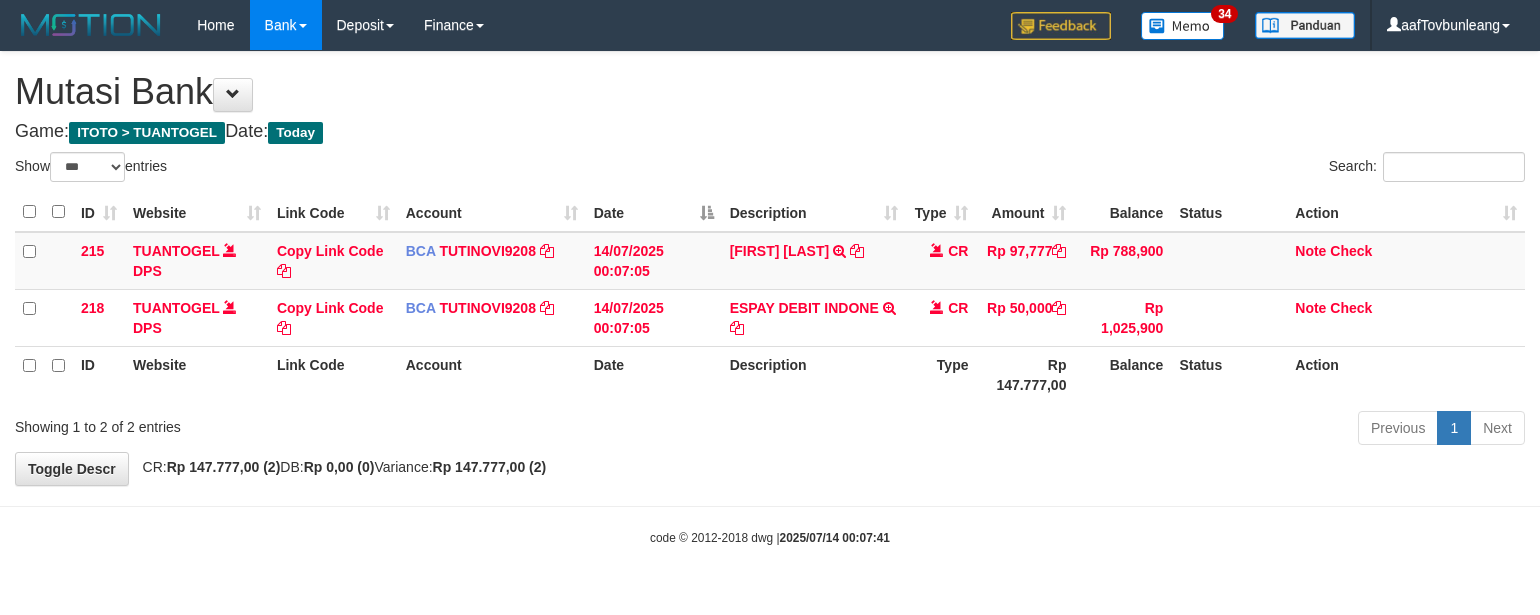 scroll, scrollTop: 0, scrollLeft: 0, axis: both 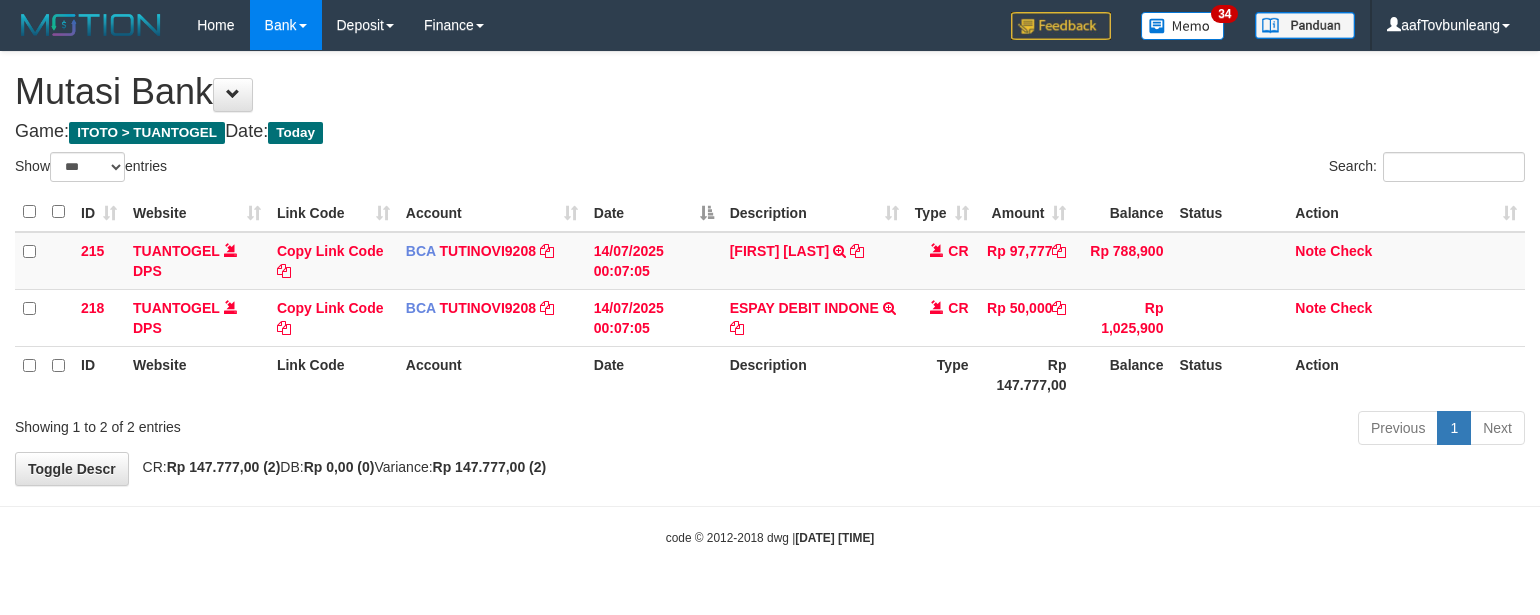 select on "***" 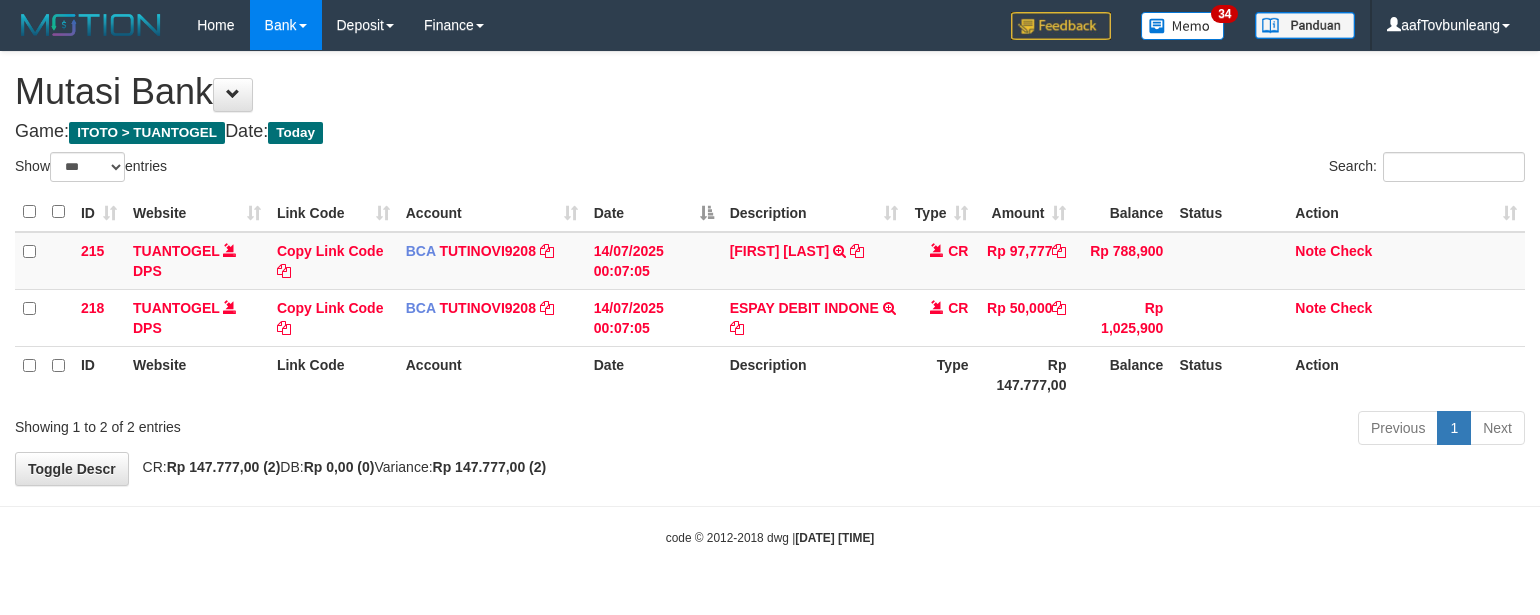 scroll, scrollTop: 0, scrollLeft: 0, axis: both 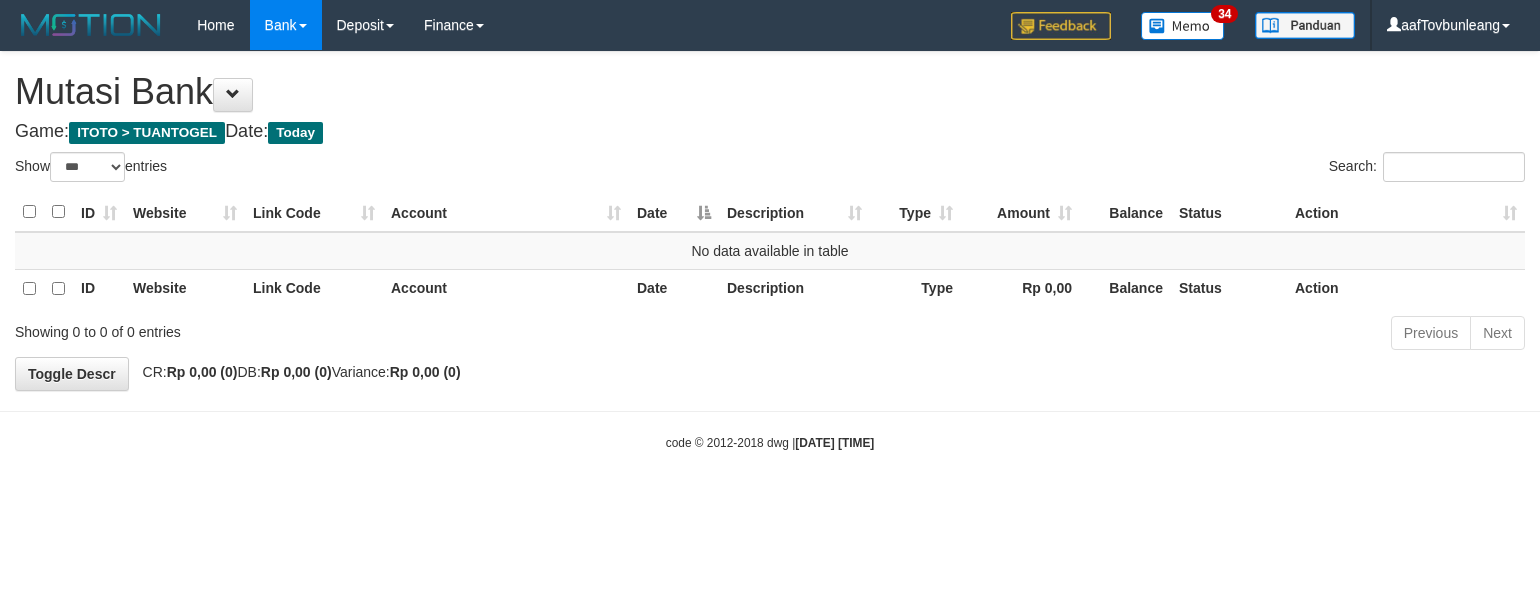 select on "***" 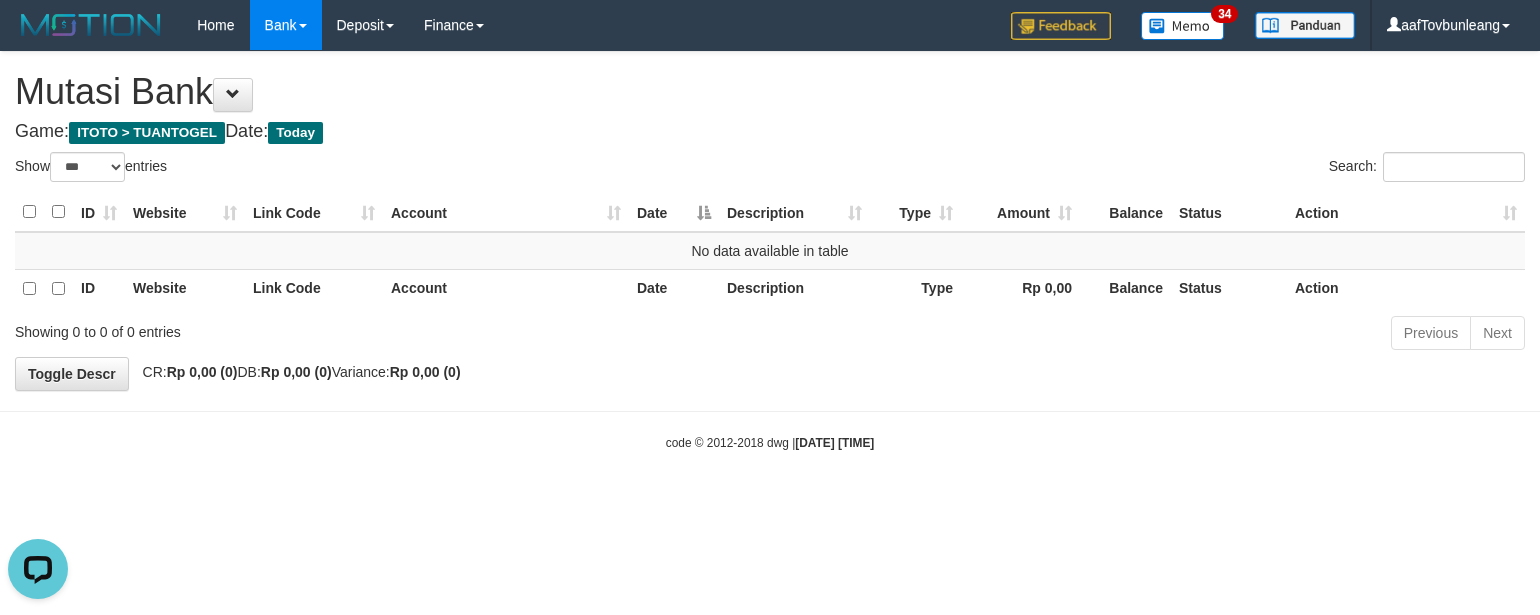 scroll, scrollTop: 0, scrollLeft: 0, axis: both 